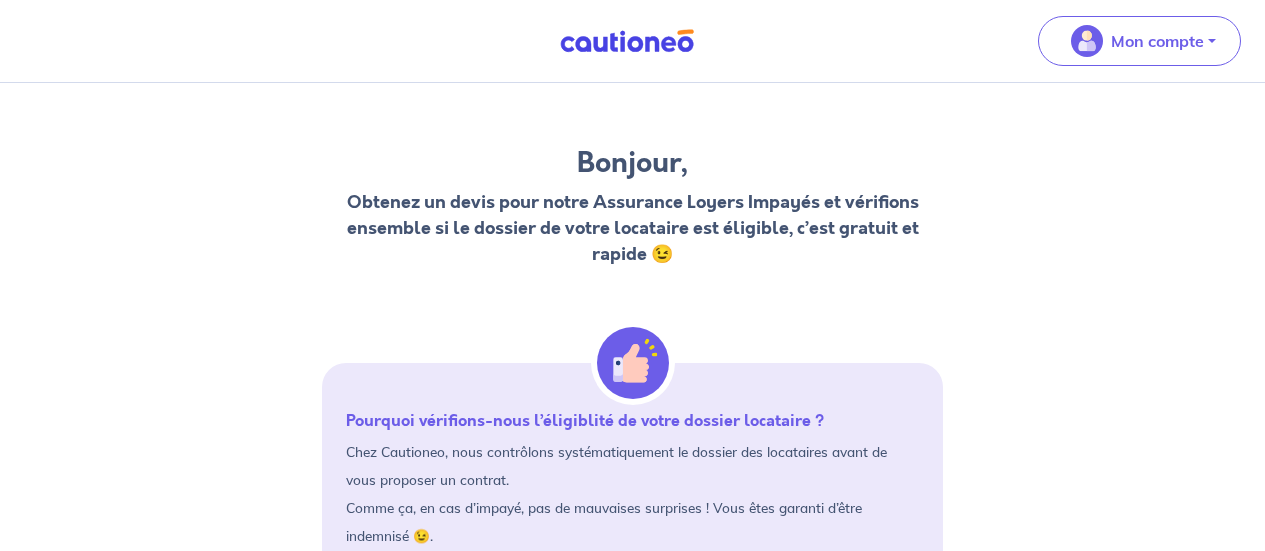 scroll, scrollTop: 0, scrollLeft: 0, axis: both 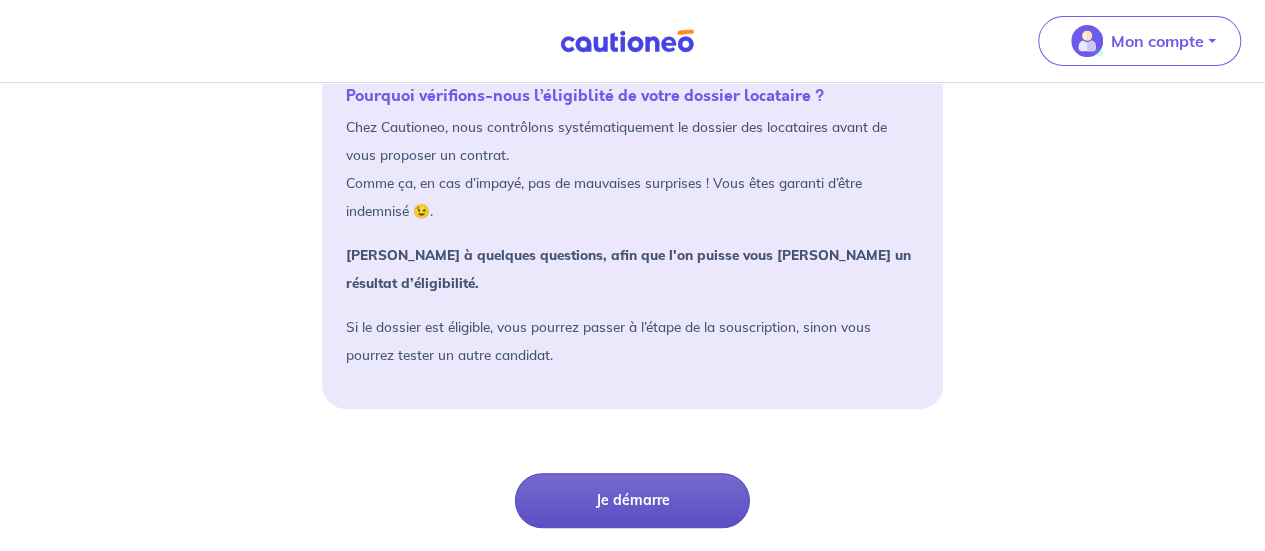 click on "Je démarre" at bounding box center (632, 500) 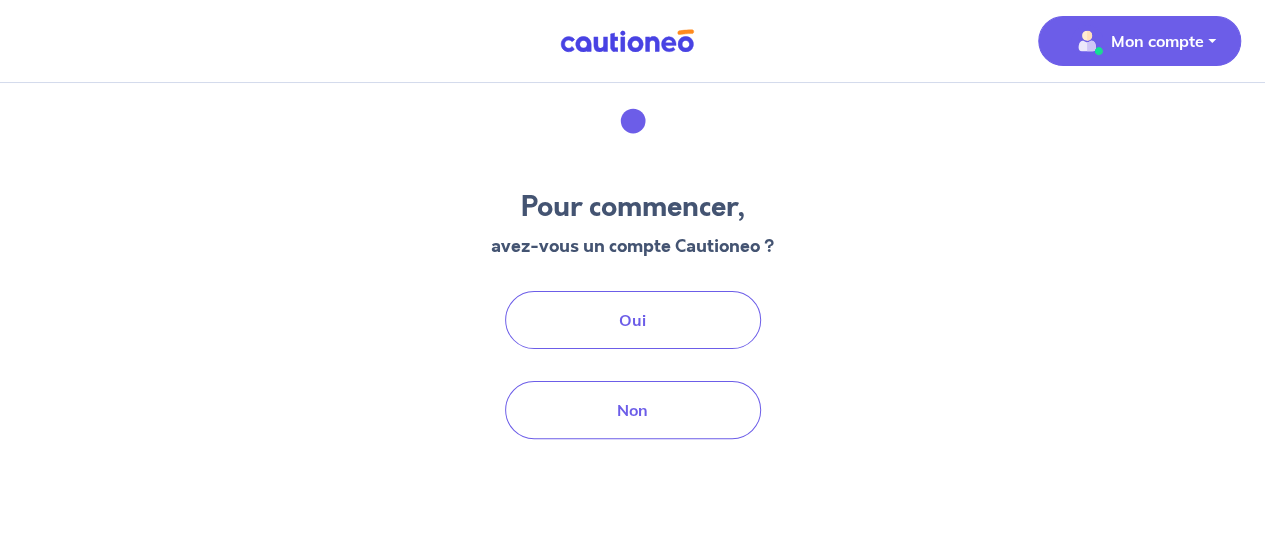 scroll, scrollTop: 0, scrollLeft: 0, axis: both 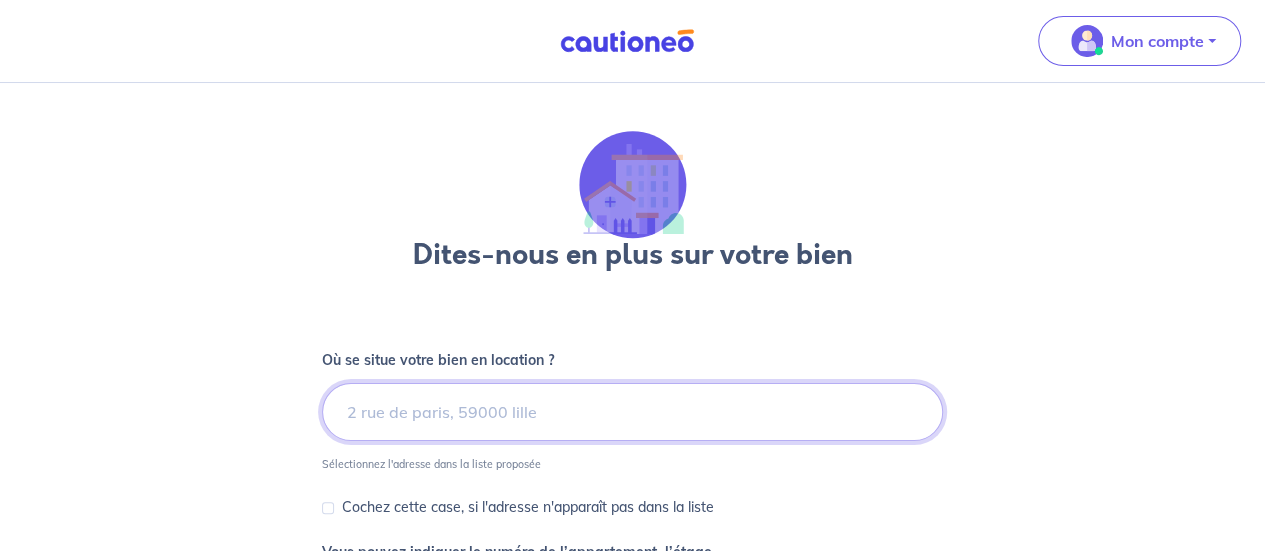 click at bounding box center [632, 412] 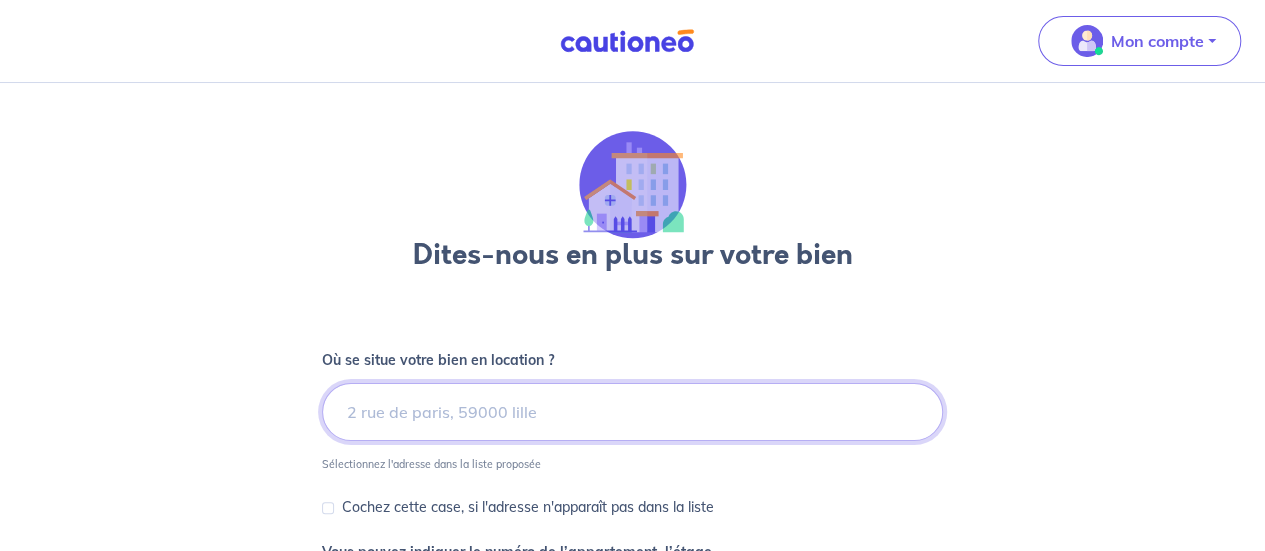 type on "&" 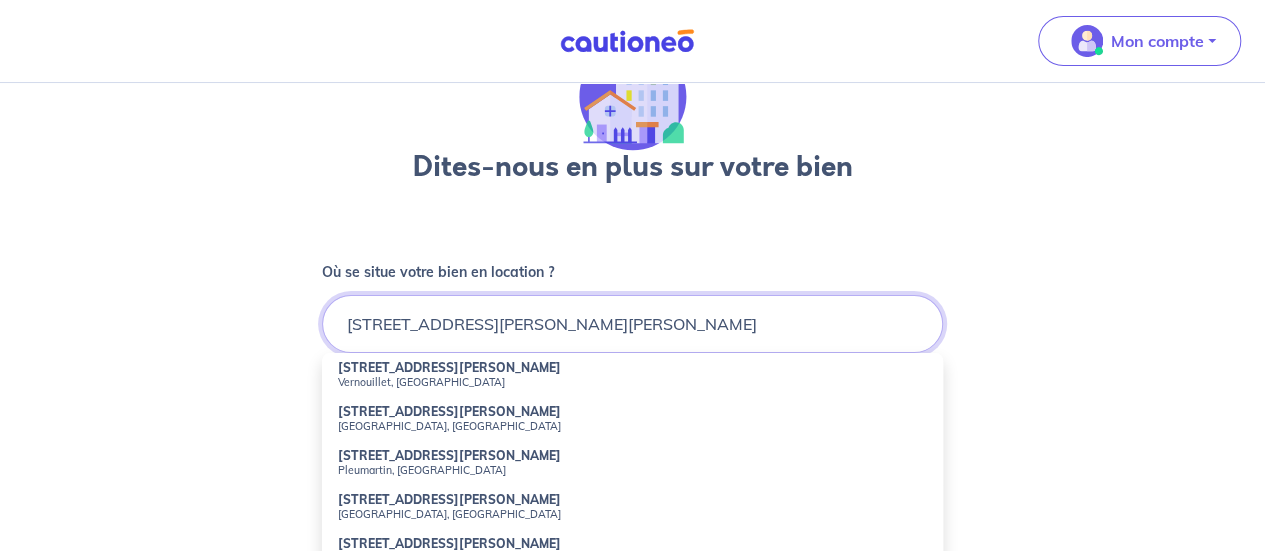 scroll, scrollTop: 200, scrollLeft: 0, axis: vertical 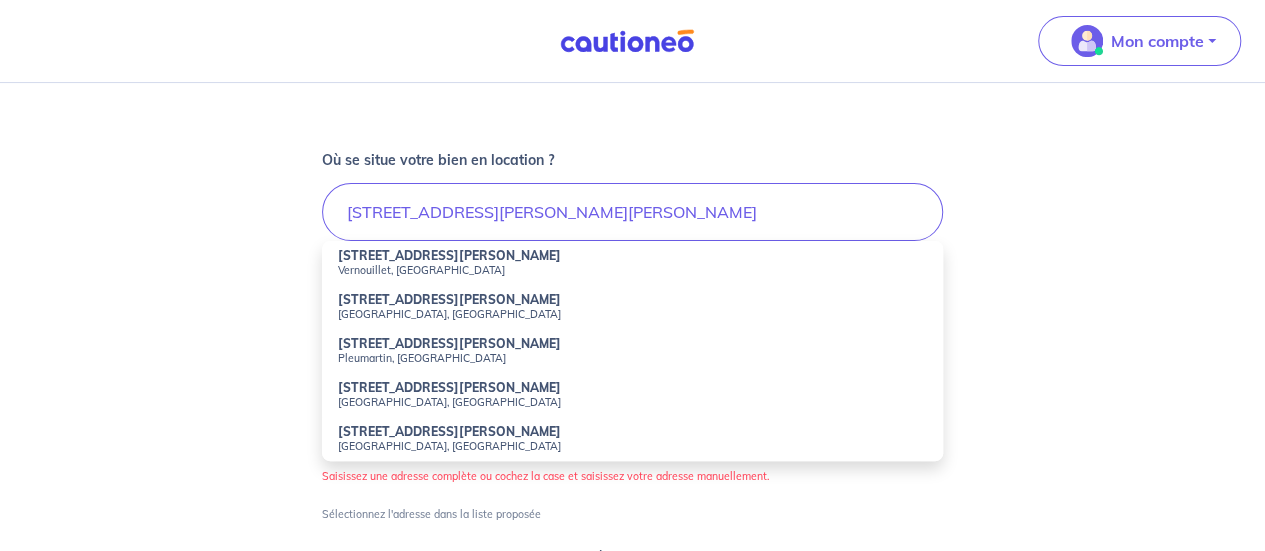 click on "[STREET_ADDRESS][PERSON_NAME]" at bounding box center [449, 431] 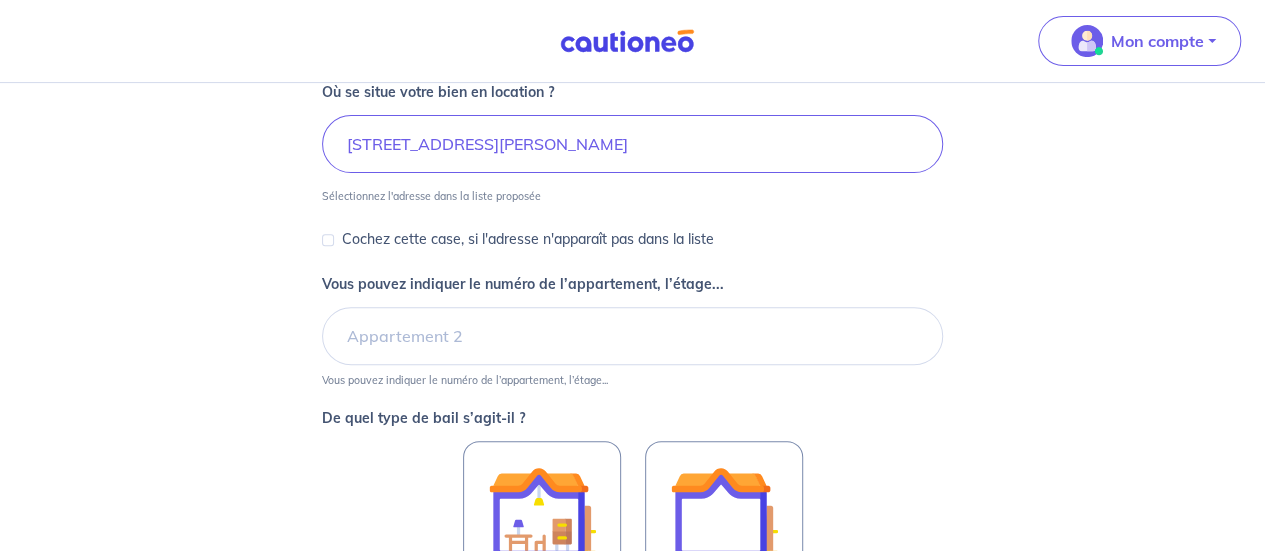 scroll, scrollTop: 300, scrollLeft: 0, axis: vertical 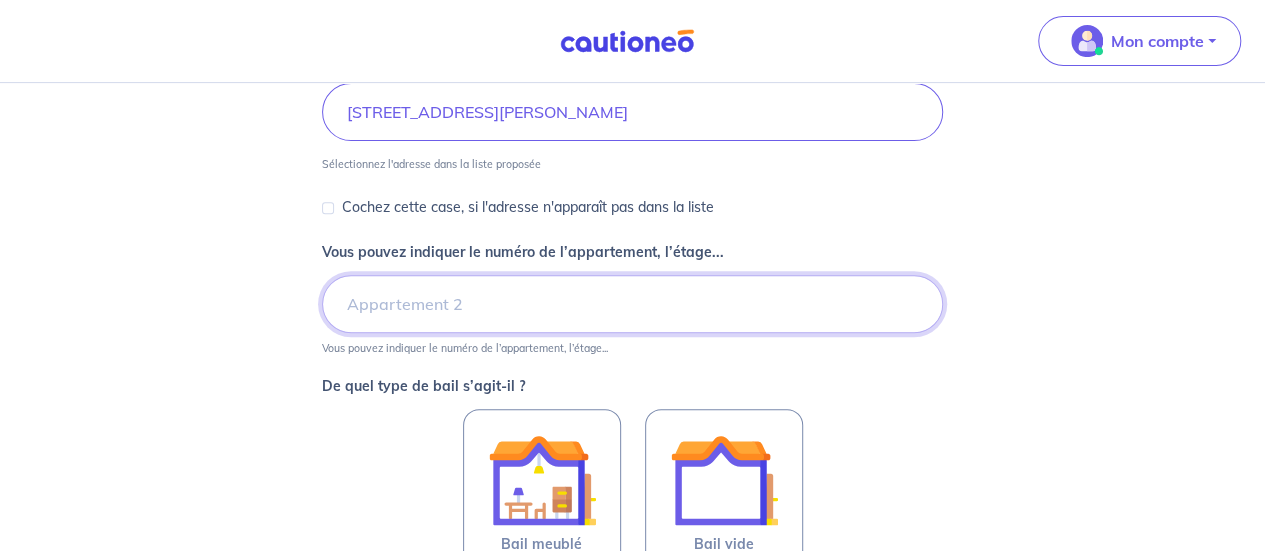 click on "Vous pouvez indiquer le numéro de l’appartement, l’étage..." at bounding box center [632, 304] 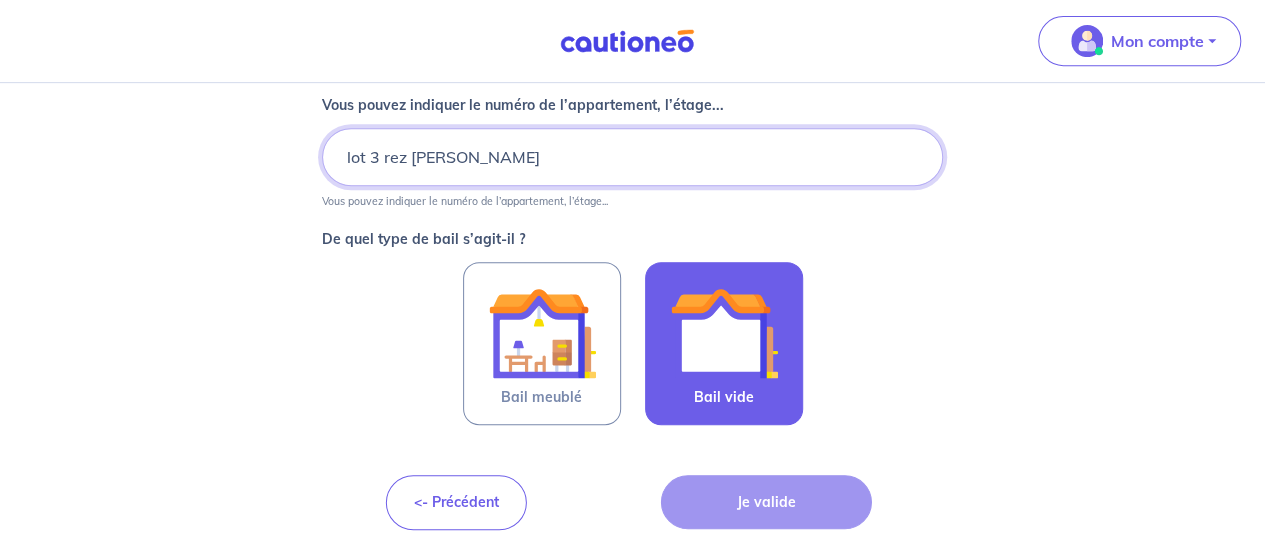 type on "lot 3 rez [PERSON_NAME]" 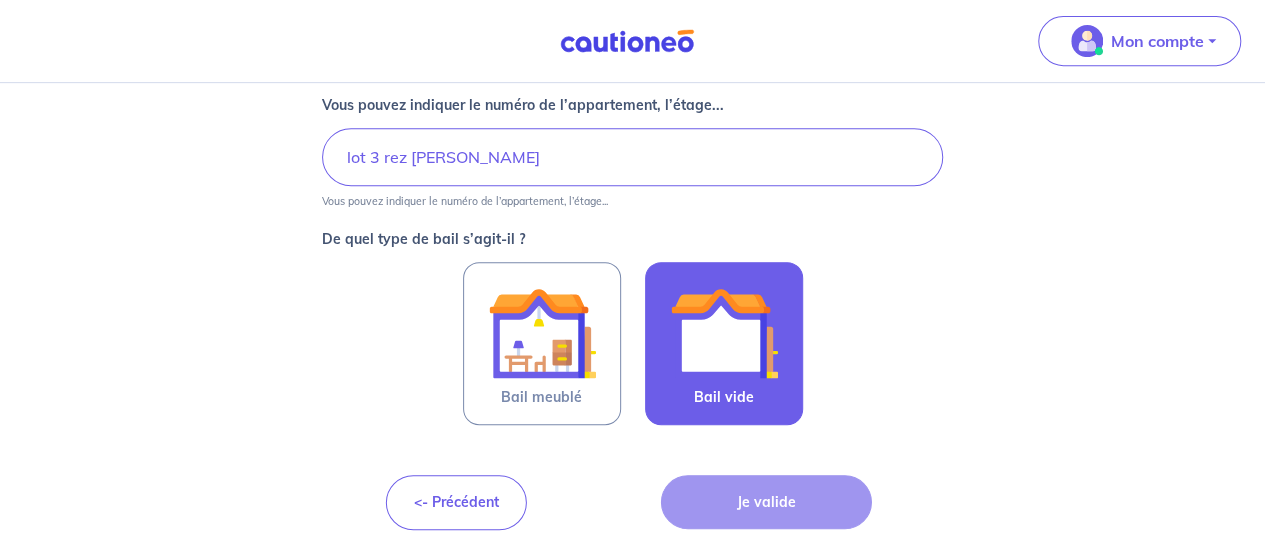 click at bounding box center [724, 333] 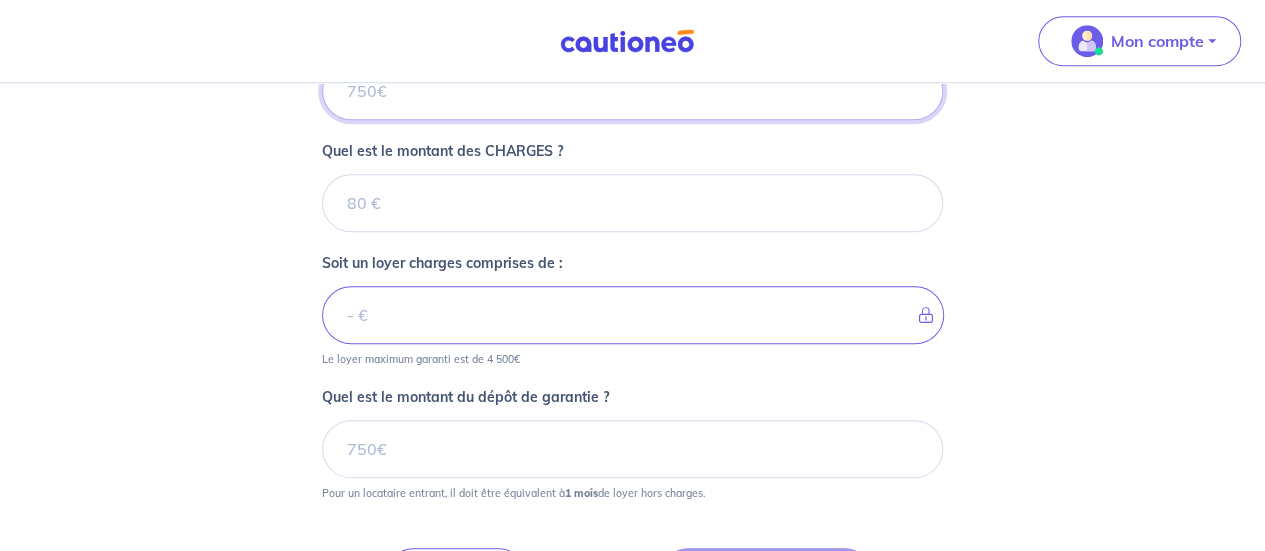 scroll, scrollTop: 827, scrollLeft: 0, axis: vertical 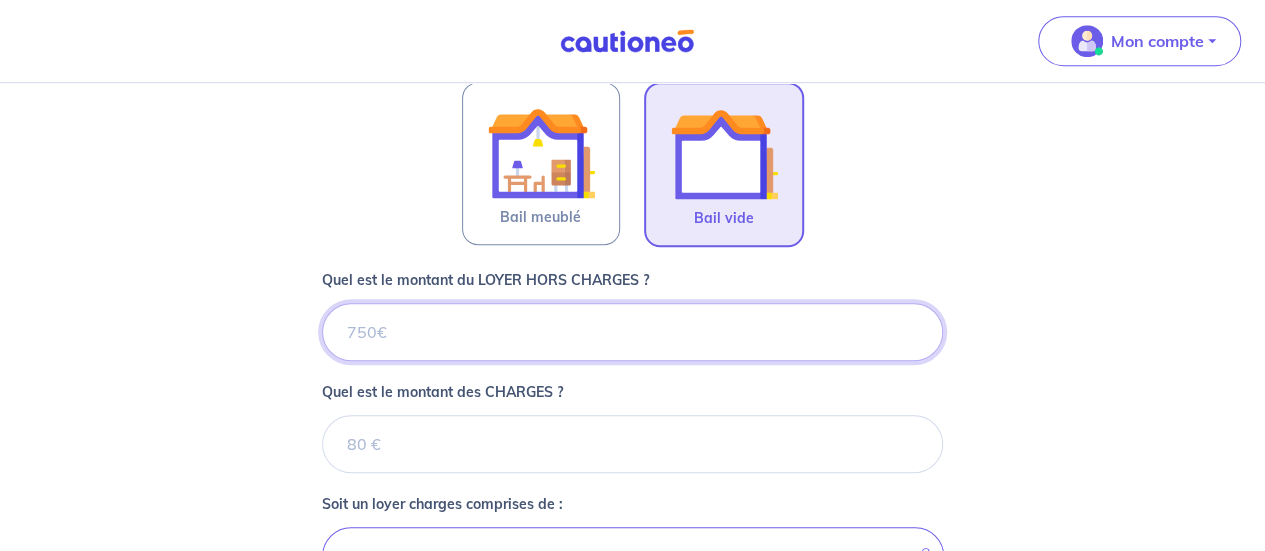 type on "6" 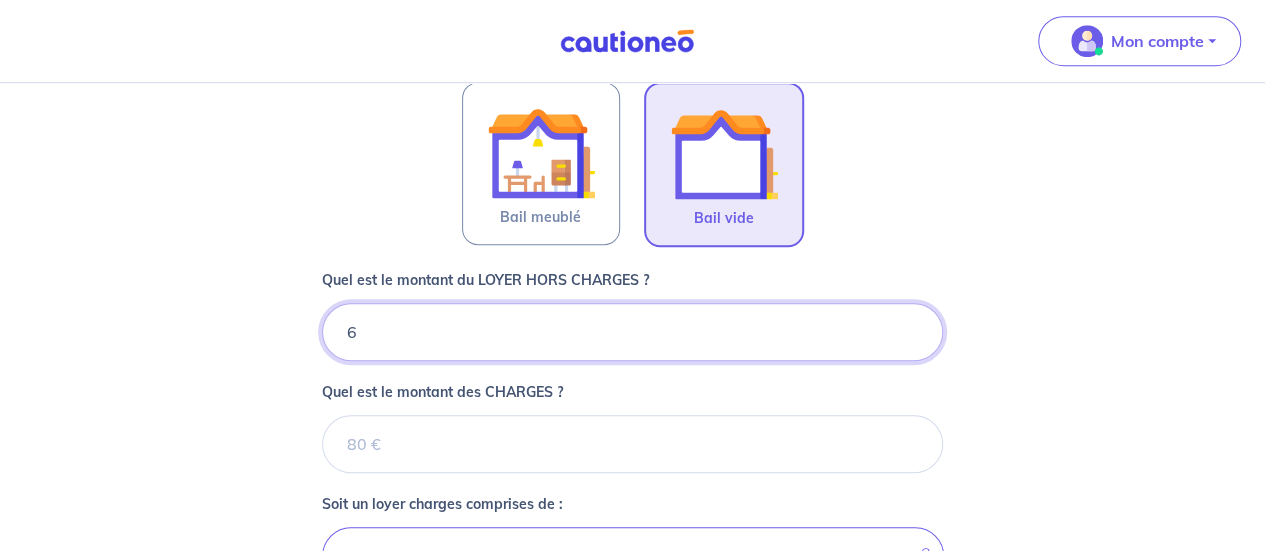 type 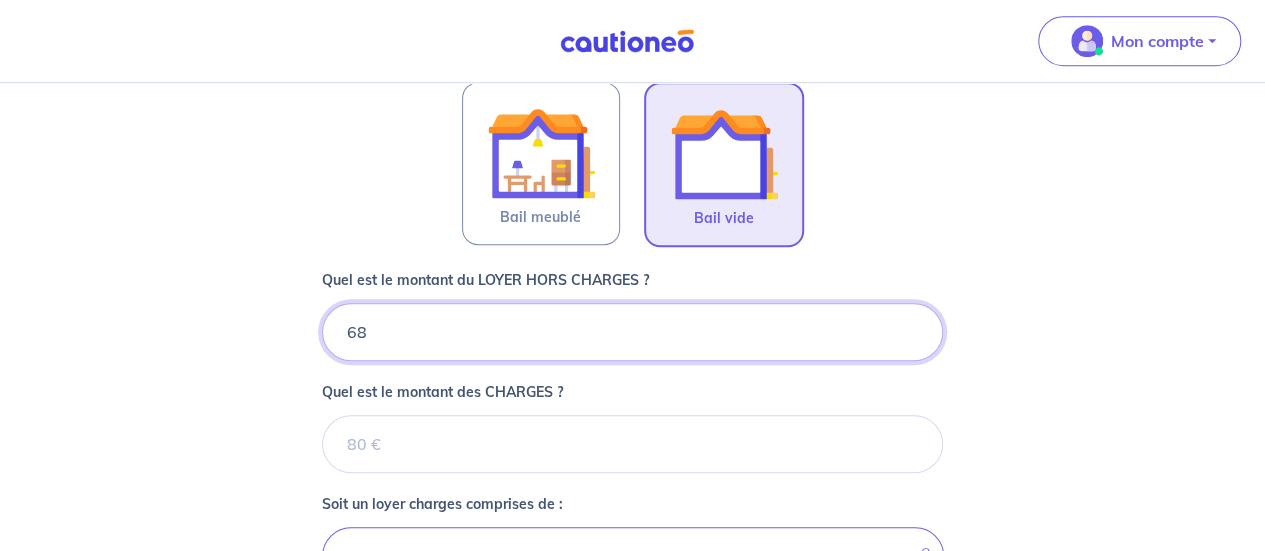 type on "689" 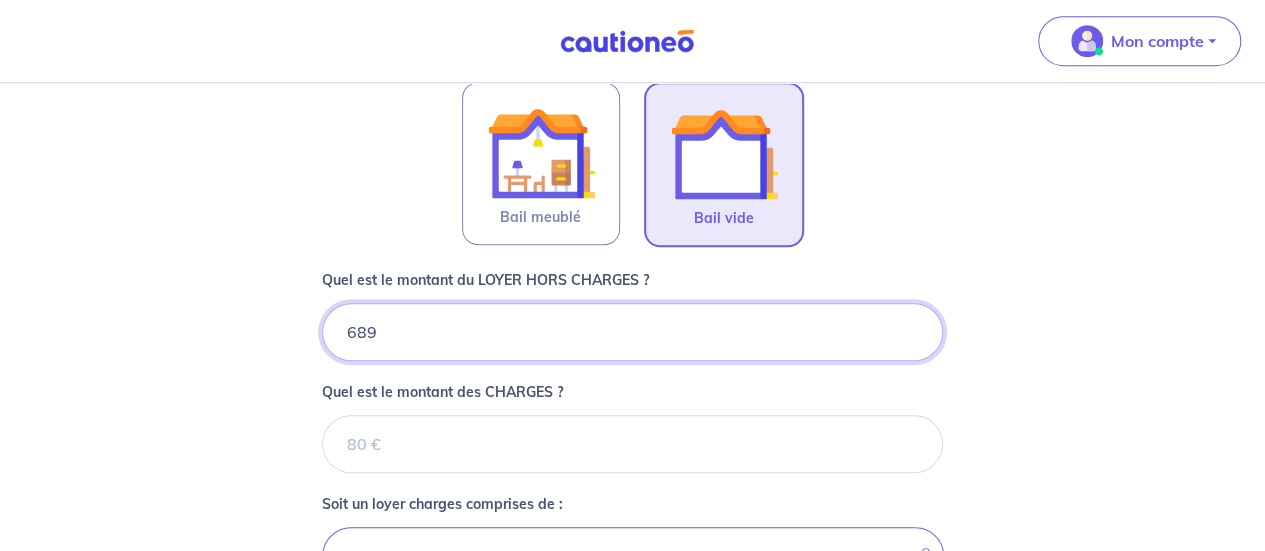 type 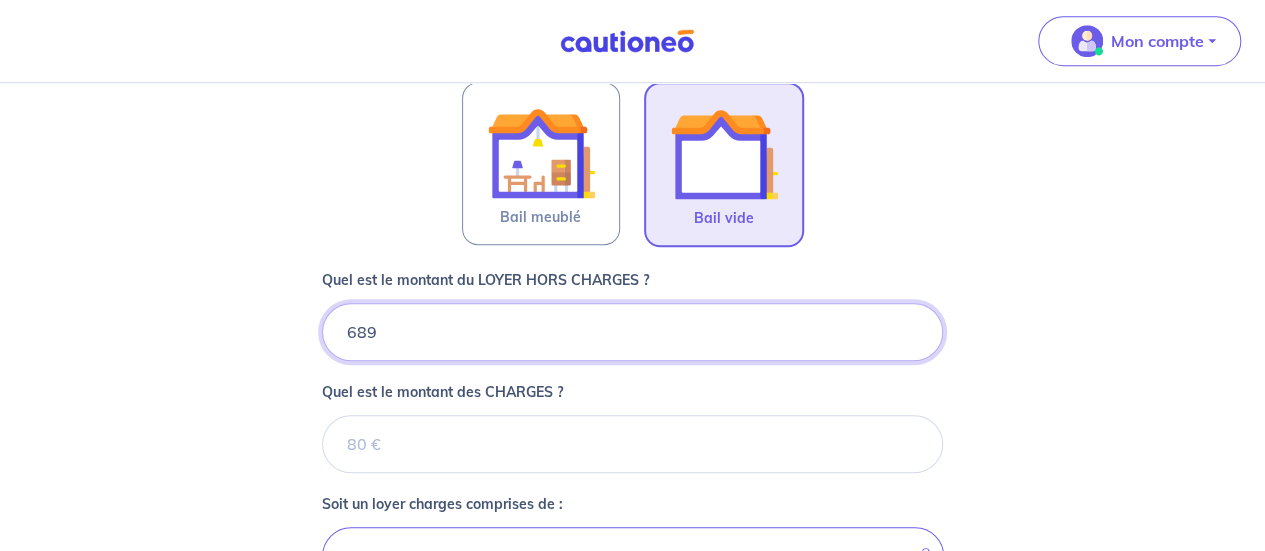 type on "689.3" 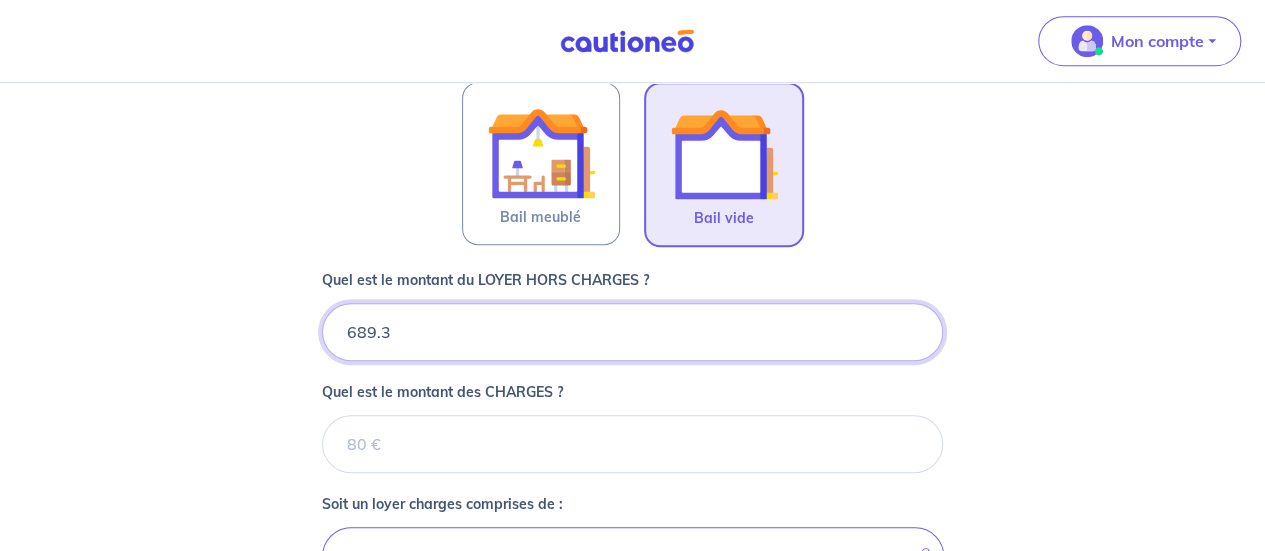 type 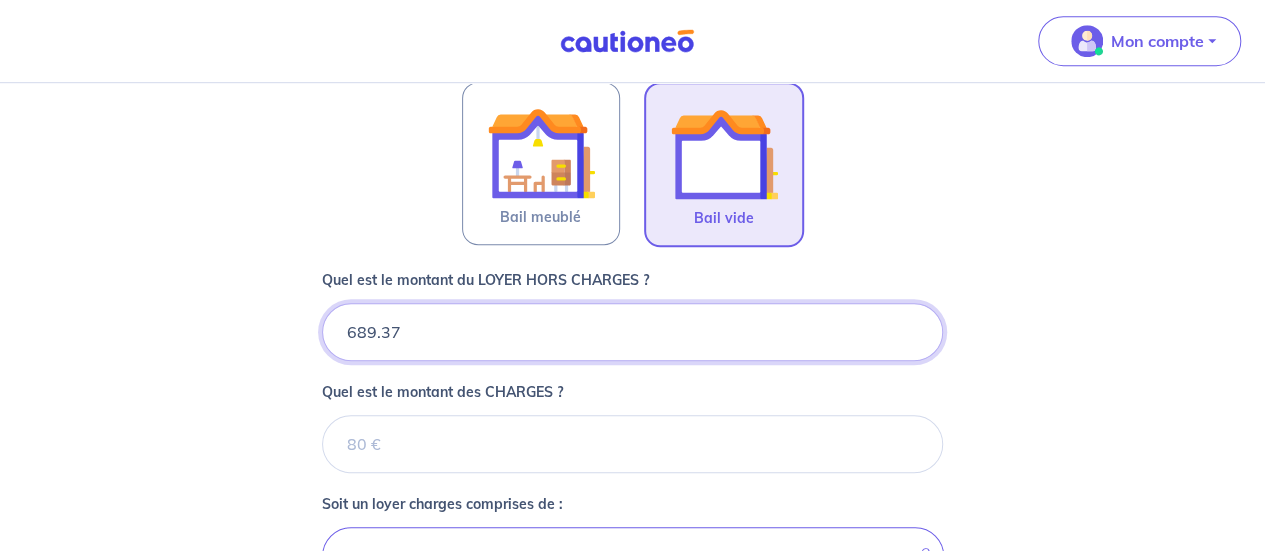 type 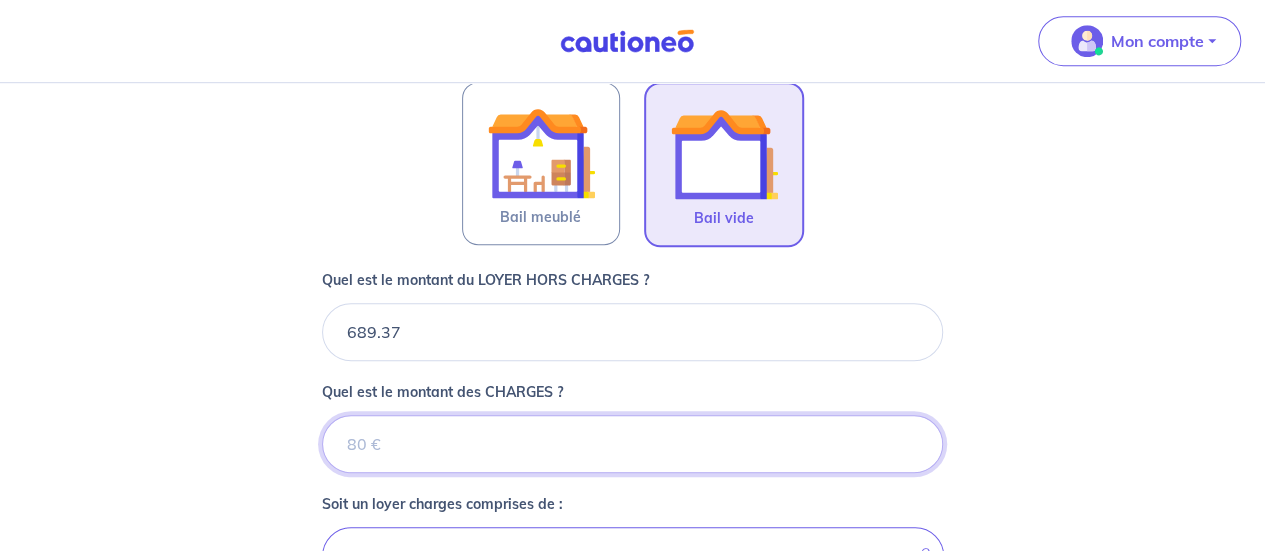 click on "Quel est le montant des CHARGES ?" at bounding box center (632, 444) 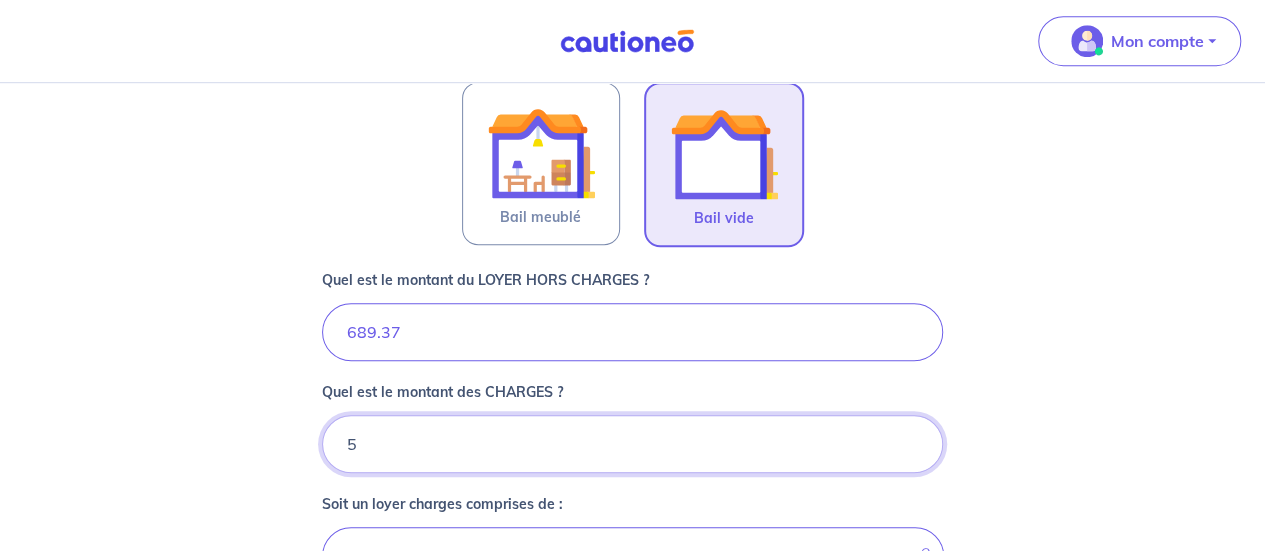 type on "51" 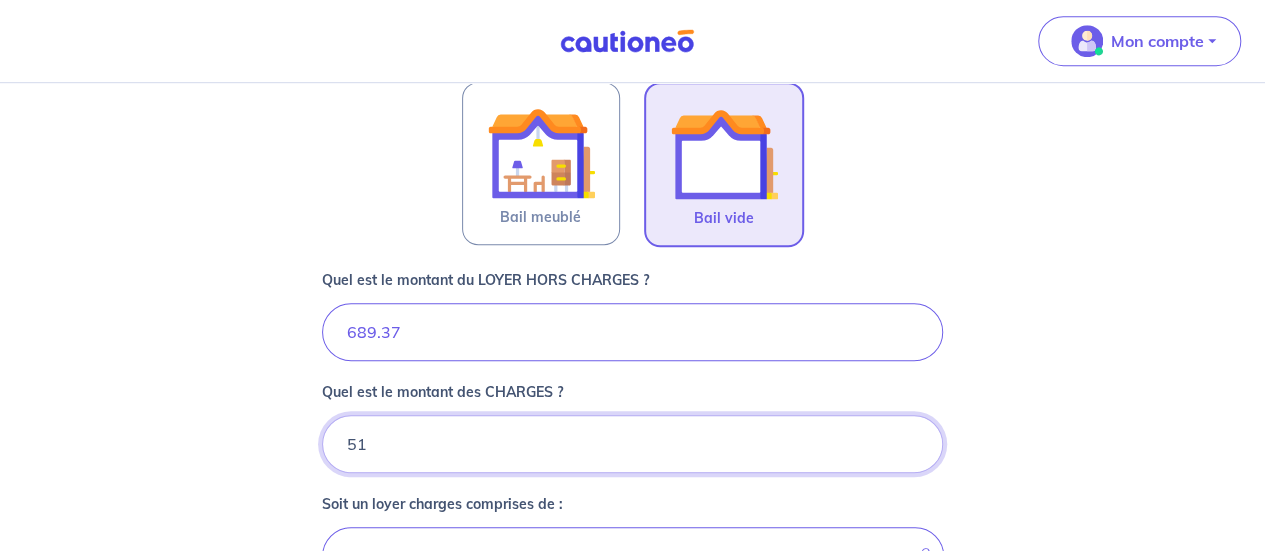 type on "740.37" 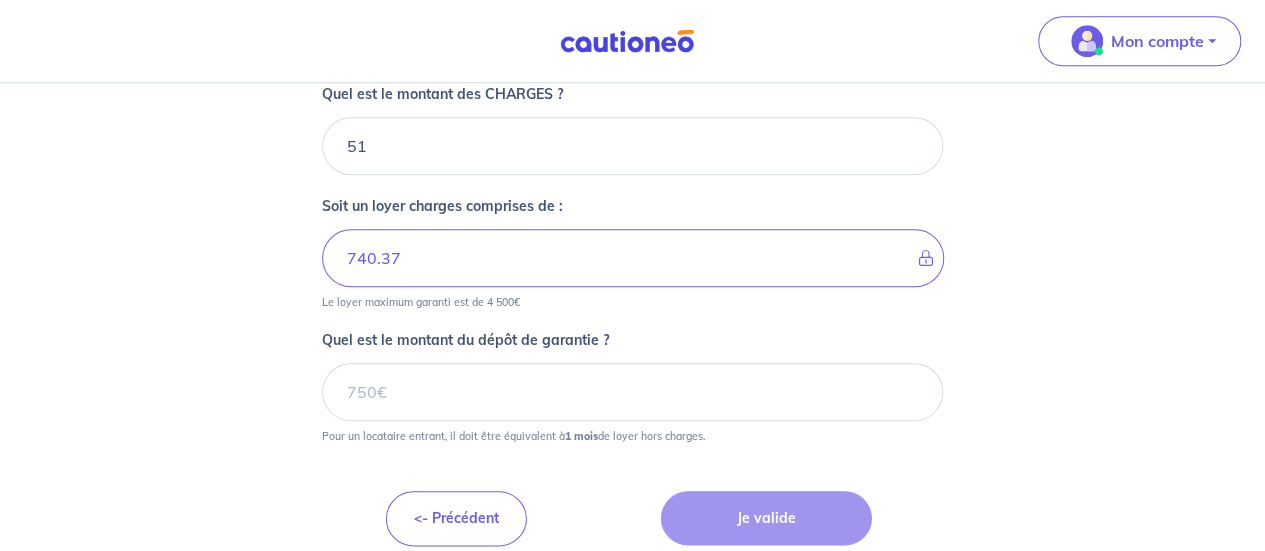 scroll, scrollTop: 927, scrollLeft: 0, axis: vertical 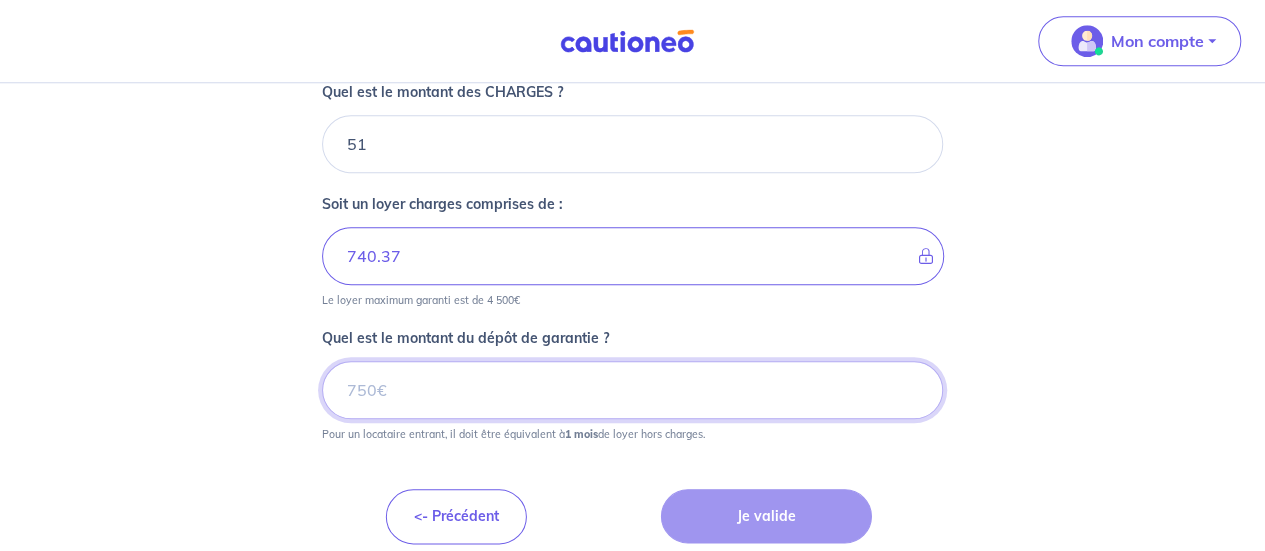 click on "Quel est le montant du dépôt de garantie ?" at bounding box center (632, 390) 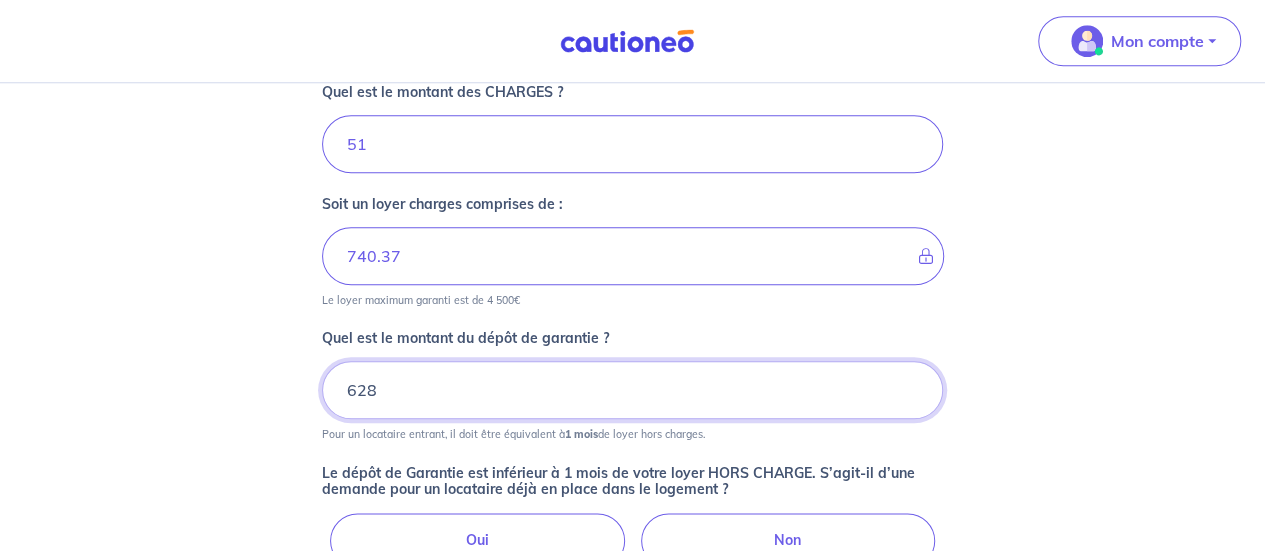 type on "628" 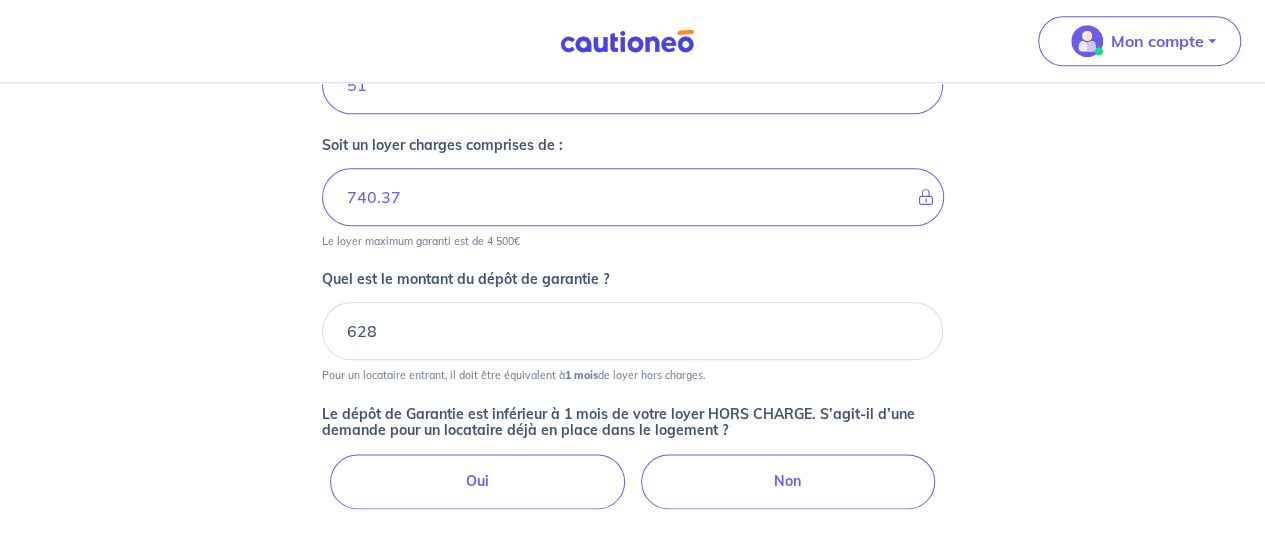 scroll, scrollTop: 1027, scrollLeft: 0, axis: vertical 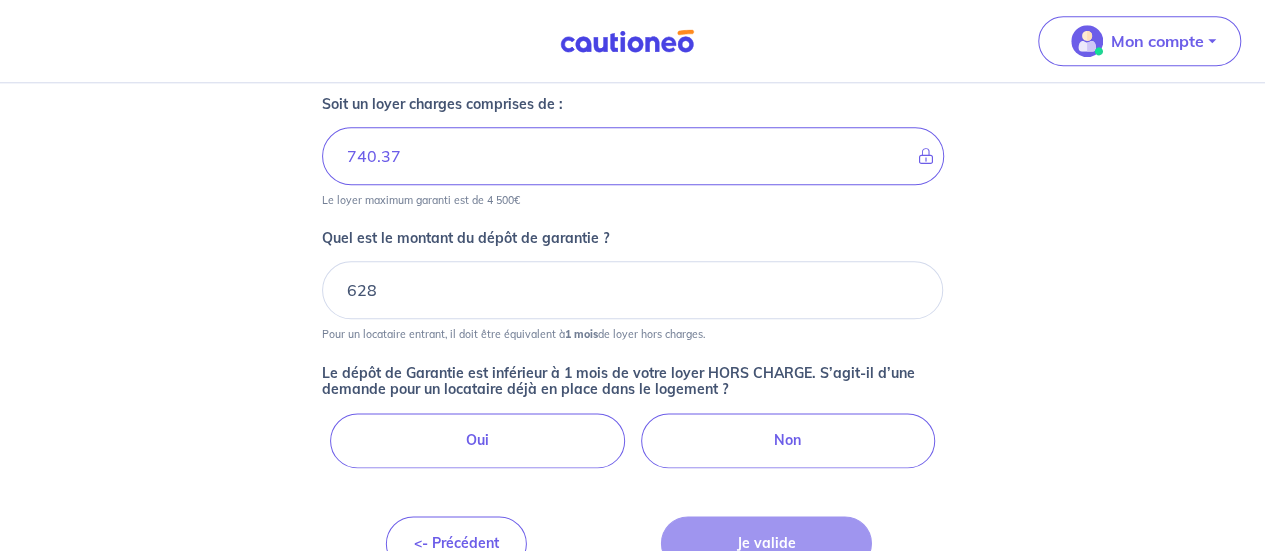 click on "Oui" at bounding box center [477, 440] 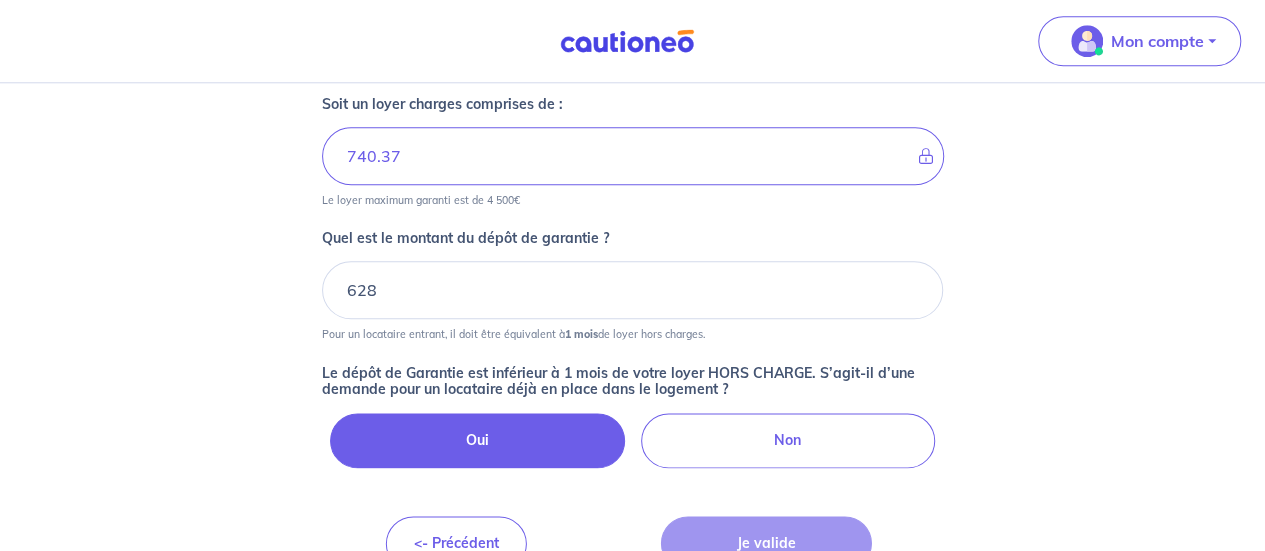 radio on "true" 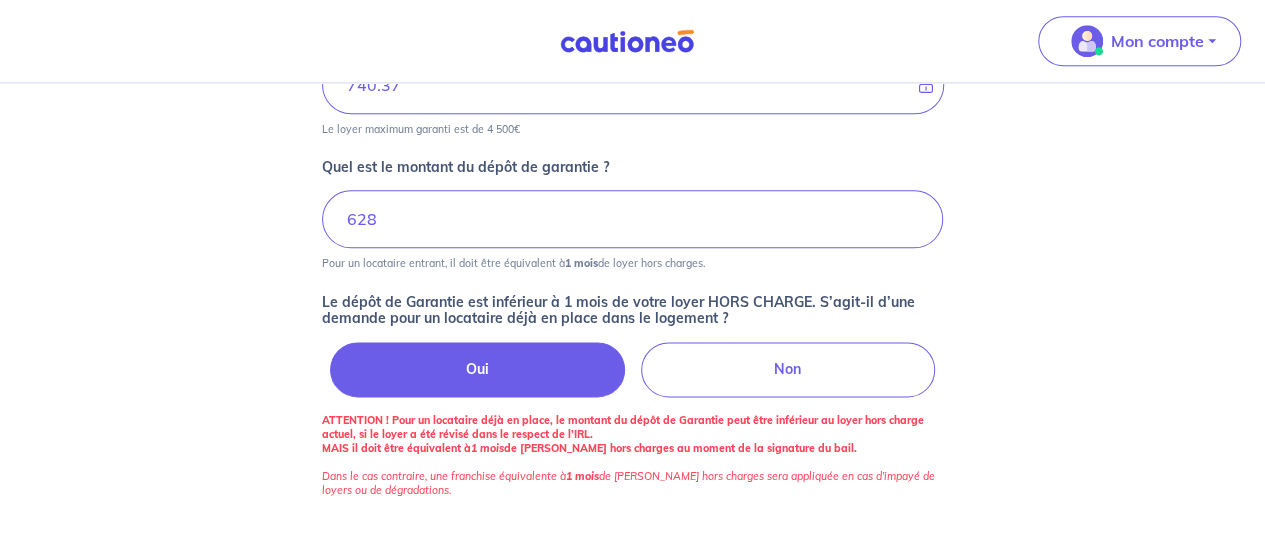 scroll, scrollTop: 1181, scrollLeft: 0, axis: vertical 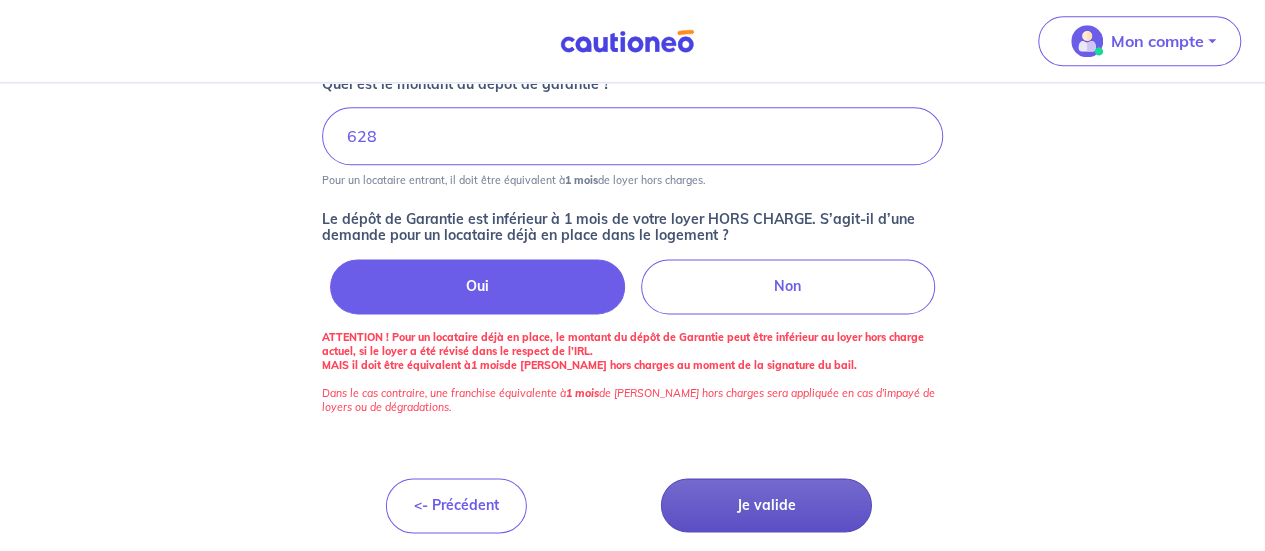 click on "Je valide" at bounding box center (766, 505) 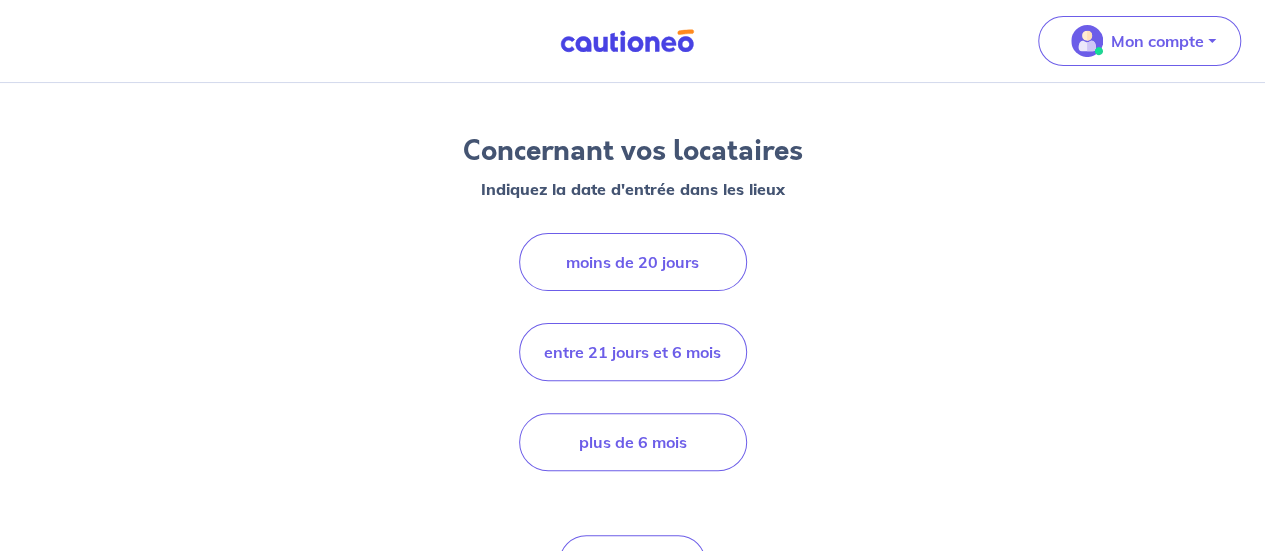 scroll, scrollTop: 200, scrollLeft: 0, axis: vertical 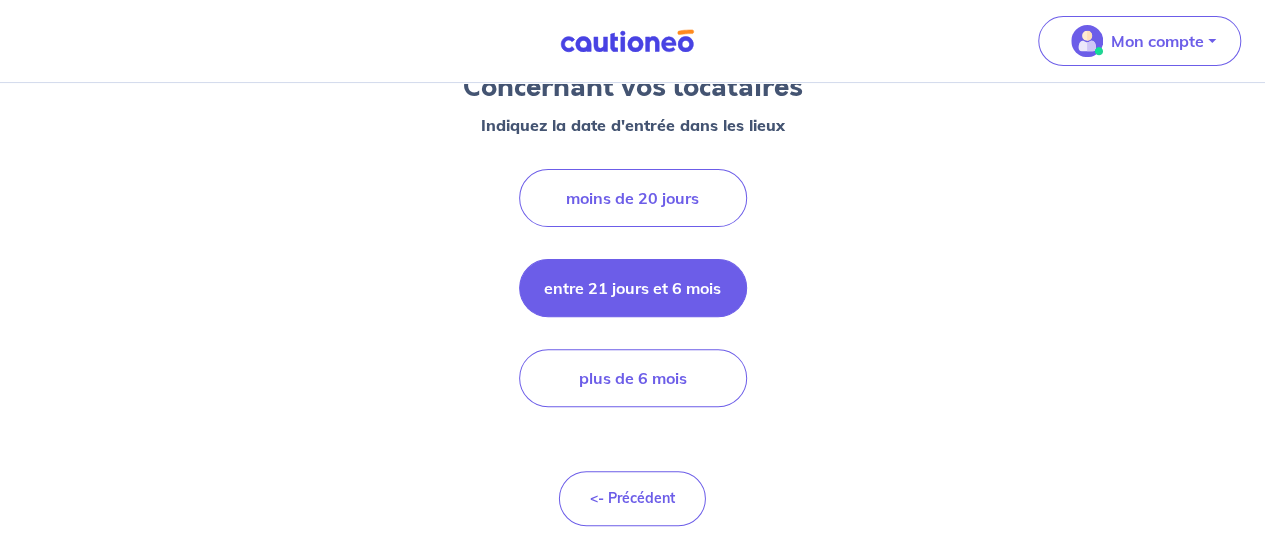 click on "entre 21 jours et 6 mois" at bounding box center [633, 288] 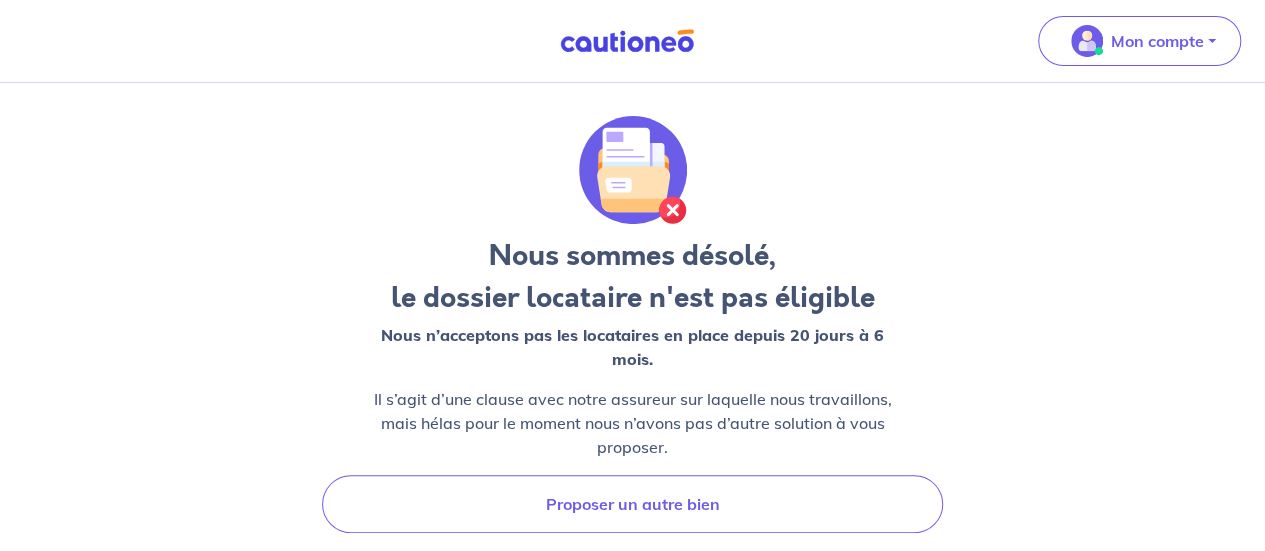 scroll, scrollTop: 0, scrollLeft: 0, axis: both 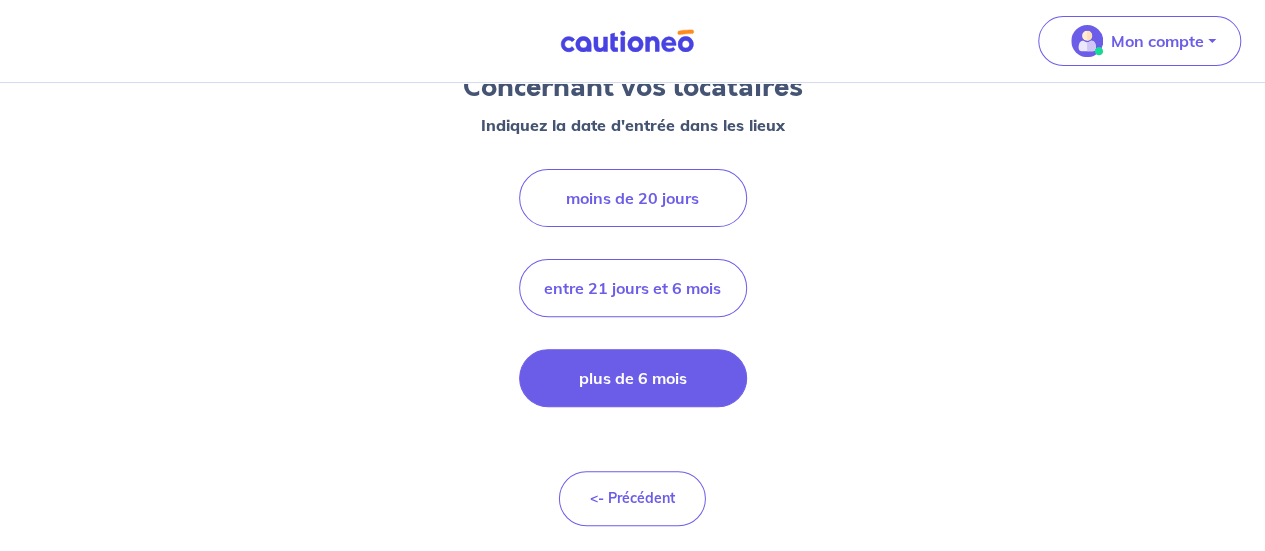 click on "plus de 6 mois" at bounding box center [633, 378] 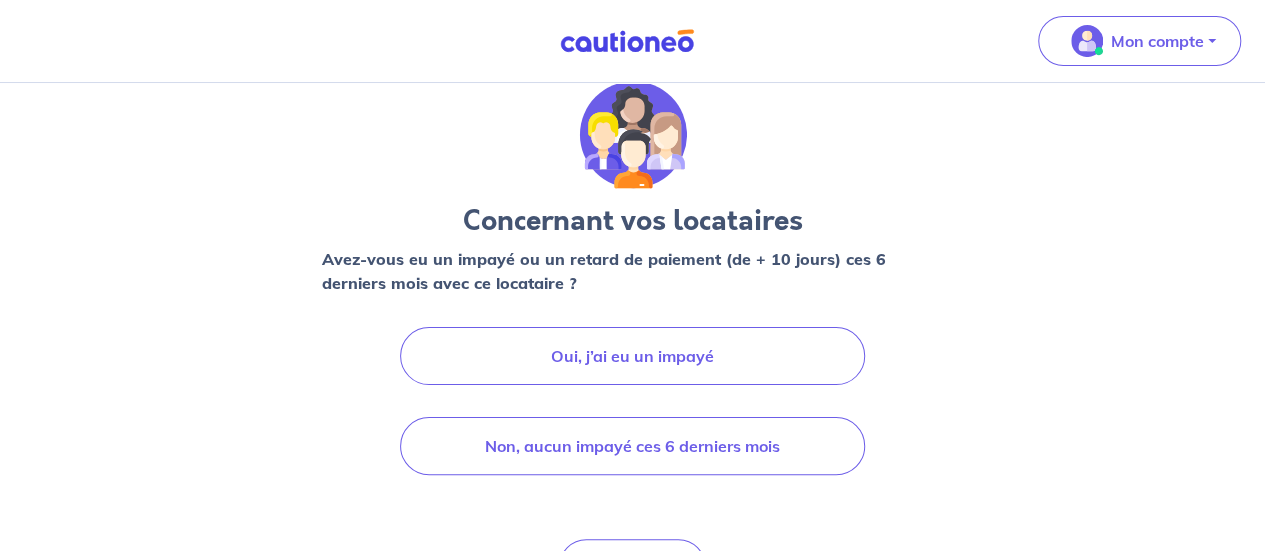 scroll, scrollTop: 0, scrollLeft: 0, axis: both 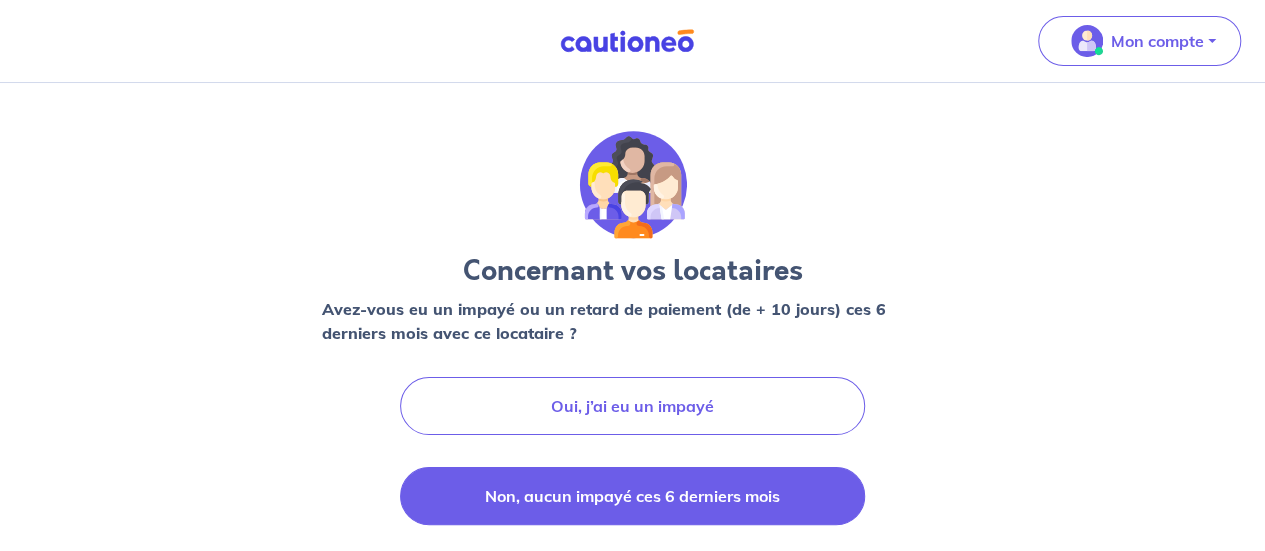 click on "Non, aucun impayé ces 6 derniers mois" at bounding box center [632, 496] 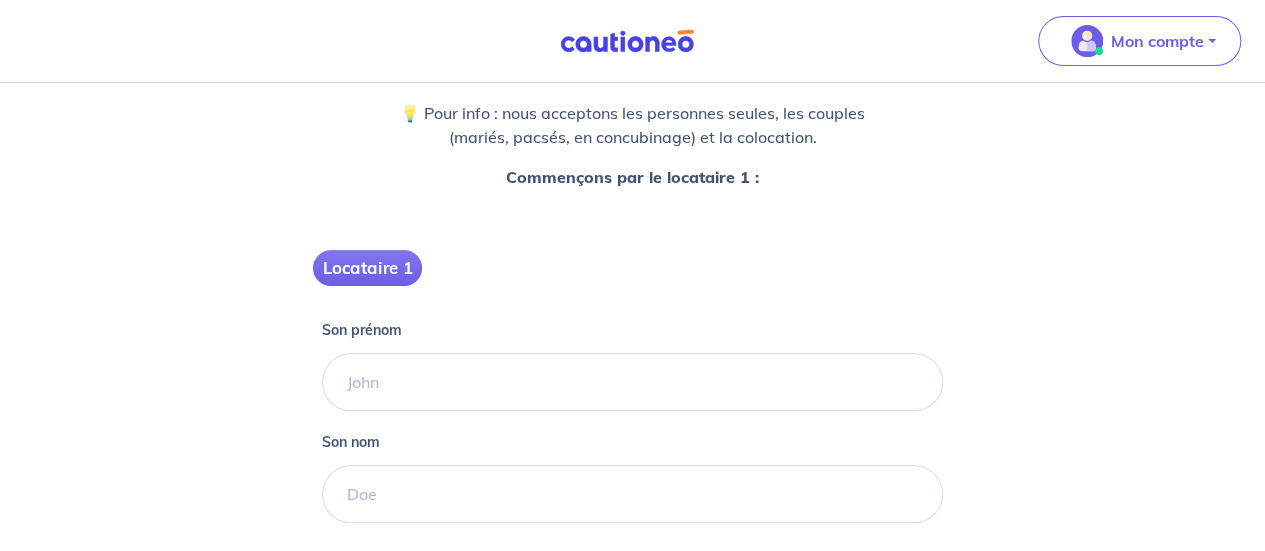 scroll, scrollTop: 200, scrollLeft: 0, axis: vertical 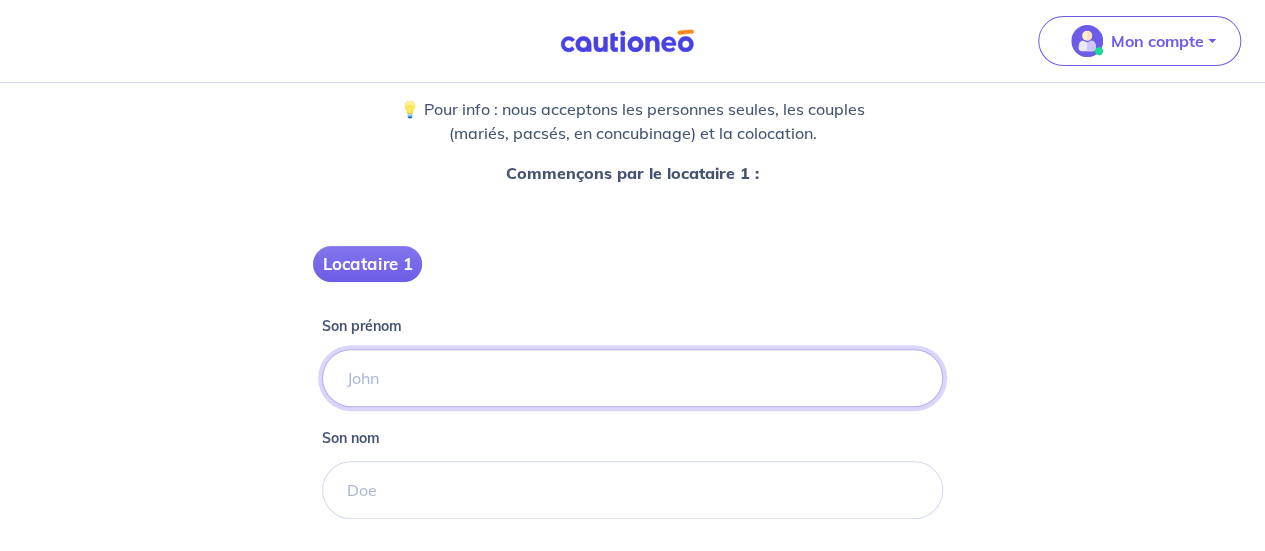 click on "Son prénom" at bounding box center (632, 378) 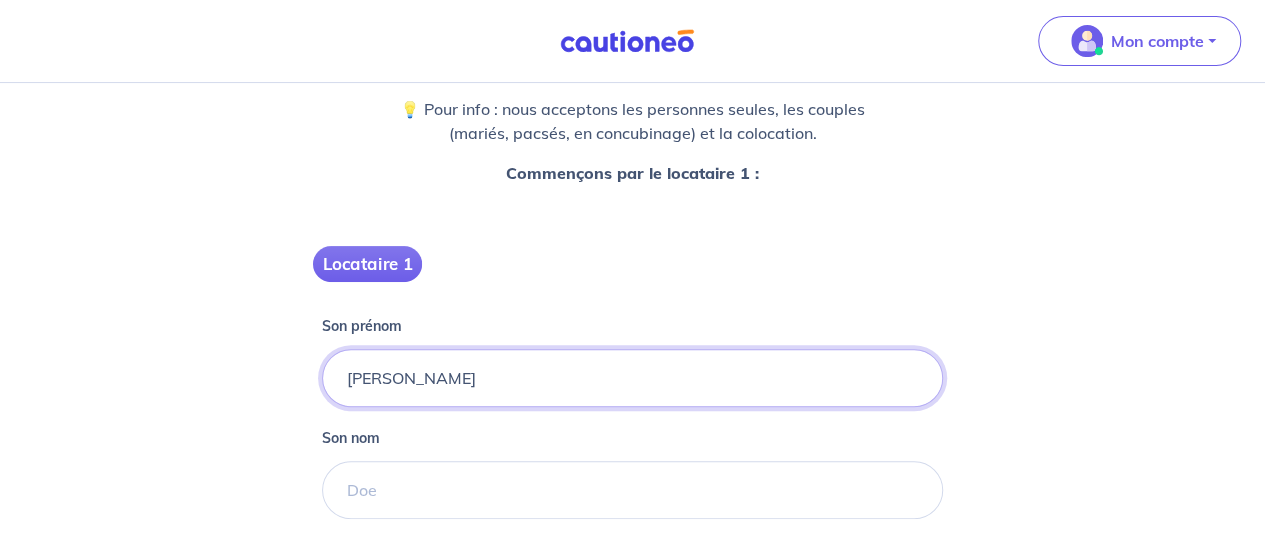 type on "[PERSON_NAME]" 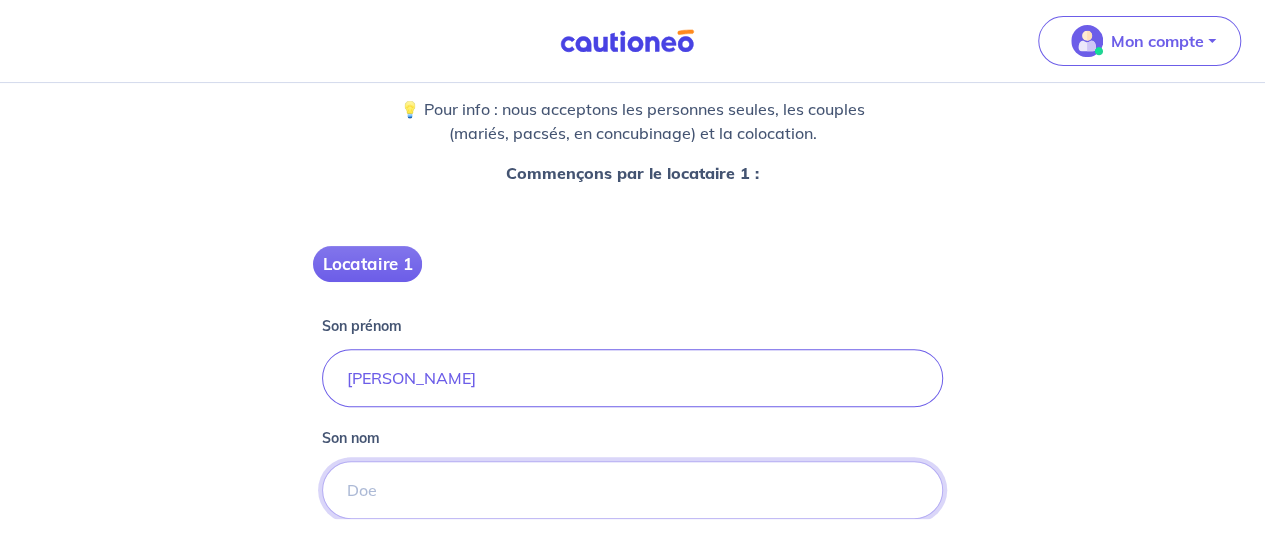click on "Son nom" at bounding box center [632, 490] 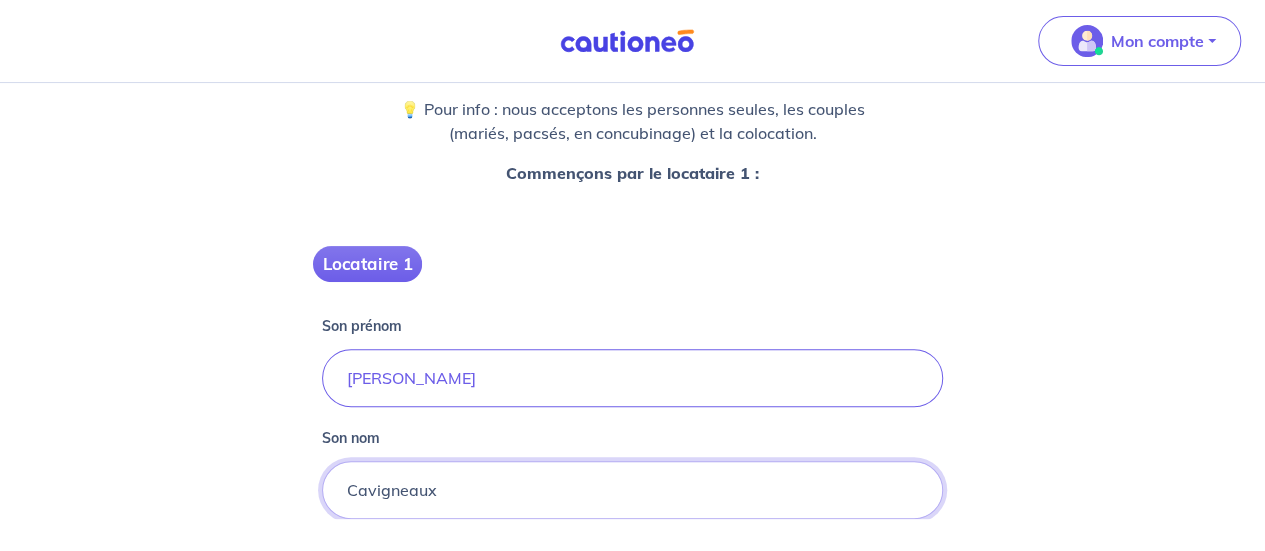 type on "Cavigneaux" 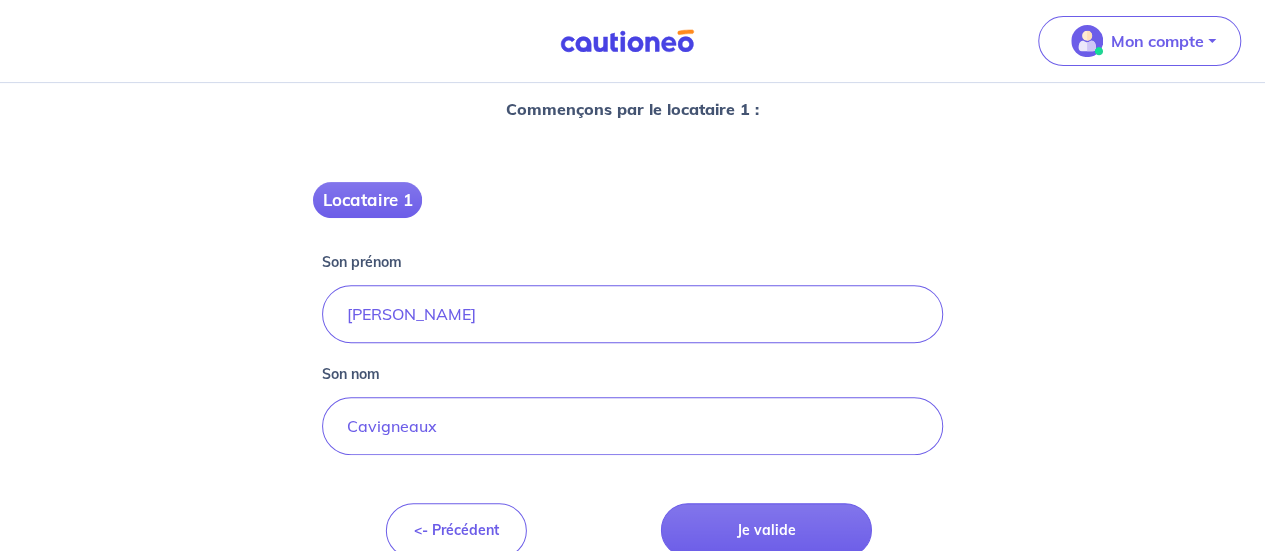scroll, scrollTop: 292, scrollLeft: 0, axis: vertical 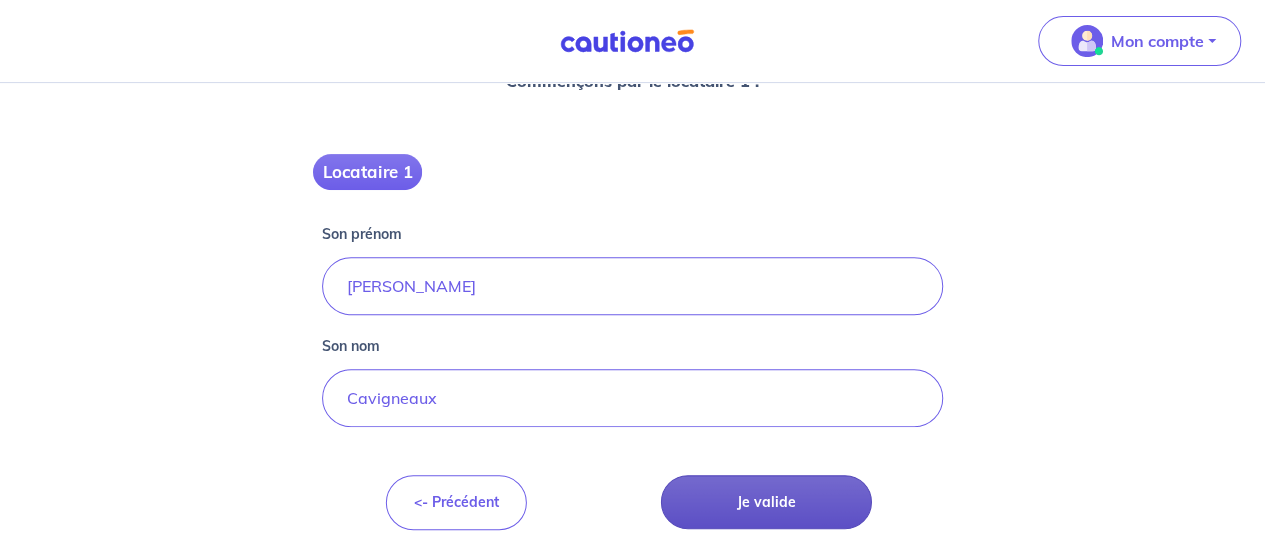 click on "Je valide" at bounding box center [766, 502] 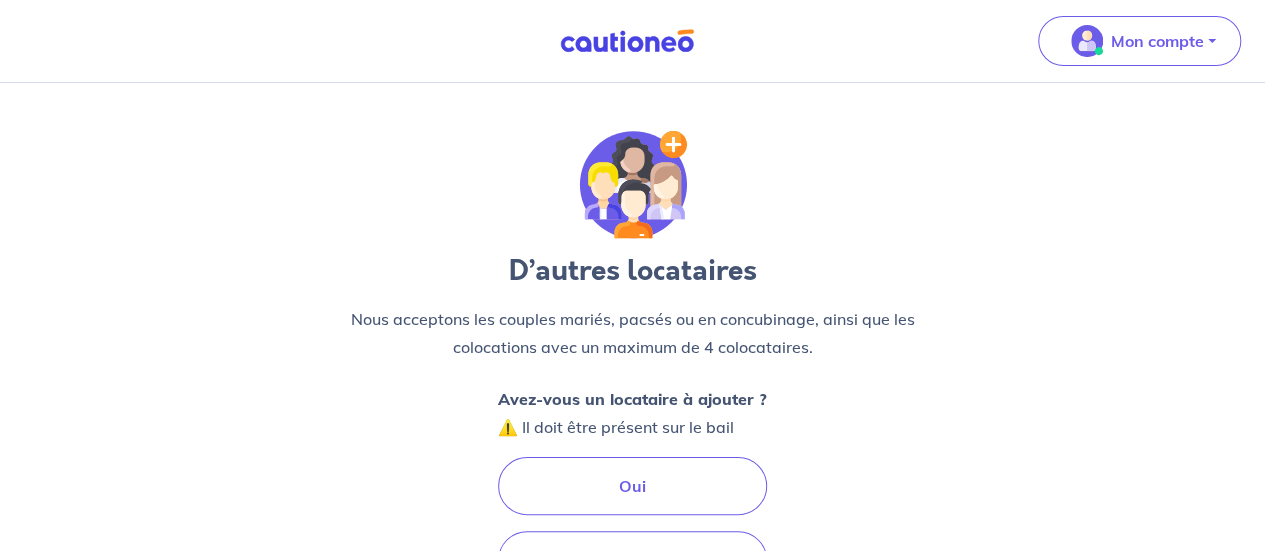 scroll, scrollTop: 100, scrollLeft: 0, axis: vertical 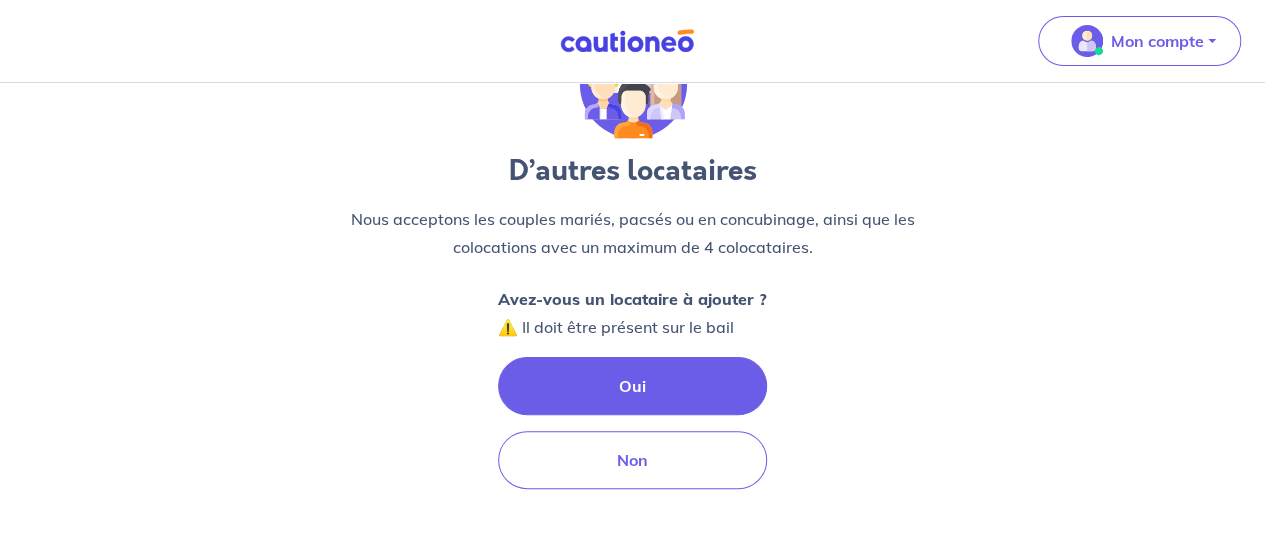click on "Oui" at bounding box center (632, 386) 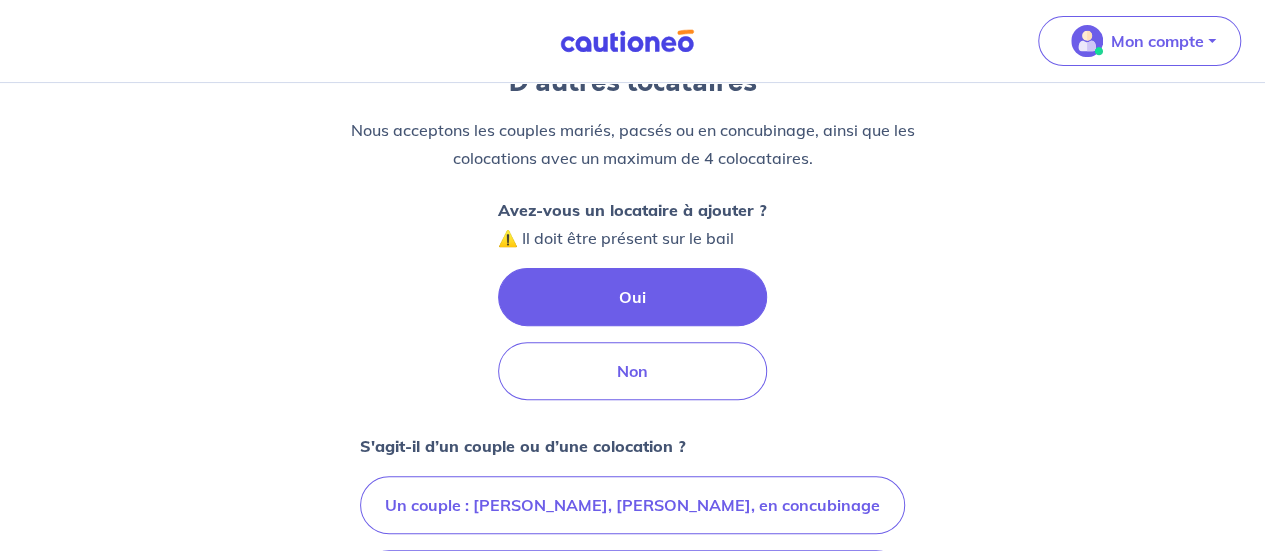 scroll, scrollTop: 300, scrollLeft: 0, axis: vertical 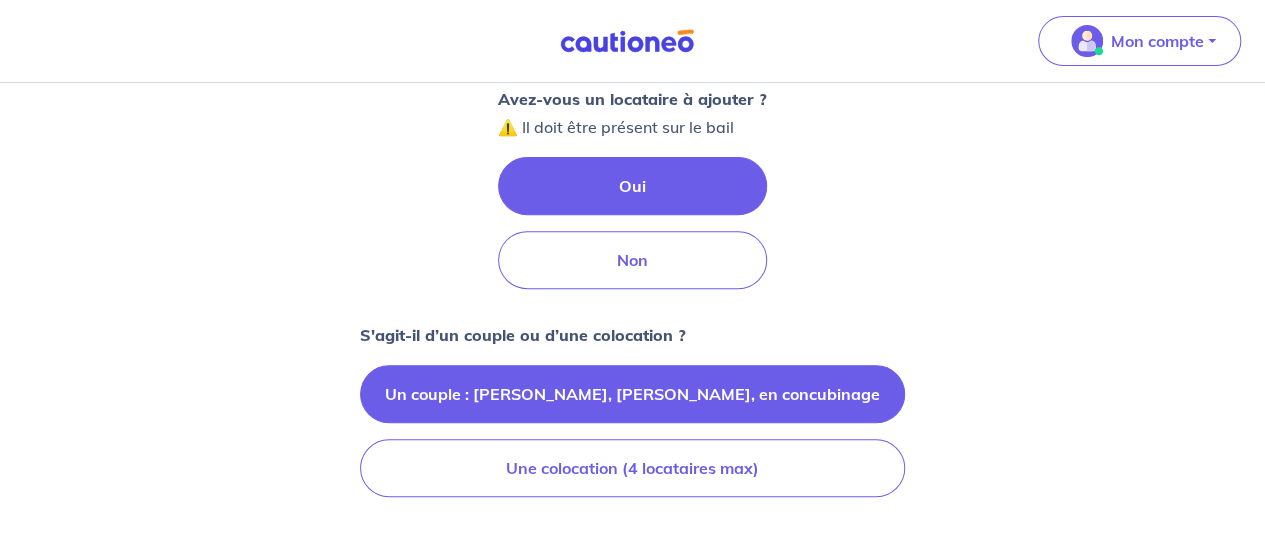 click on "Un couple : [PERSON_NAME], [PERSON_NAME], en concubinage" at bounding box center [632, 394] 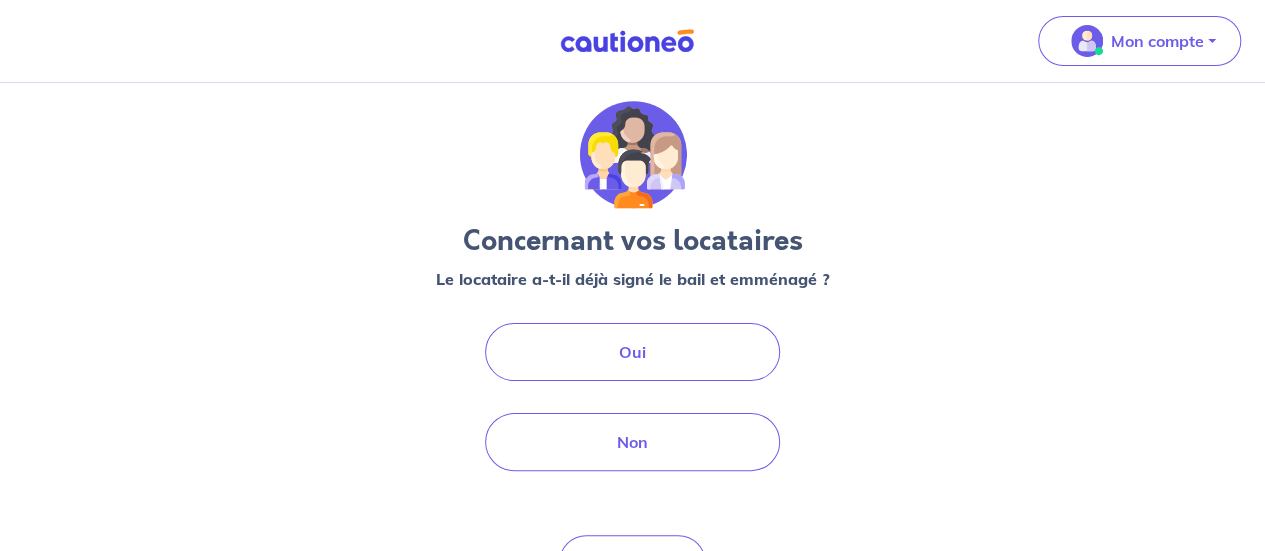 scroll, scrollTop: 0, scrollLeft: 0, axis: both 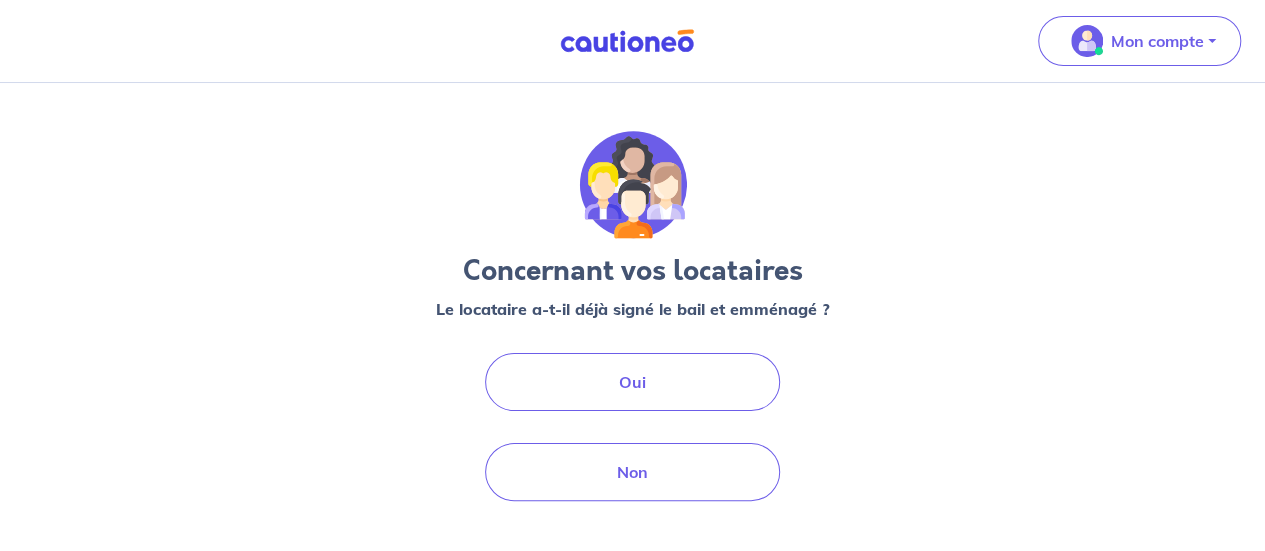 click on "Oui" at bounding box center (633, 382) 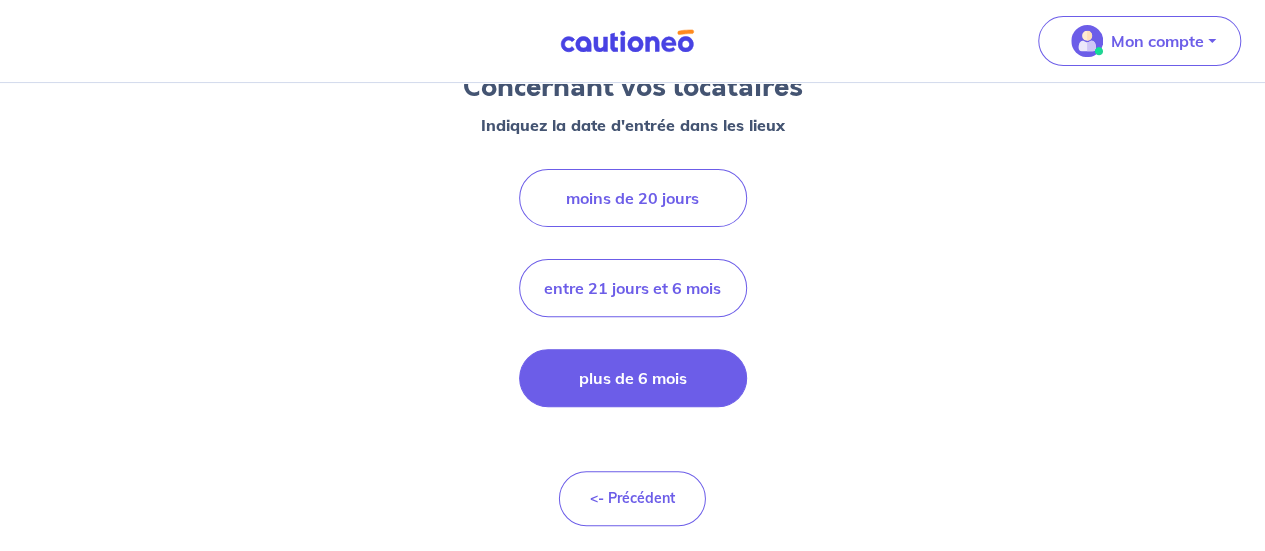 click on "plus de 6 mois" at bounding box center (633, 378) 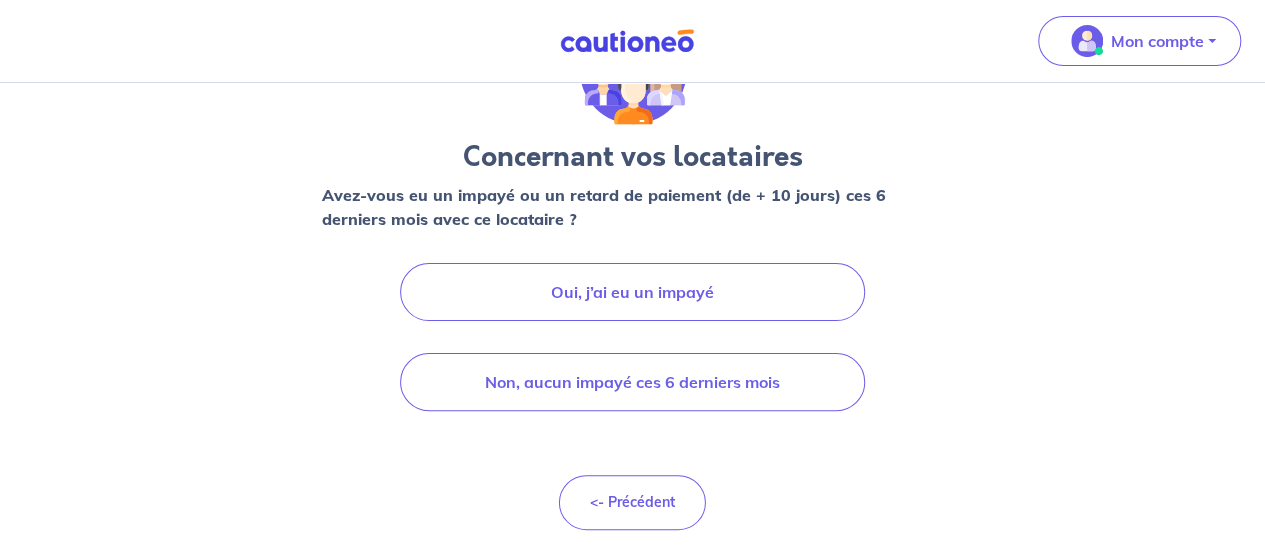 scroll, scrollTop: 0, scrollLeft: 0, axis: both 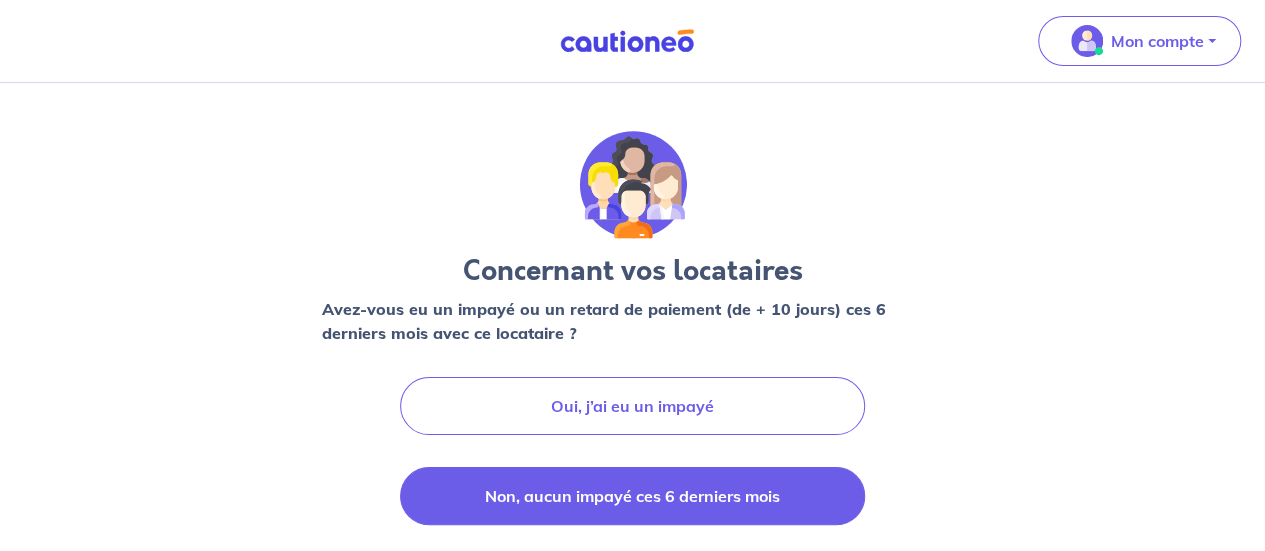 click on "Non, aucun impayé ces 6 derniers mois" at bounding box center [632, 496] 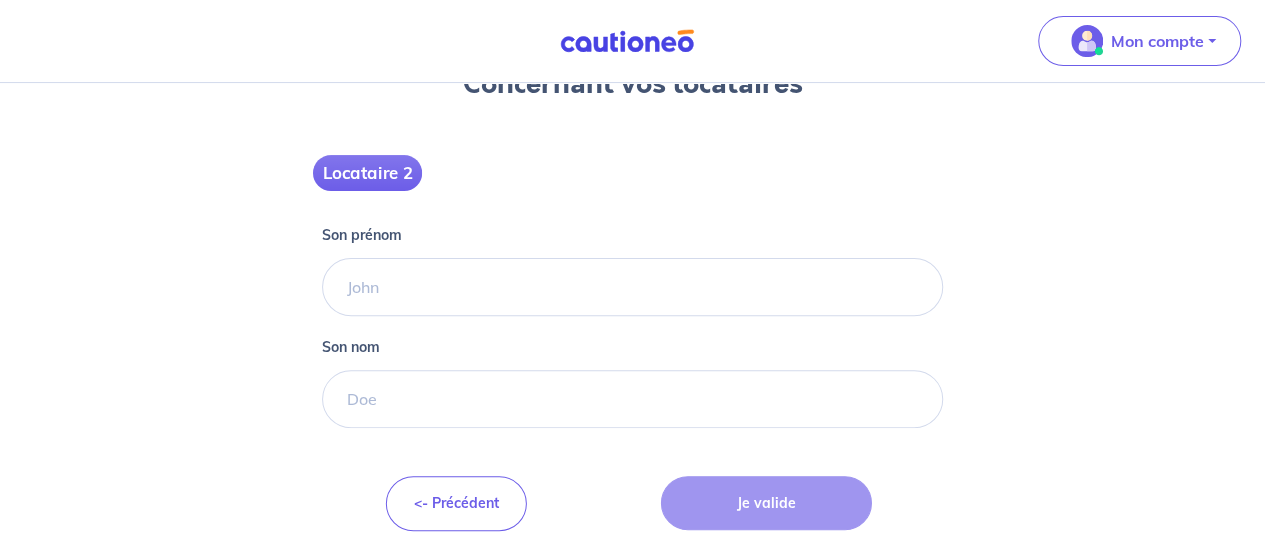scroll, scrollTop: 188, scrollLeft: 0, axis: vertical 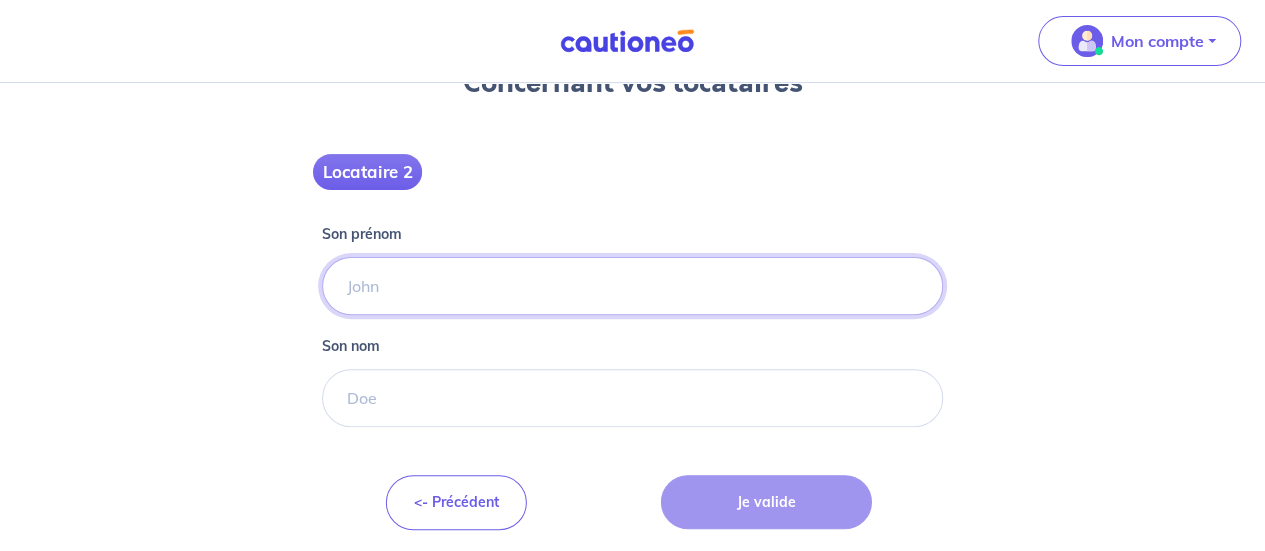 click on "Son prénom" at bounding box center (632, 286) 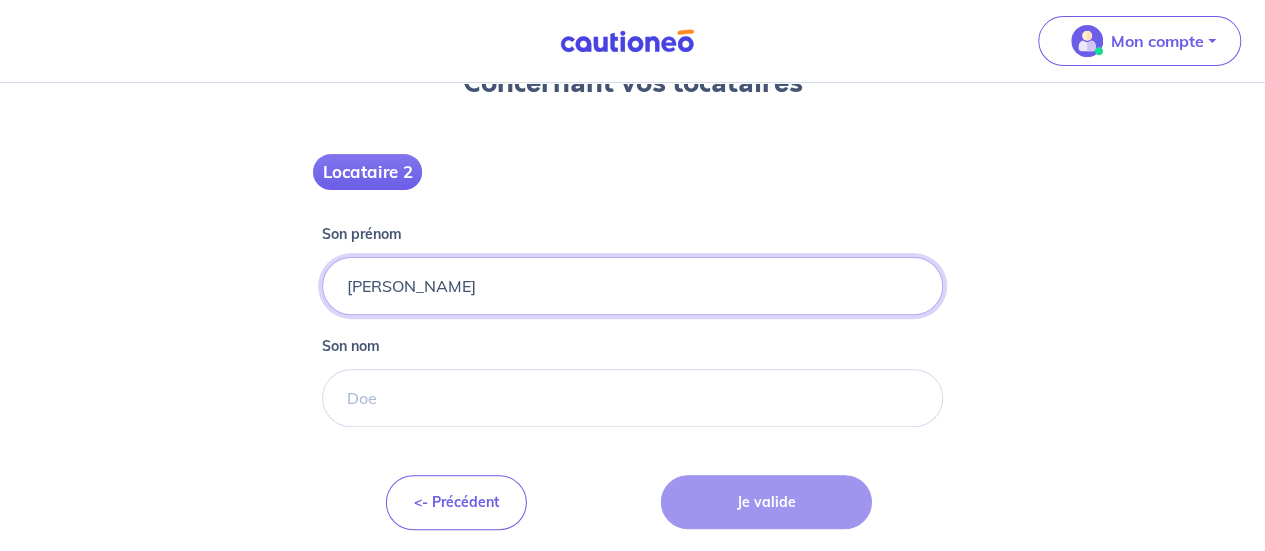 type on "[PERSON_NAME]" 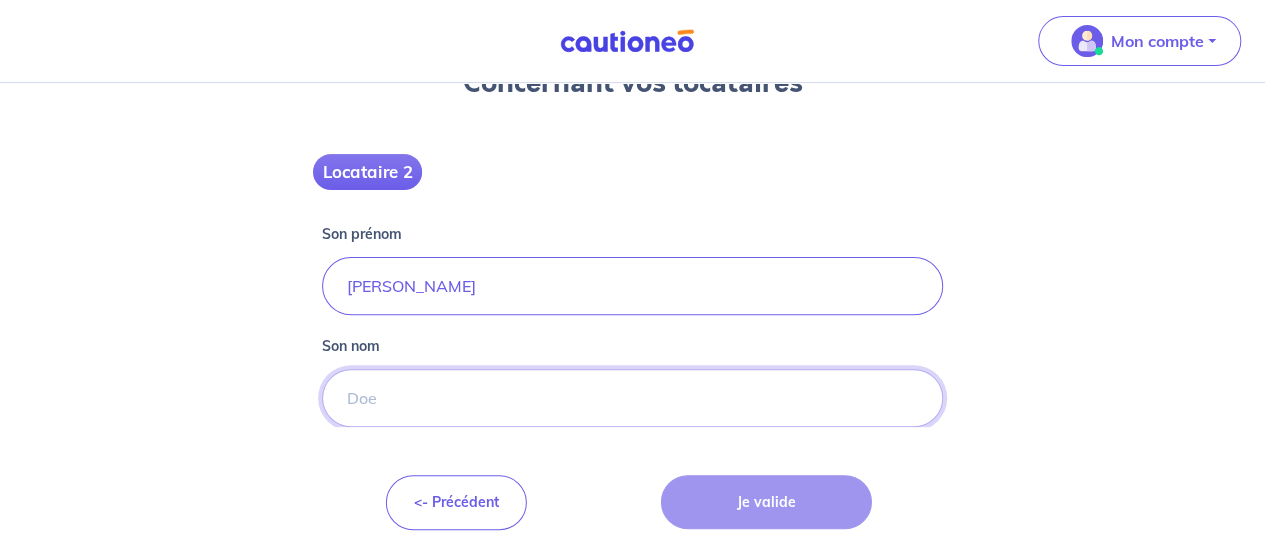 click on "Son nom" at bounding box center (632, 398) 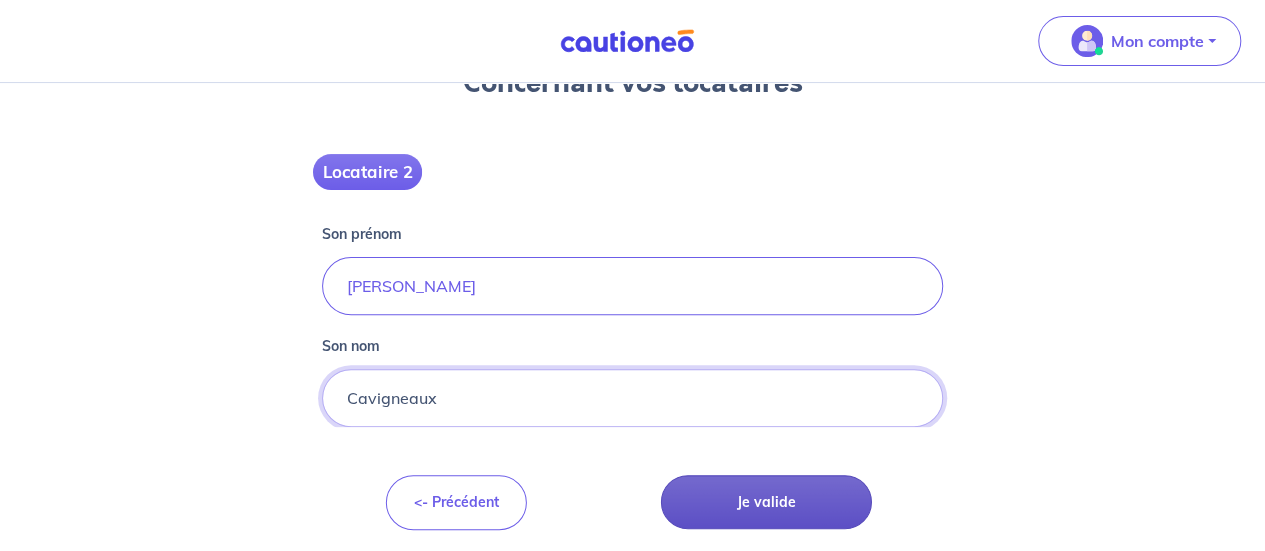 type on "Cavigneaux" 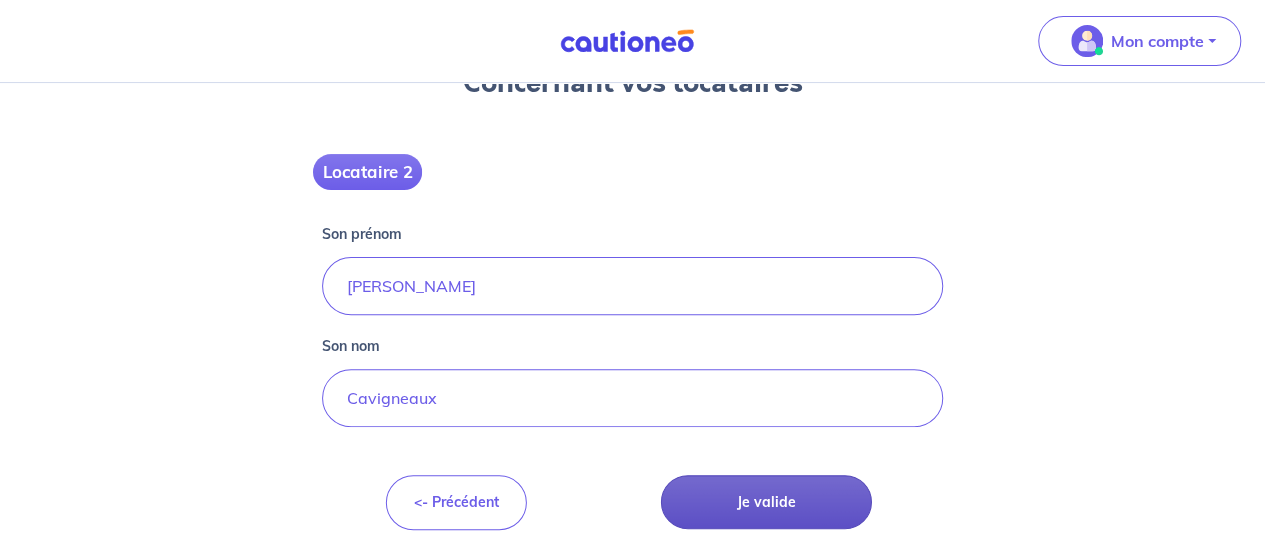 click on "Je valide" at bounding box center [766, 502] 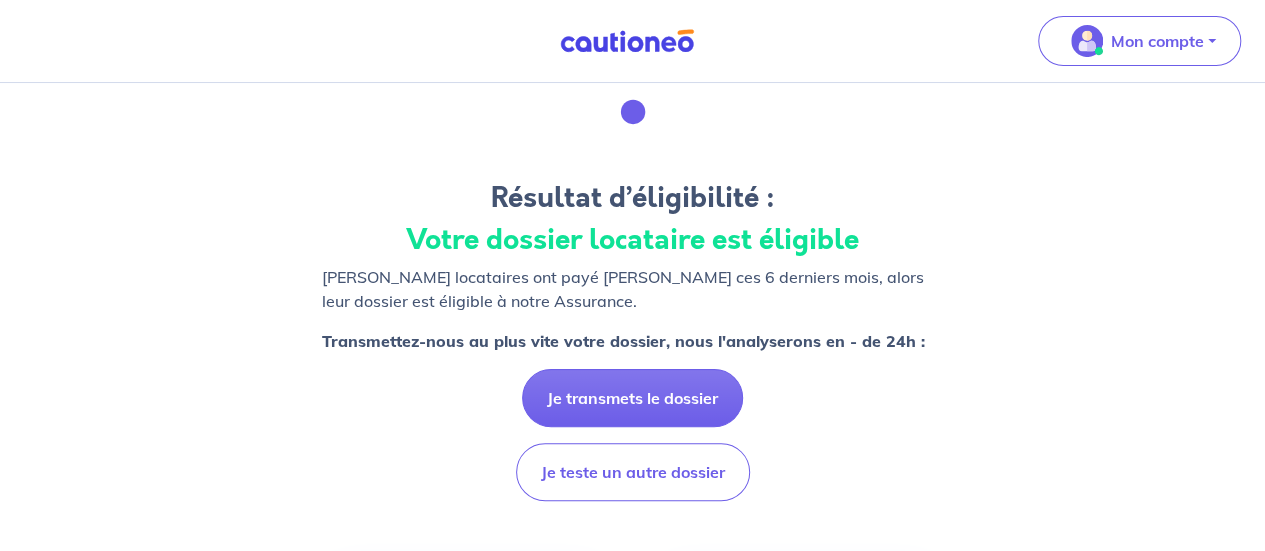 scroll, scrollTop: 100, scrollLeft: 0, axis: vertical 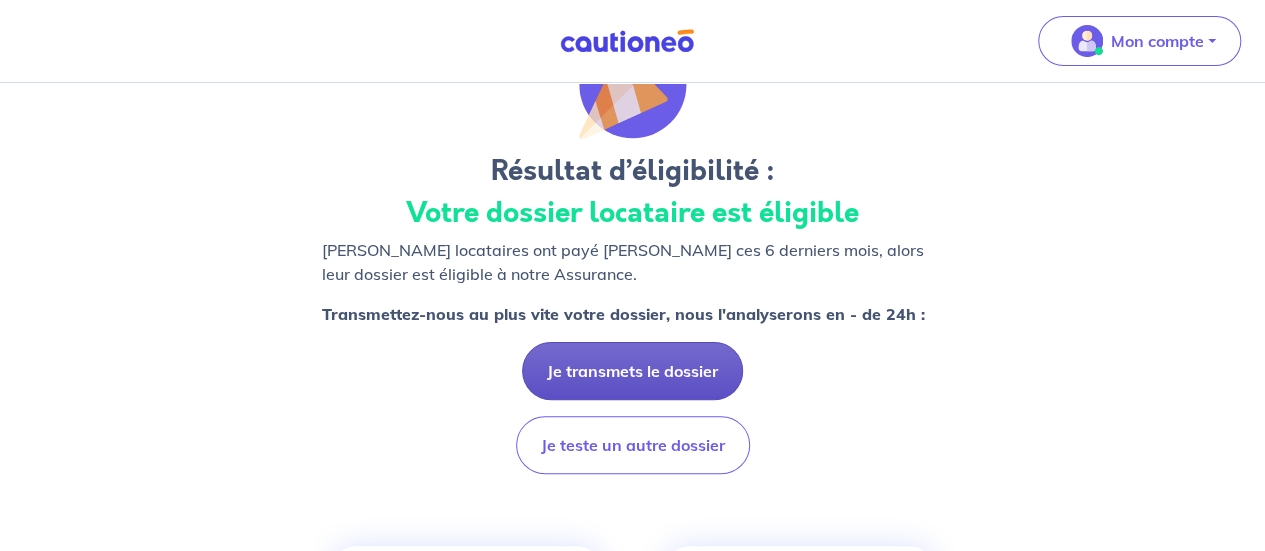 click on "Je transmets le dossier" at bounding box center [632, 371] 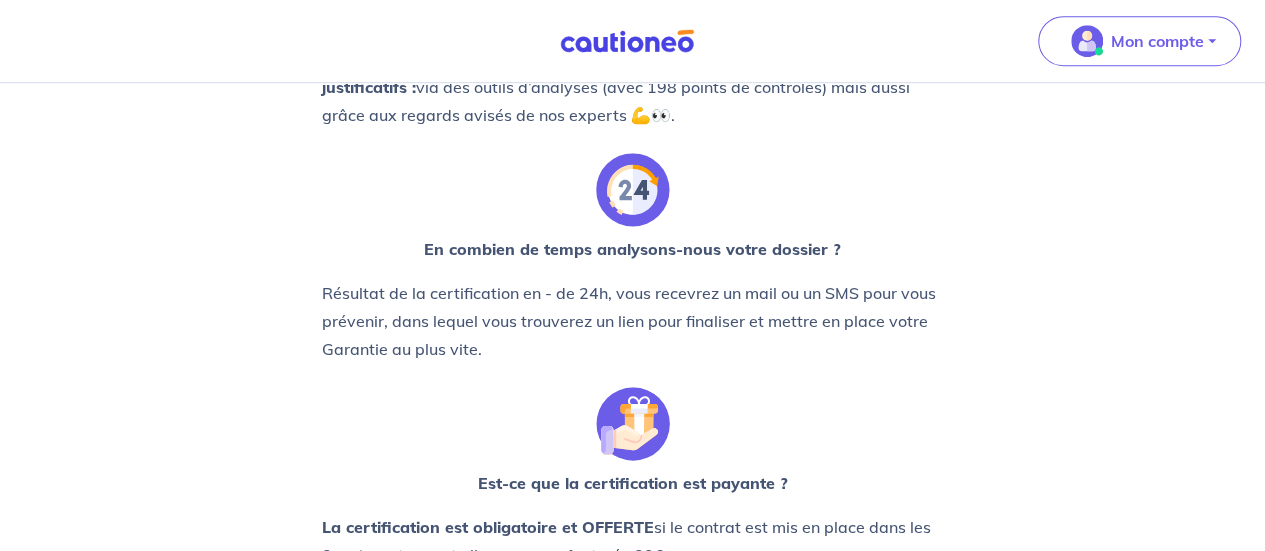 scroll, scrollTop: 400, scrollLeft: 0, axis: vertical 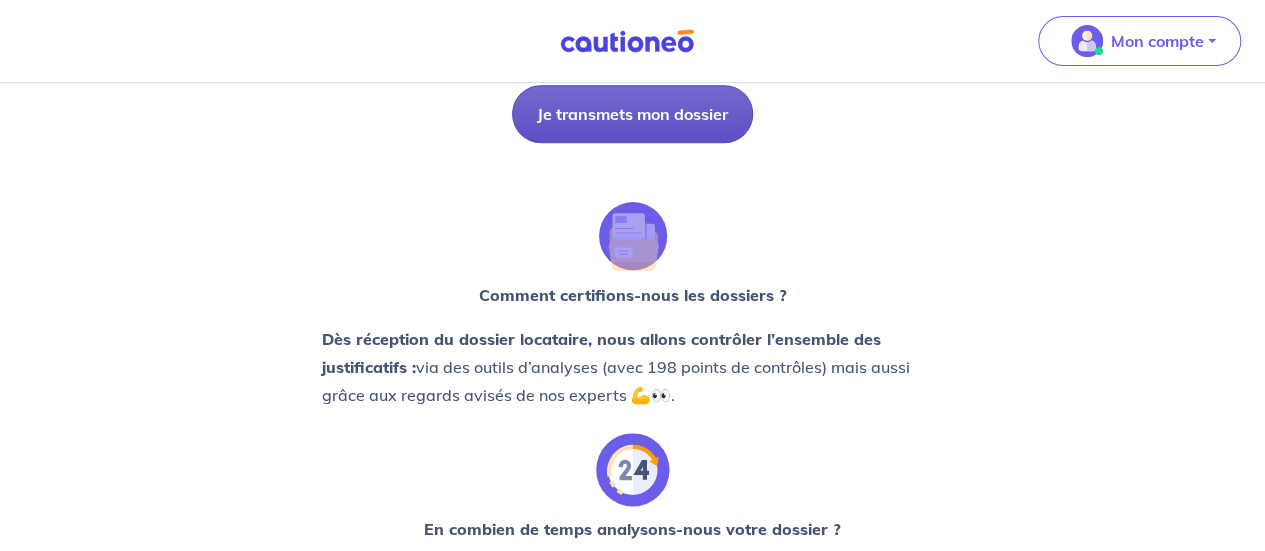 click on "Je transmets mon dossier" at bounding box center [632, 114] 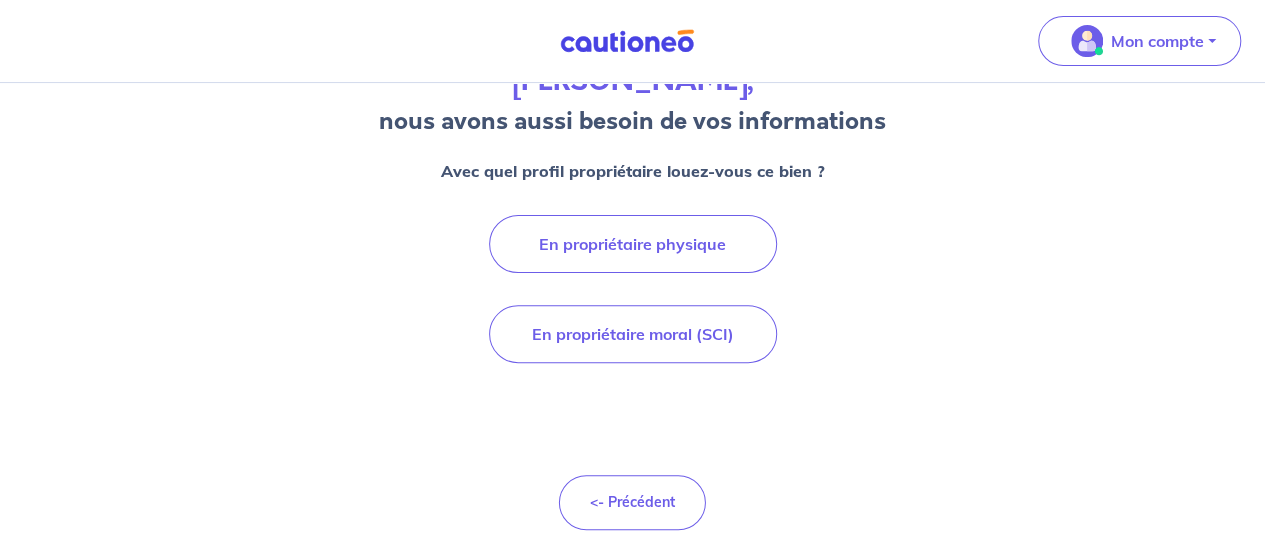scroll, scrollTop: 192, scrollLeft: 0, axis: vertical 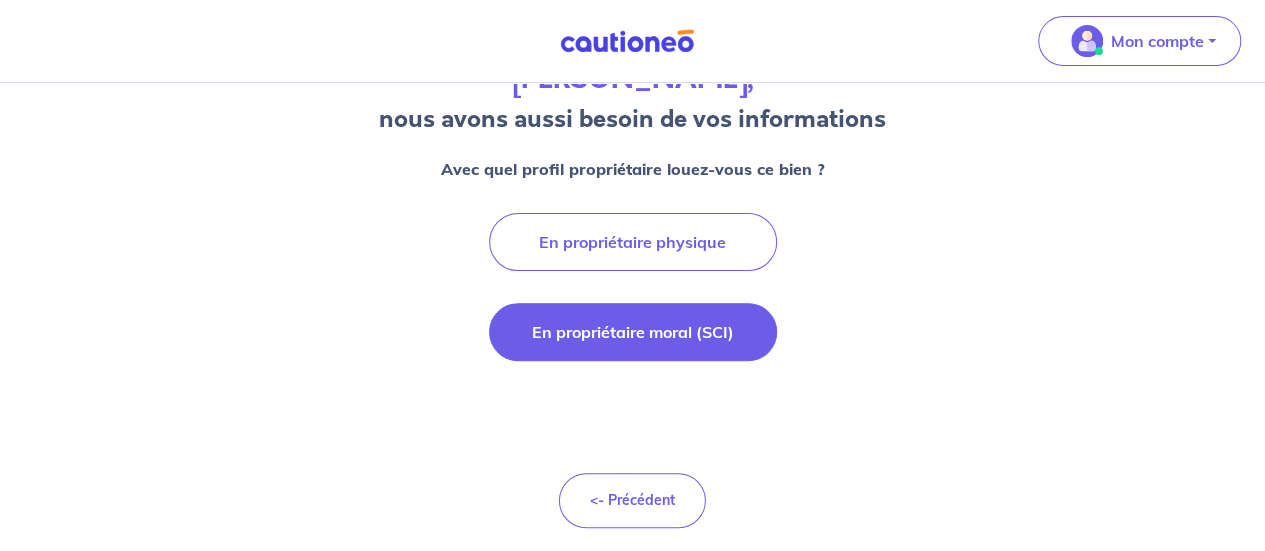 click on "En propriétaire moral (SCI)" at bounding box center (633, 332) 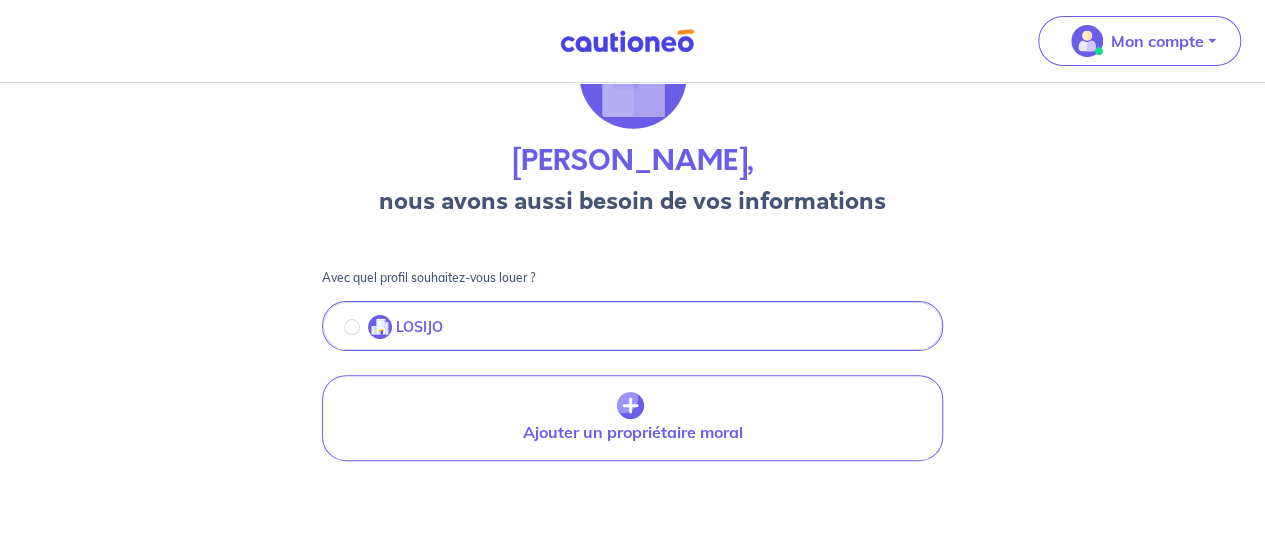 scroll, scrollTop: 193, scrollLeft: 0, axis: vertical 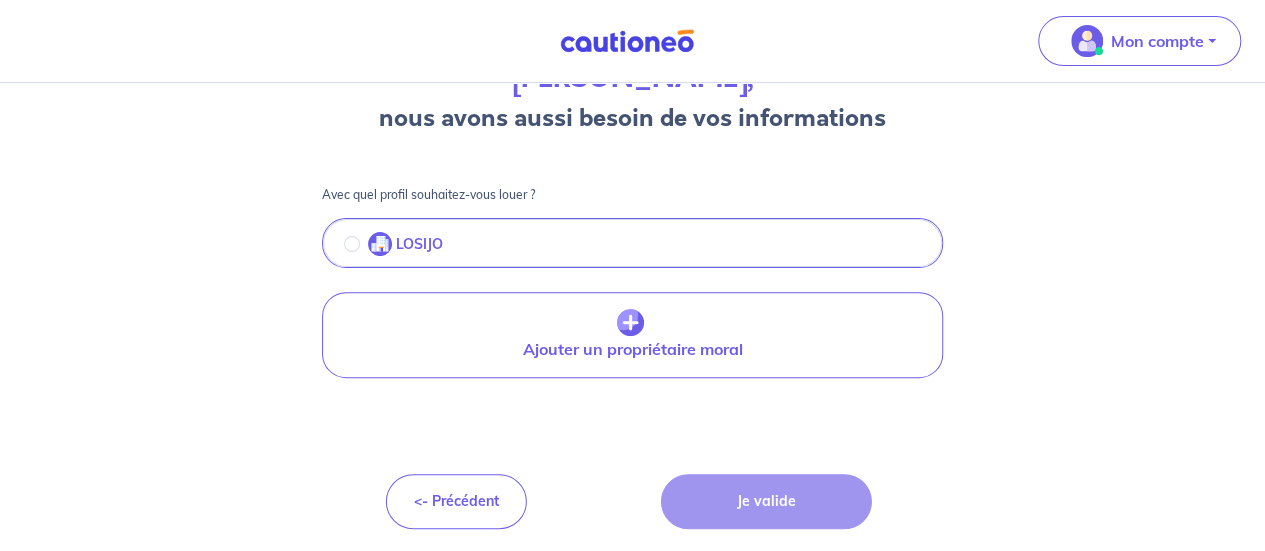 click on "LOSIJO" at bounding box center (632, 245) 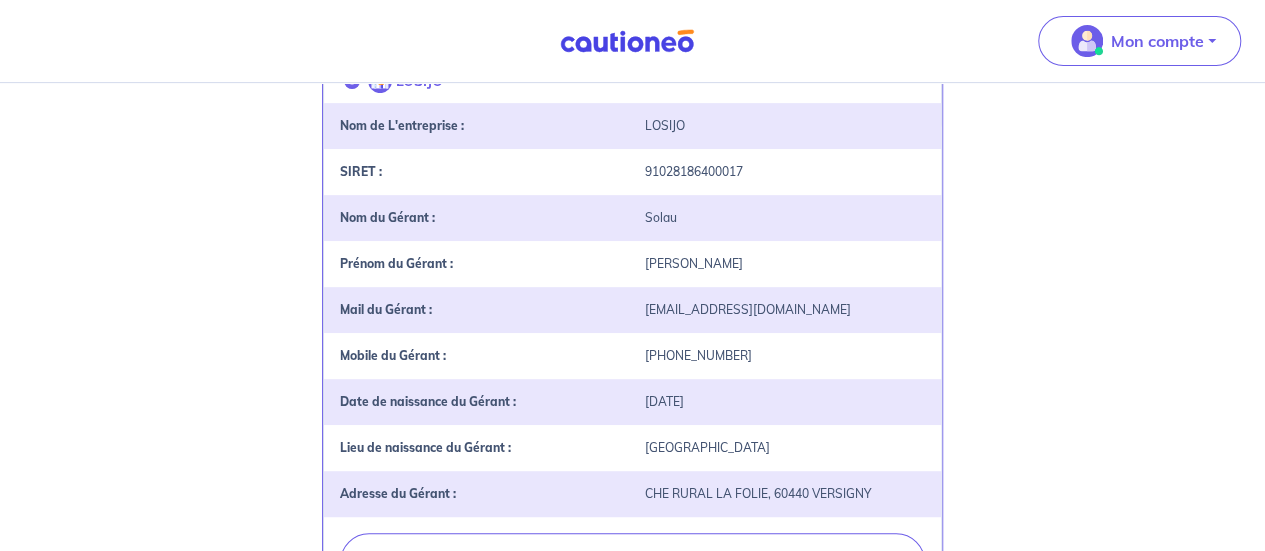 scroll, scrollTop: 696, scrollLeft: 0, axis: vertical 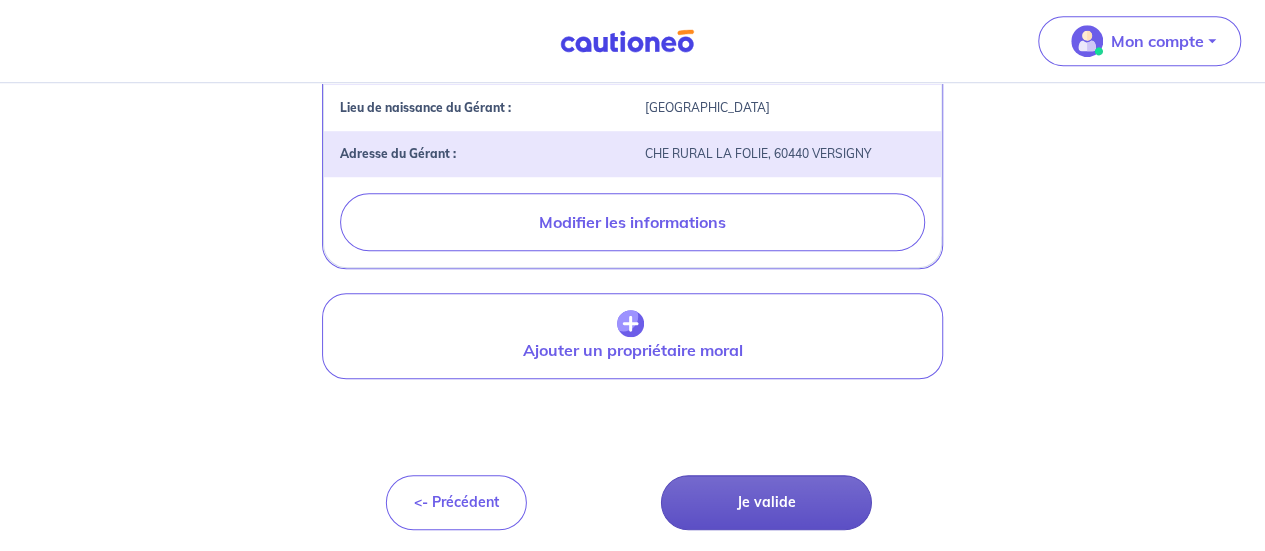 click on "Je valide" at bounding box center [766, 502] 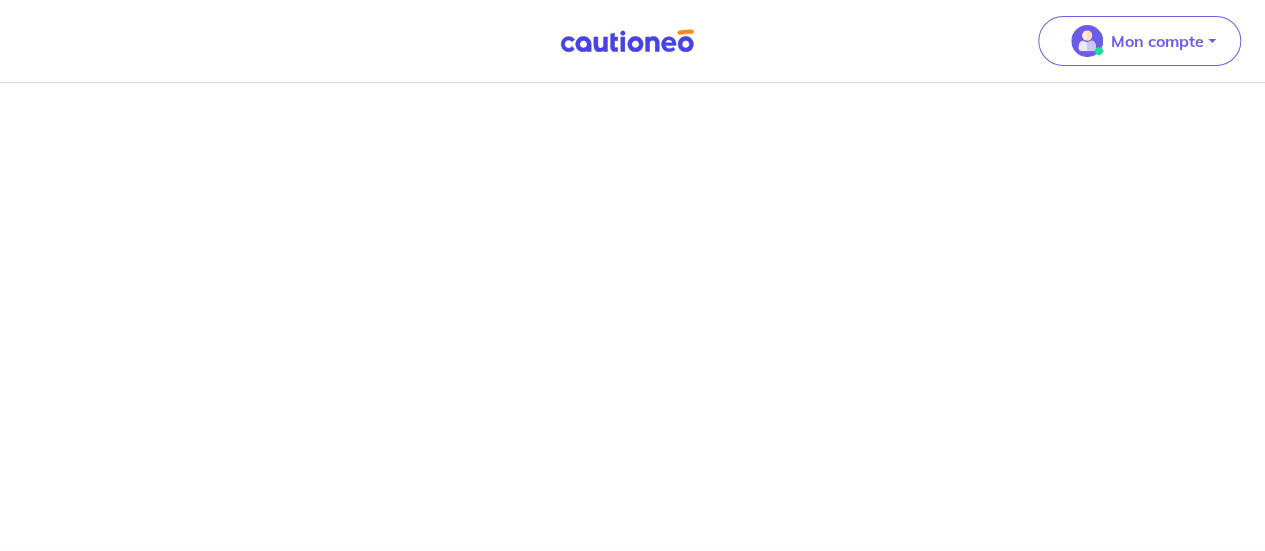 scroll, scrollTop: 0, scrollLeft: 0, axis: both 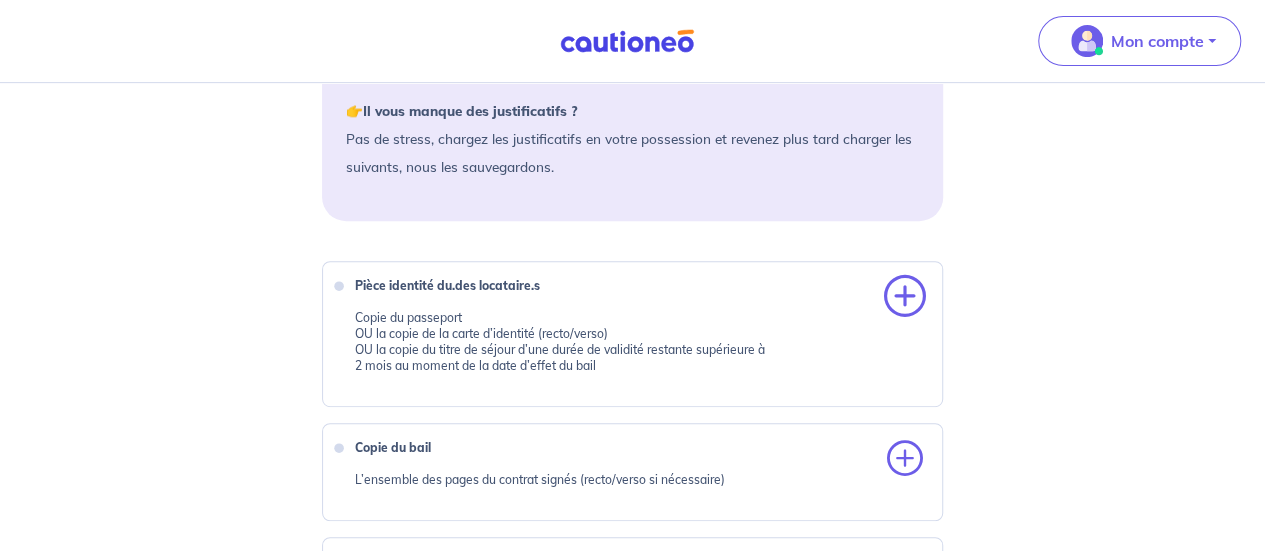 click at bounding box center [905, 297] 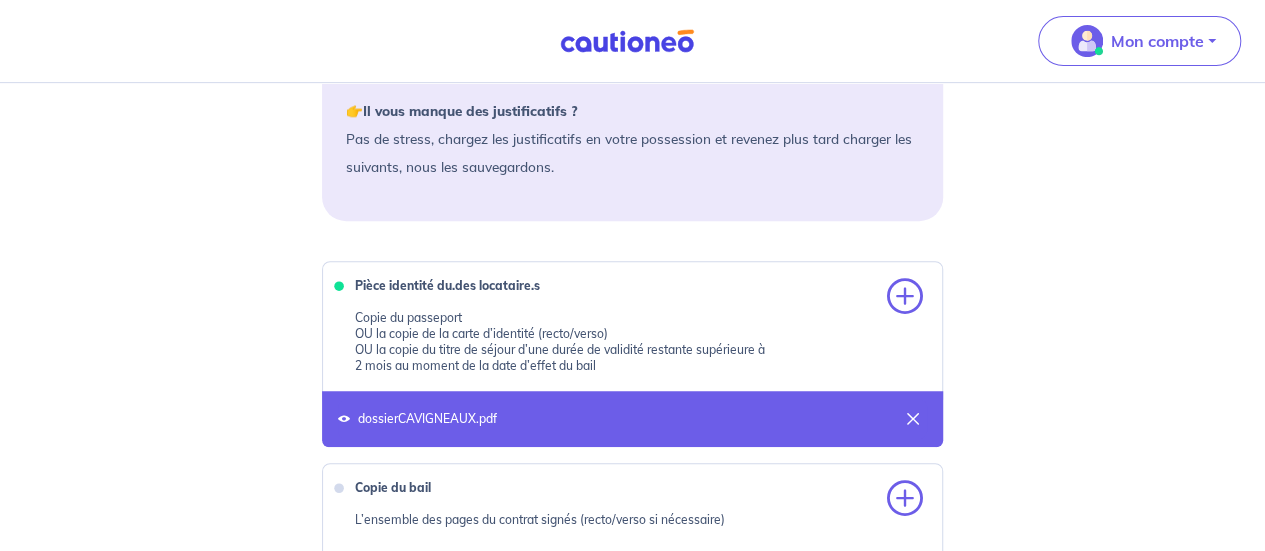 scroll, scrollTop: 500, scrollLeft: 0, axis: vertical 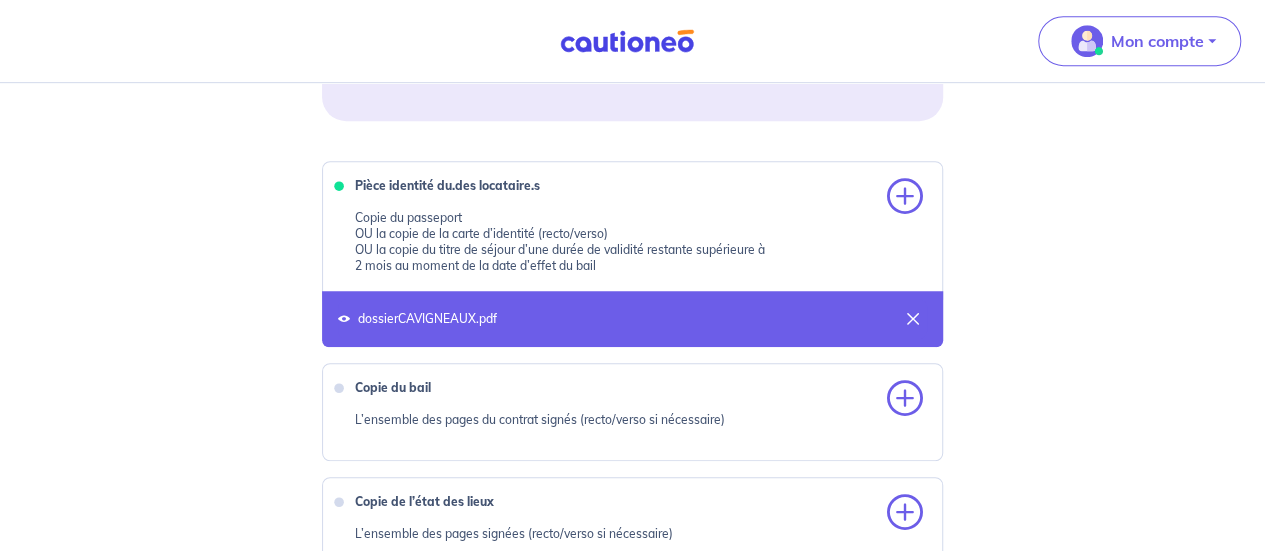 click at bounding box center [344, 319] 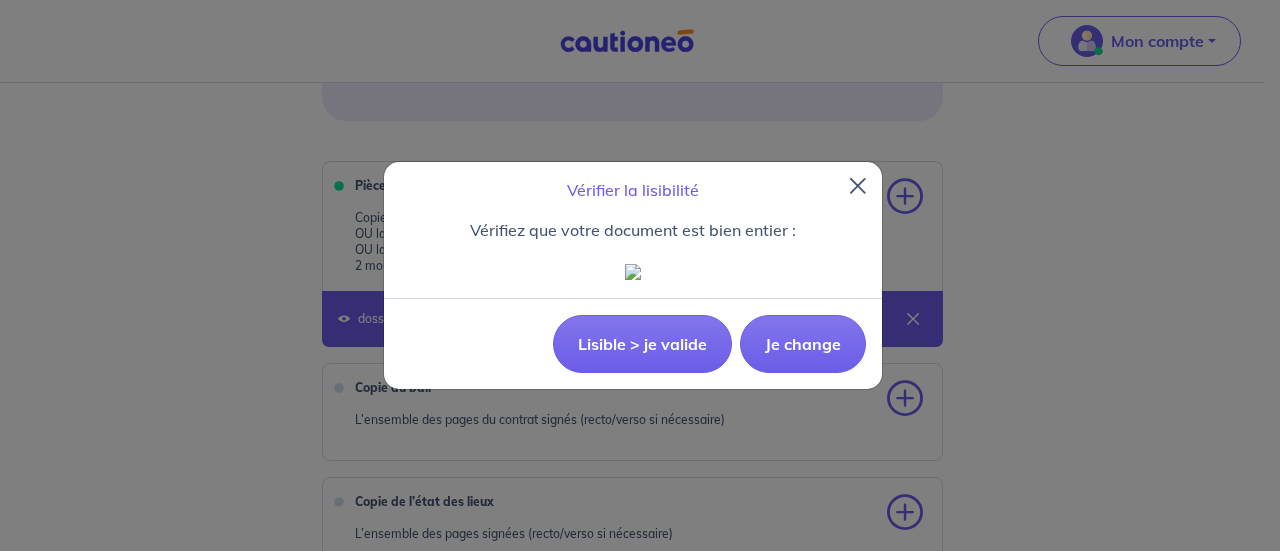 click at bounding box center [858, 186] 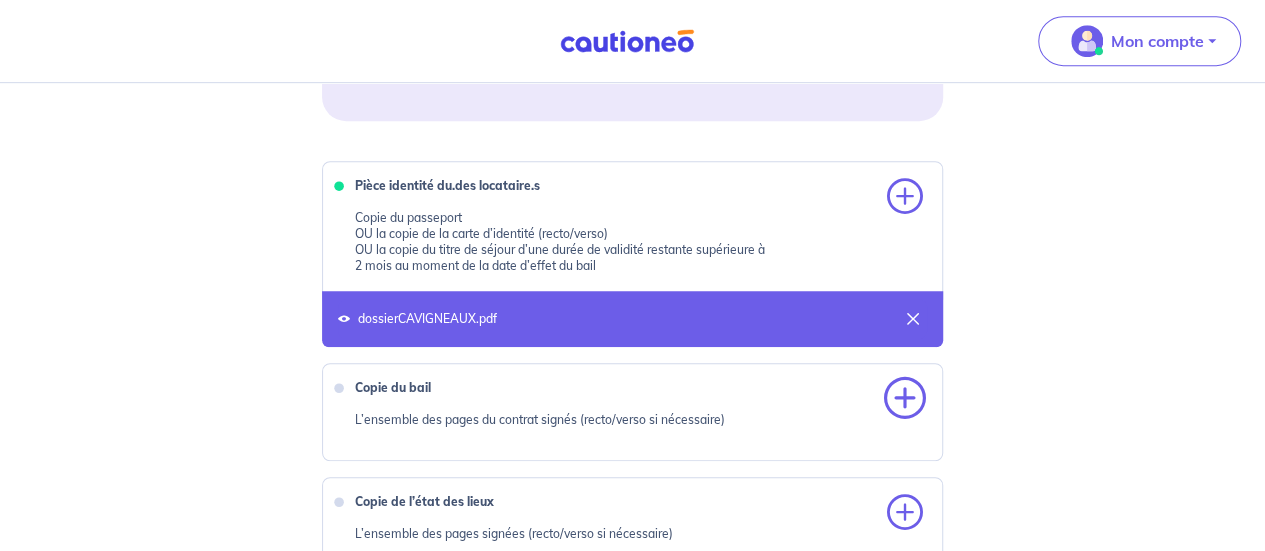 click at bounding box center [905, 399] 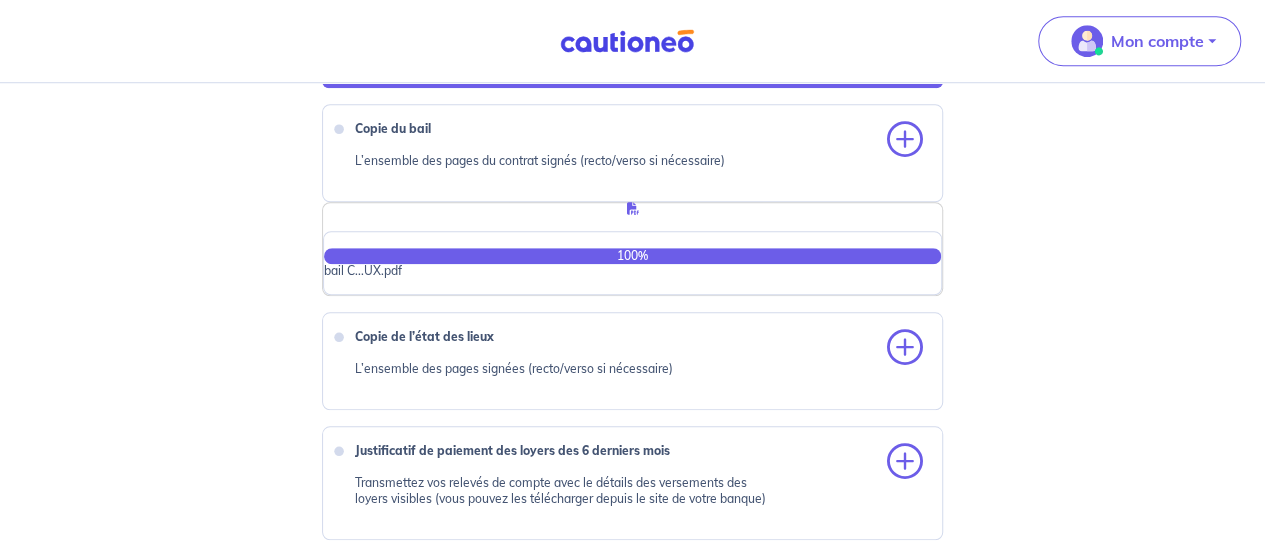 scroll, scrollTop: 800, scrollLeft: 0, axis: vertical 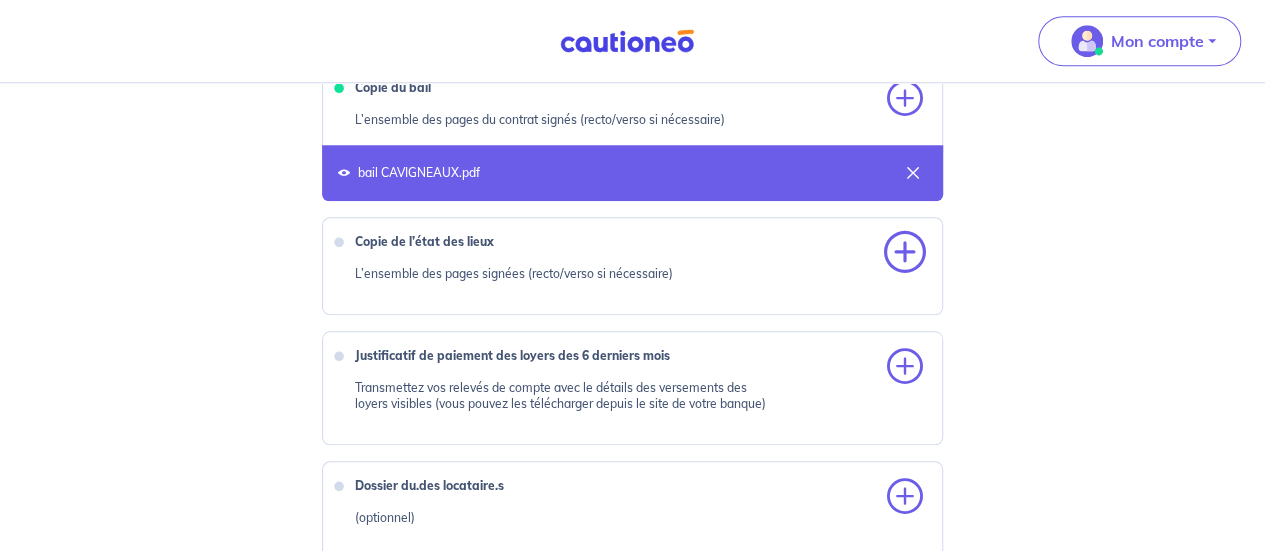 click at bounding box center (905, 253) 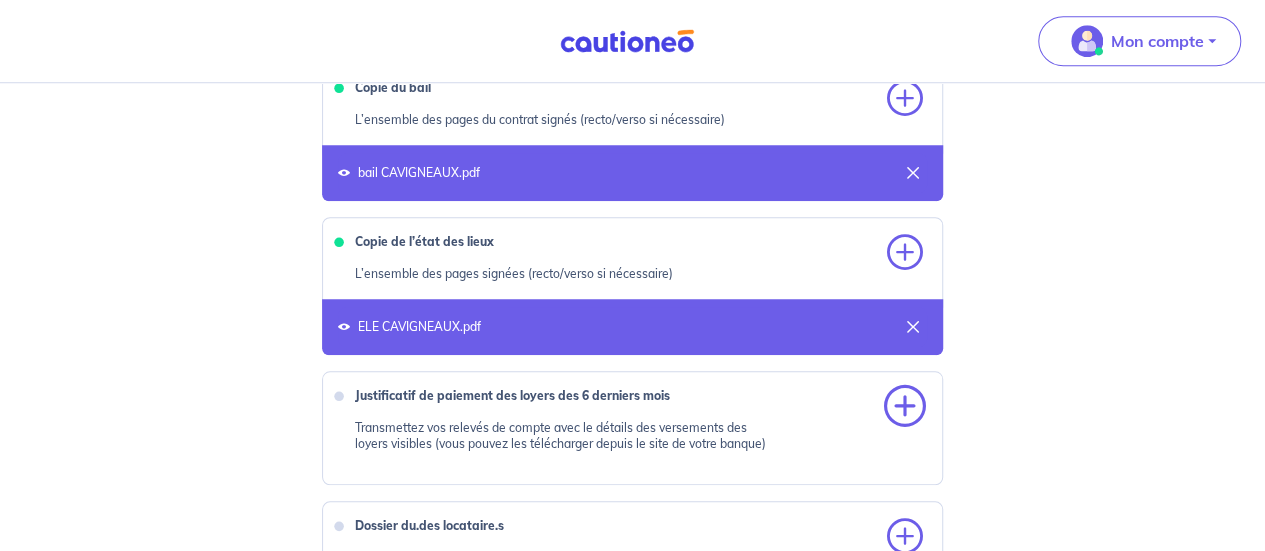 click at bounding box center [905, 407] 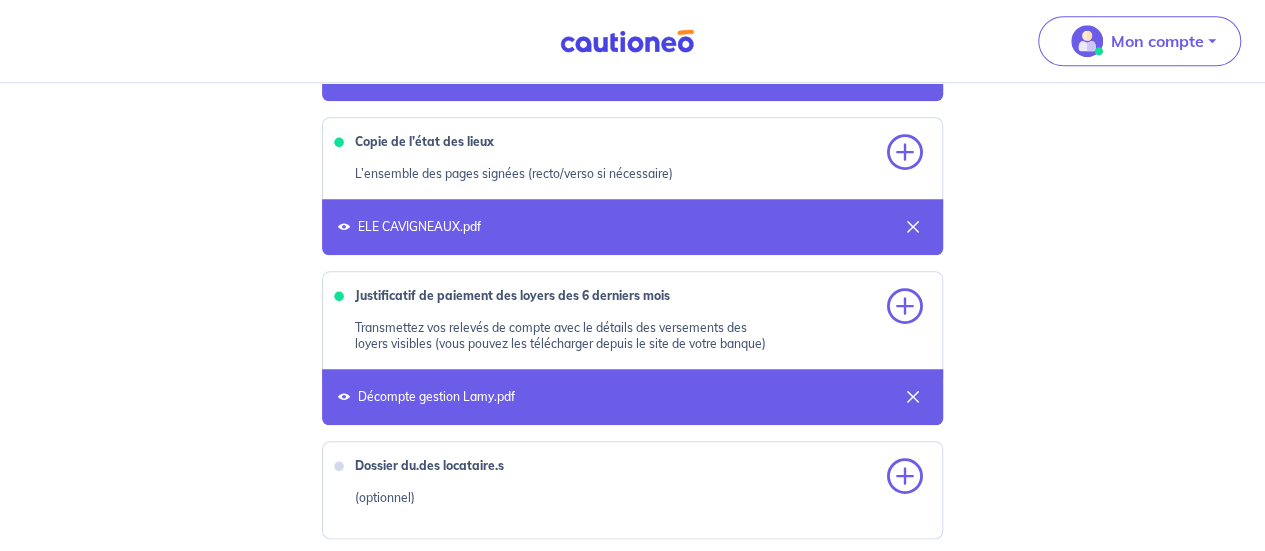 scroll, scrollTop: 1000, scrollLeft: 0, axis: vertical 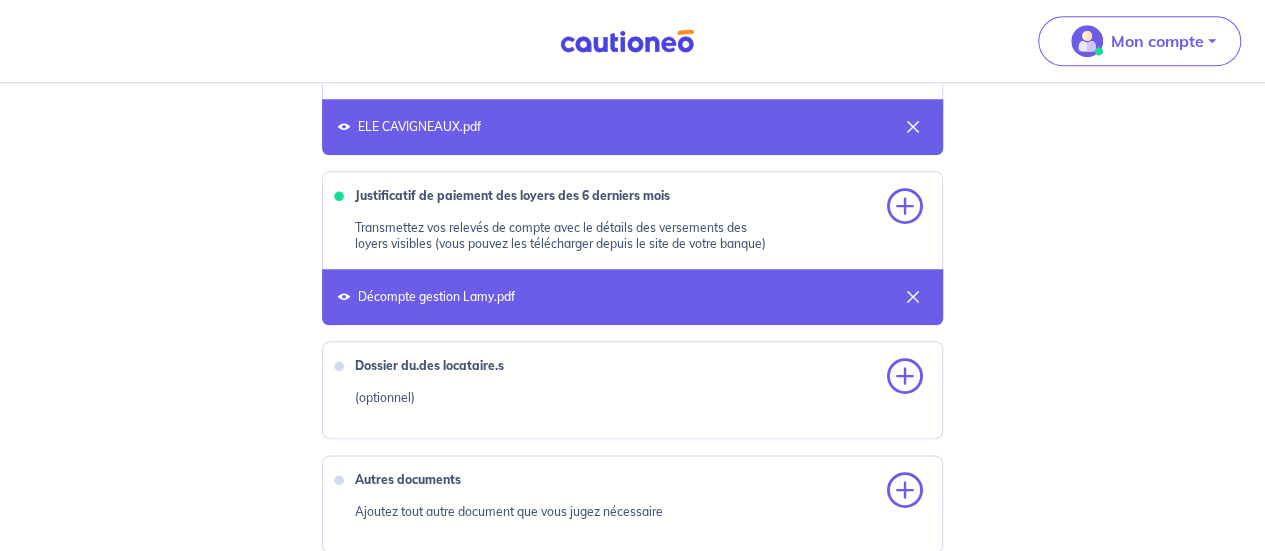 click at bounding box center [344, 297] 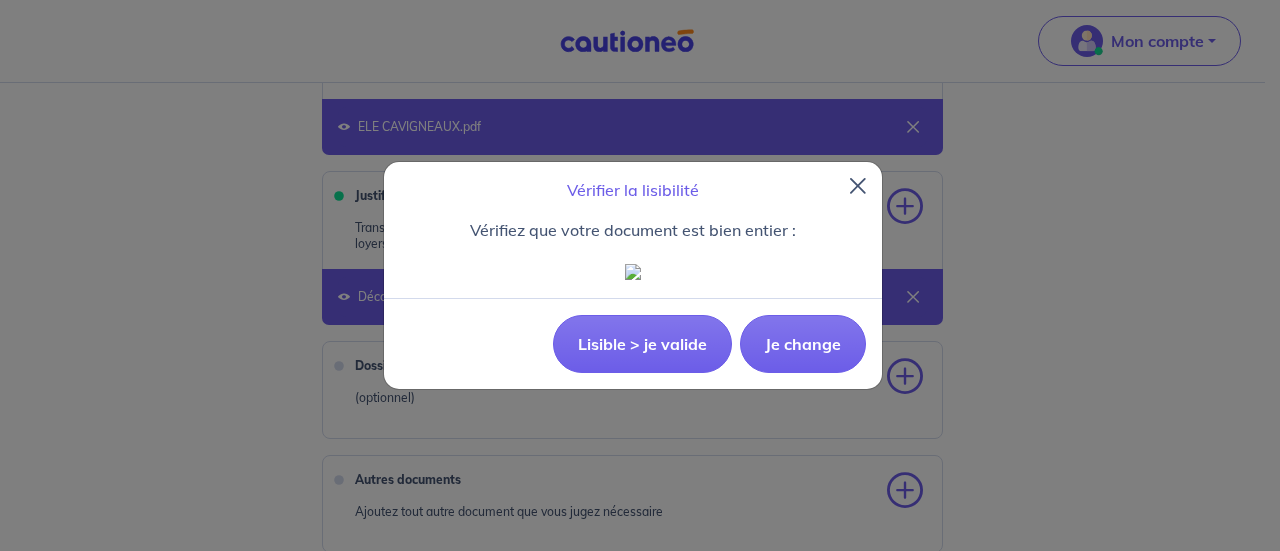 click at bounding box center [858, 186] 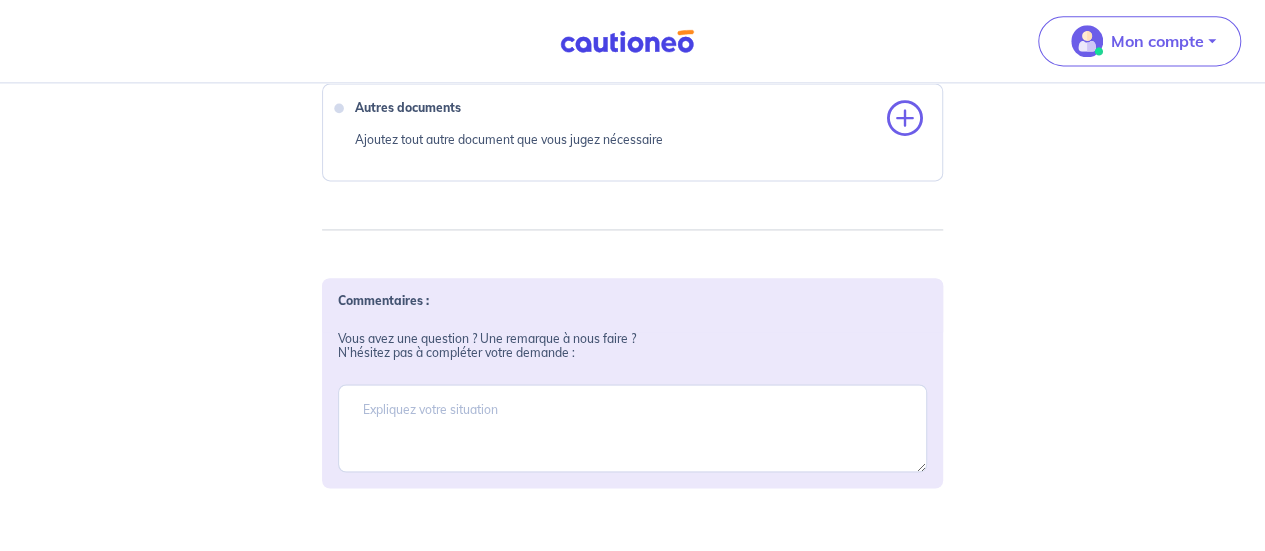 scroll, scrollTop: 1446, scrollLeft: 0, axis: vertical 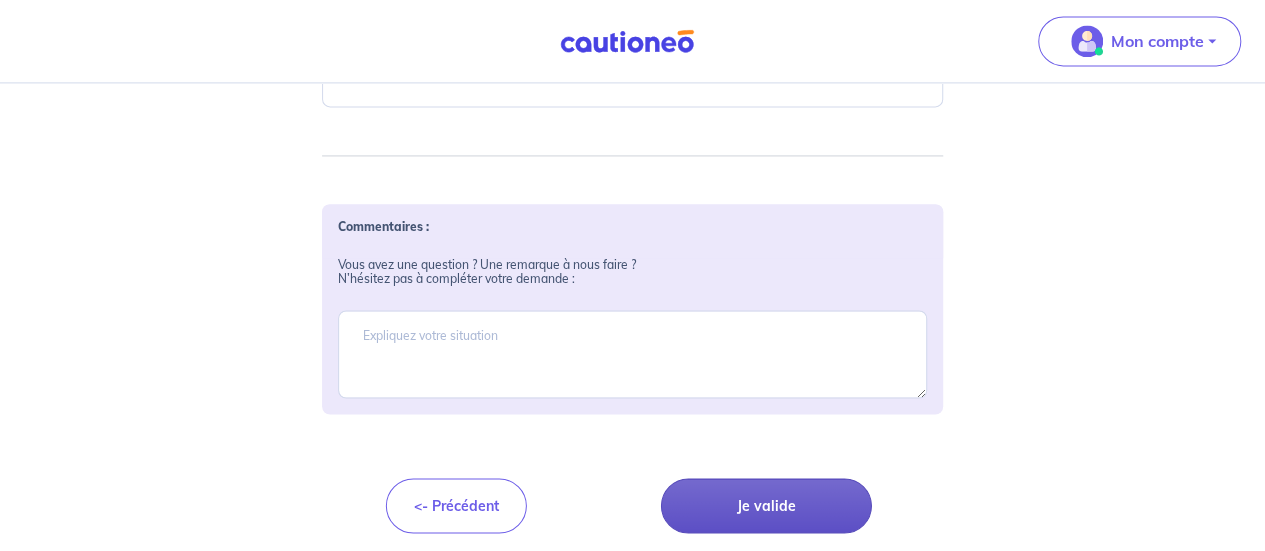 click on "Je valide" at bounding box center [766, 505] 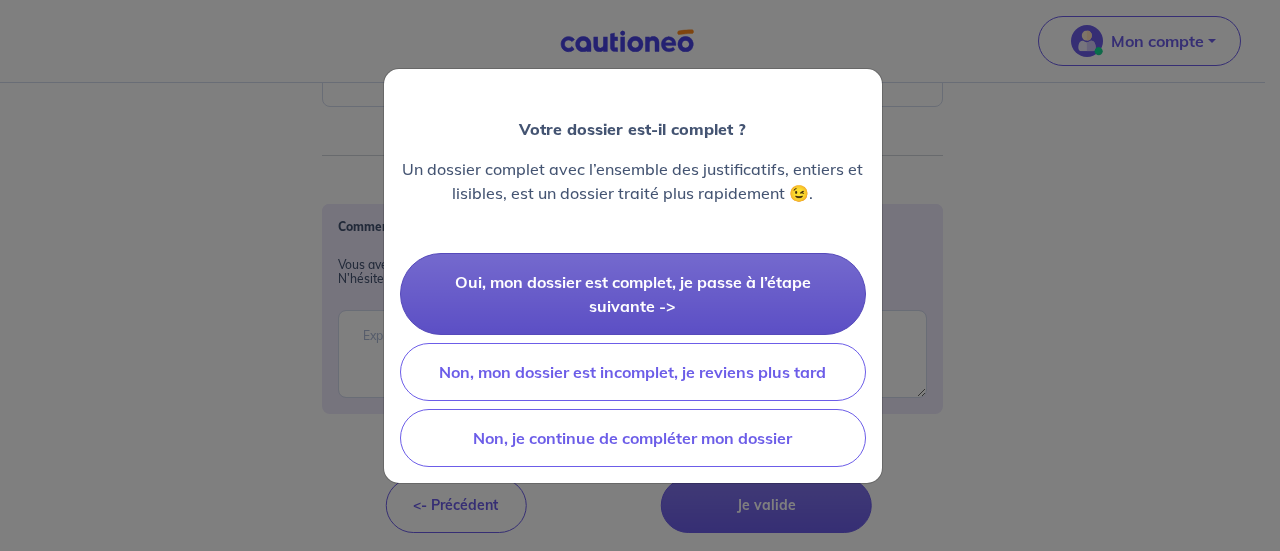 click on "Oui, mon dossier est complet, je passe à l’étape suivante ->" at bounding box center [633, 294] 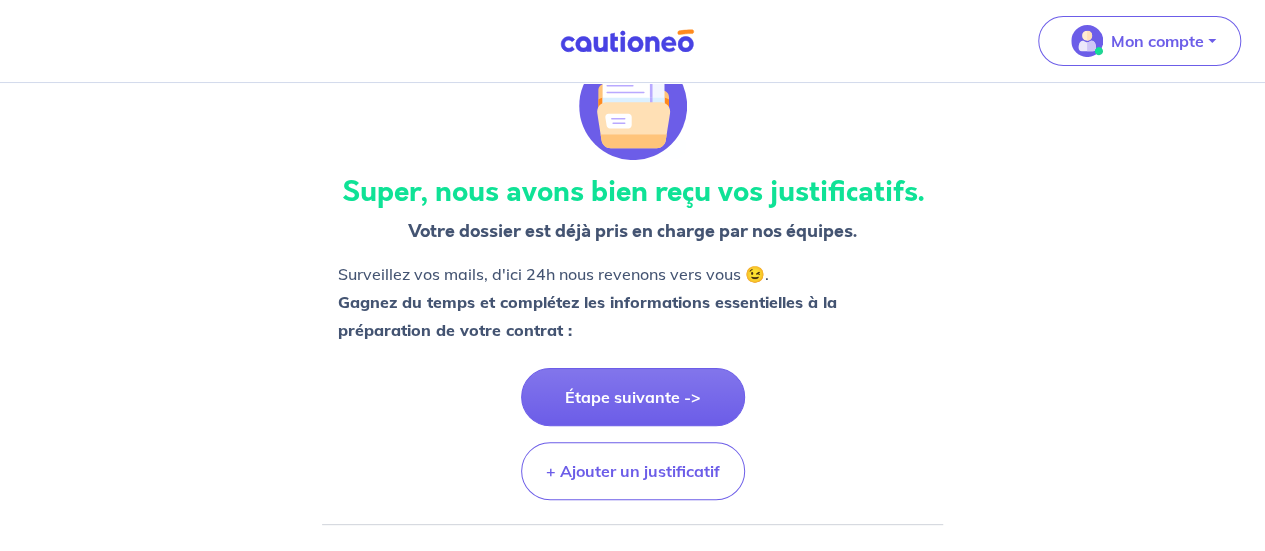 scroll, scrollTop: 200, scrollLeft: 0, axis: vertical 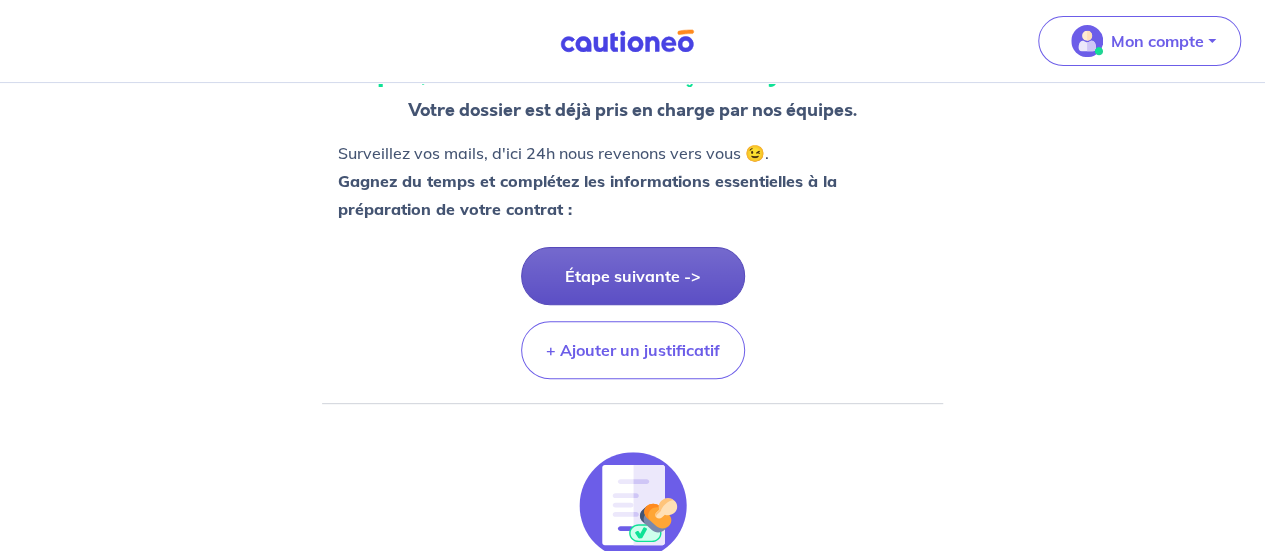 click on "Étape suivante ->" at bounding box center (633, 276) 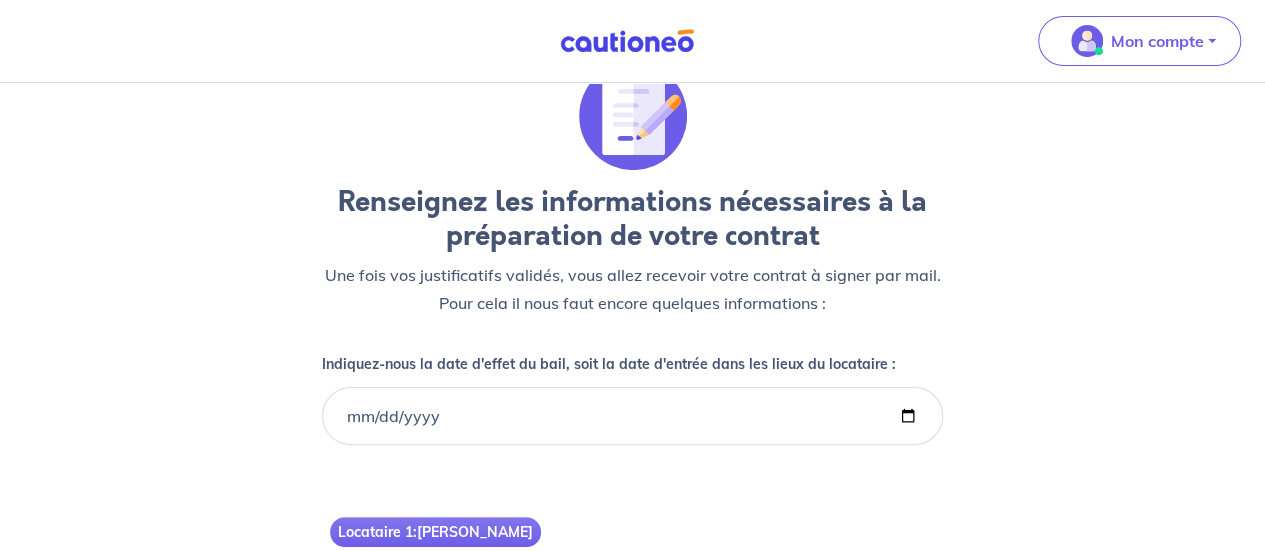 scroll, scrollTop: 100, scrollLeft: 0, axis: vertical 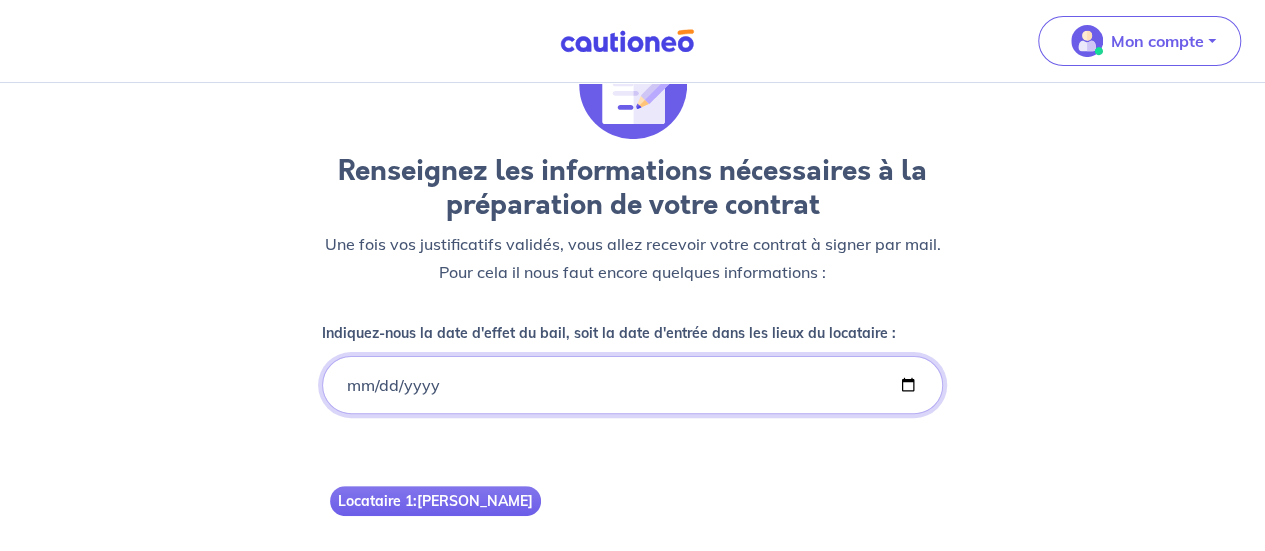 click on "Indiquez-nous la date d'effet du bail, soit la date d'entrée dans les lieux du locataire :" at bounding box center (632, 385) 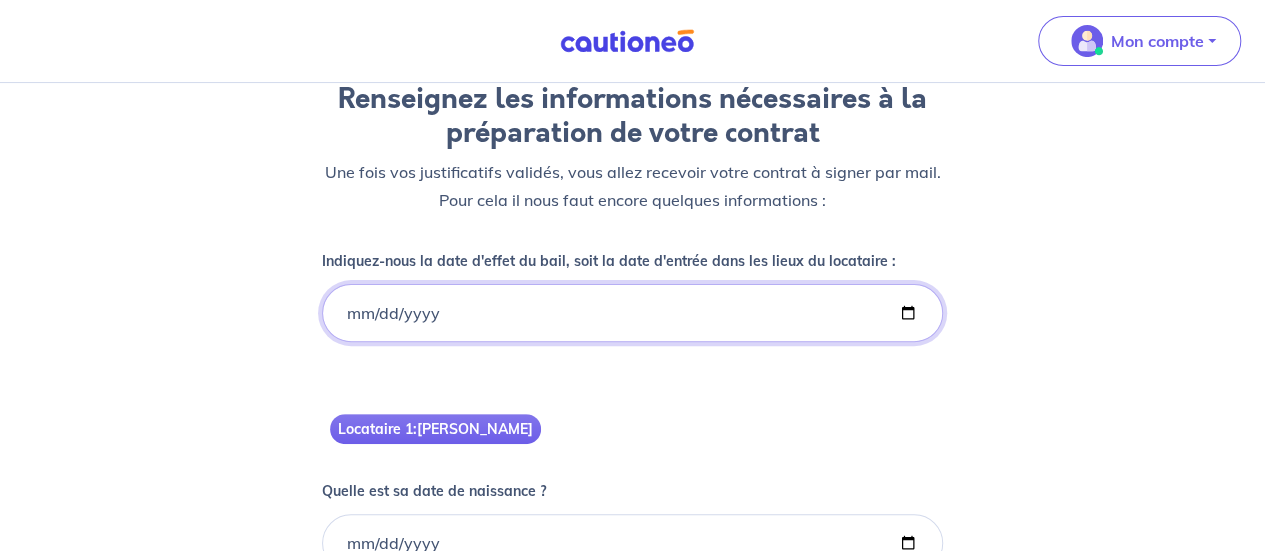 scroll, scrollTop: 300, scrollLeft: 0, axis: vertical 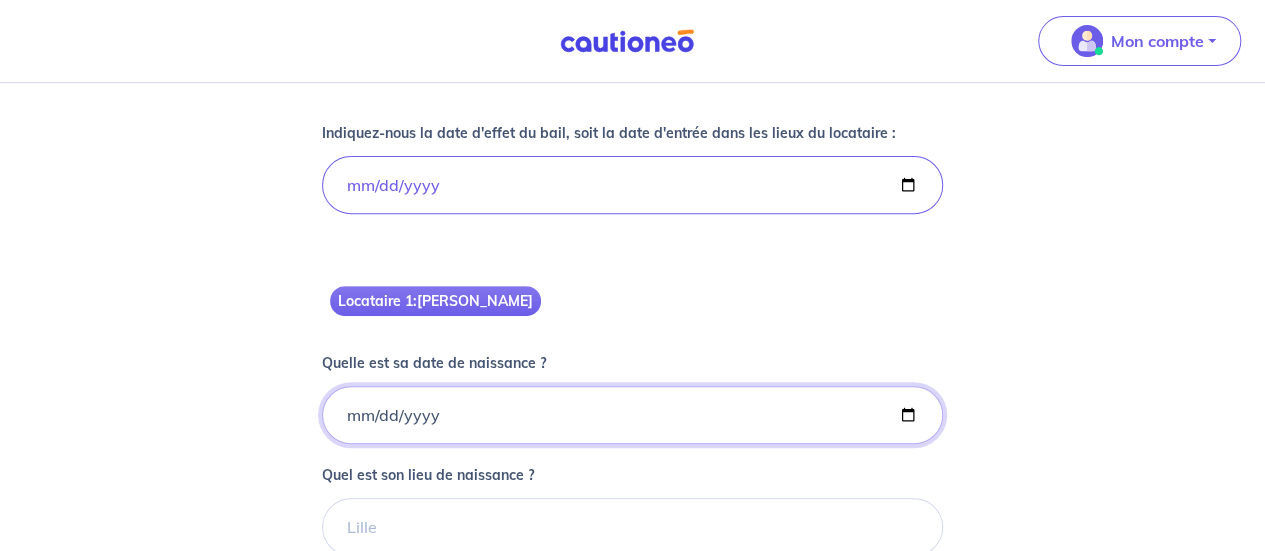 click on "Quelle est sa date de naissance ?" at bounding box center (632, 415) 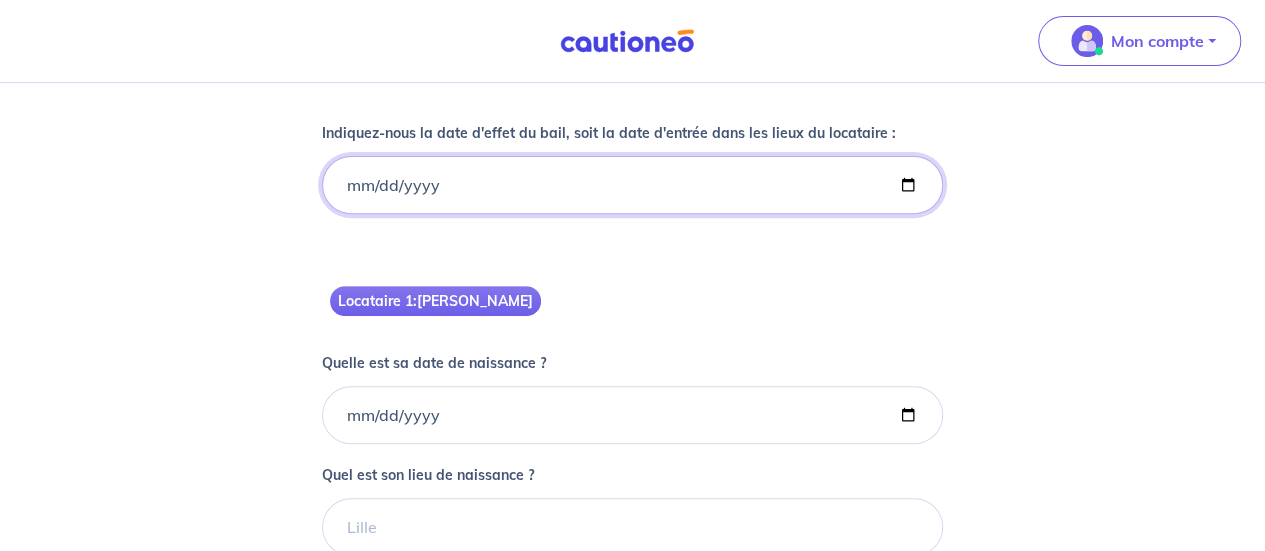click on "[DATE]" at bounding box center (632, 185) 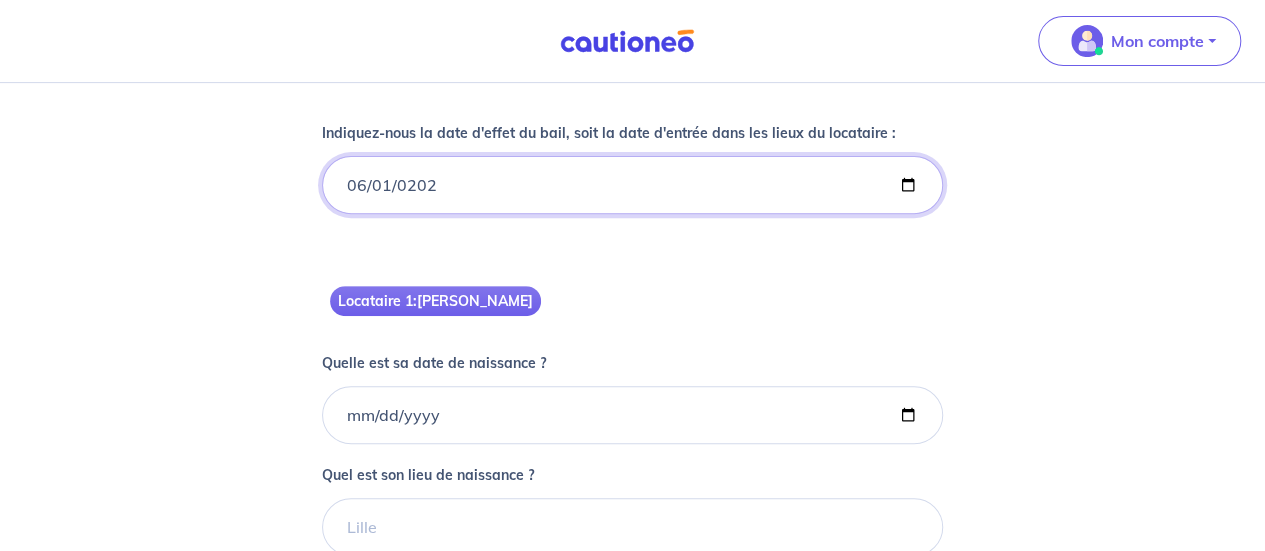 type on "[DATE]" 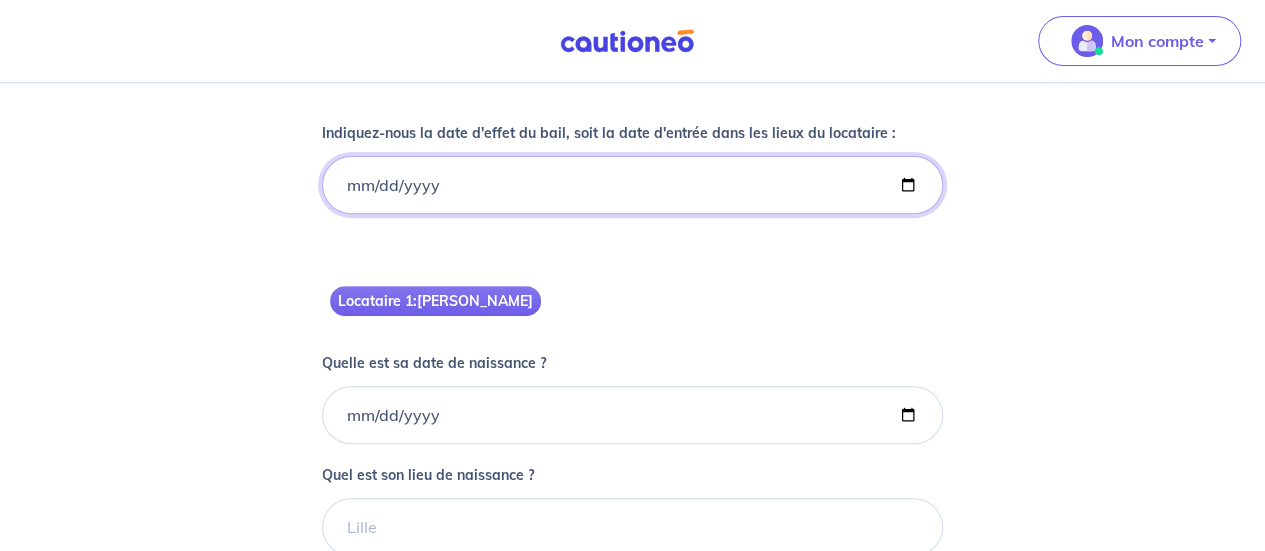 type on "[DATE]" 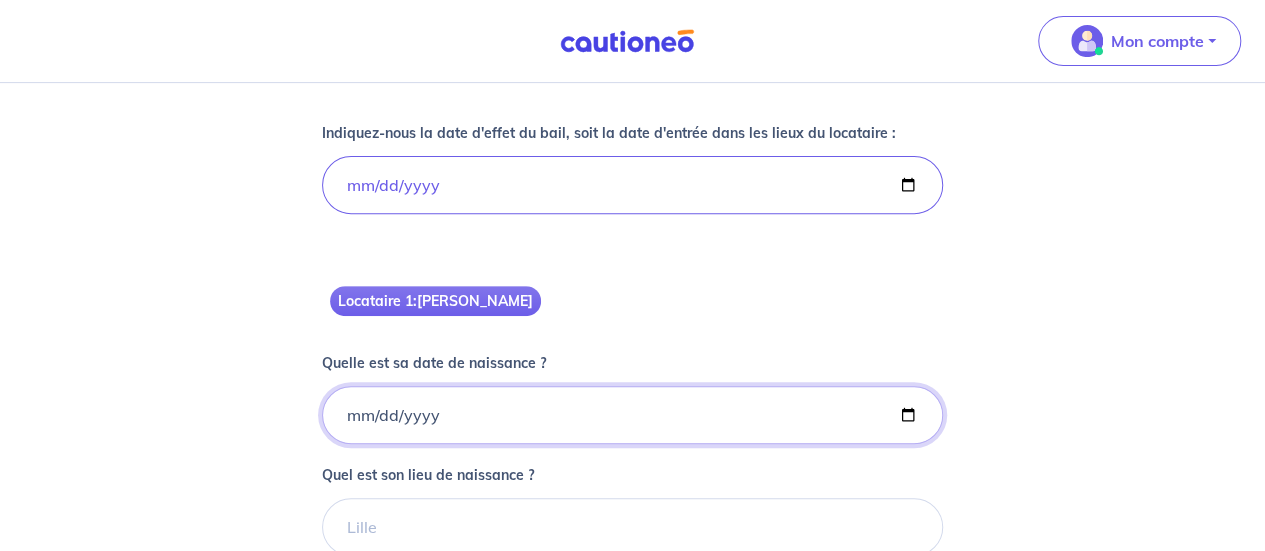 click on "Quelle est sa date de naissance ?" at bounding box center [632, 415] 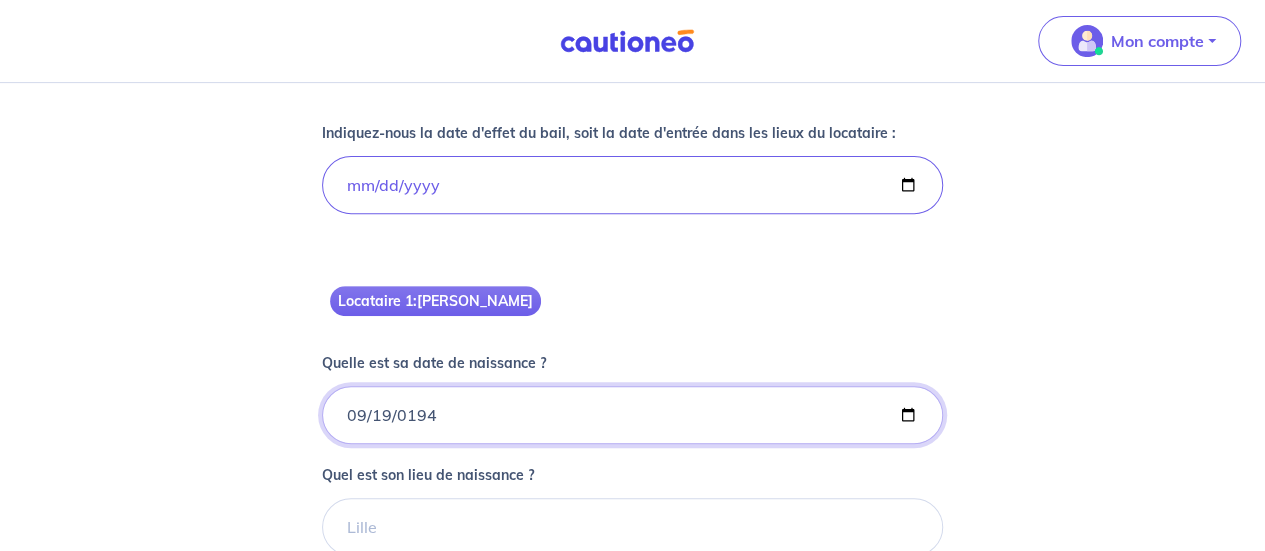 type on "[DATE]" 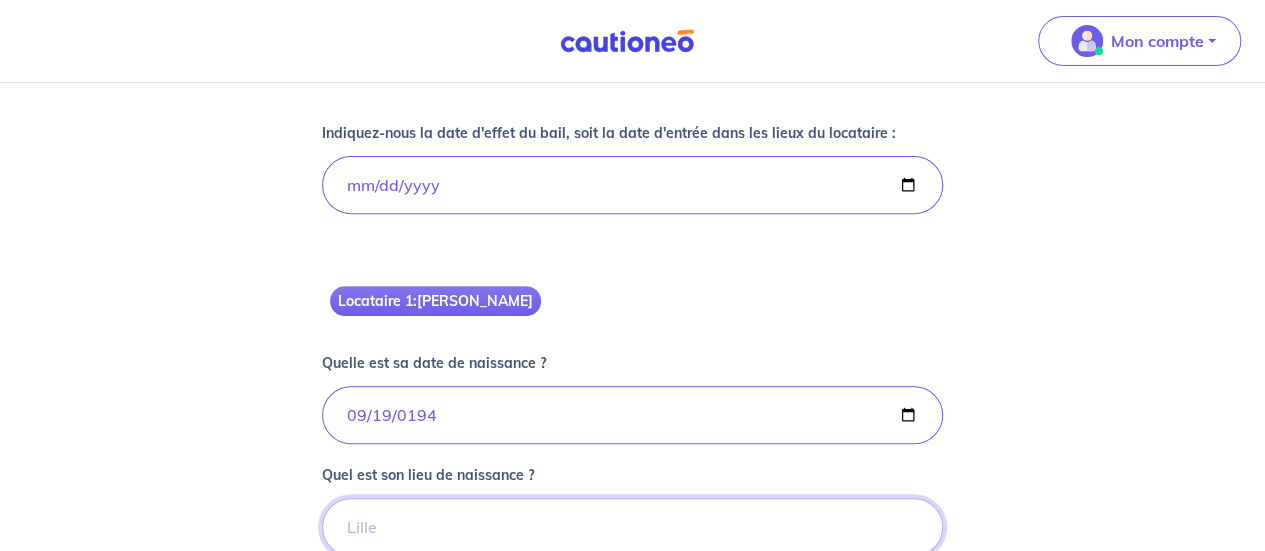 click on "Quel est son lieu de naissance ?" at bounding box center [632, 527] 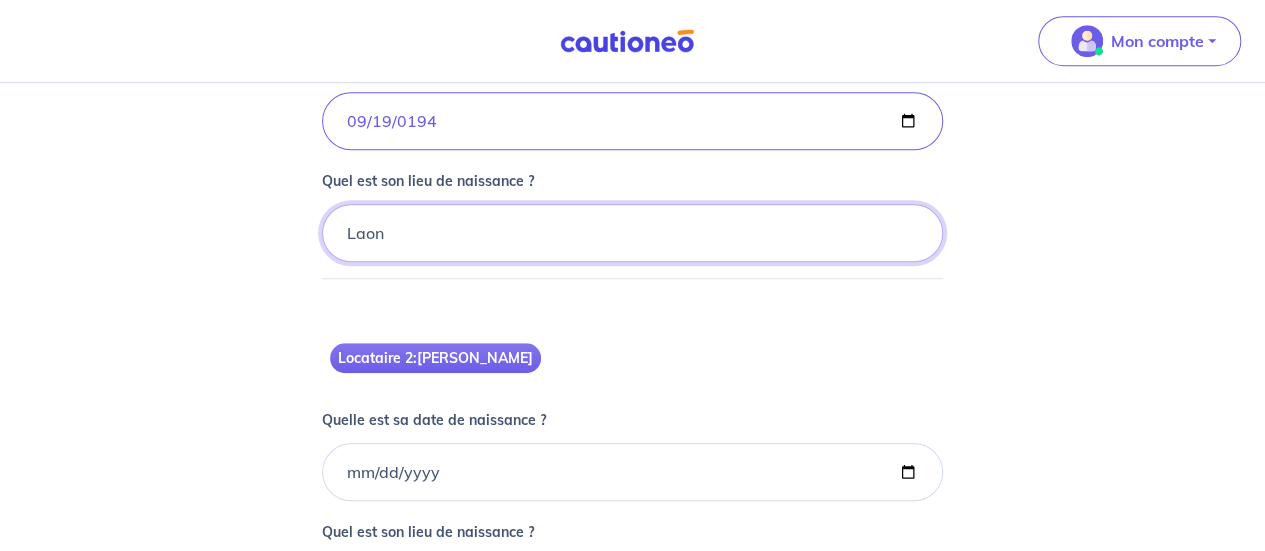 scroll, scrollTop: 700, scrollLeft: 0, axis: vertical 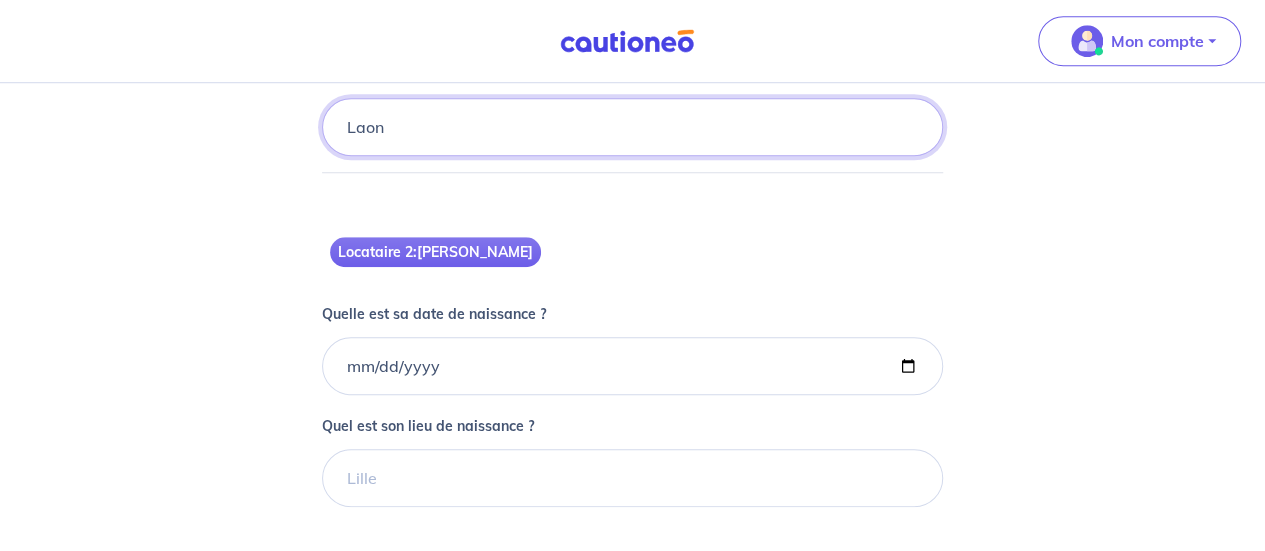 type on "Laon" 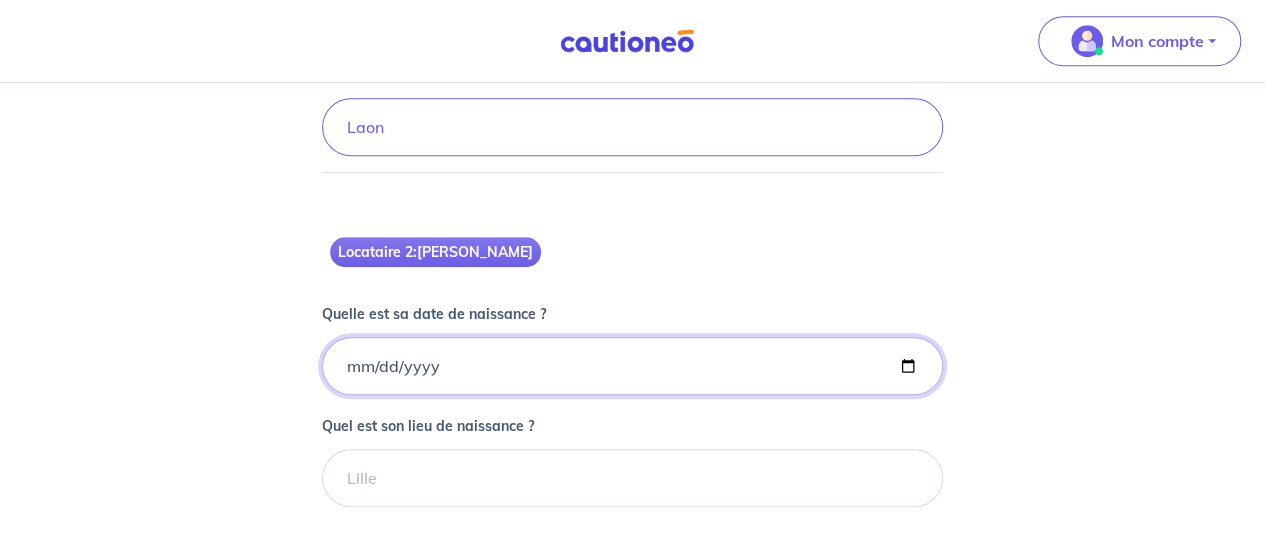 click on "Quelle est sa date de naissance ?" at bounding box center (632, 15) 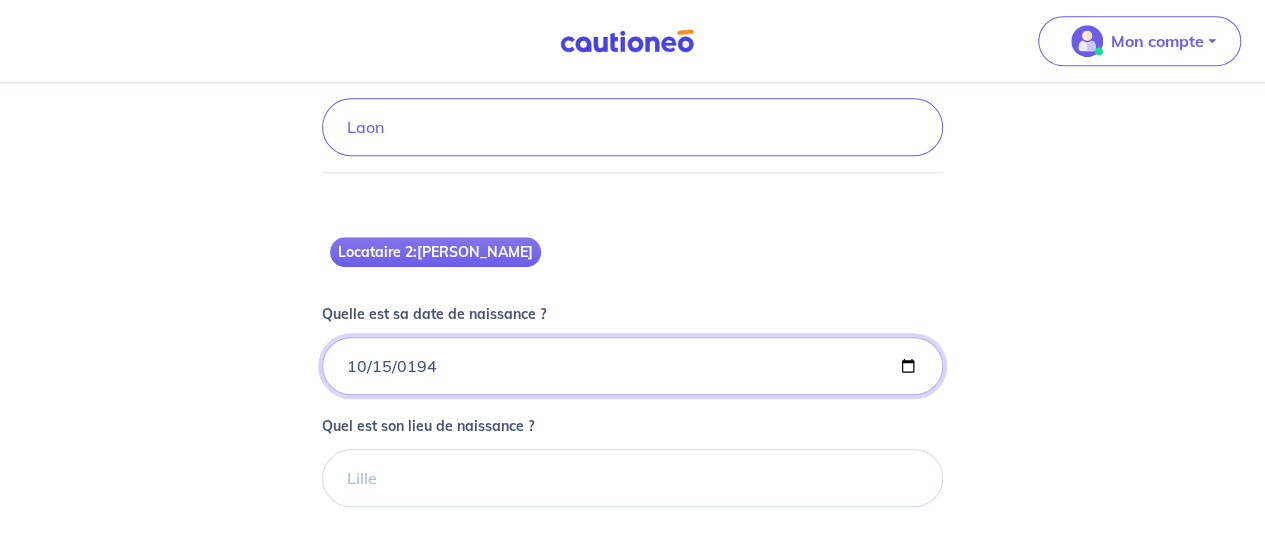 type on "[DATE]" 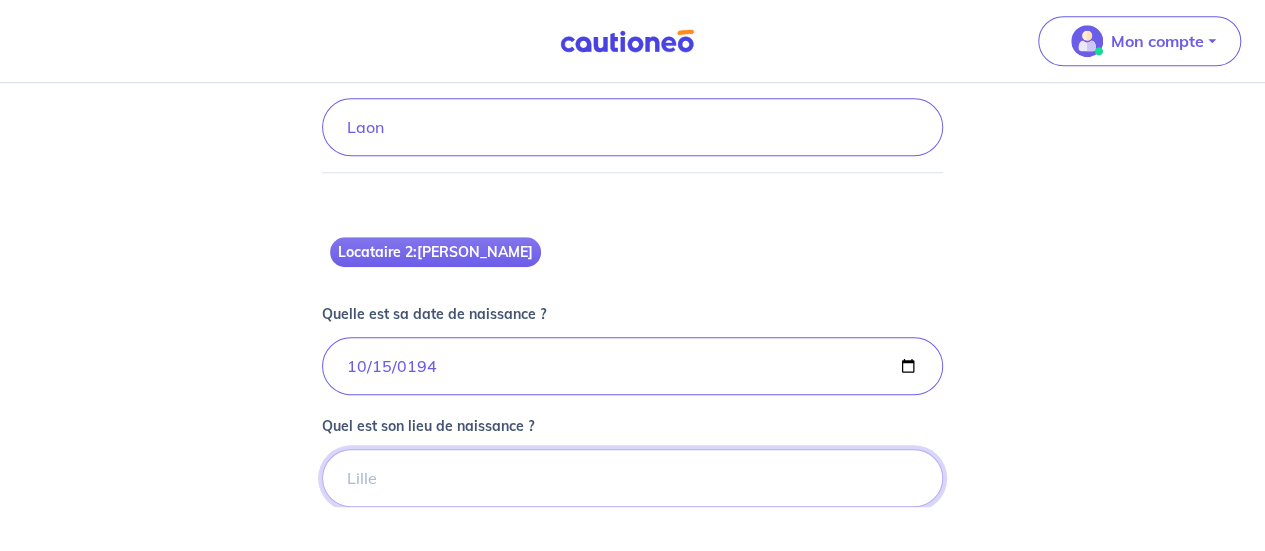 click on "Quel est son lieu de naissance ?" at bounding box center (632, 127) 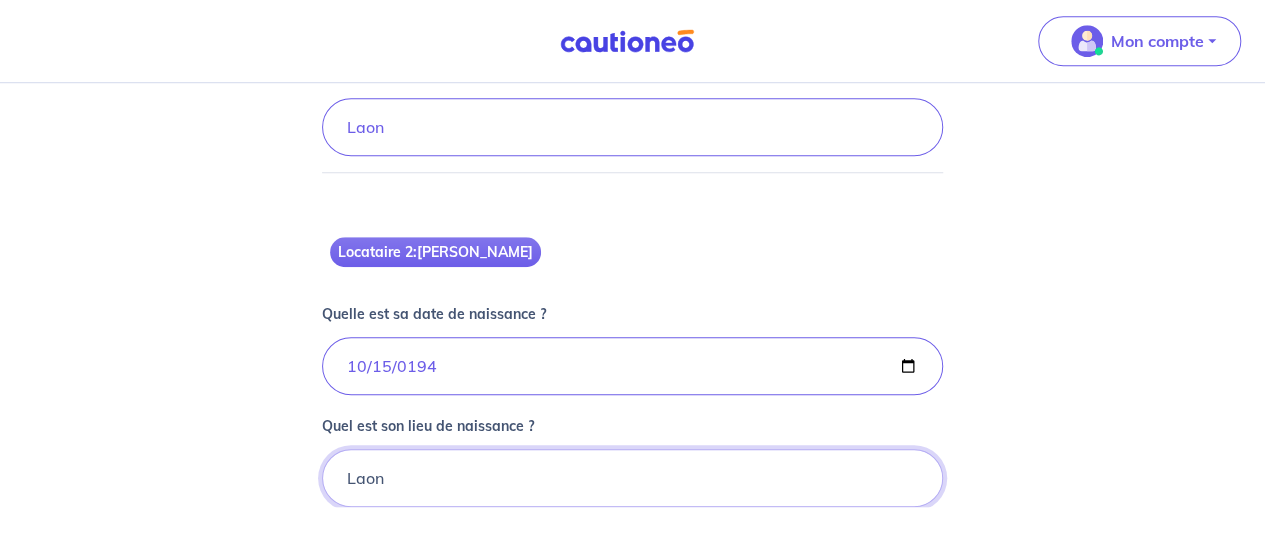 type on "Laon" 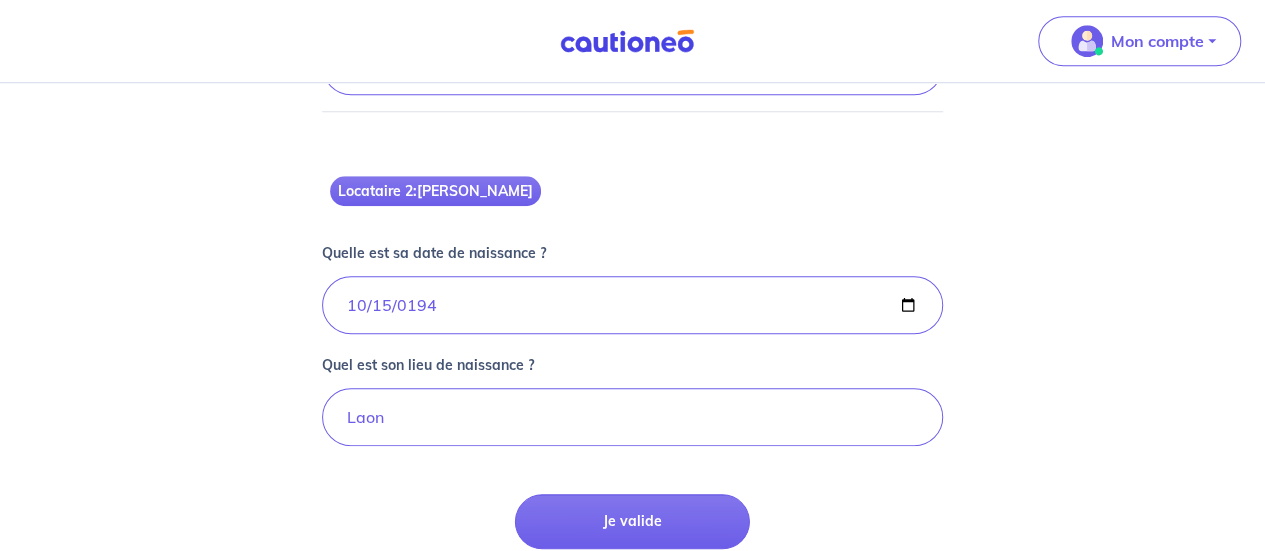 scroll, scrollTop: 779, scrollLeft: 0, axis: vertical 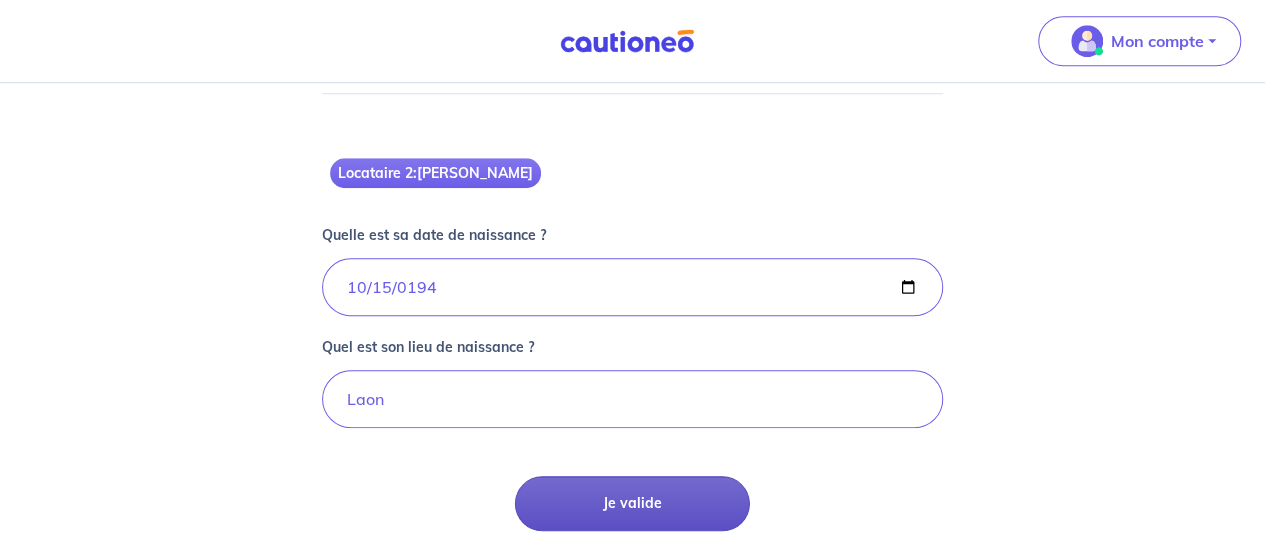 click on "Je valide" at bounding box center [632, 503] 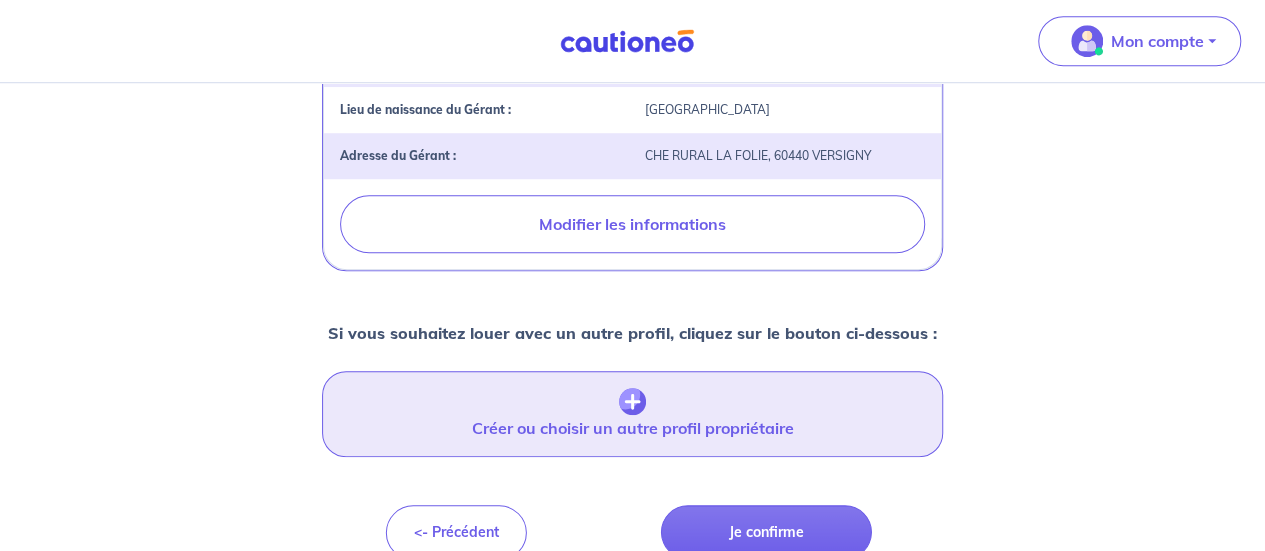 scroll, scrollTop: 757, scrollLeft: 0, axis: vertical 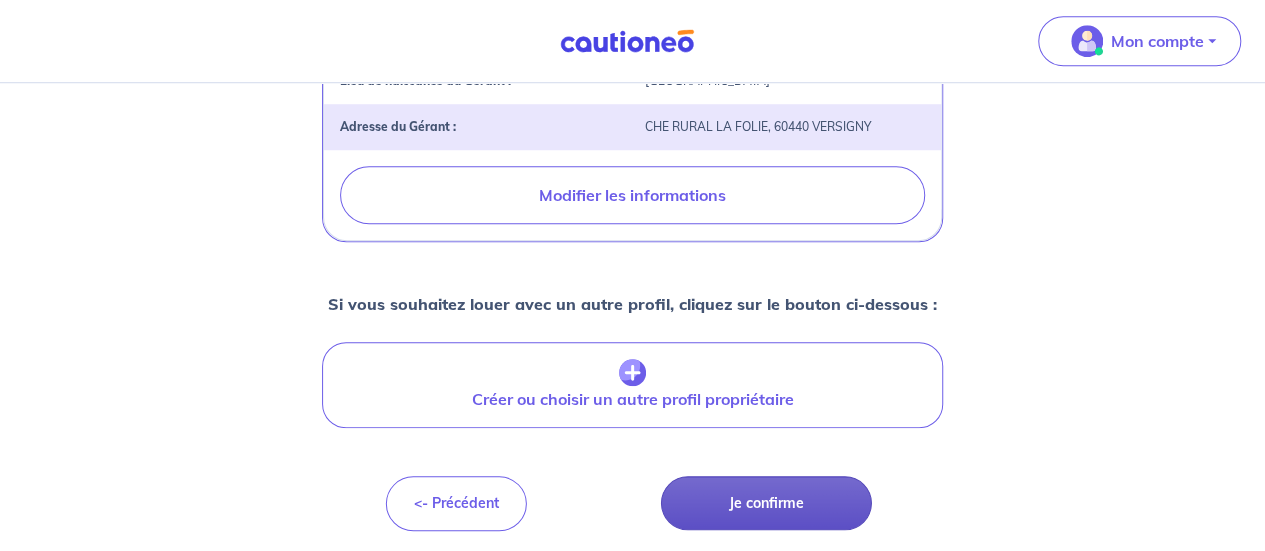 click on "Je confirme" at bounding box center (766, 503) 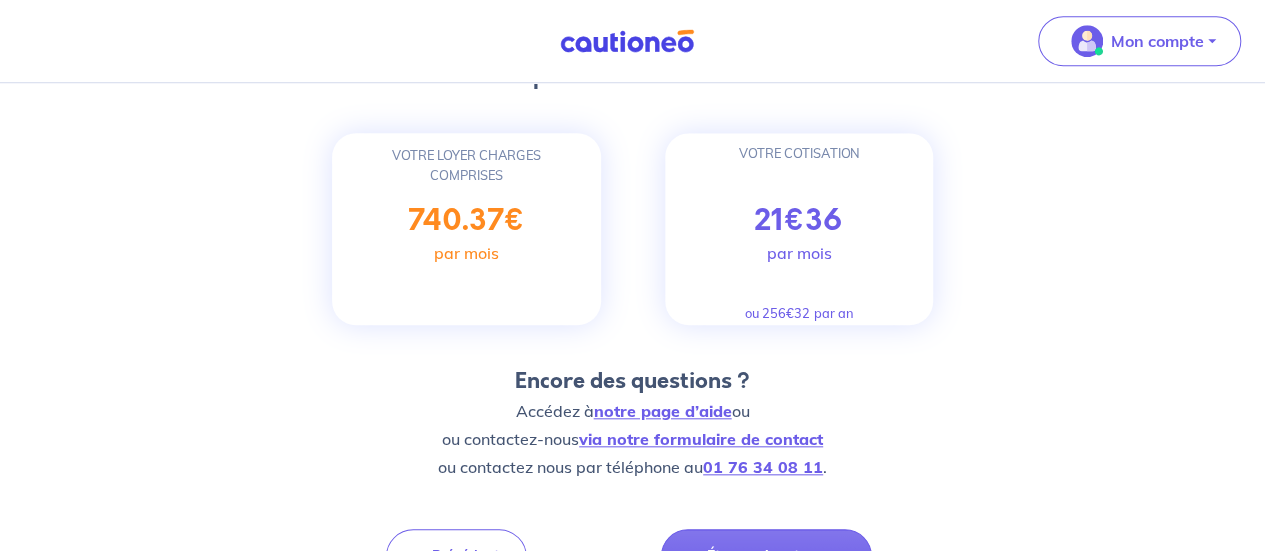 scroll, scrollTop: 856, scrollLeft: 0, axis: vertical 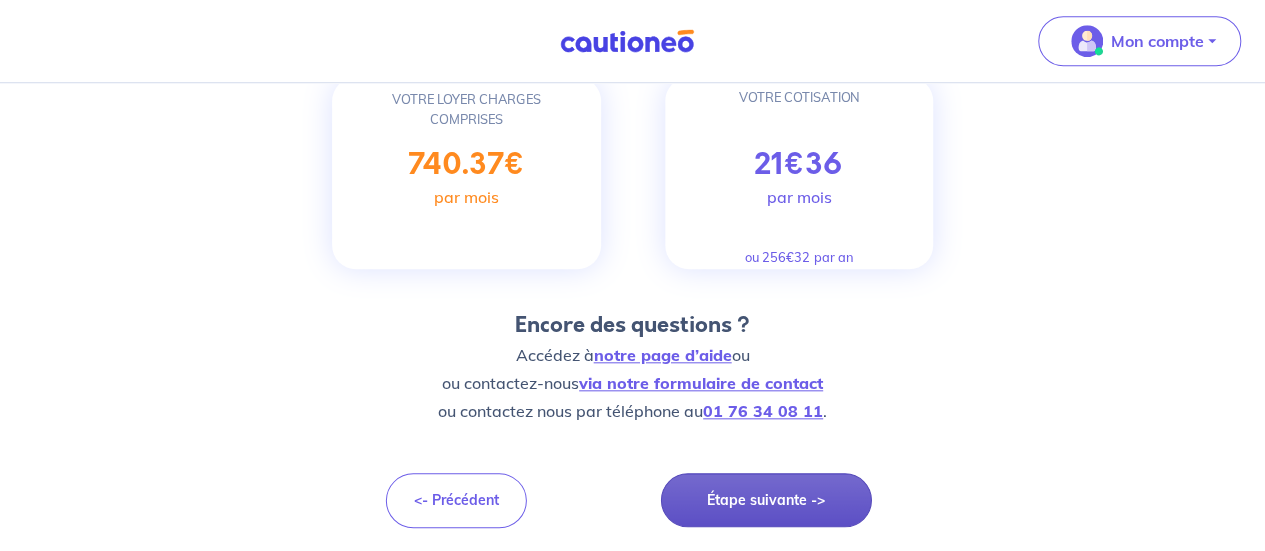 click on "Étape suivante ->" at bounding box center (766, 500) 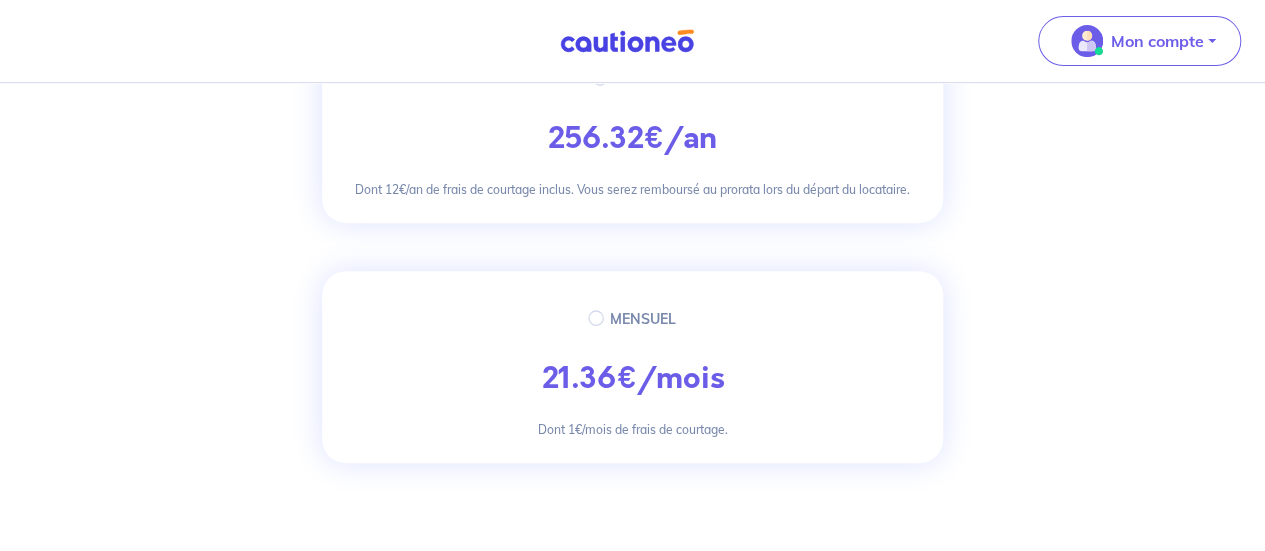 scroll, scrollTop: 200, scrollLeft: 0, axis: vertical 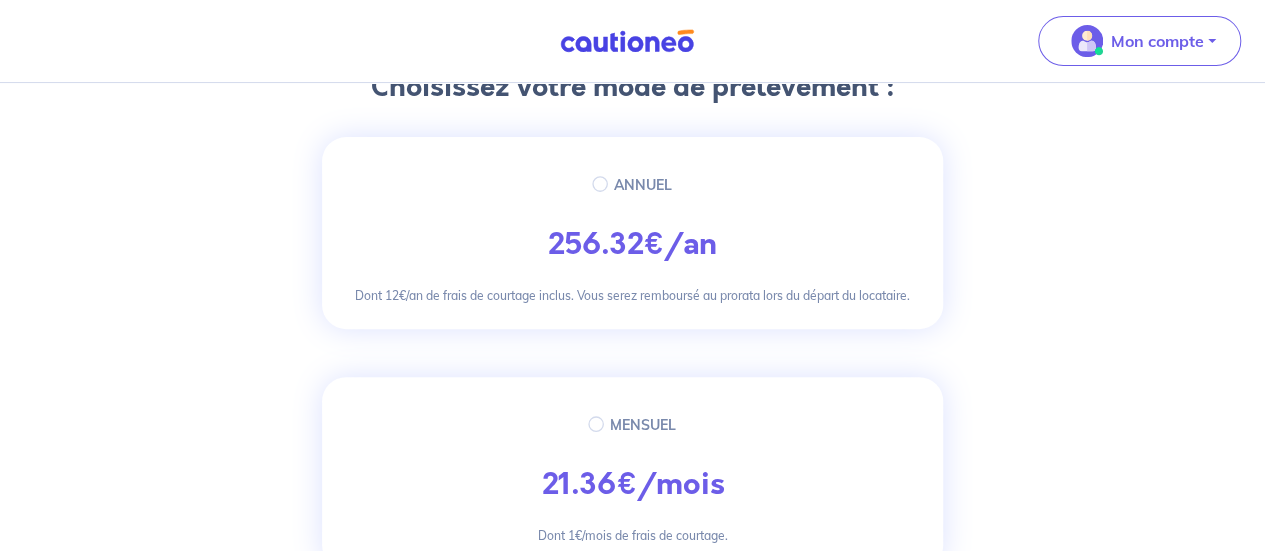 click on "ANNUEL" at bounding box center (639, 185) 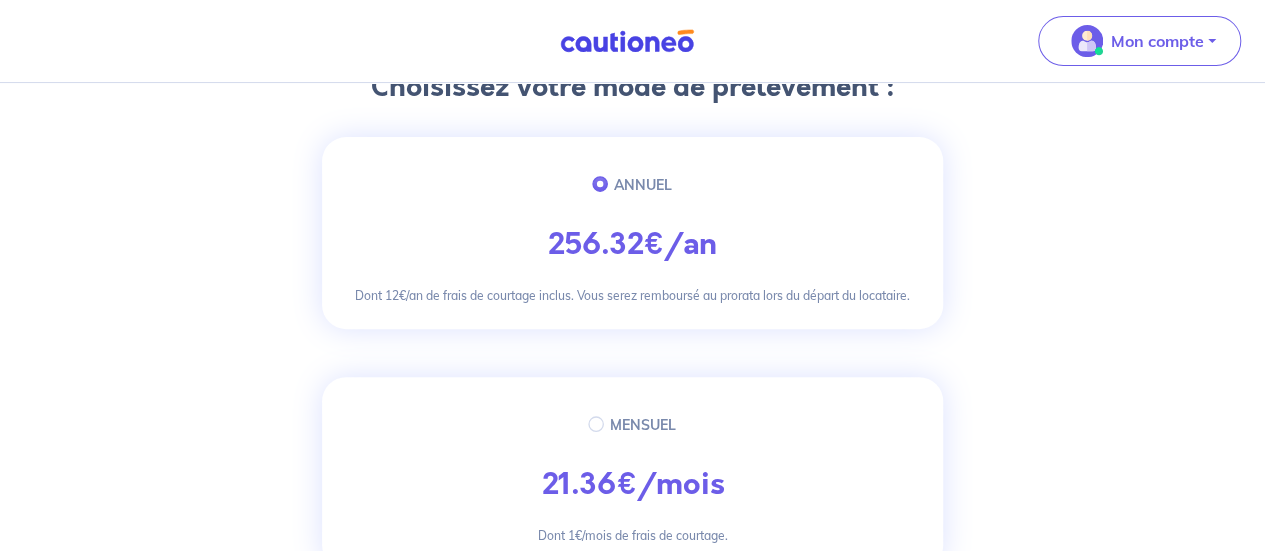 click on "ANNUEL" at bounding box center [600, 184] 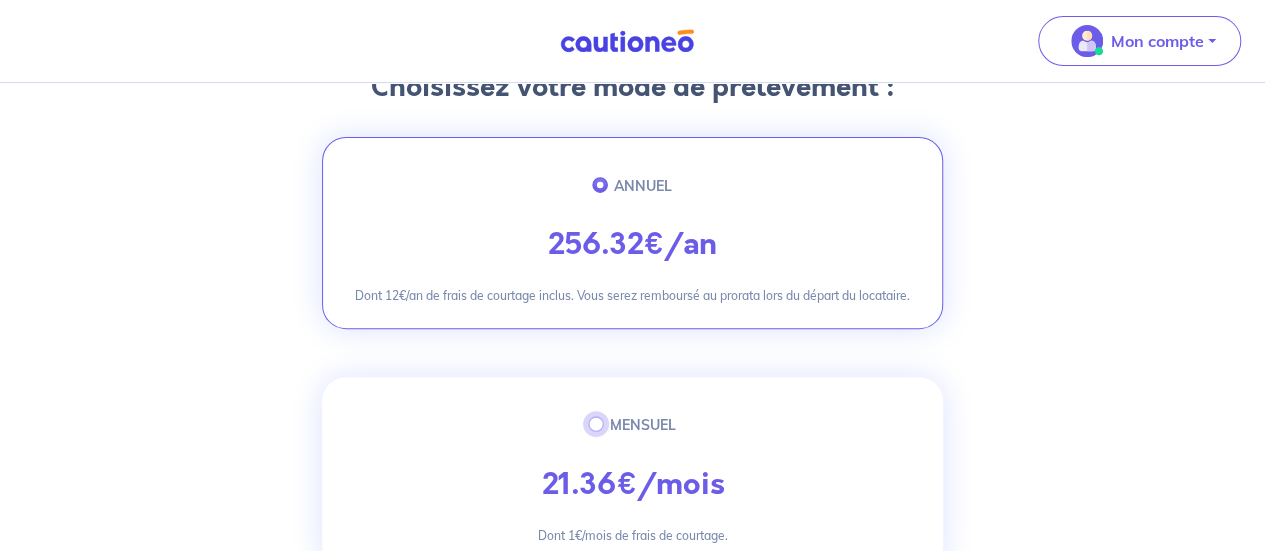 click on "MENSUEL" at bounding box center (596, 424) 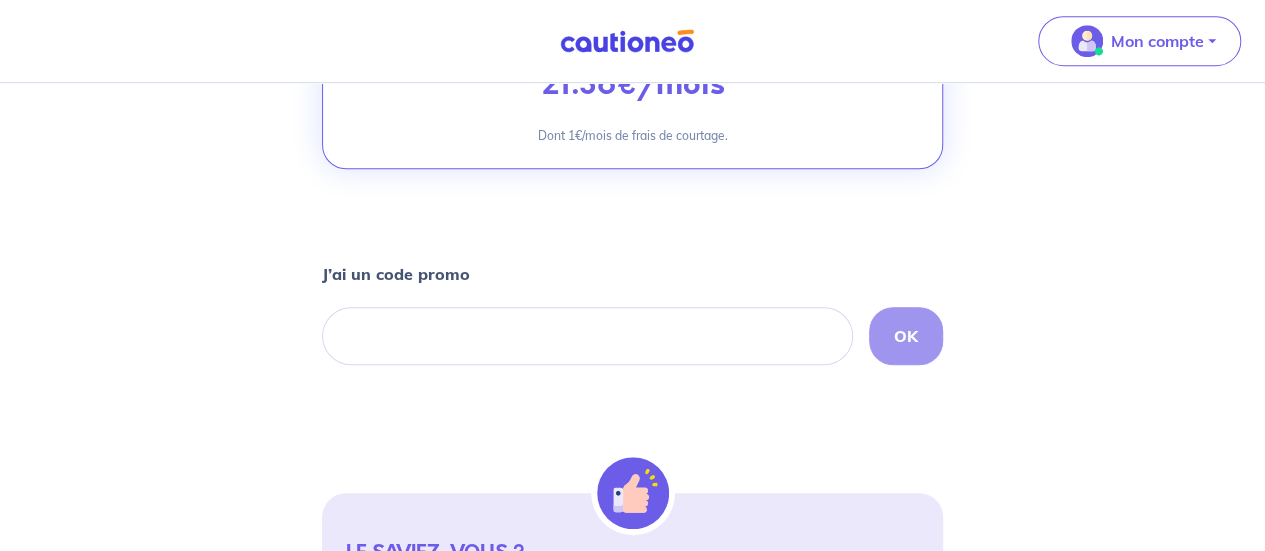 scroll, scrollTop: 887, scrollLeft: 0, axis: vertical 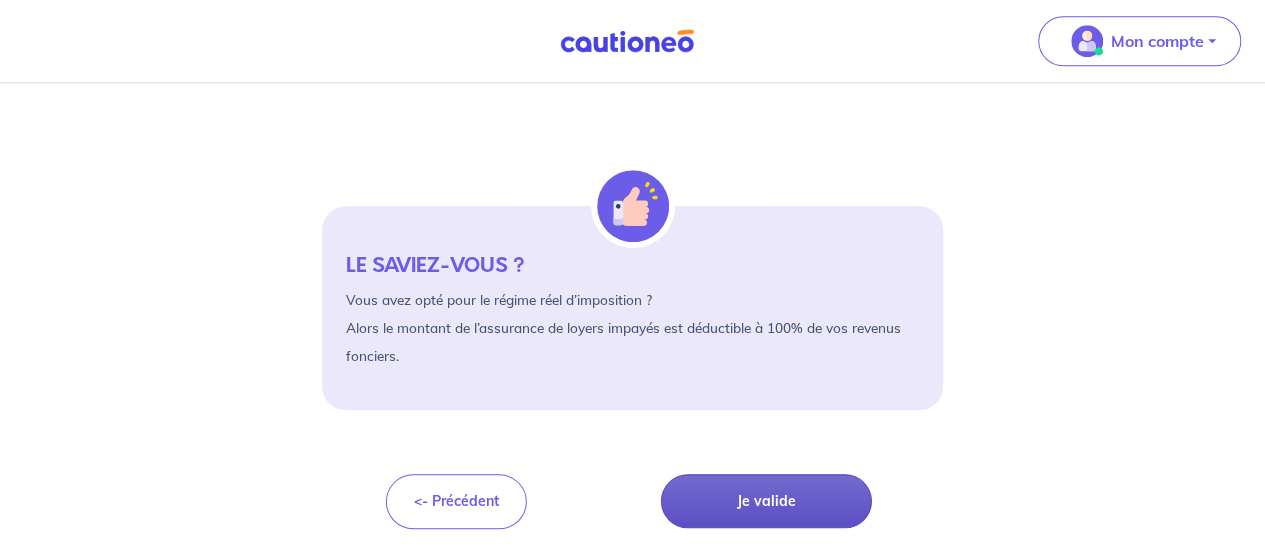 click on "Je valide" at bounding box center (766, 501) 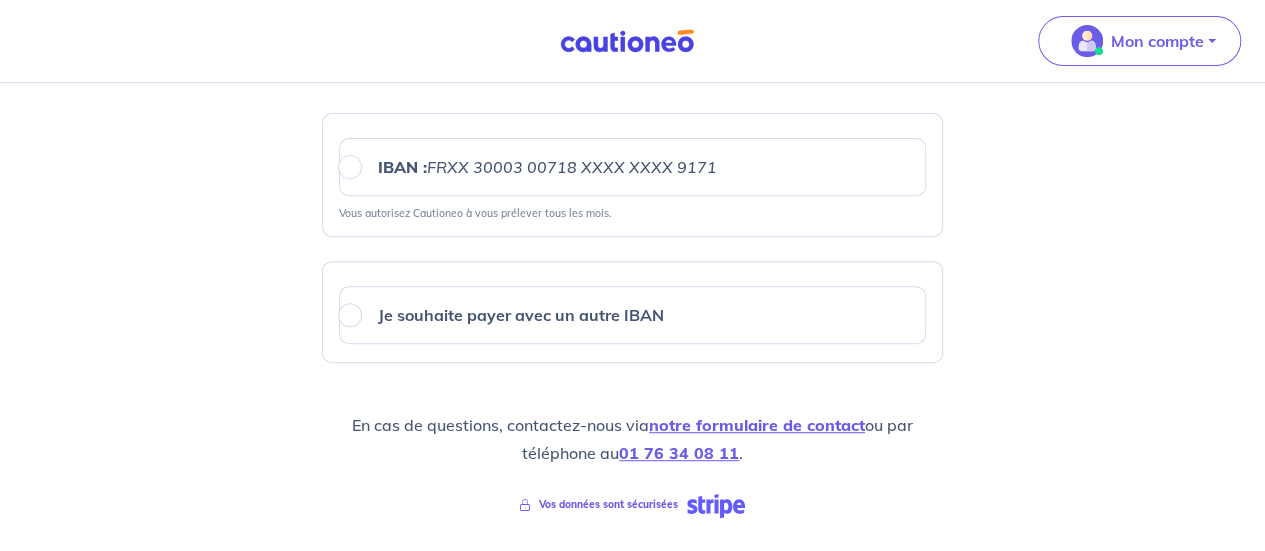 scroll, scrollTop: 200, scrollLeft: 0, axis: vertical 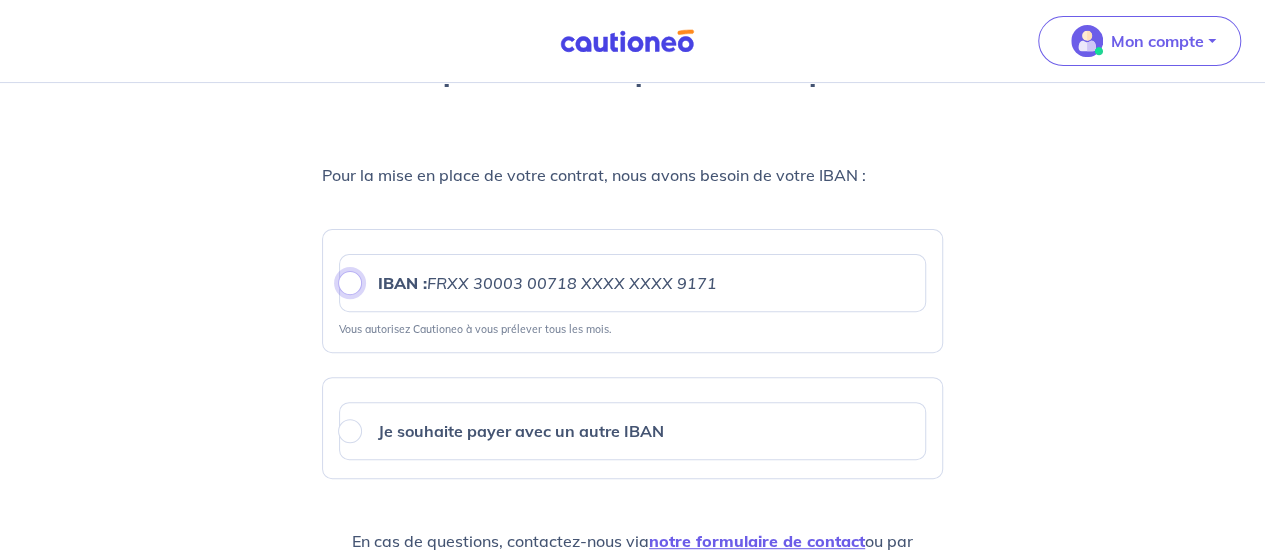 click on "IBAN :  FRXX [FINANCIAL_ID] 00718 XXXX XXXX 9171" at bounding box center (350, 283) 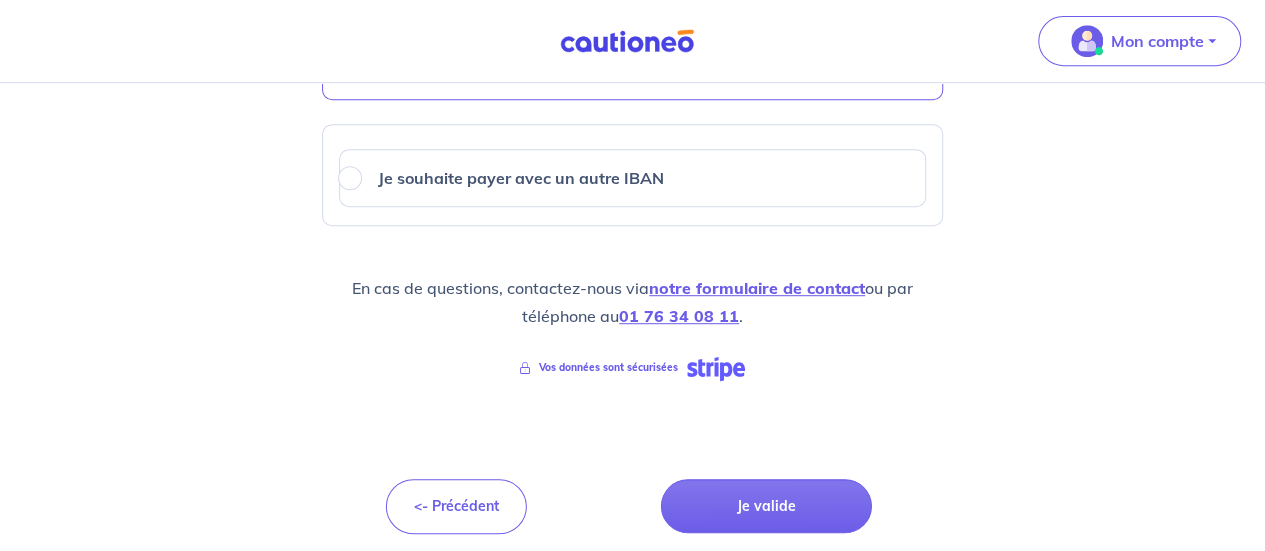 scroll, scrollTop: 456, scrollLeft: 0, axis: vertical 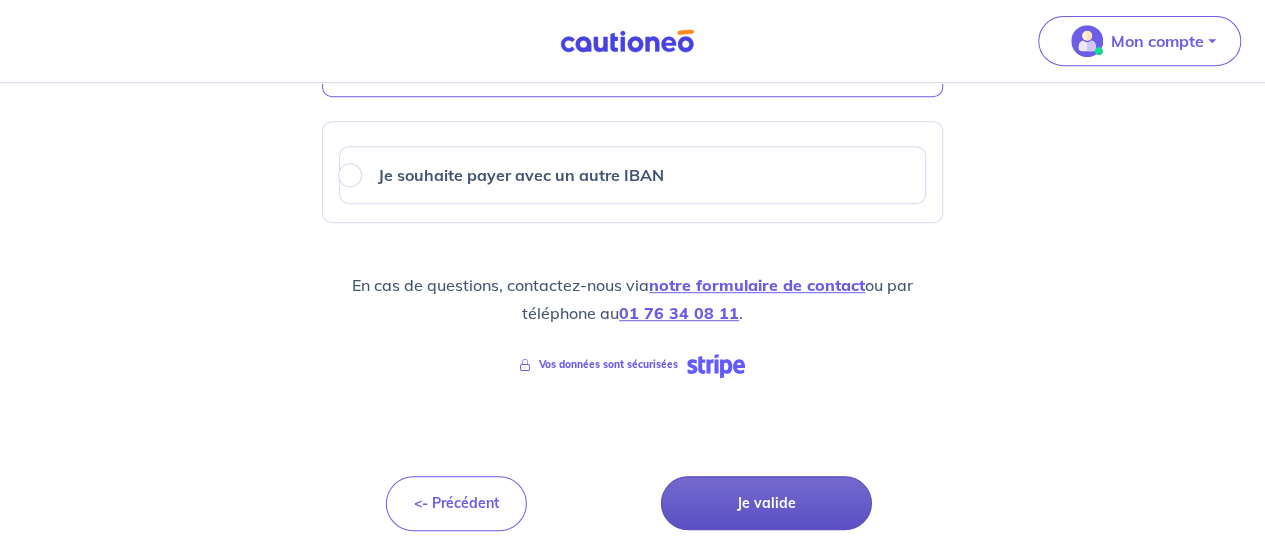 click on "Je valide" at bounding box center [766, 503] 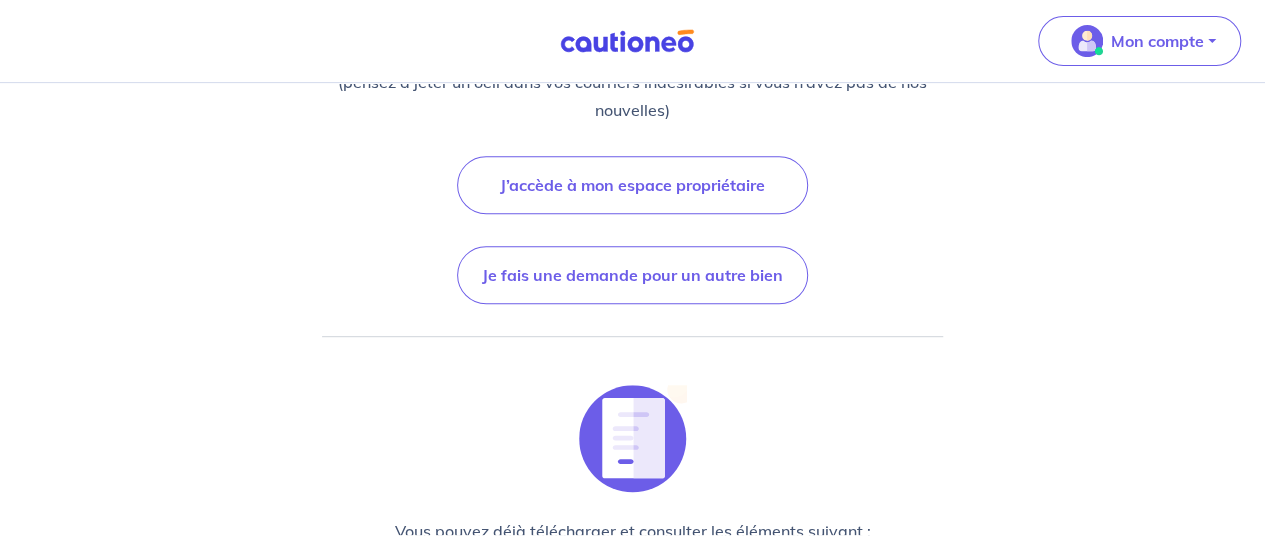 scroll, scrollTop: 400, scrollLeft: 0, axis: vertical 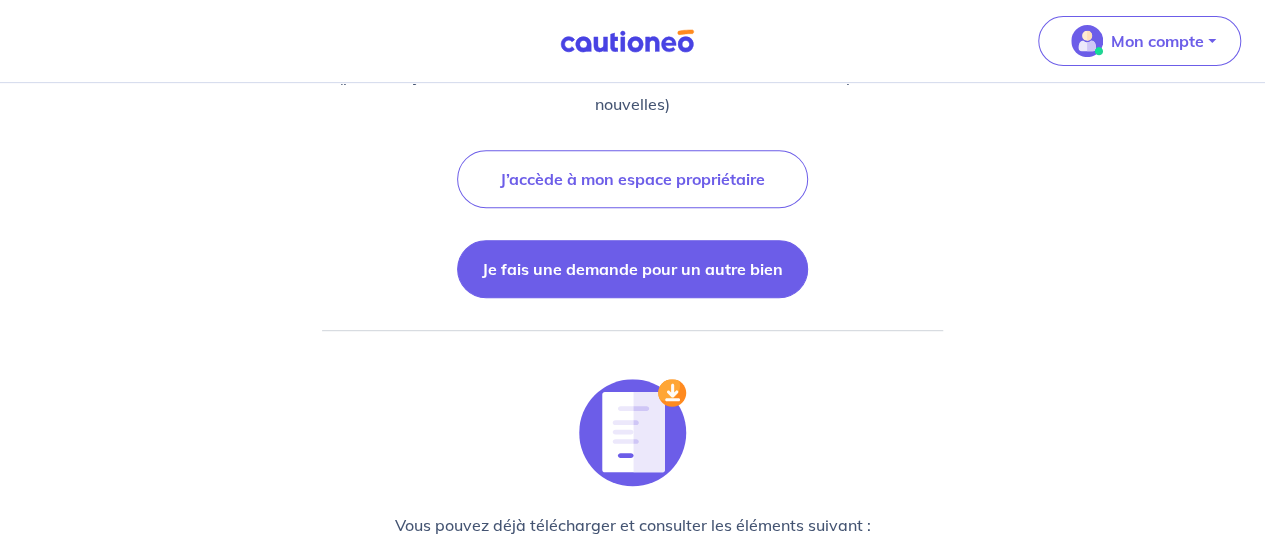 click on "Je fais une demande pour un autre bien" at bounding box center [632, 269] 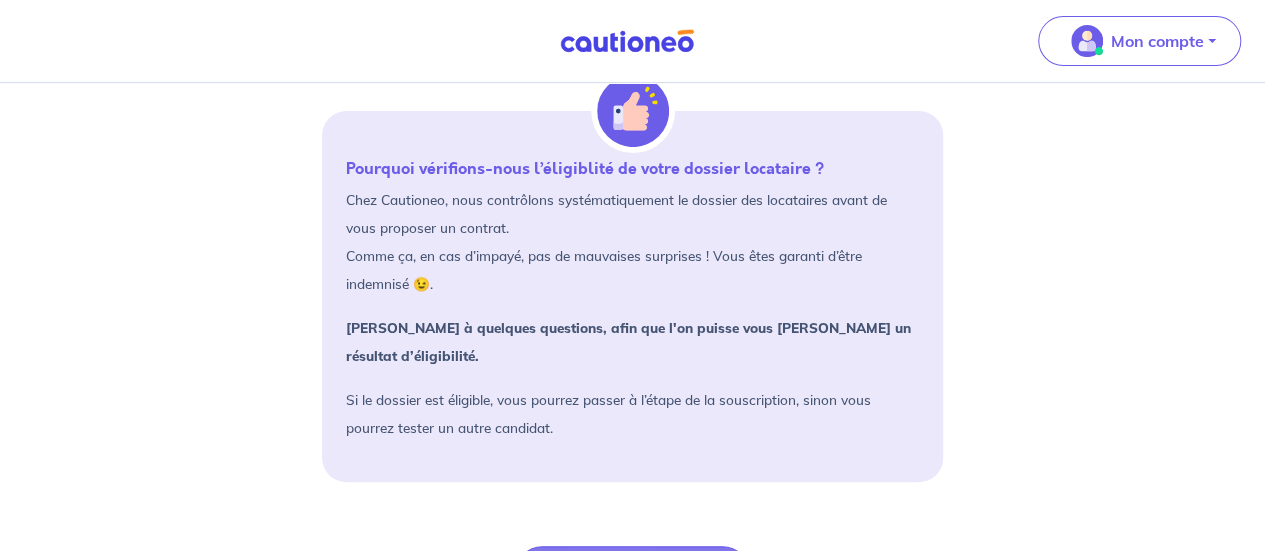 scroll, scrollTop: 325, scrollLeft: 0, axis: vertical 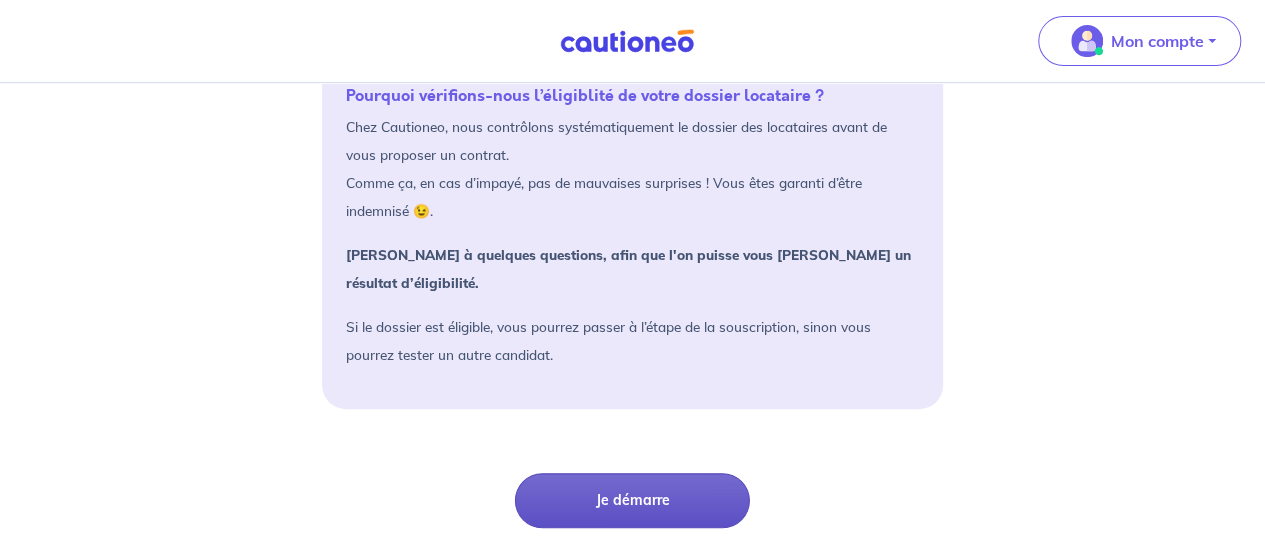 click on "Je démarre" at bounding box center [632, 500] 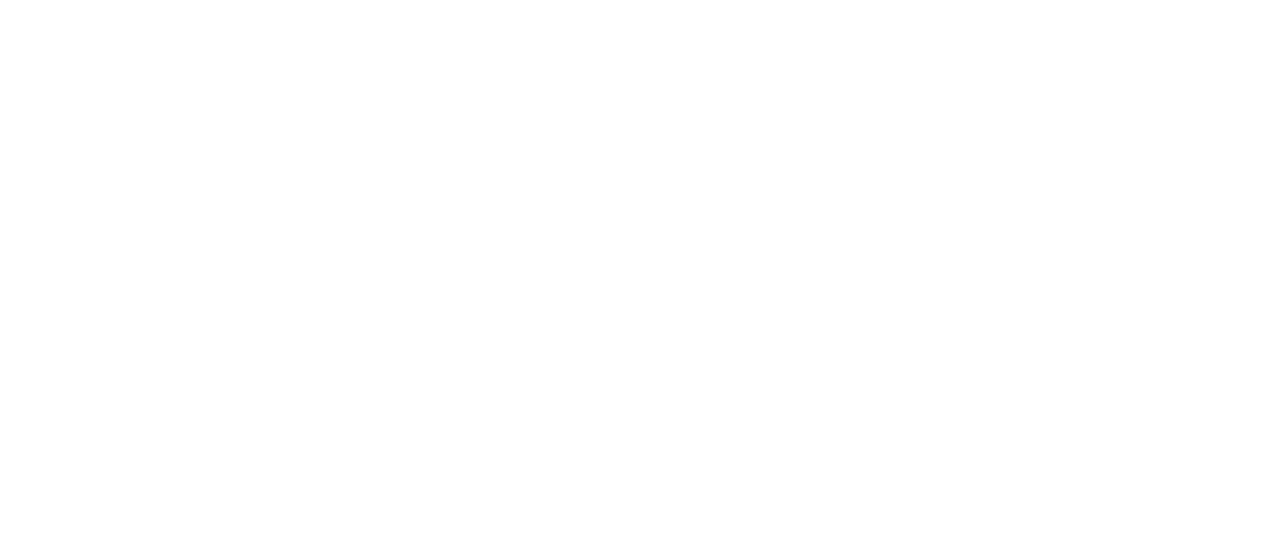 scroll, scrollTop: 0, scrollLeft: 0, axis: both 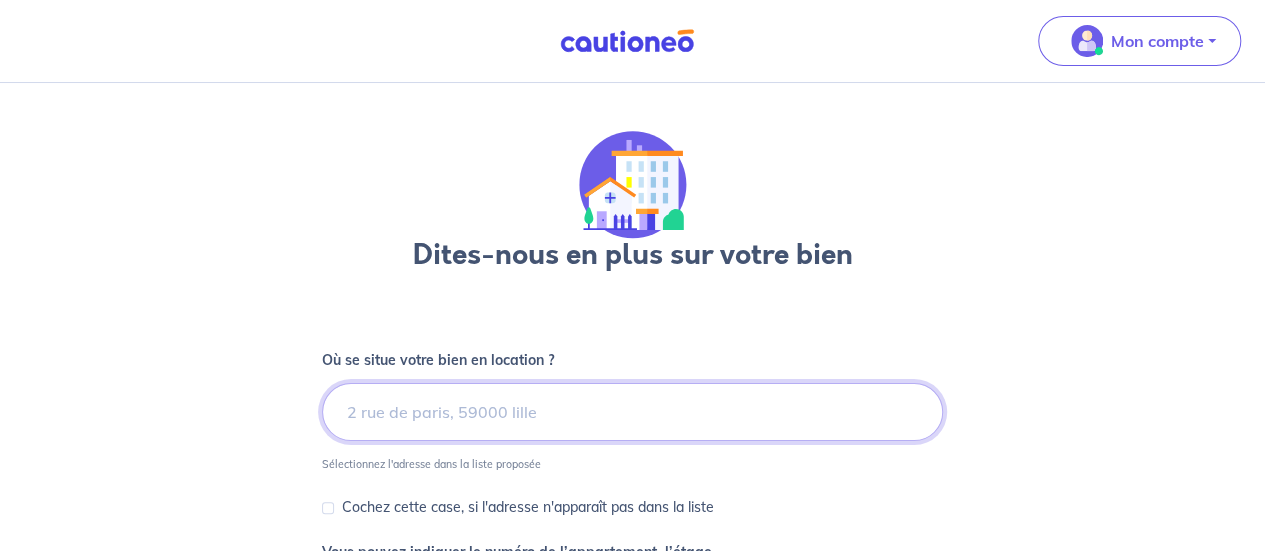 click at bounding box center [632, 412] 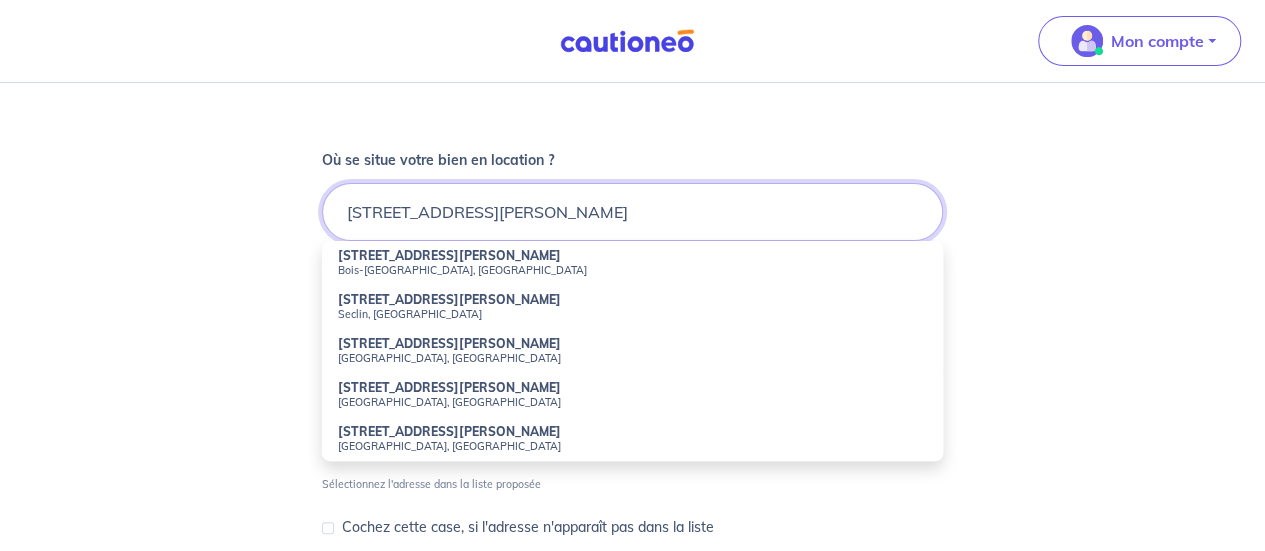 scroll, scrollTop: 300, scrollLeft: 0, axis: vertical 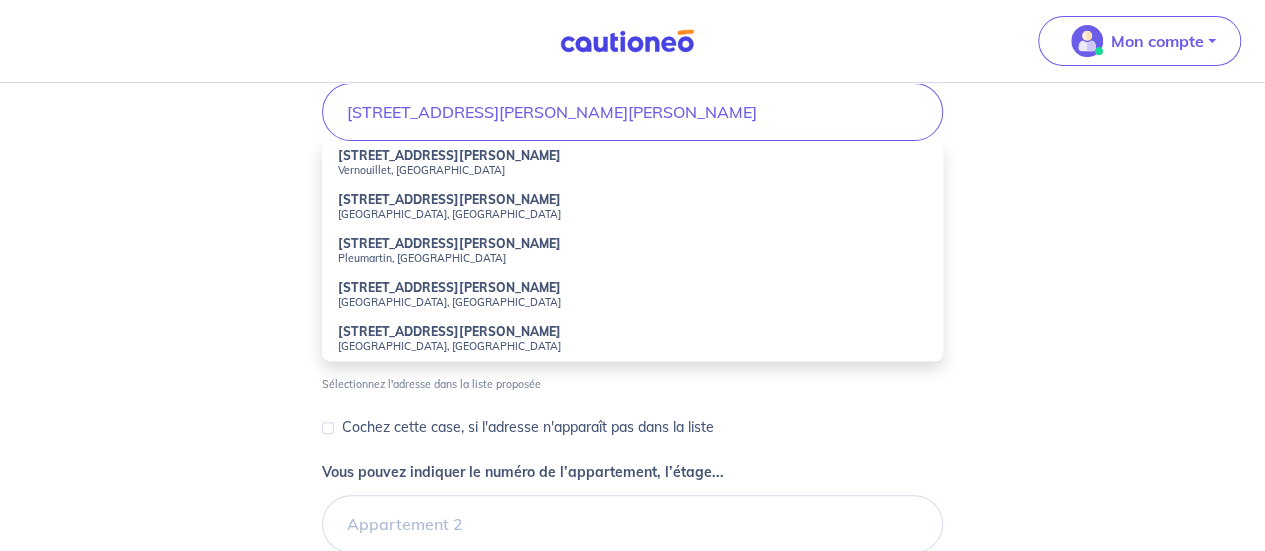 click on "[STREET_ADDRESS][PERSON_NAME]" at bounding box center [449, 331] 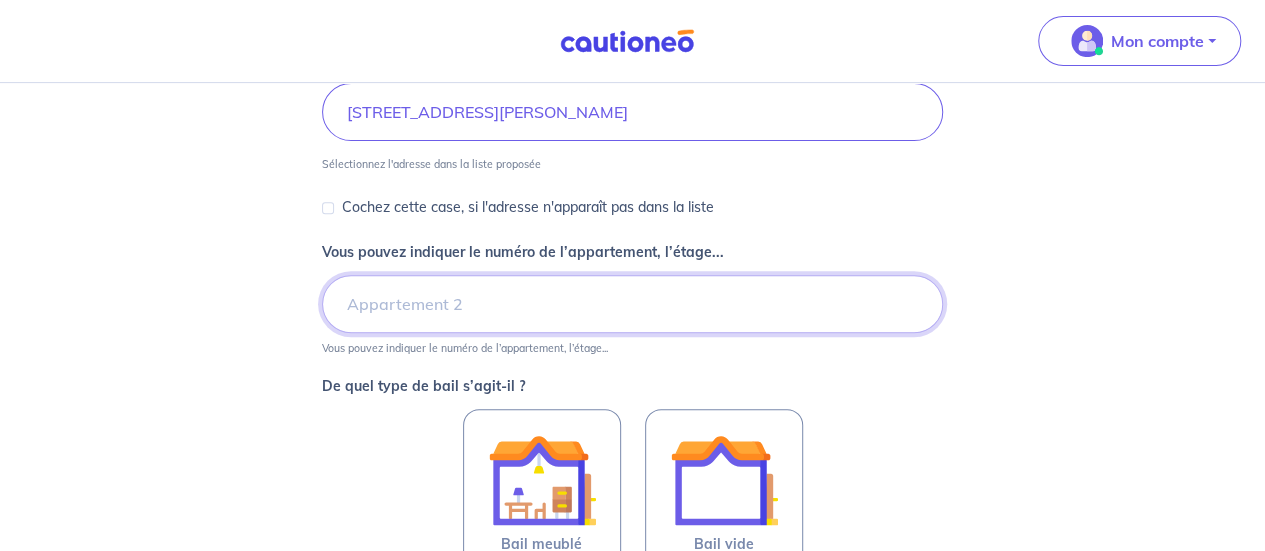click on "Vous pouvez indiquer le numéro de l’appartement, l’étage..." at bounding box center (632, 304) 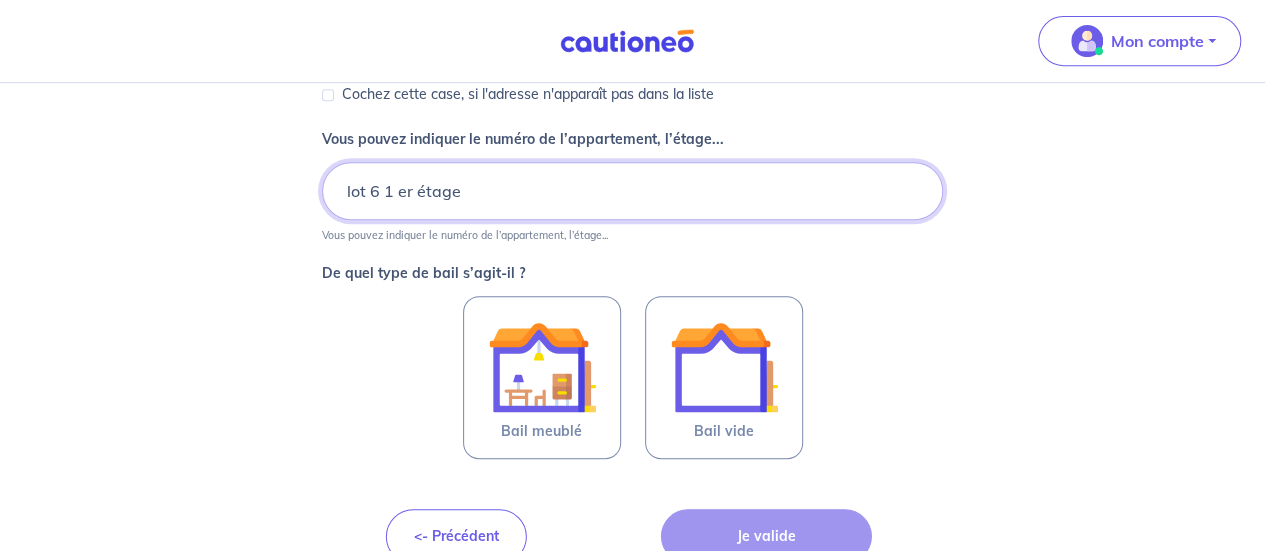 scroll, scrollTop: 447, scrollLeft: 0, axis: vertical 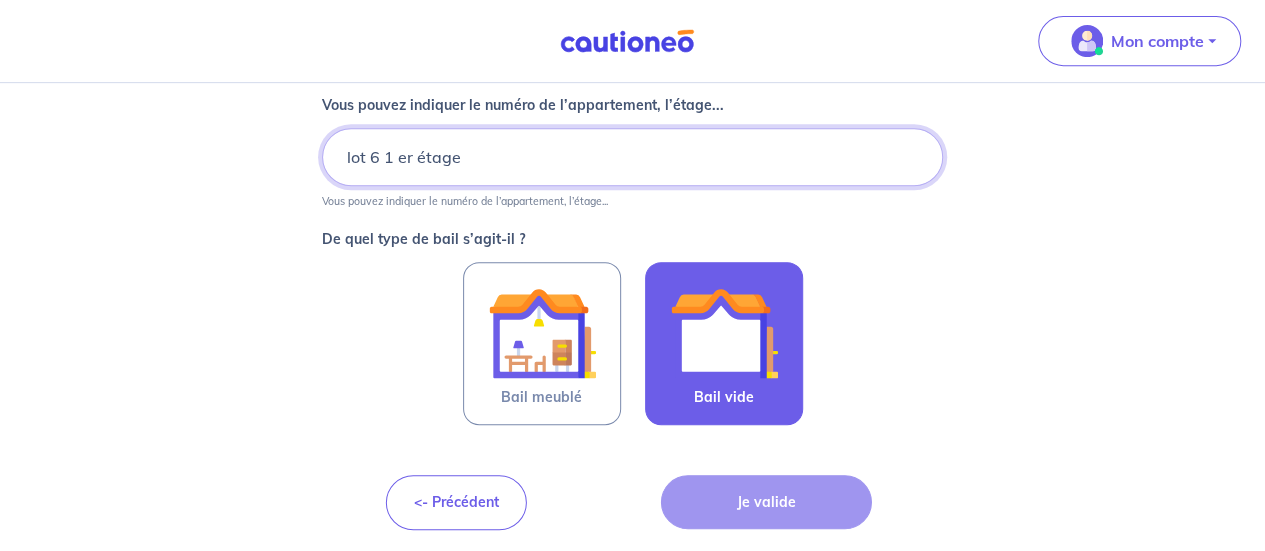 type on "lot 6 1 er étage" 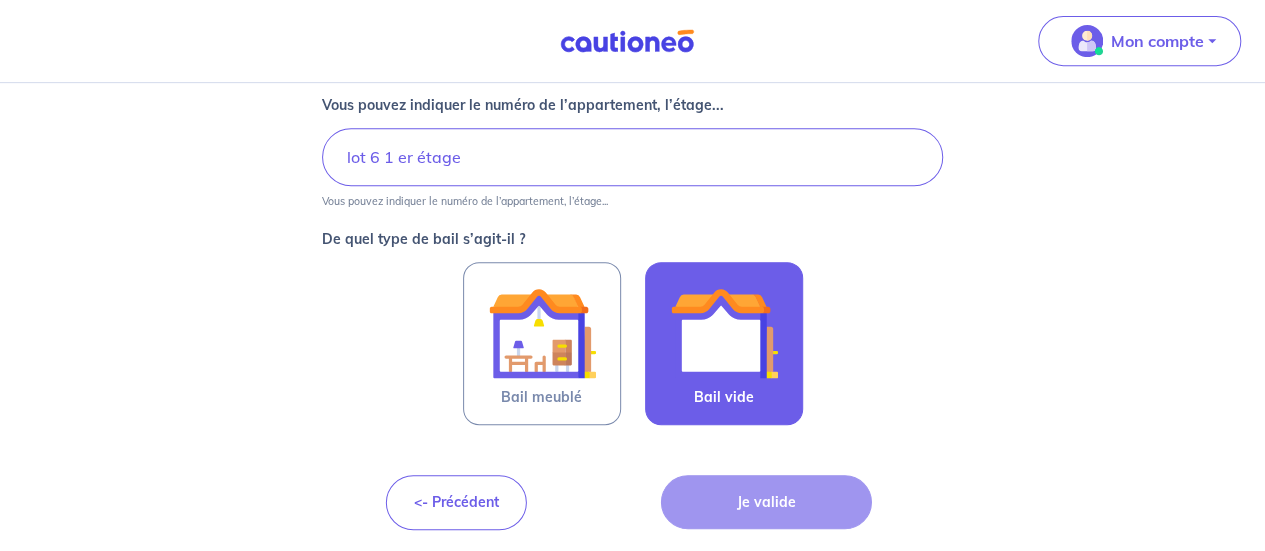 click at bounding box center [724, 333] 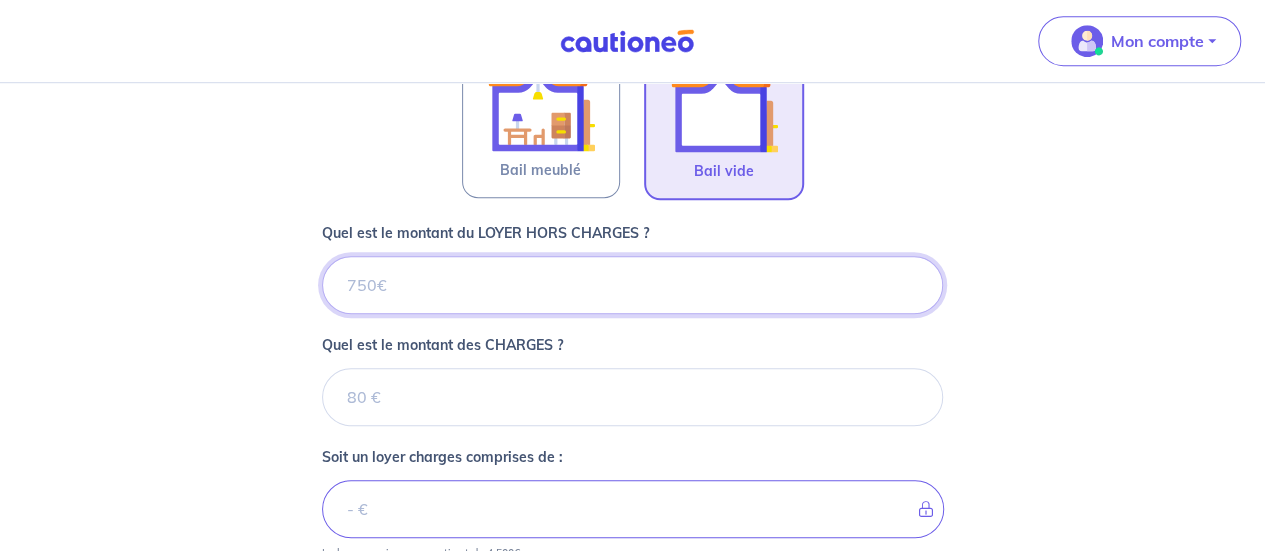 scroll, scrollTop: 927, scrollLeft: 0, axis: vertical 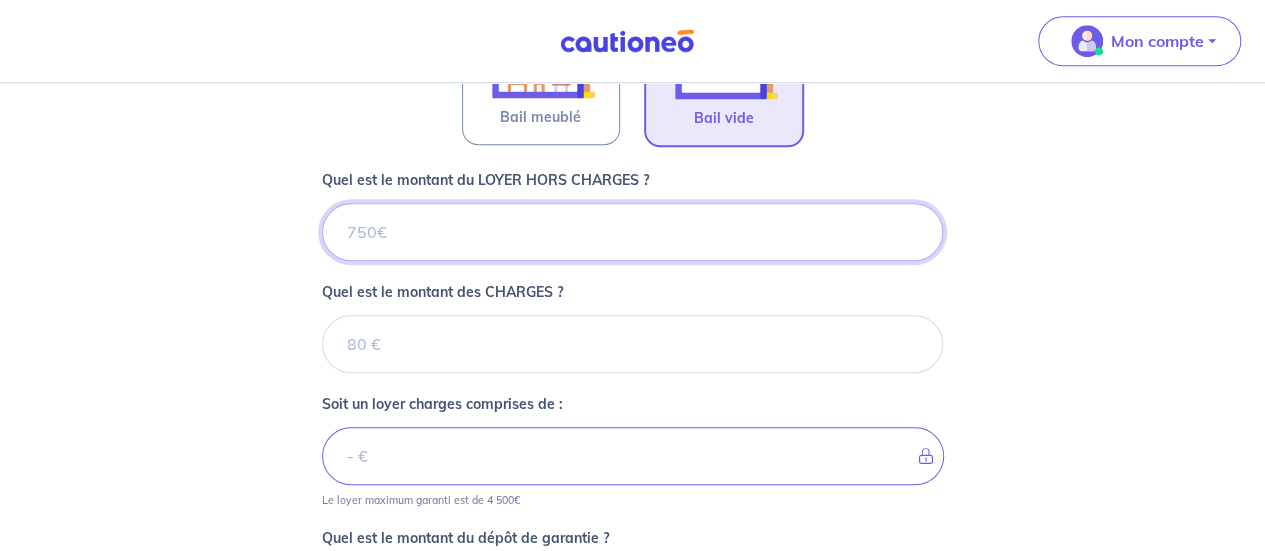 click on "Quel est le montant du LOYER HORS CHARGES ?" at bounding box center (632, 232) 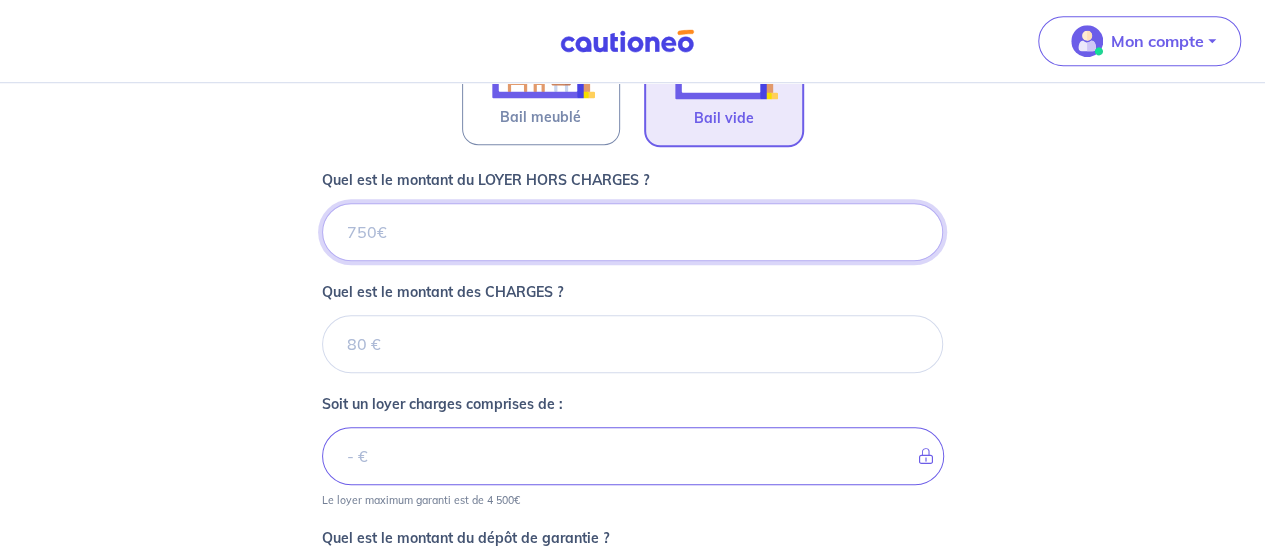 type on "6" 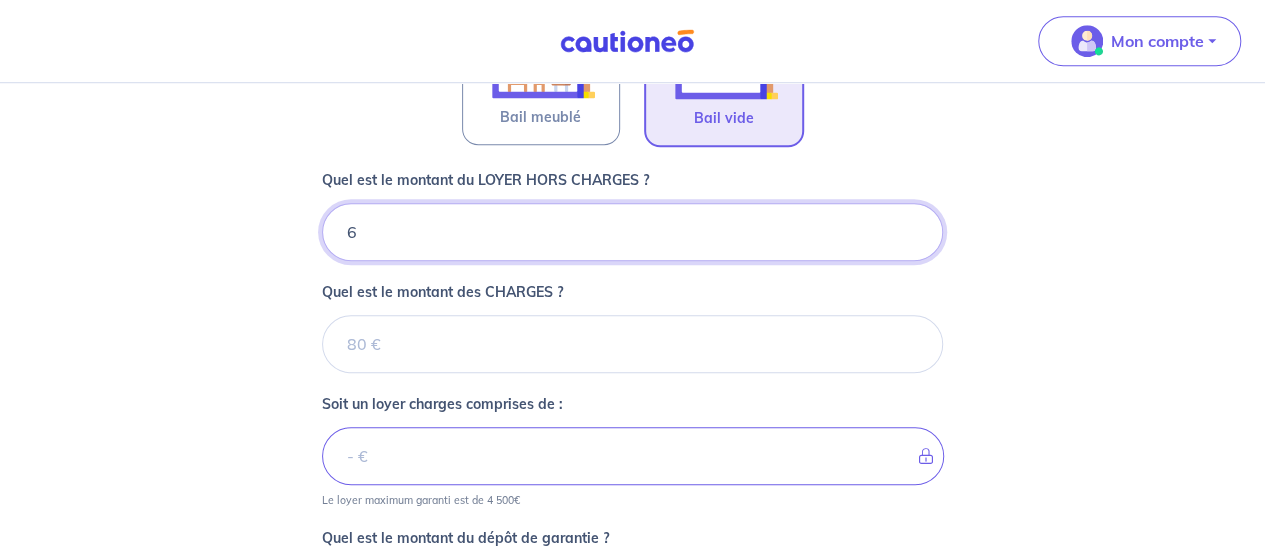 type 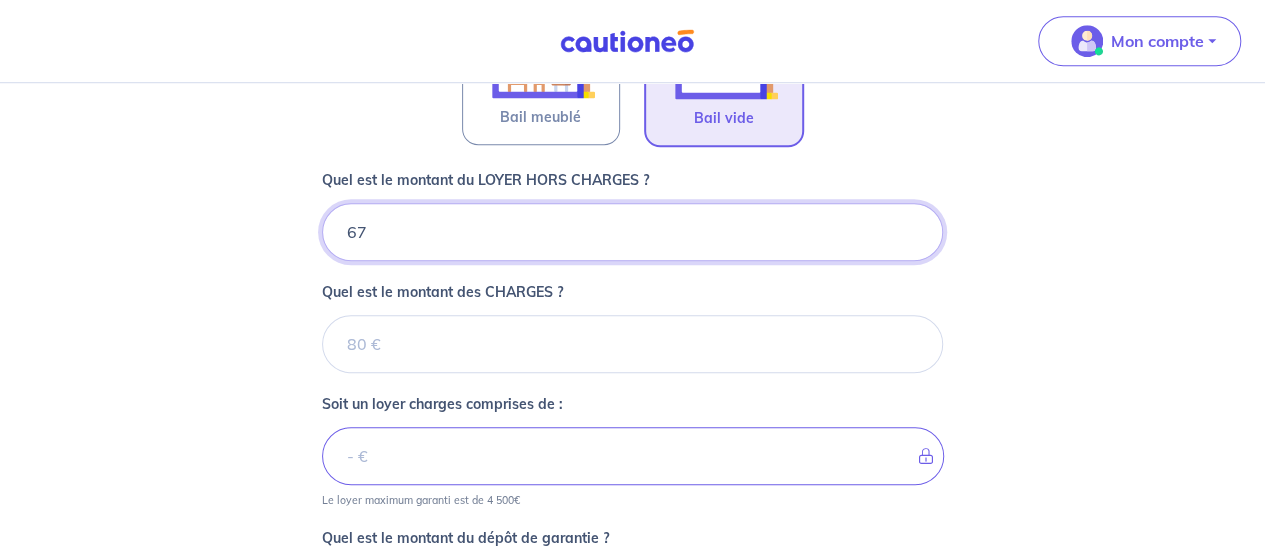 type on "670" 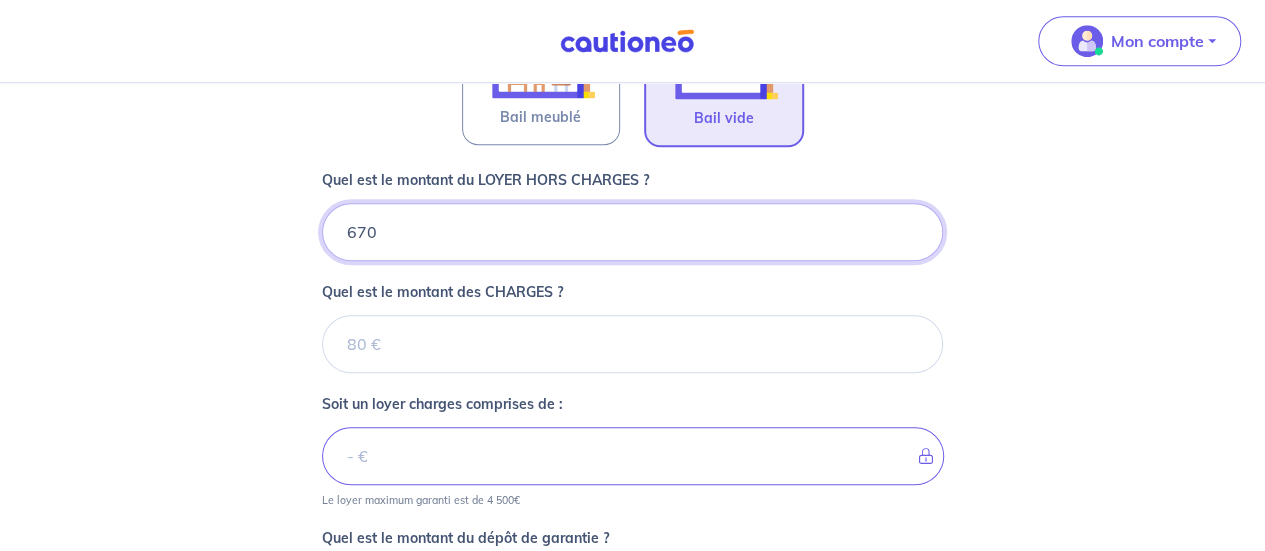 type 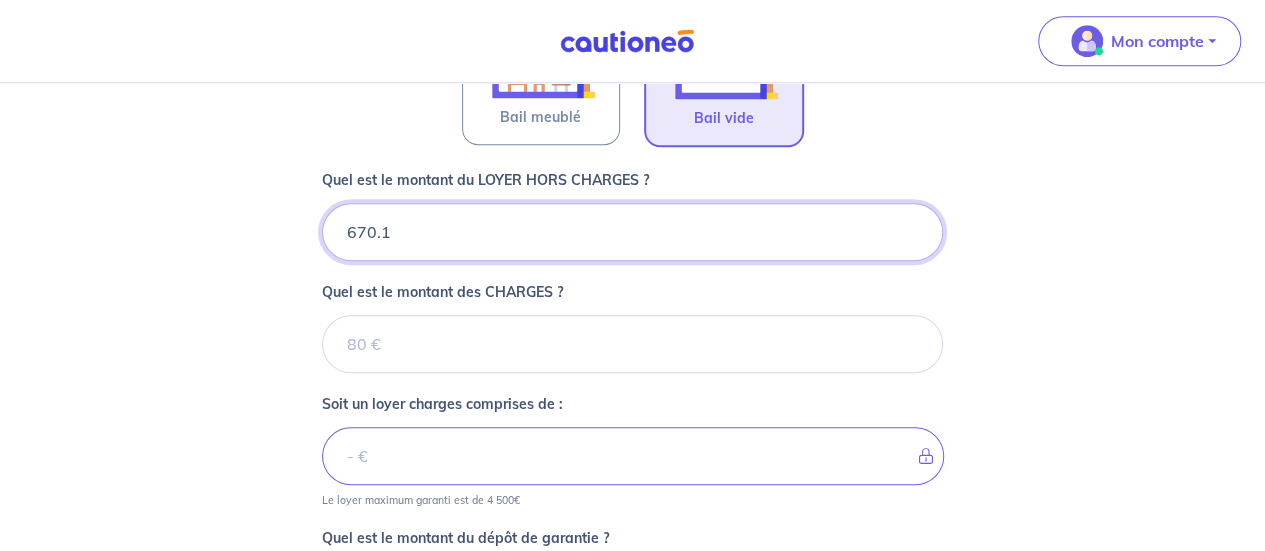 type on "670.14" 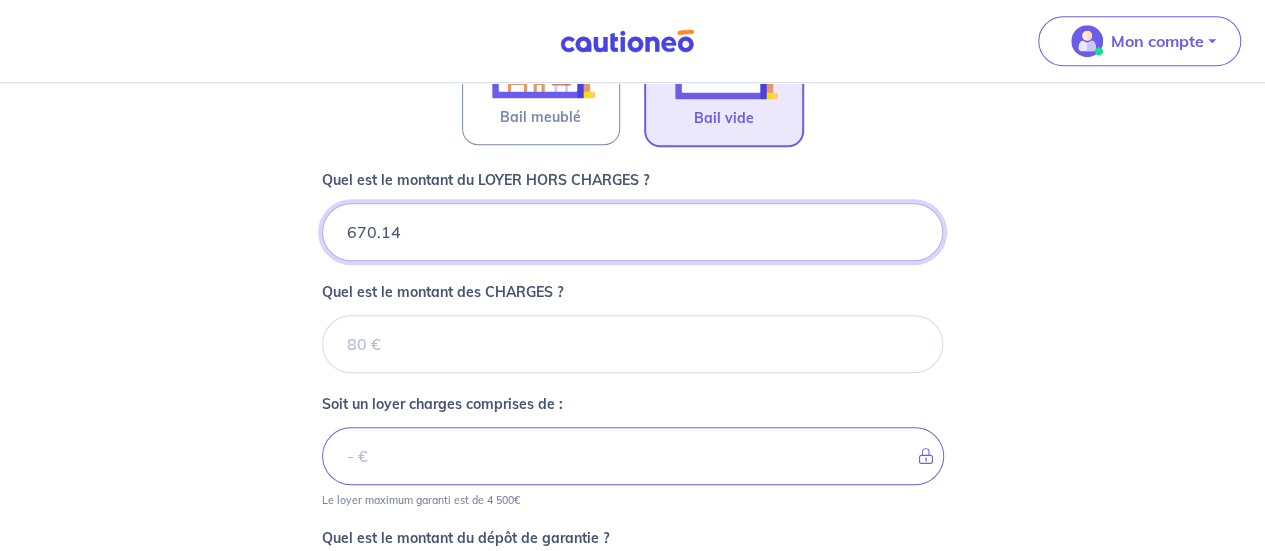 type 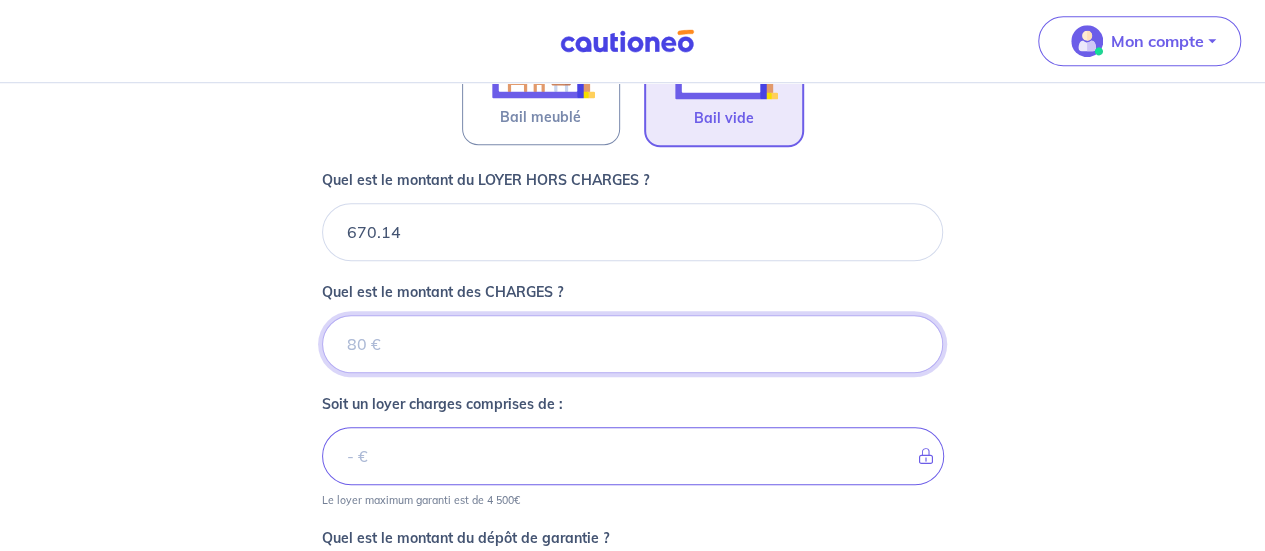 click on "Quel est le montant des CHARGES ?" at bounding box center (632, 344) 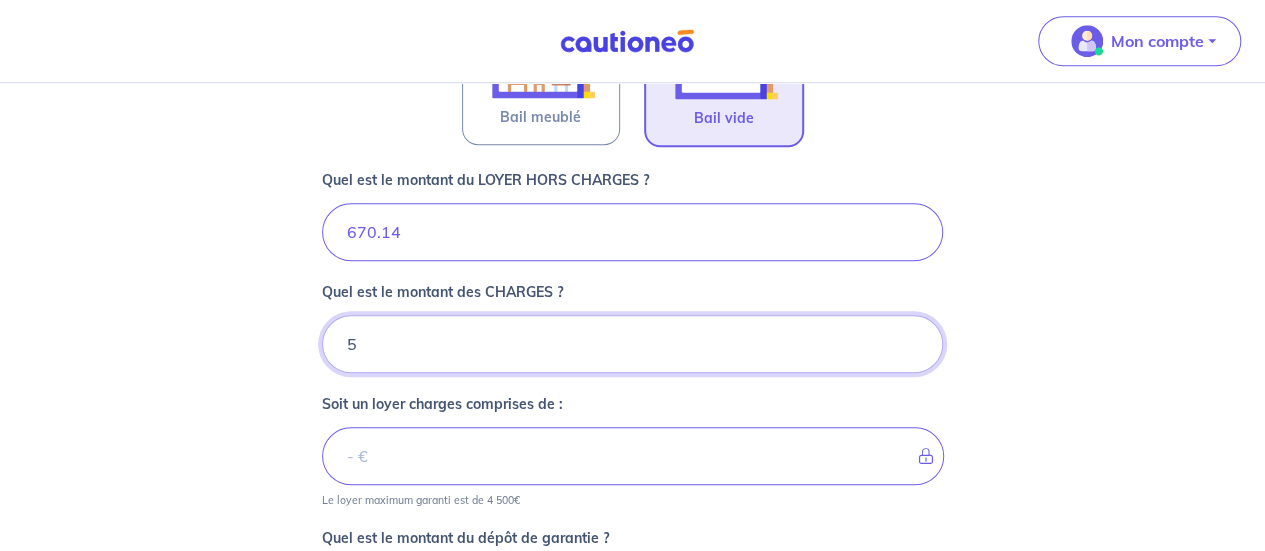 type on "51" 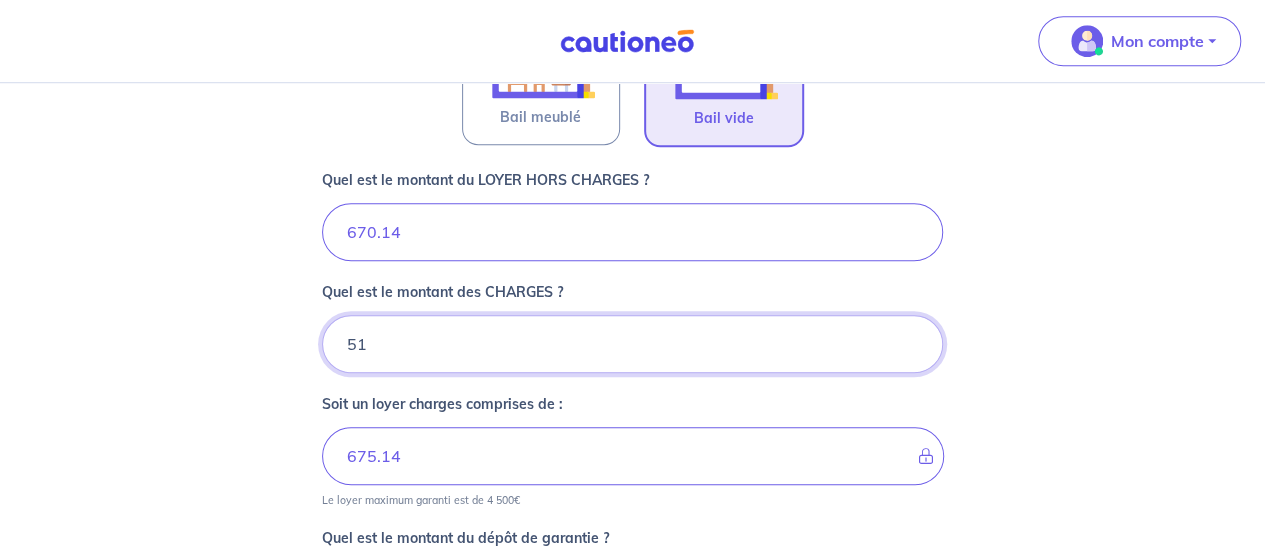 type on "721.14" 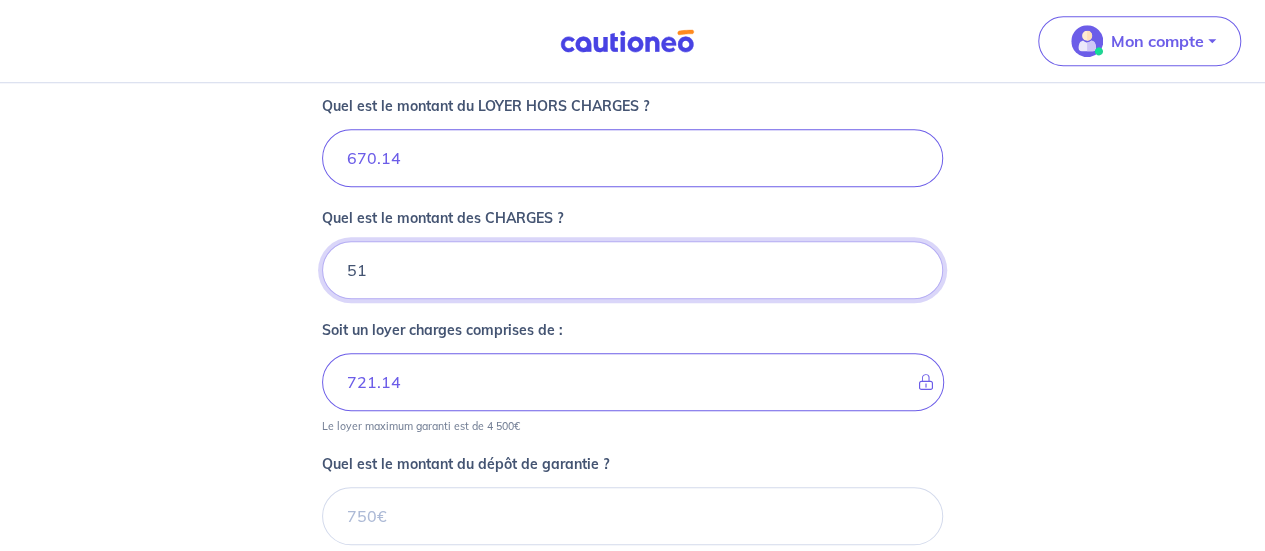 scroll, scrollTop: 827, scrollLeft: 0, axis: vertical 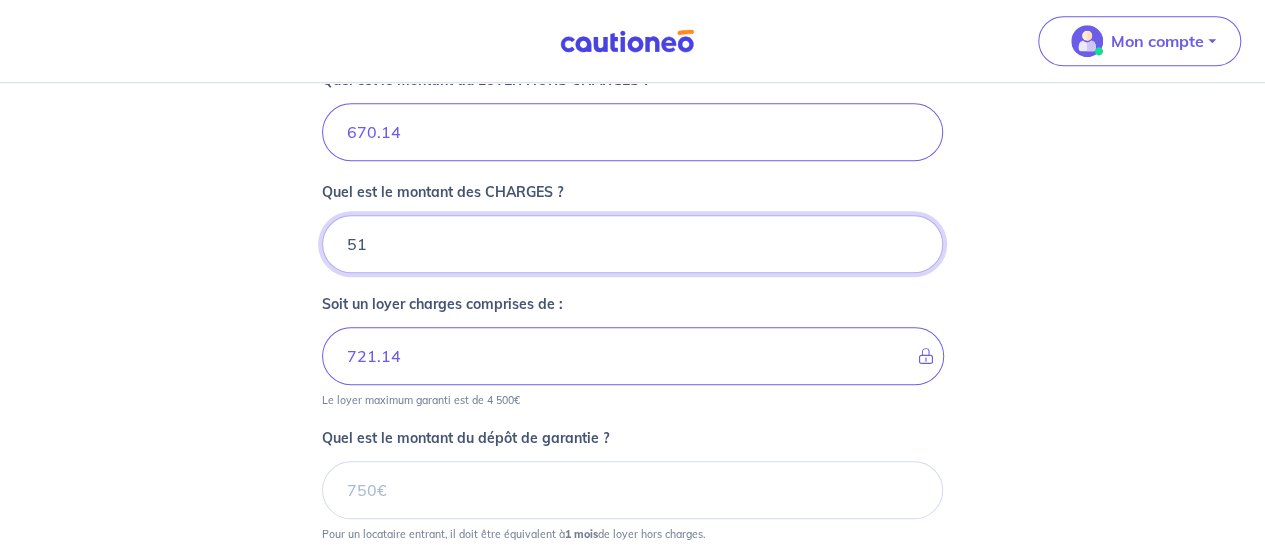 type on "51" 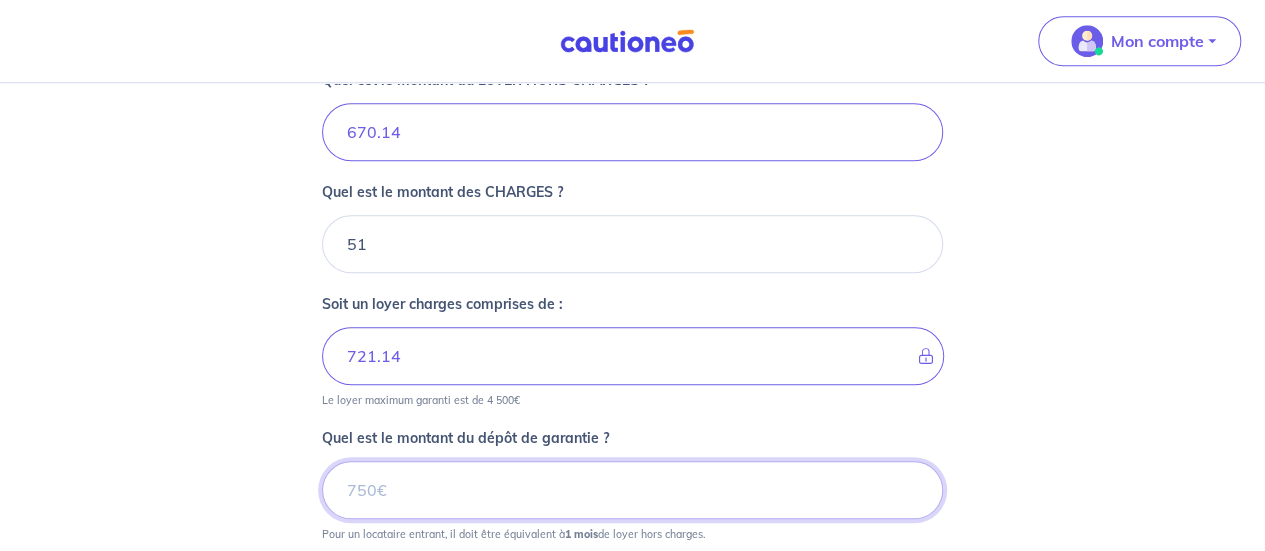 click on "Quel est le montant du dépôt de garantie ?" at bounding box center (632, 490) 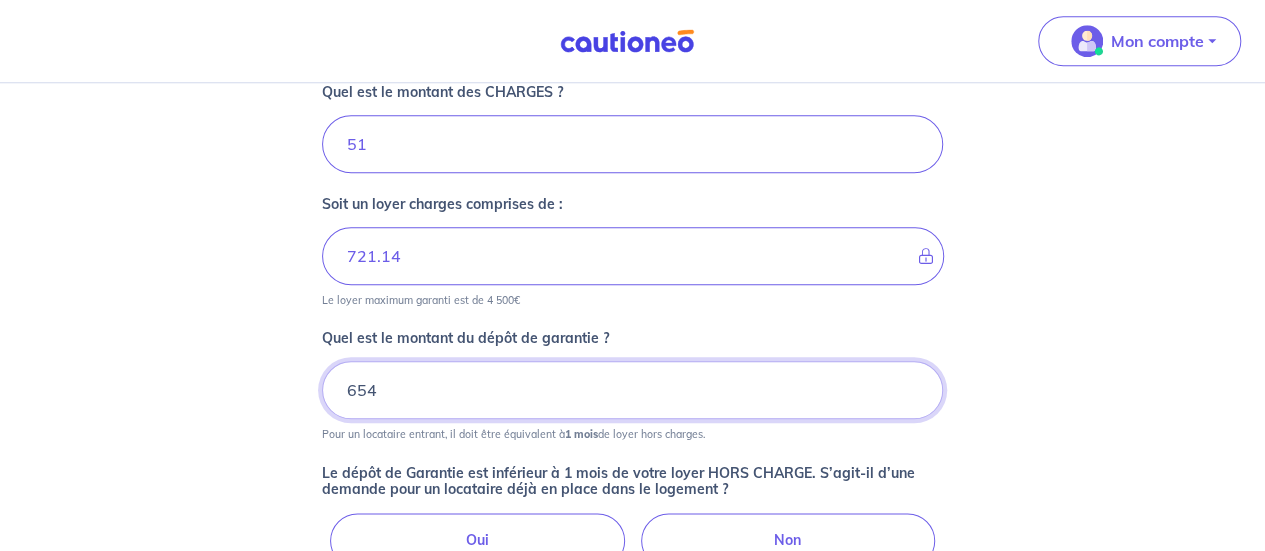 type on "654" 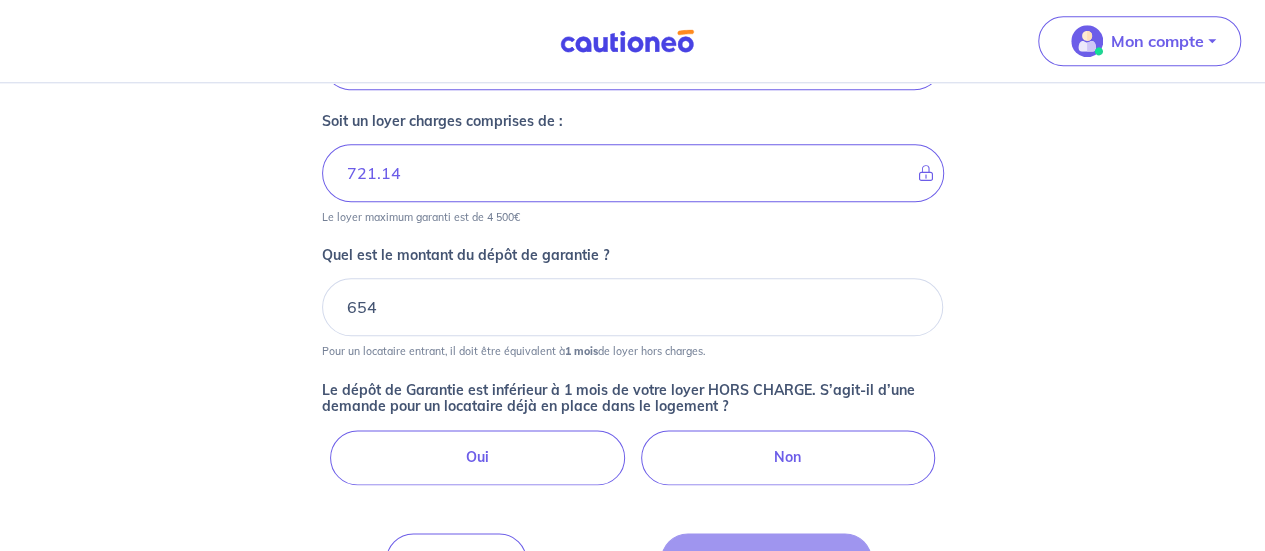 scroll, scrollTop: 1065, scrollLeft: 0, axis: vertical 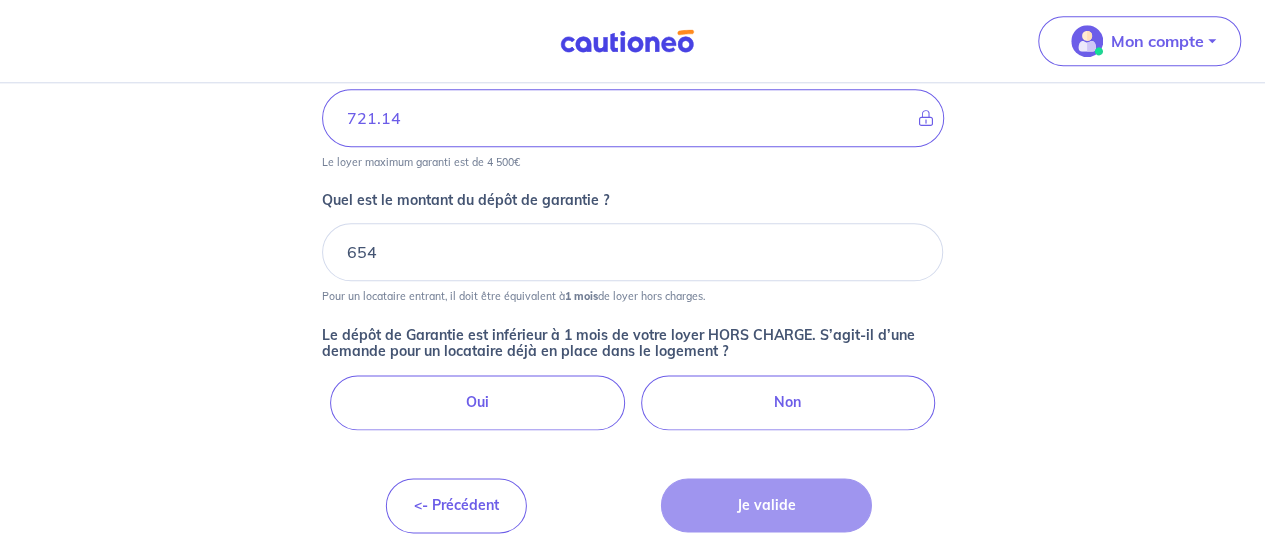 click on "Oui" at bounding box center (477, 402) 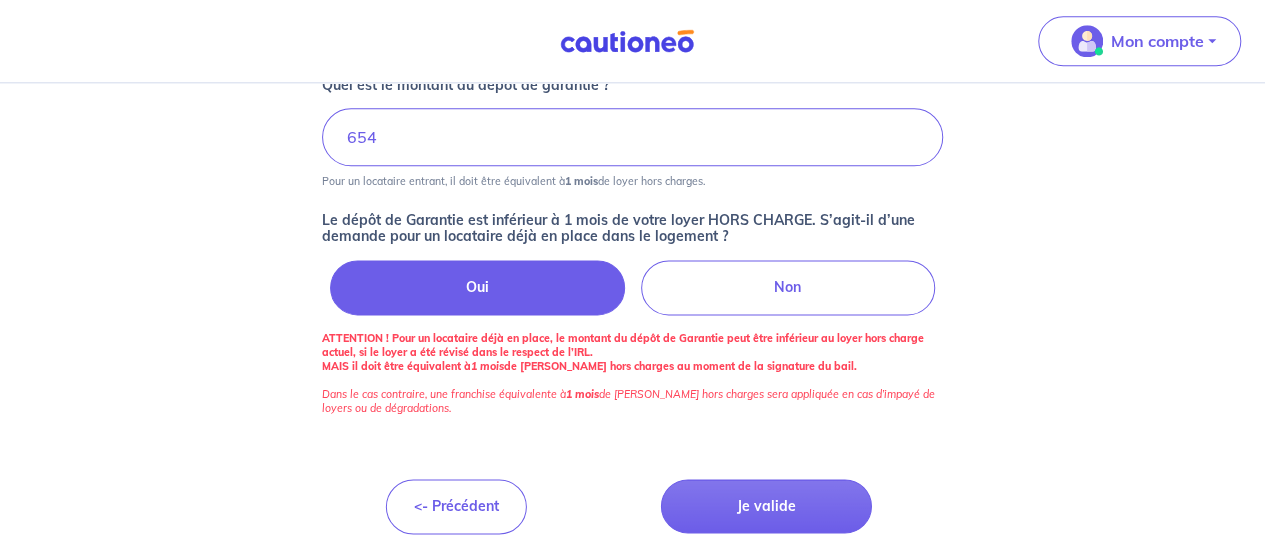 scroll, scrollTop: 1181, scrollLeft: 0, axis: vertical 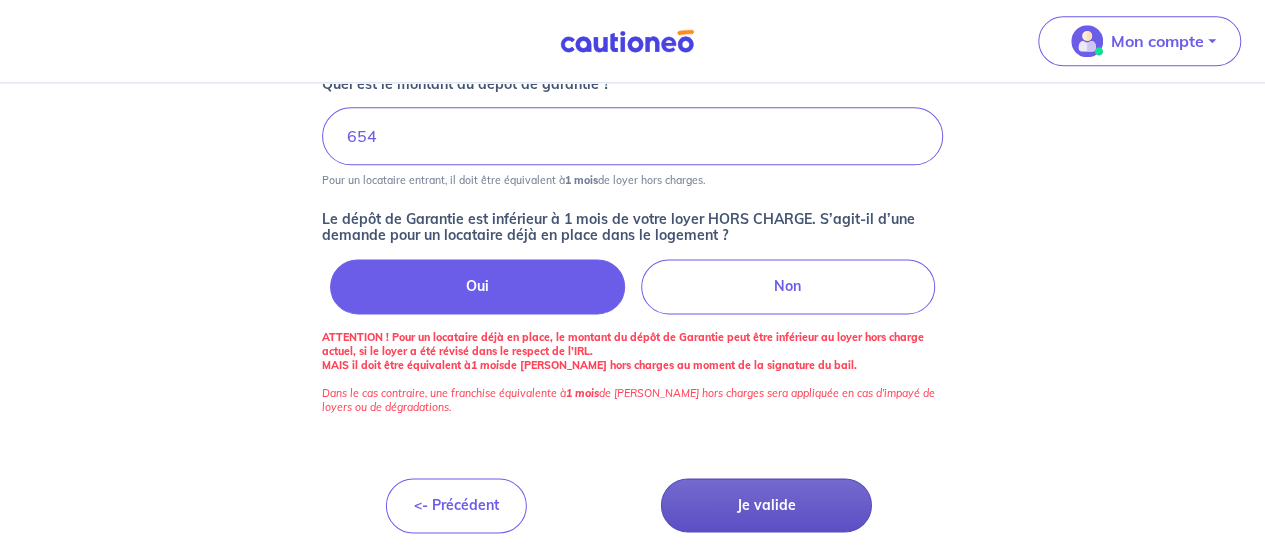 click on "Je valide" at bounding box center [766, 505] 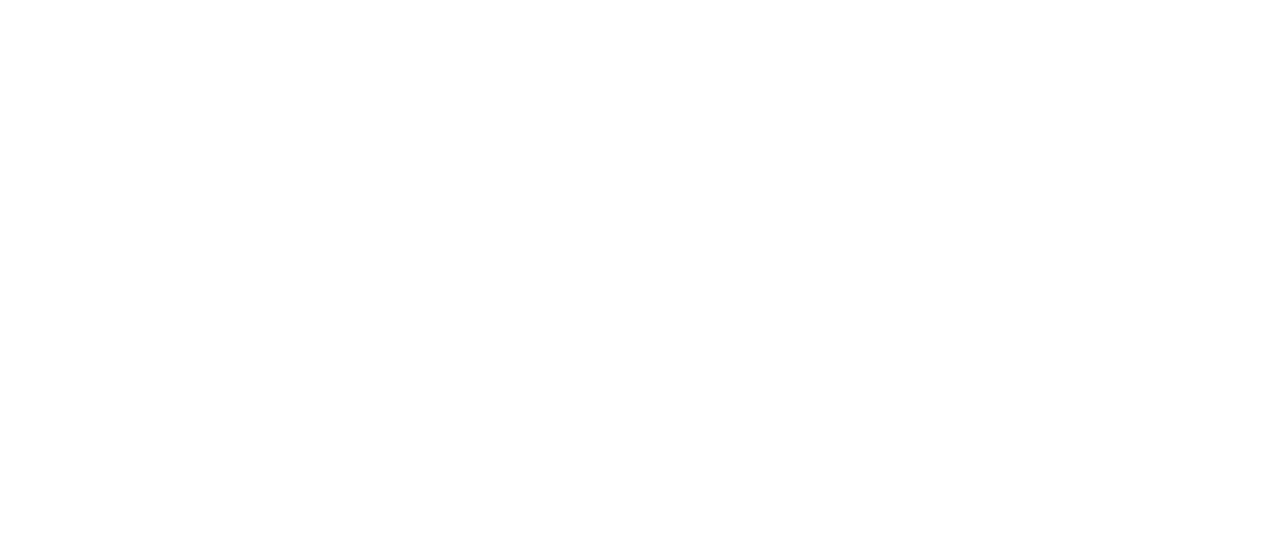 scroll, scrollTop: 0, scrollLeft: 0, axis: both 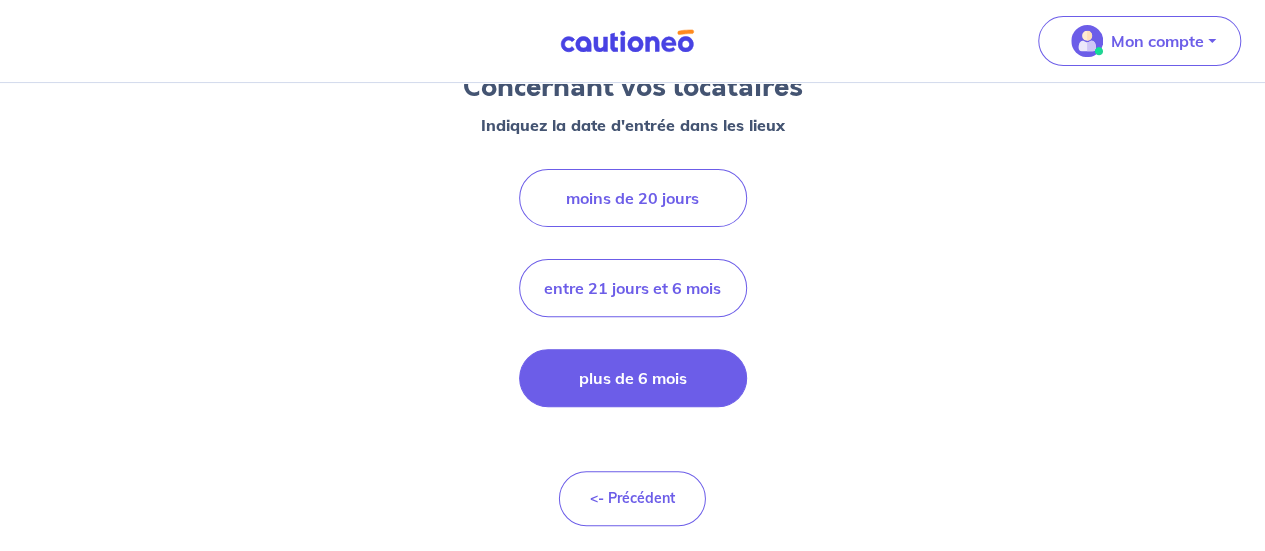 click on "plus de 6 mois" at bounding box center [633, 378] 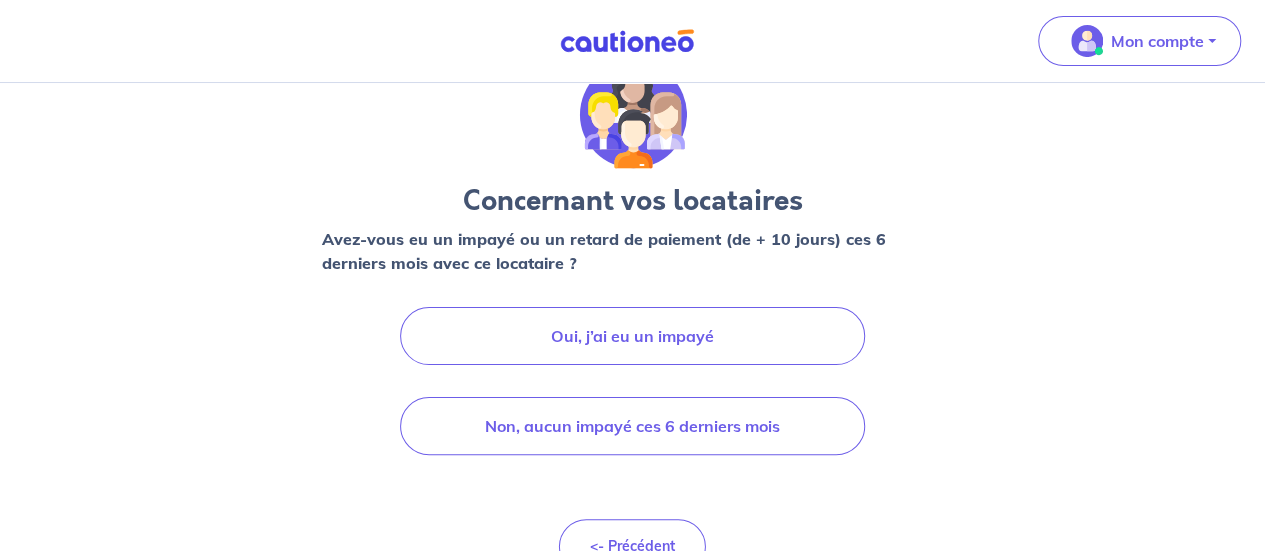 scroll, scrollTop: 114, scrollLeft: 0, axis: vertical 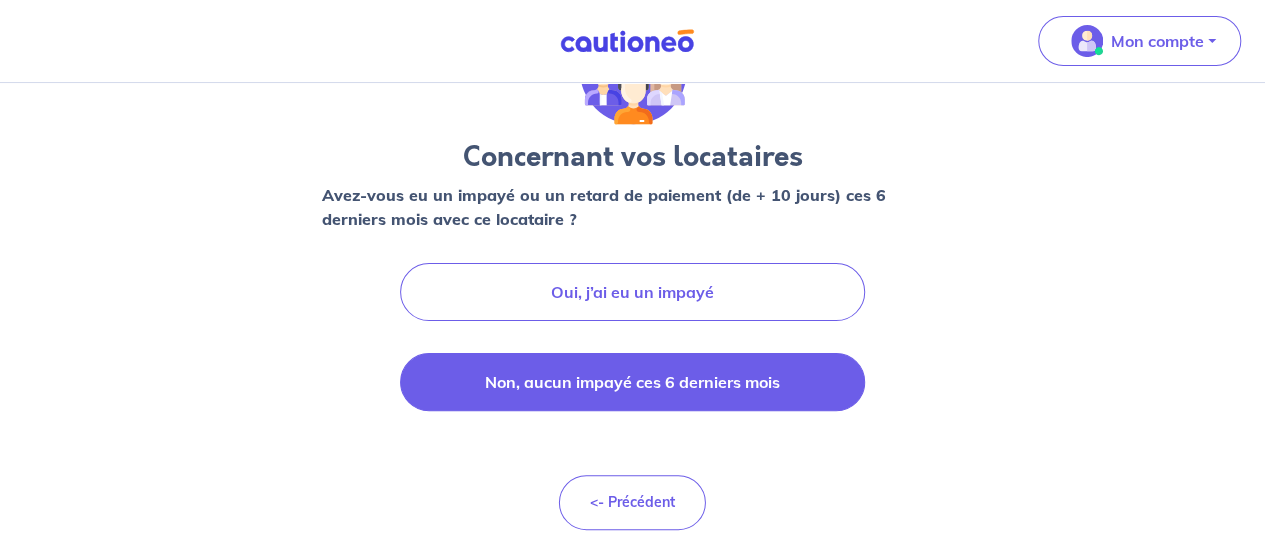 click on "Non, aucun impayé ces 6 derniers mois" at bounding box center [632, 382] 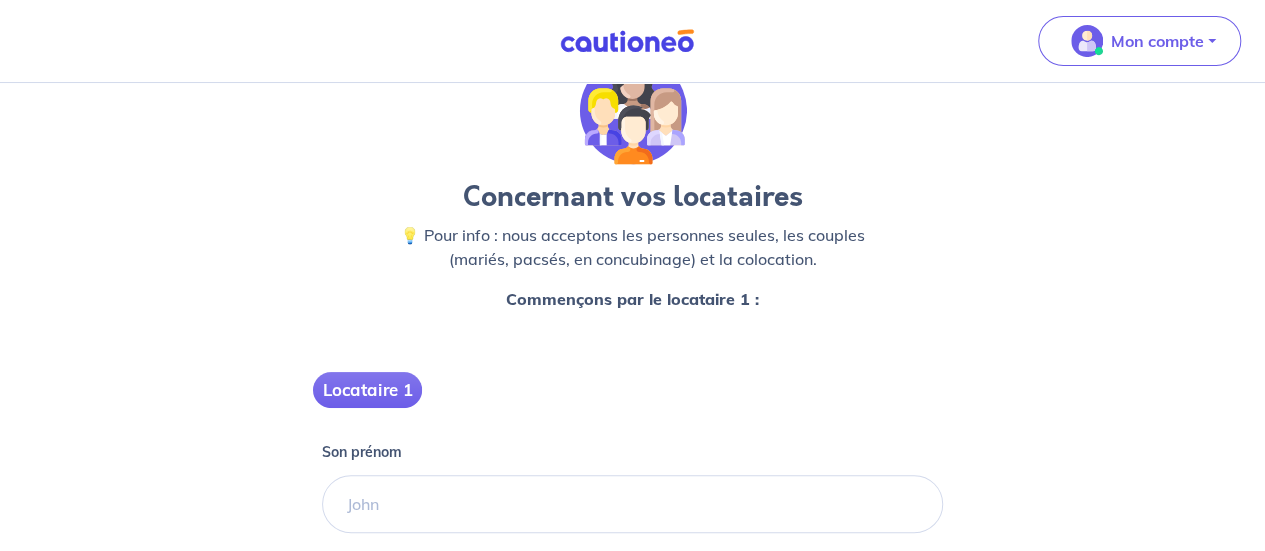 scroll, scrollTop: 200, scrollLeft: 0, axis: vertical 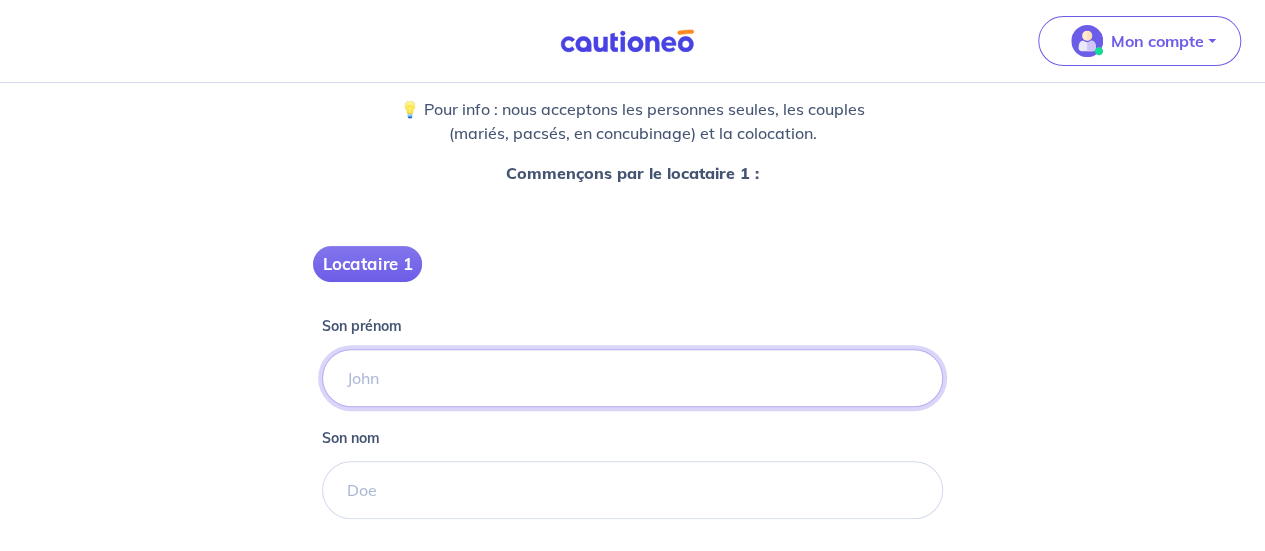 click on "Son prénom" at bounding box center [632, 378] 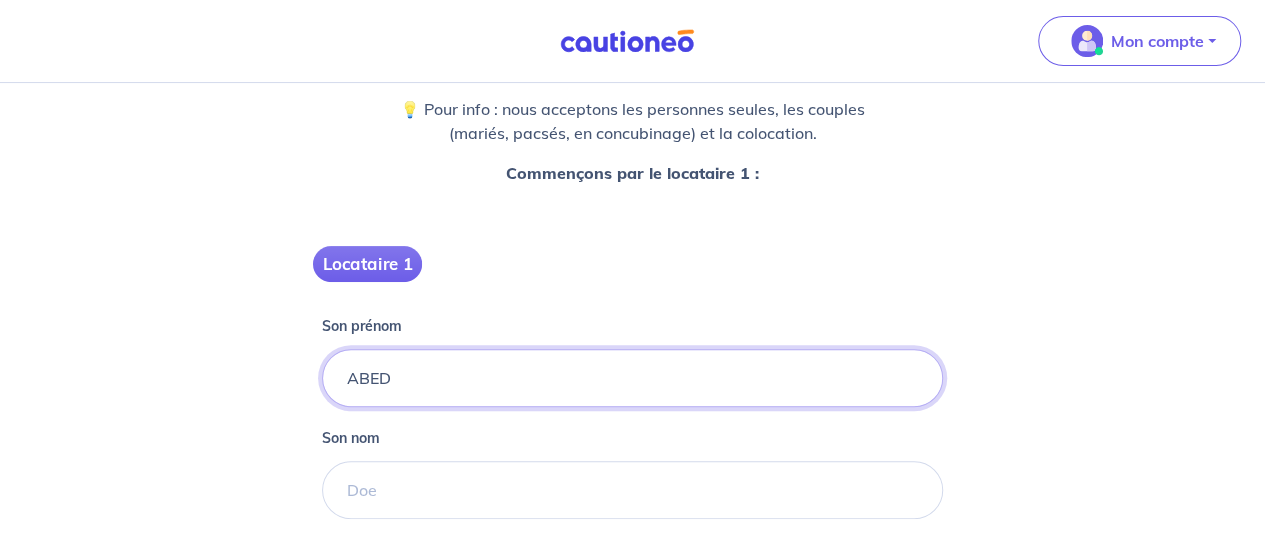 type on "ABED" 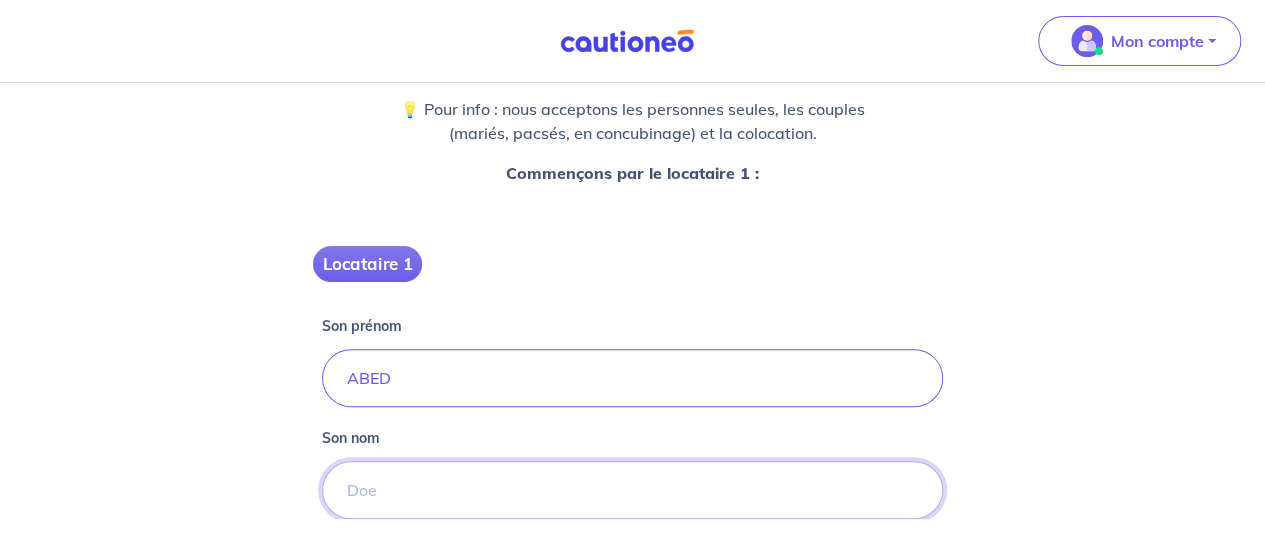 click on "Son nom" at bounding box center (632, 490) 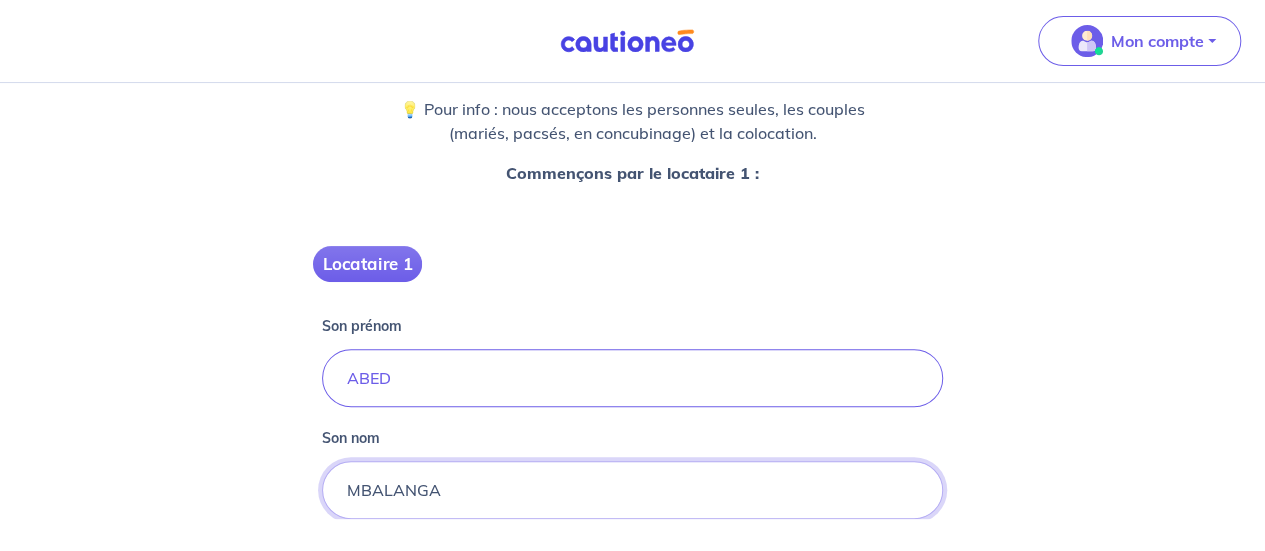 scroll, scrollTop: 292, scrollLeft: 0, axis: vertical 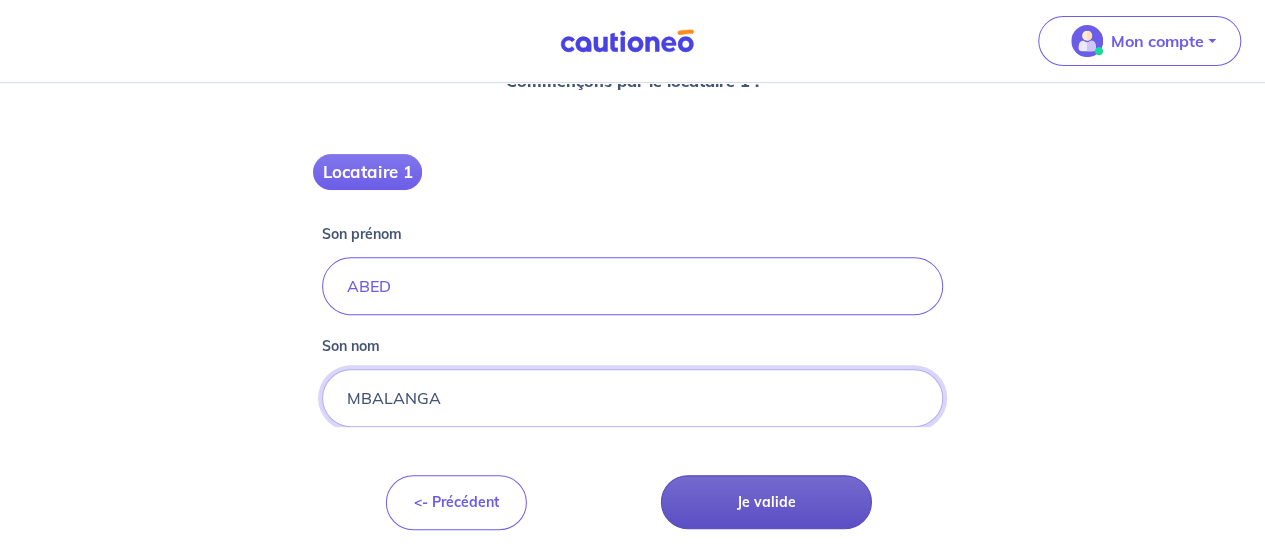 type on "MBALANGA" 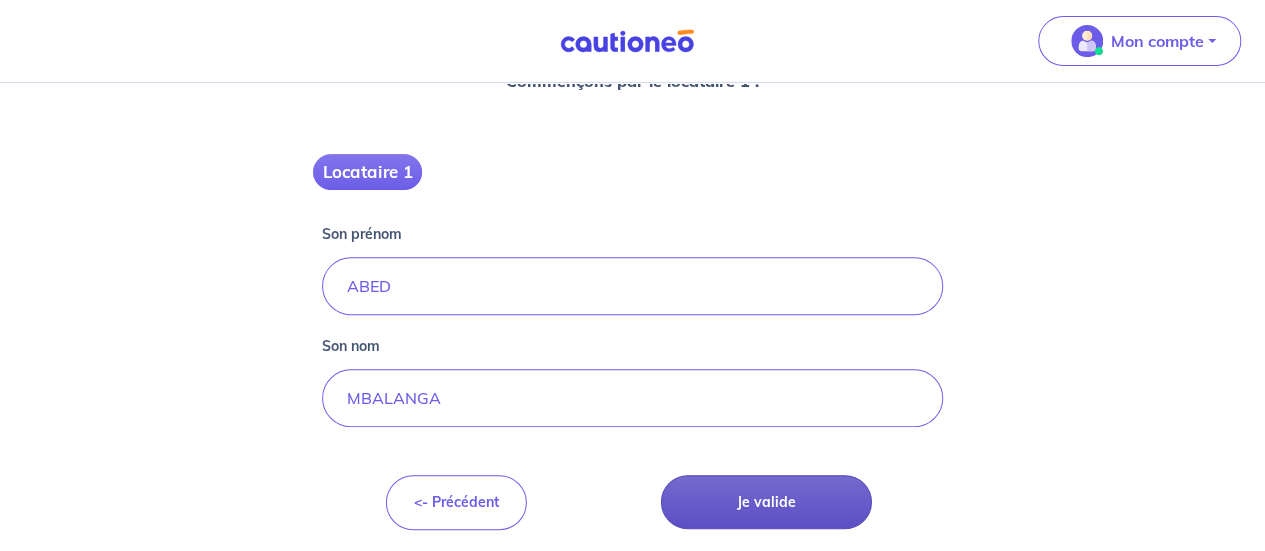 click on "Je valide" at bounding box center (766, 502) 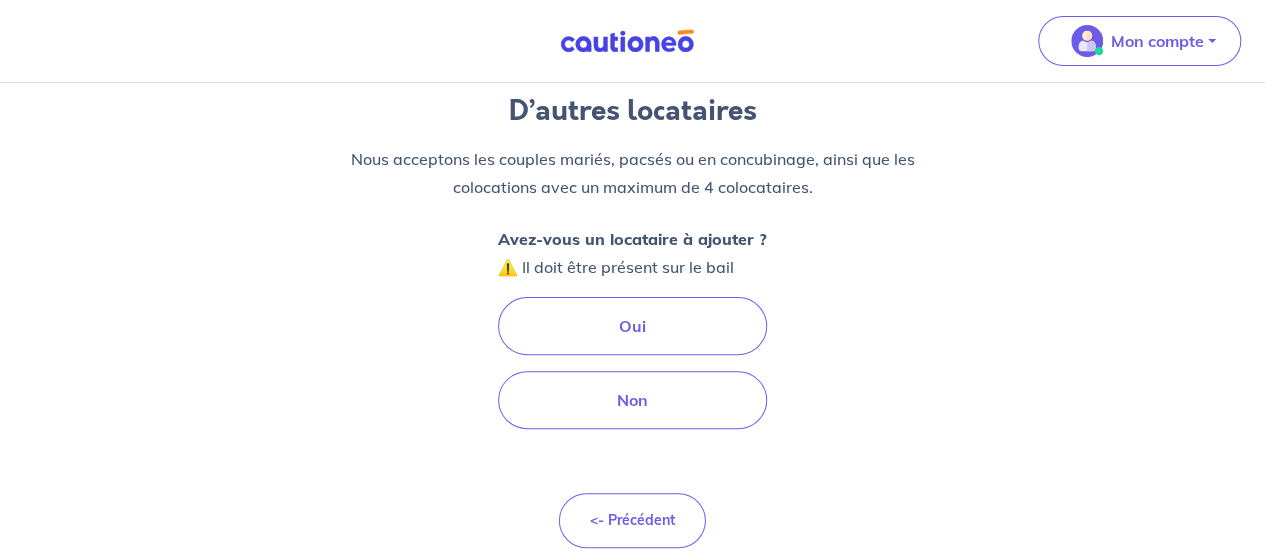 scroll, scrollTop: 178, scrollLeft: 0, axis: vertical 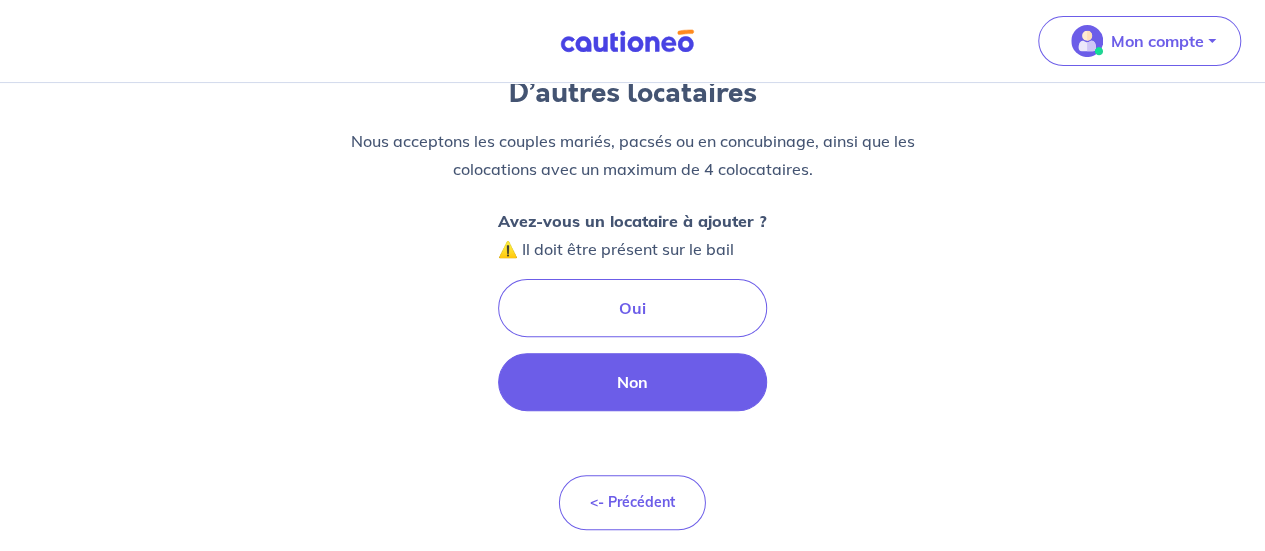 click on "Non" at bounding box center [632, 382] 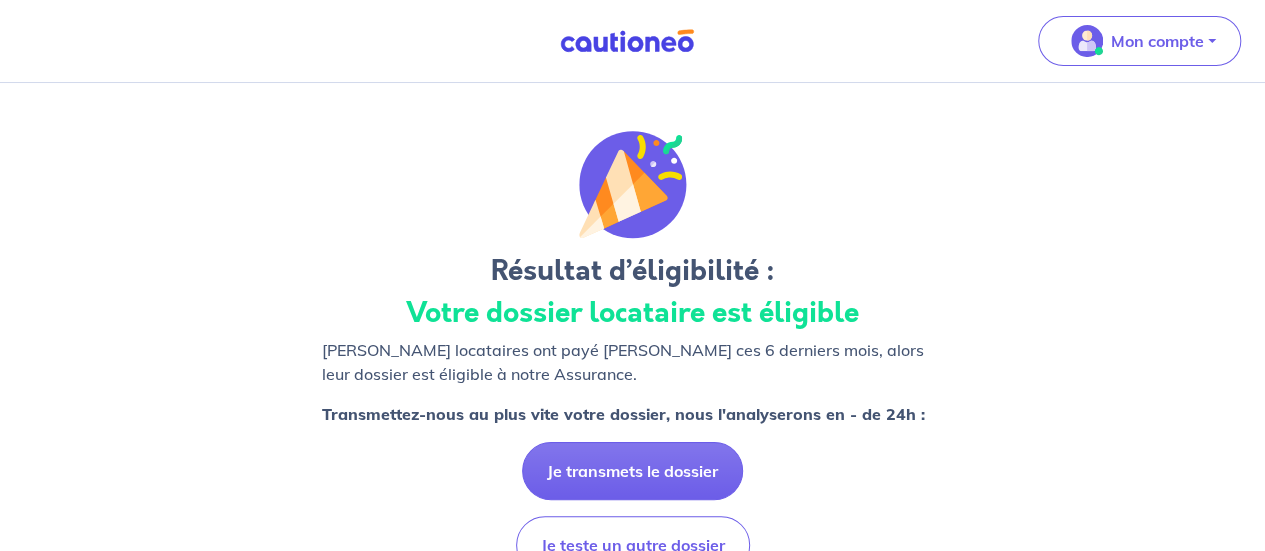 scroll, scrollTop: 100, scrollLeft: 0, axis: vertical 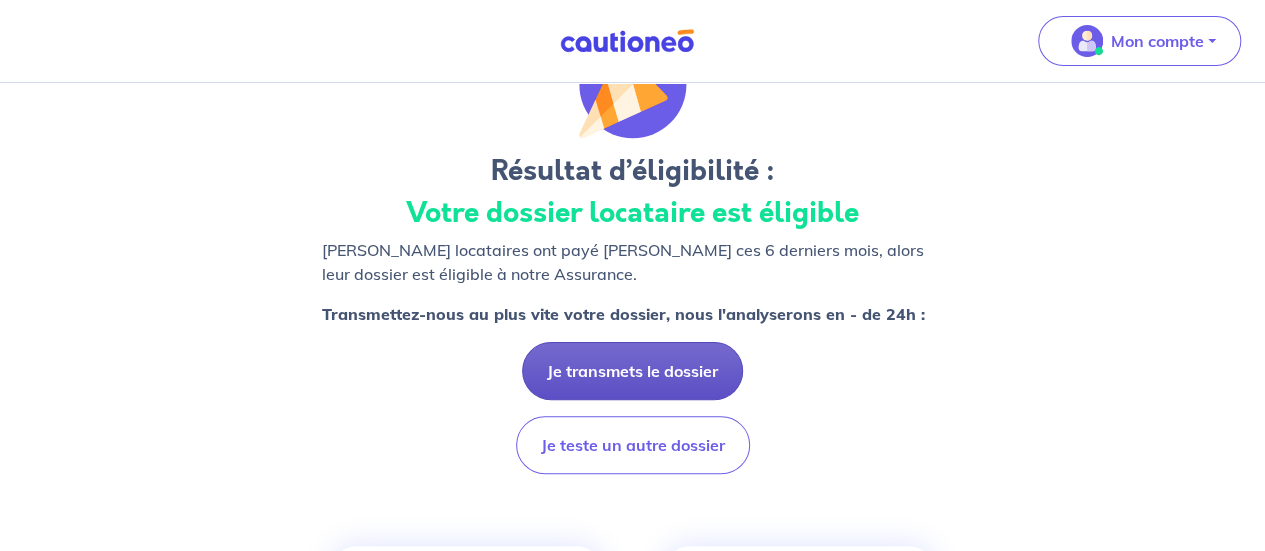 click on "Je transmets le dossier" at bounding box center (632, 371) 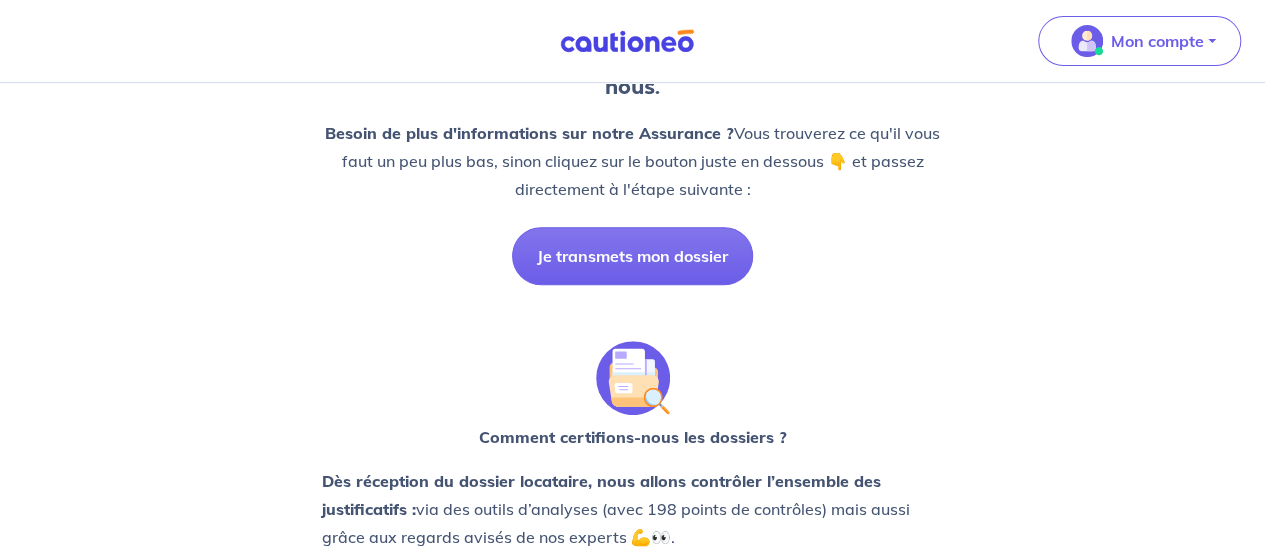 scroll, scrollTop: 300, scrollLeft: 0, axis: vertical 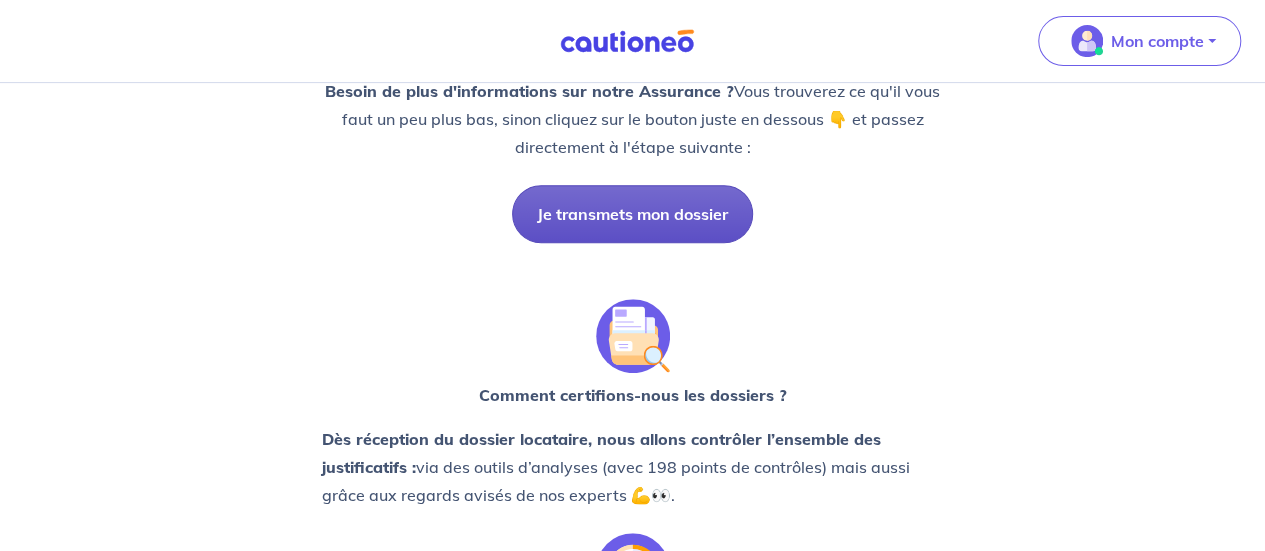 click on "Je transmets mon dossier" at bounding box center (632, 214) 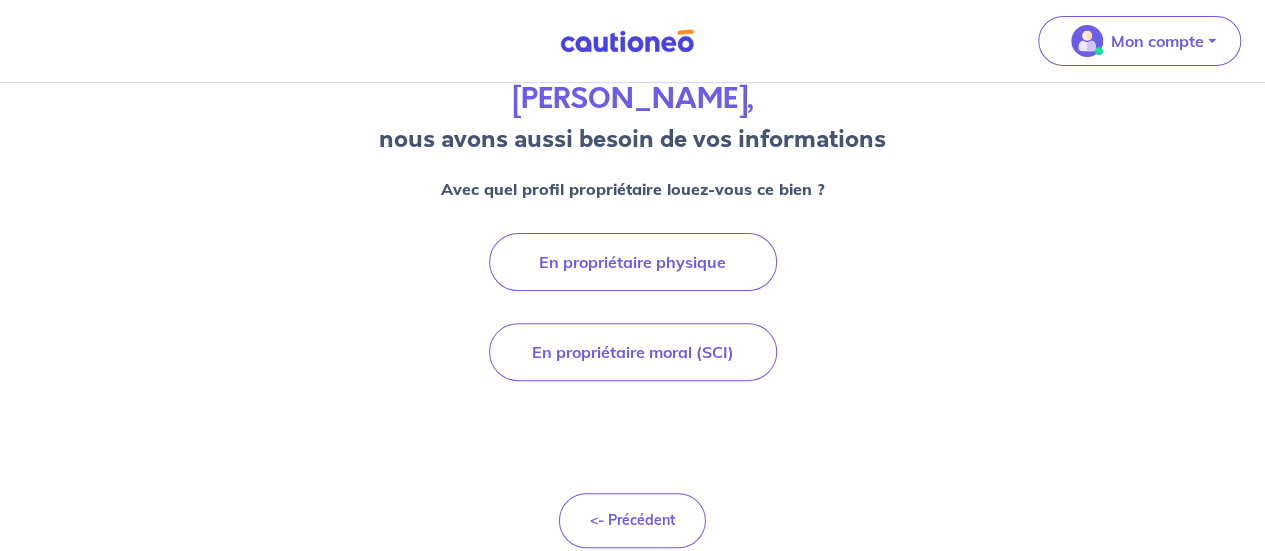 scroll, scrollTop: 192, scrollLeft: 0, axis: vertical 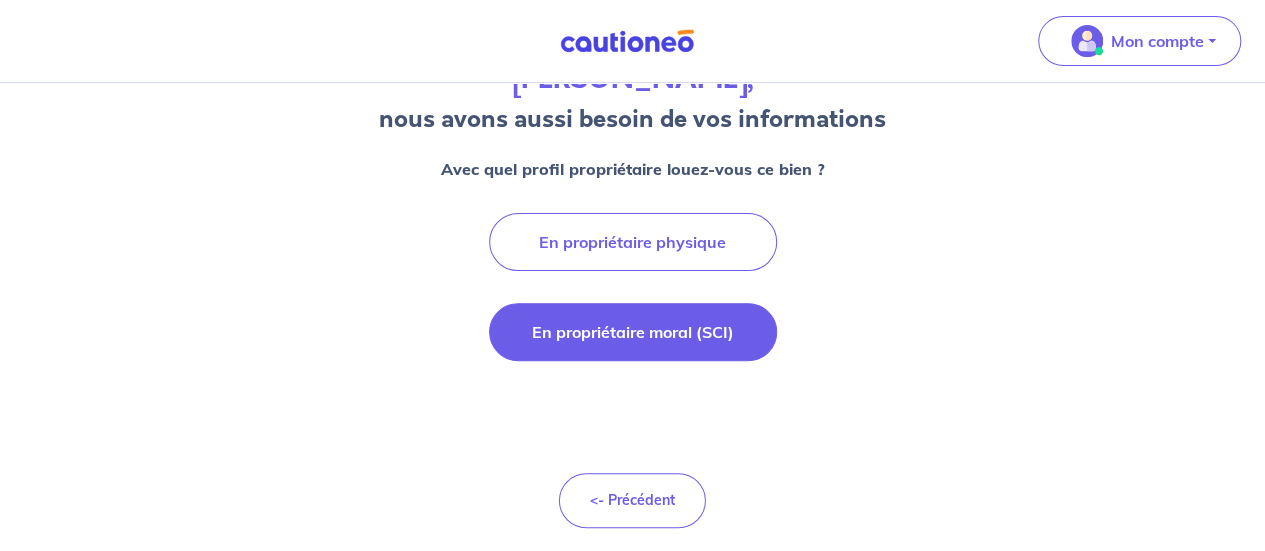 click on "En propriétaire moral (SCI)" at bounding box center [633, 332] 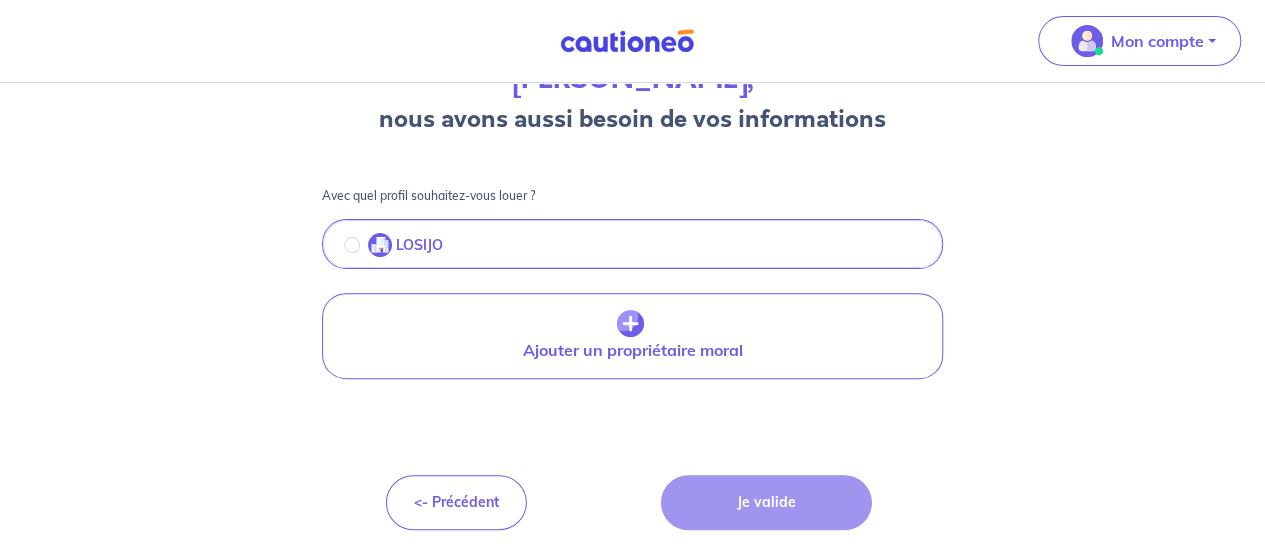 click on "LOSIJO" at bounding box center (419, 245) 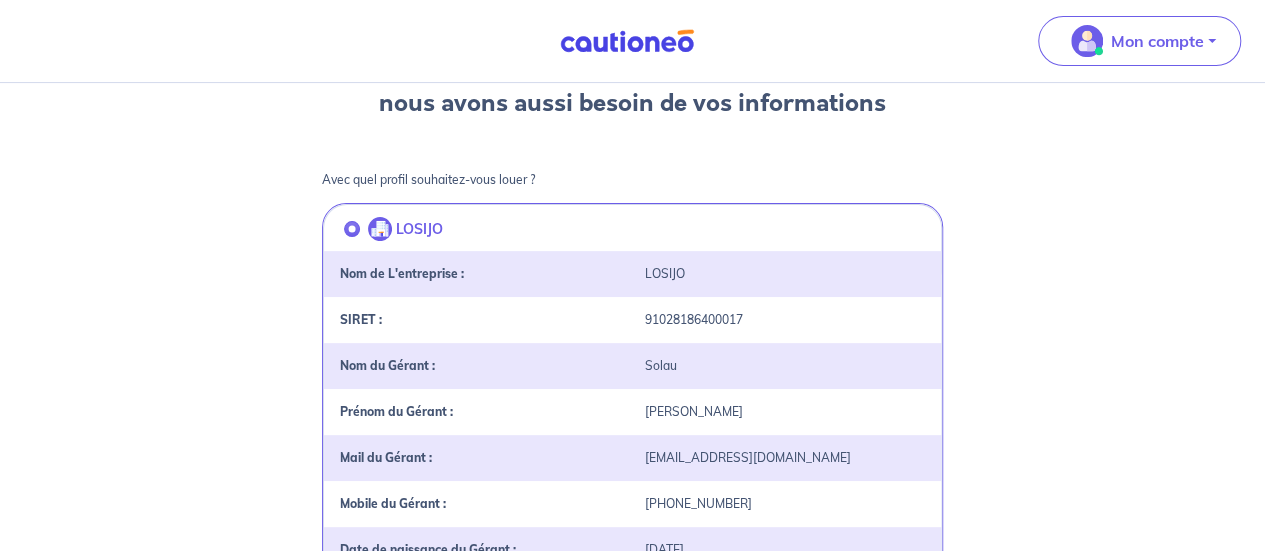 scroll, scrollTop: 696, scrollLeft: 0, axis: vertical 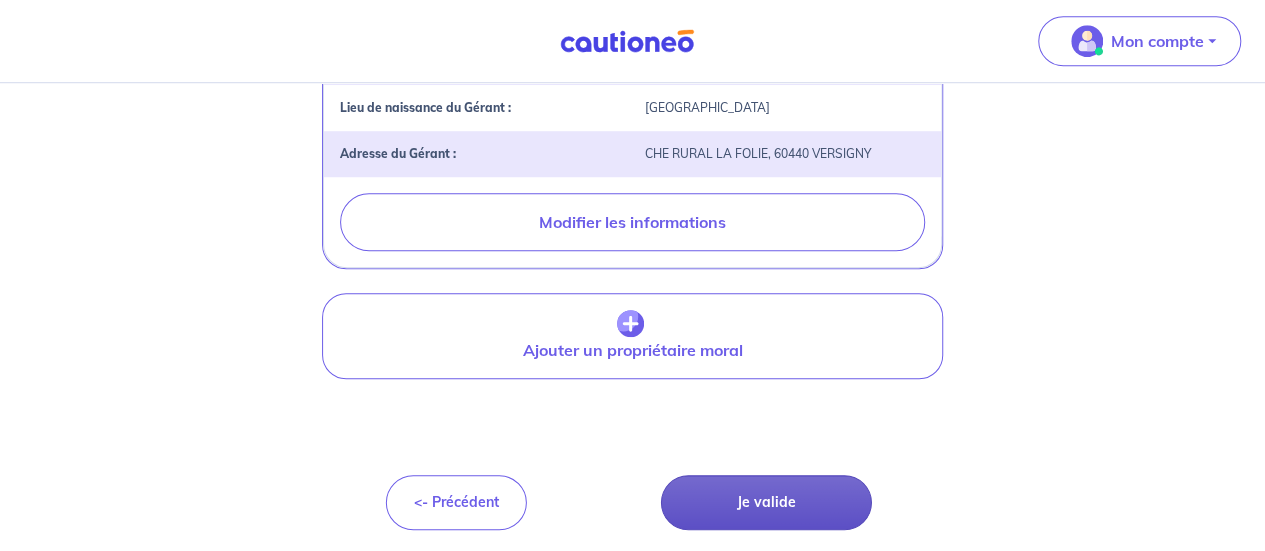 click on "Je valide" at bounding box center [766, 502] 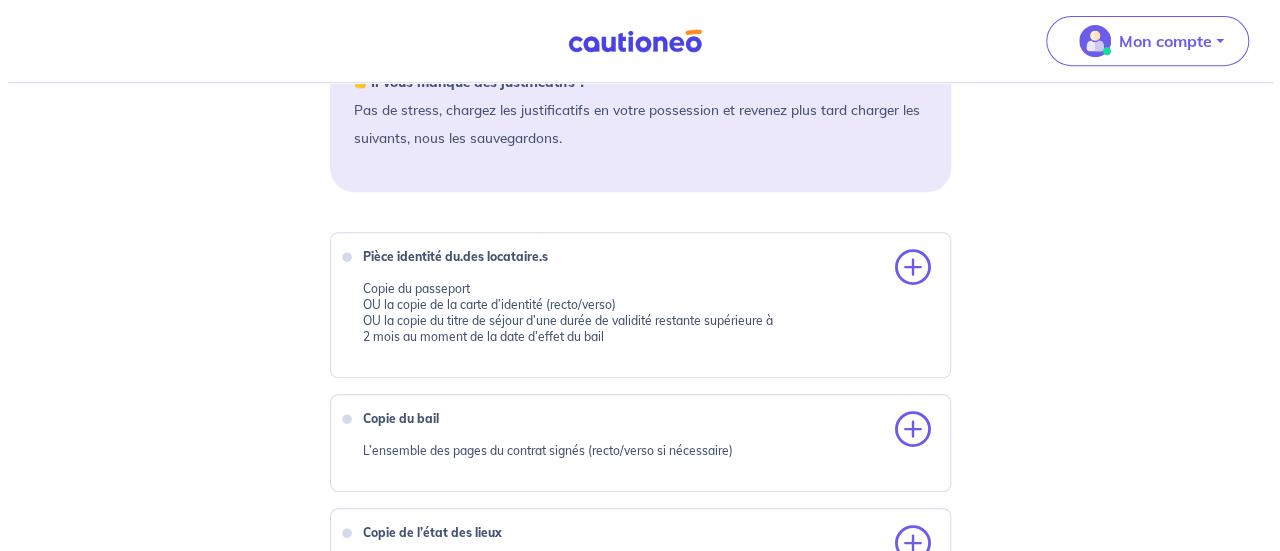 scroll, scrollTop: 500, scrollLeft: 0, axis: vertical 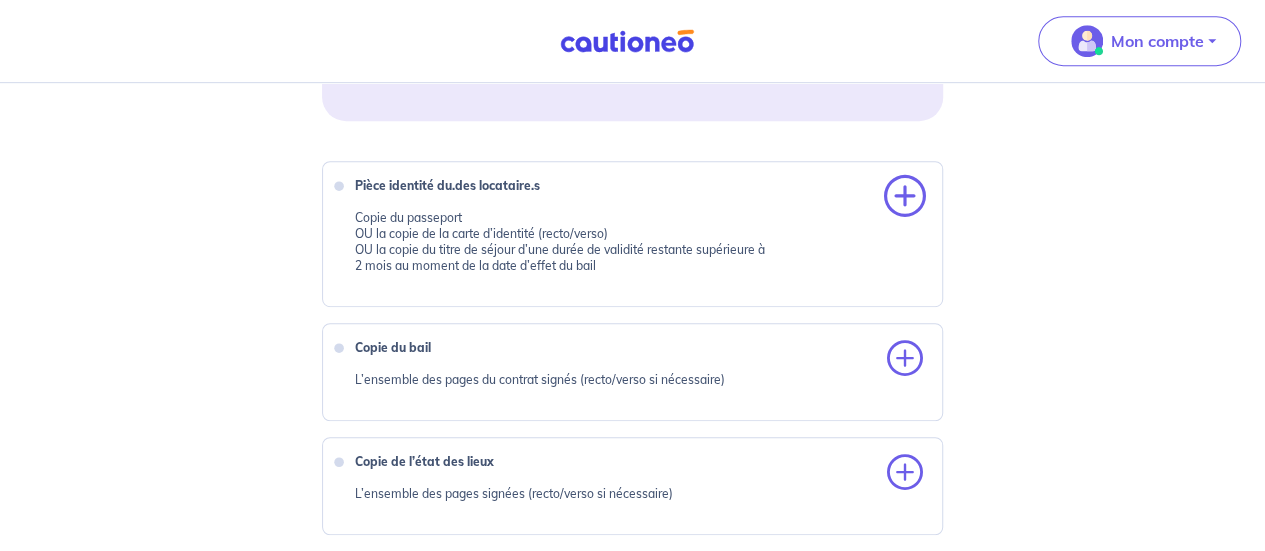 click at bounding box center (905, 197) 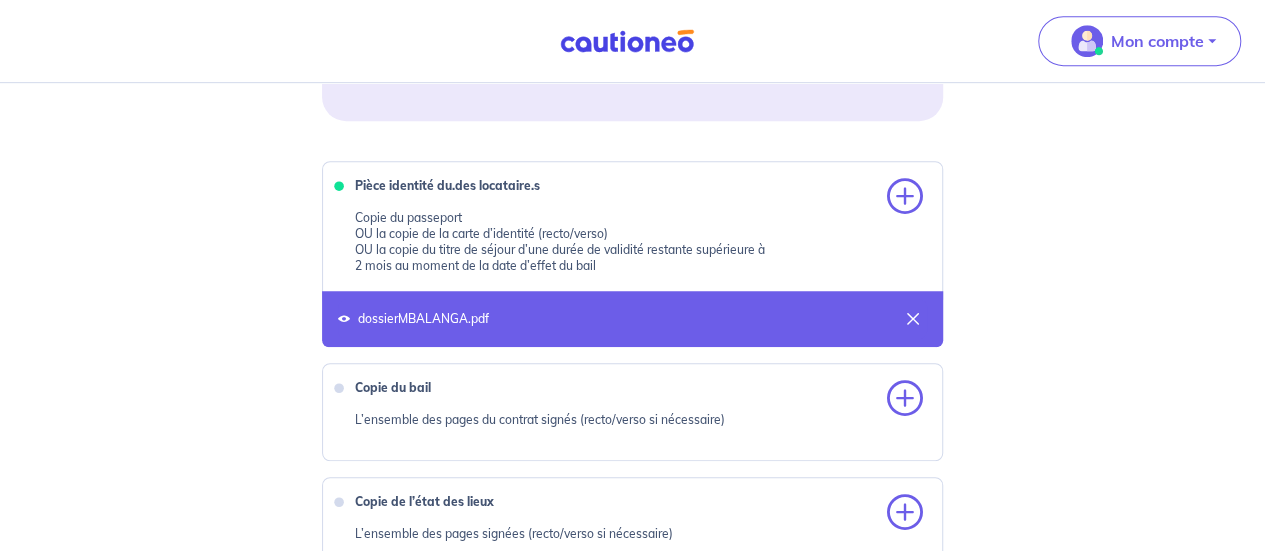 click at bounding box center (344, 319) 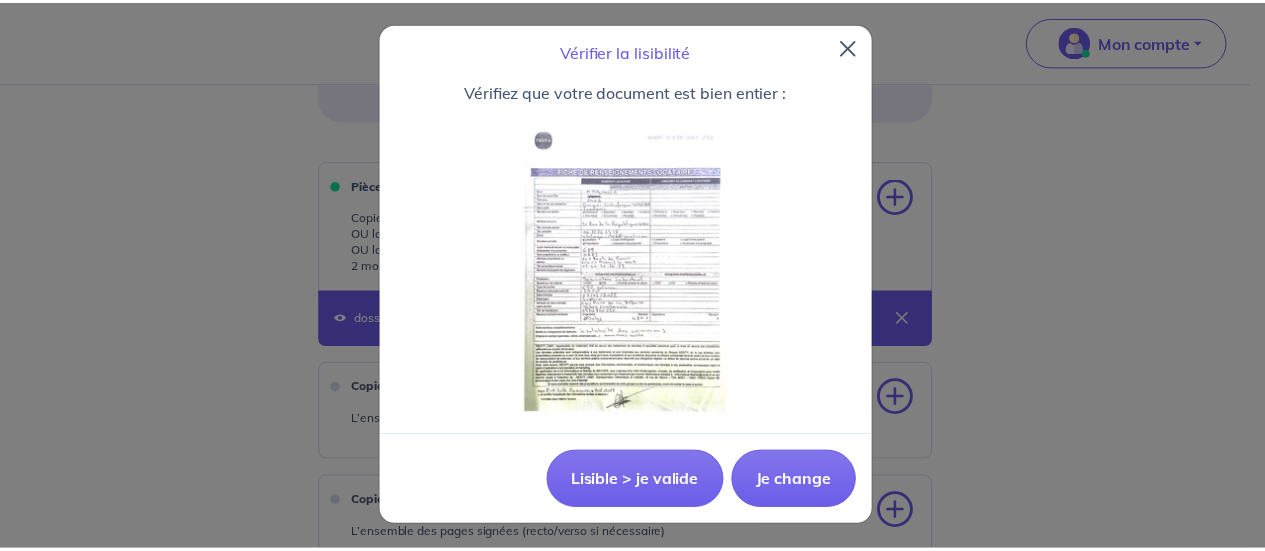 scroll, scrollTop: 8, scrollLeft: 0, axis: vertical 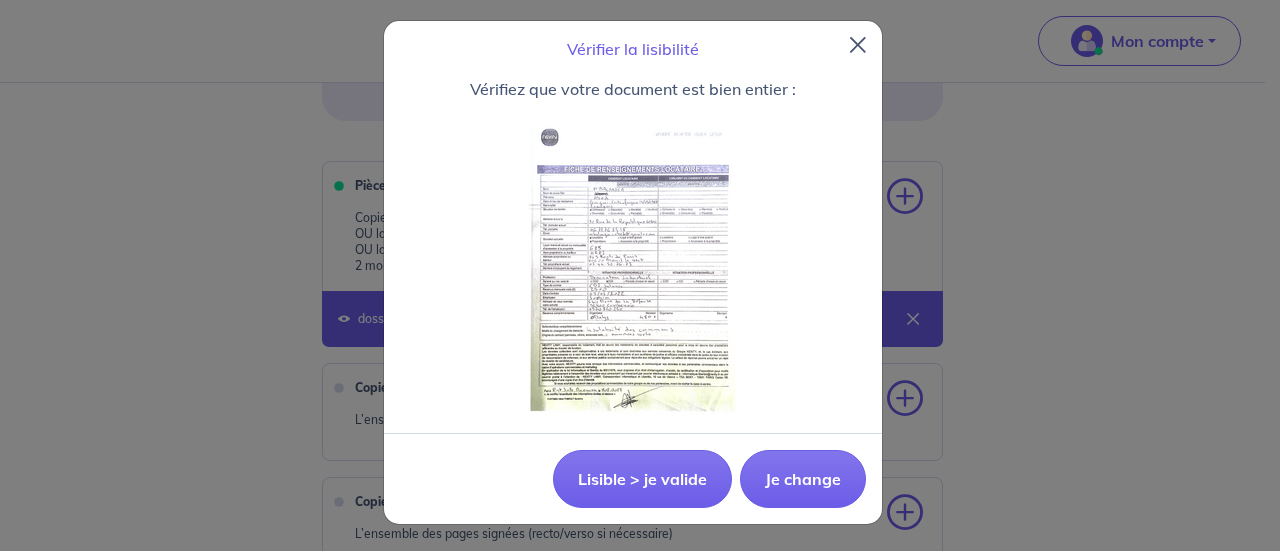 click at bounding box center (858, 45) 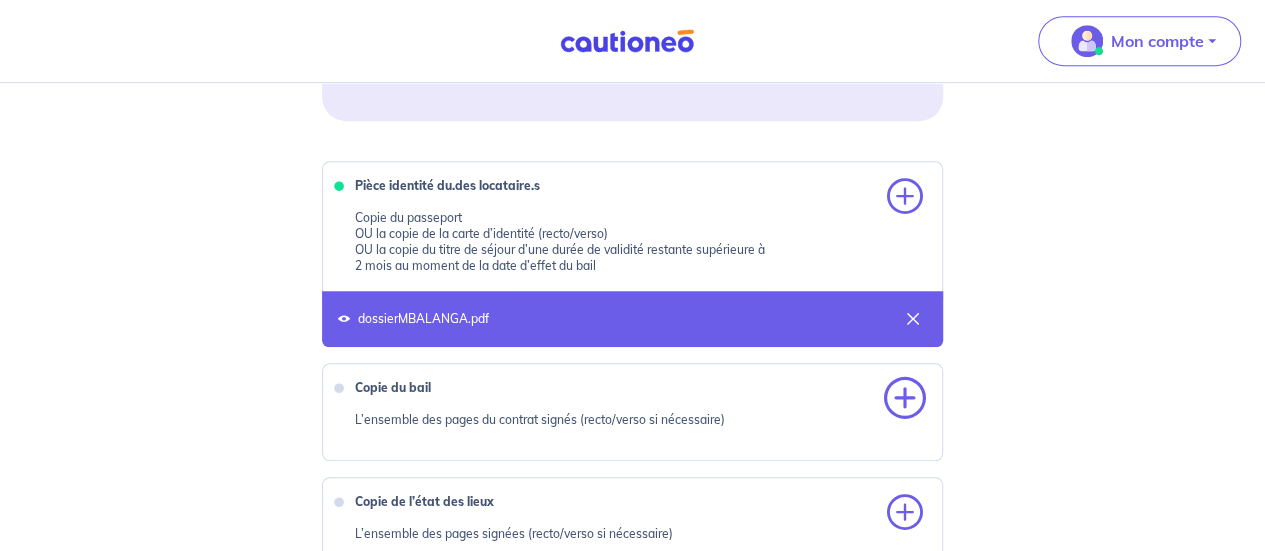 click at bounding box center (905, 399) 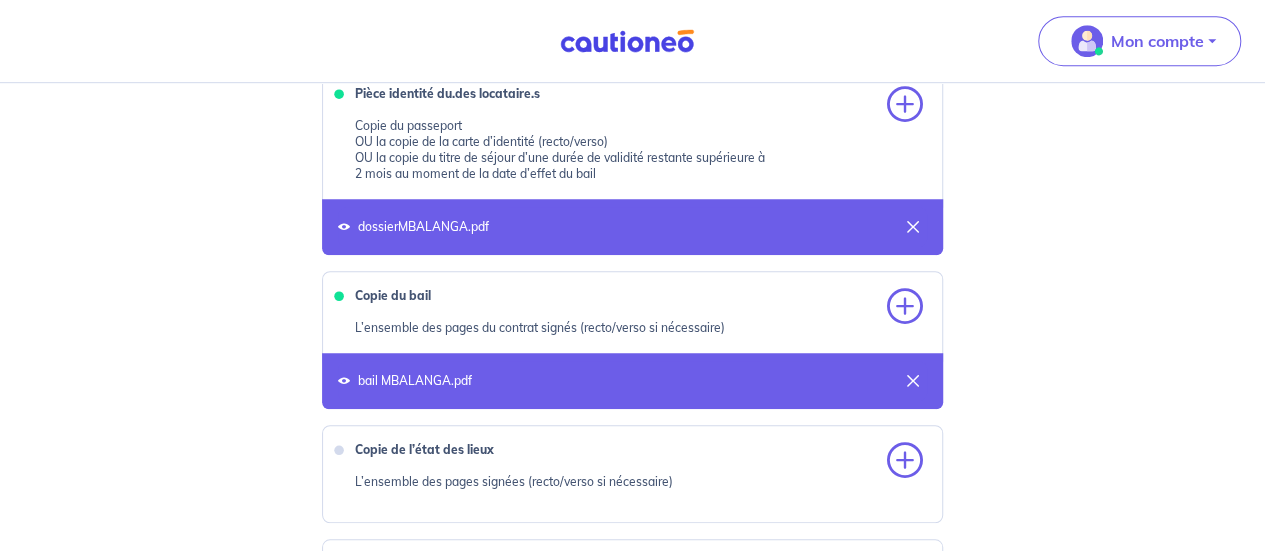 scroll, scrollTop: 700, scrollLeft: 0, axis: vertical 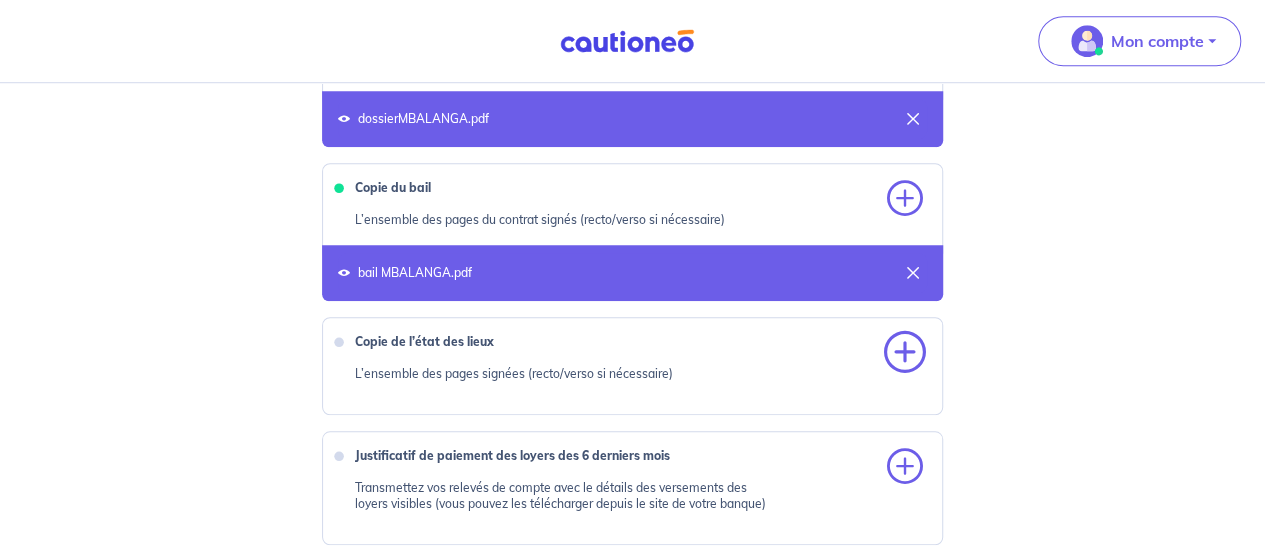 click at bounding box center (905, 353) 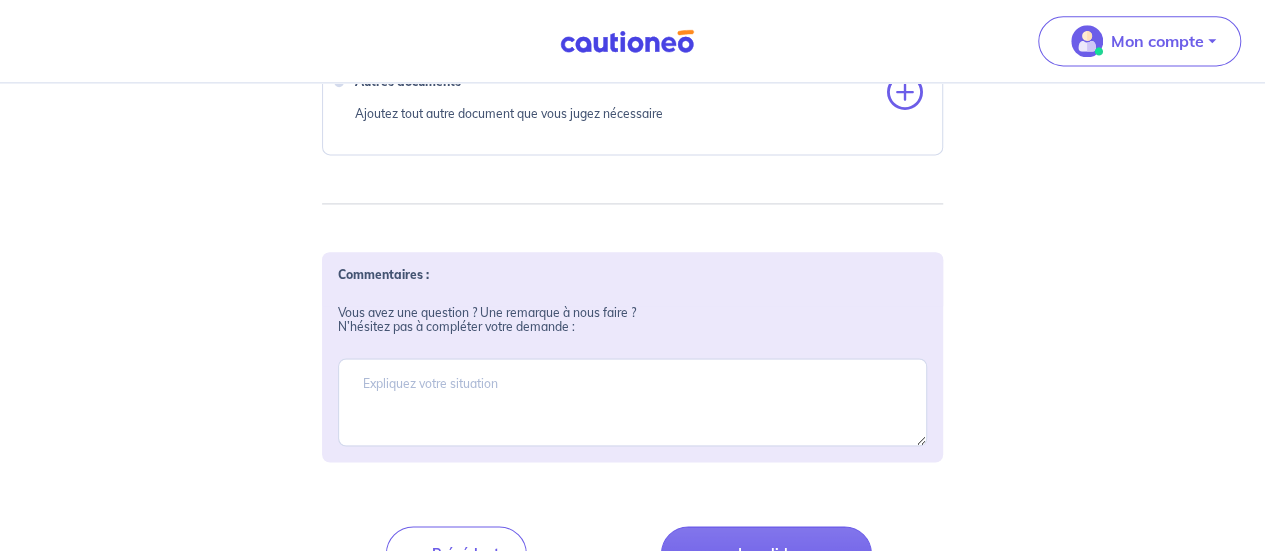 scroll, scrollTop: 1406, scrollLeft: 0, axis: vertical 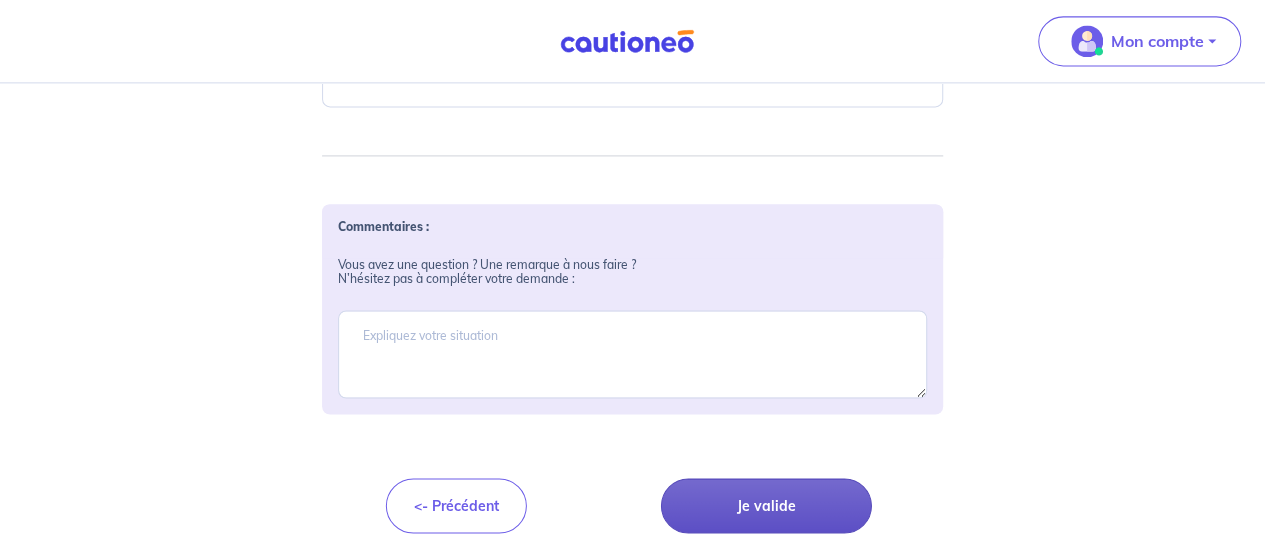 click on "Je valide" at bounding box center [766, 505] 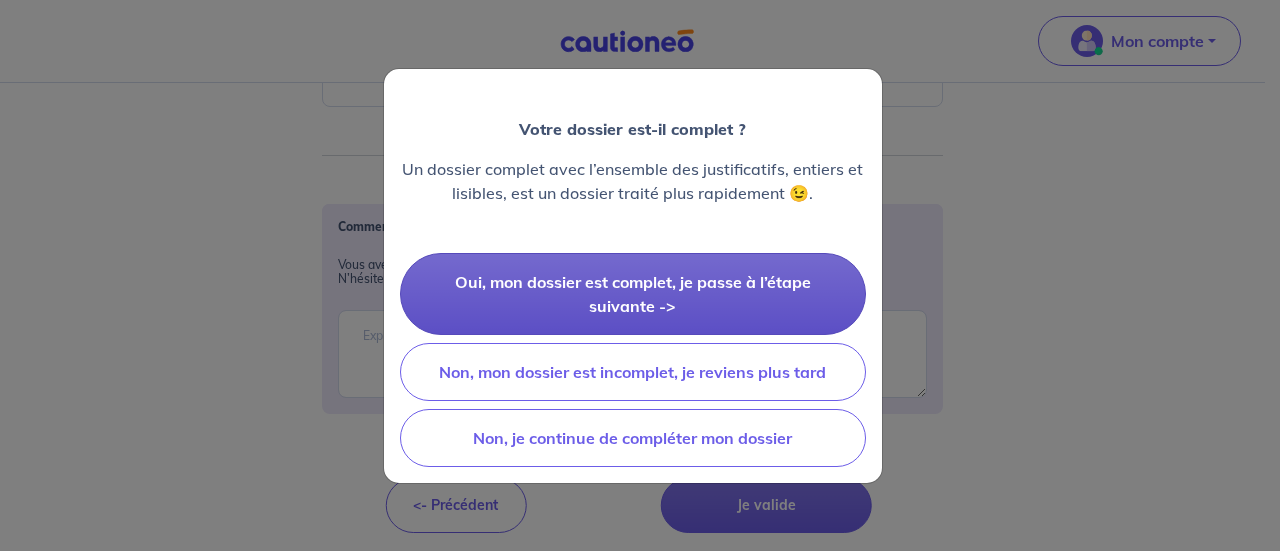 click on "Oui, mon dossier est complet, je passe à l’étape suivante ->" at bounding box center [633, 294] 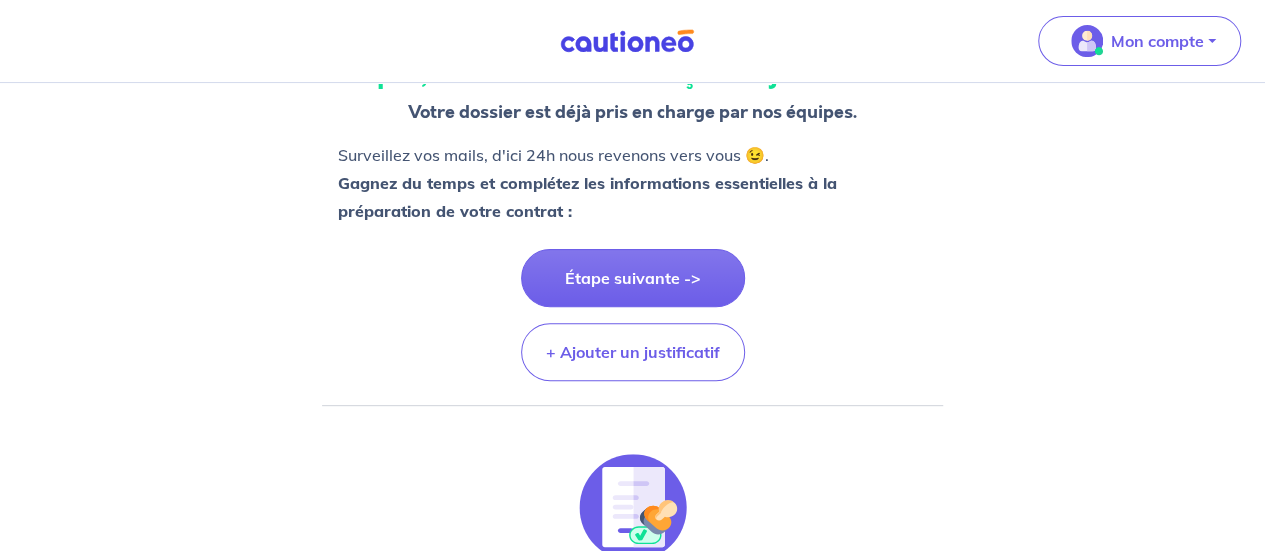 scroll, scrollTop: 200, scrollLeft: 0, axis: vertical 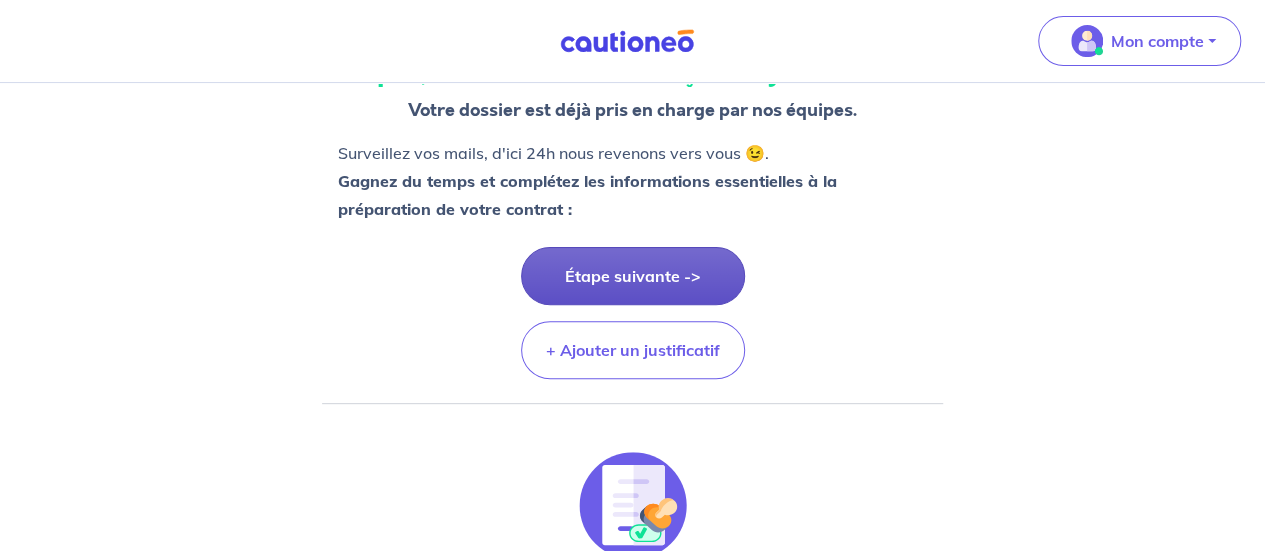 click on "Étape suivante ->" at bounding box center (633, 276) 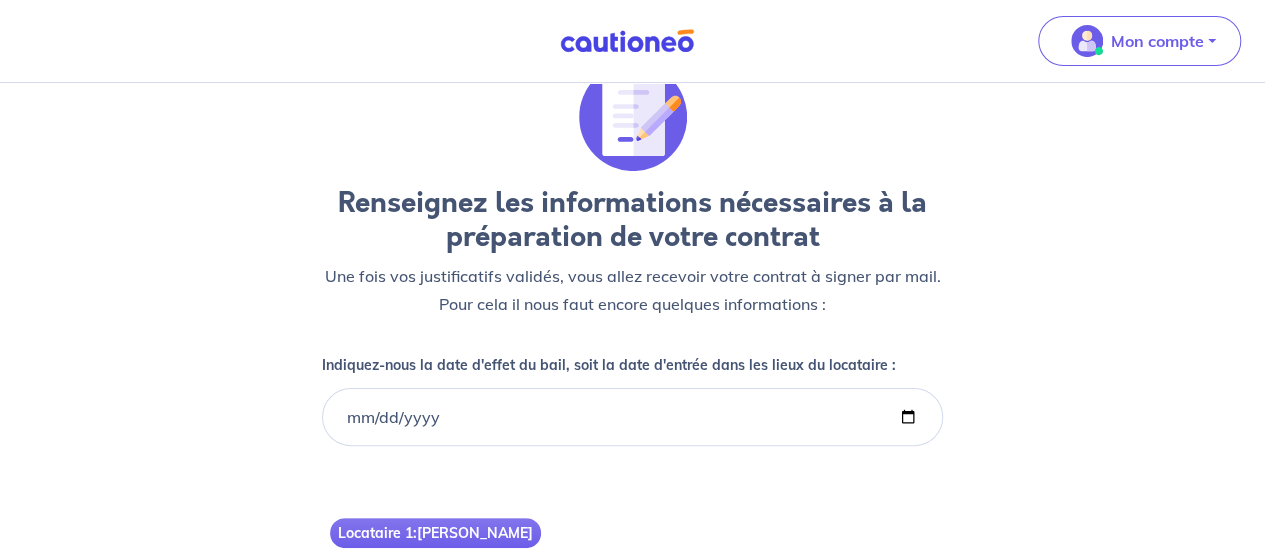 scroll, scrollTop: 100, scrollLeft: 0, axis: vertical 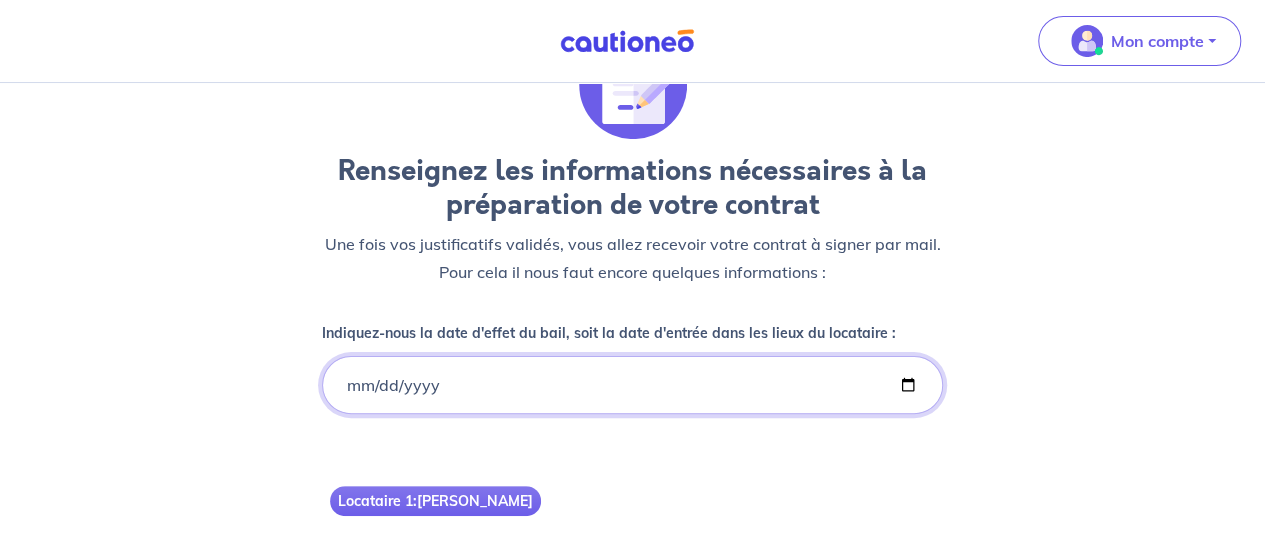 click on "Indiquez-nous la date d'effet du bail, soit la date d'entrée dans les lieux du locataire :" at bounding box center [632, 385] 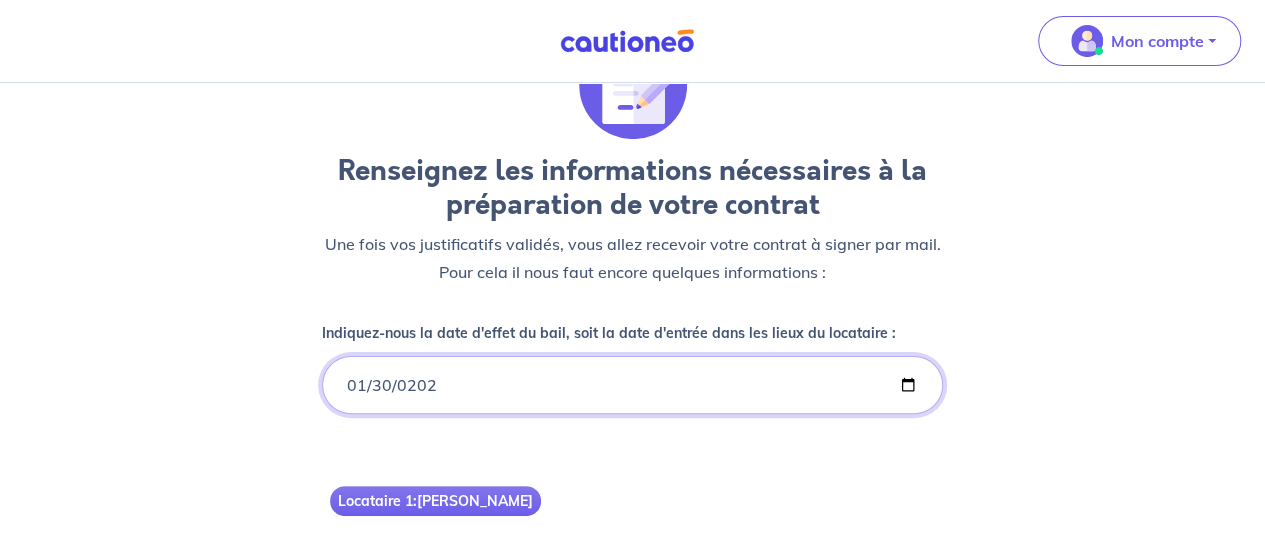 type on "[DATE]" 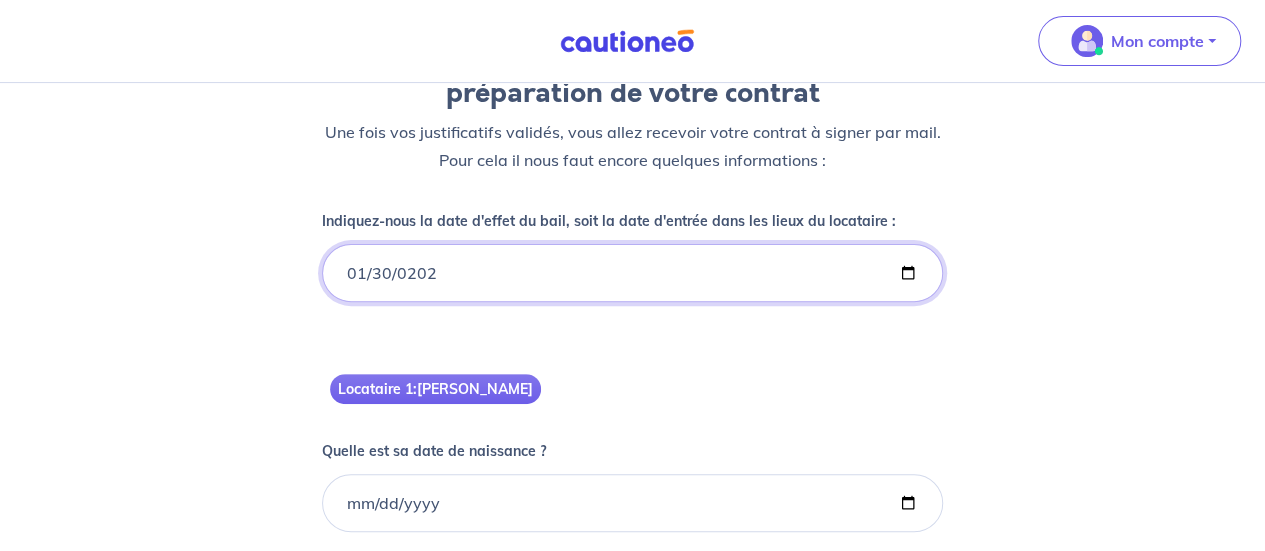 scroll, scrollTop: 300, scrollLeft: 0, axis: vertical 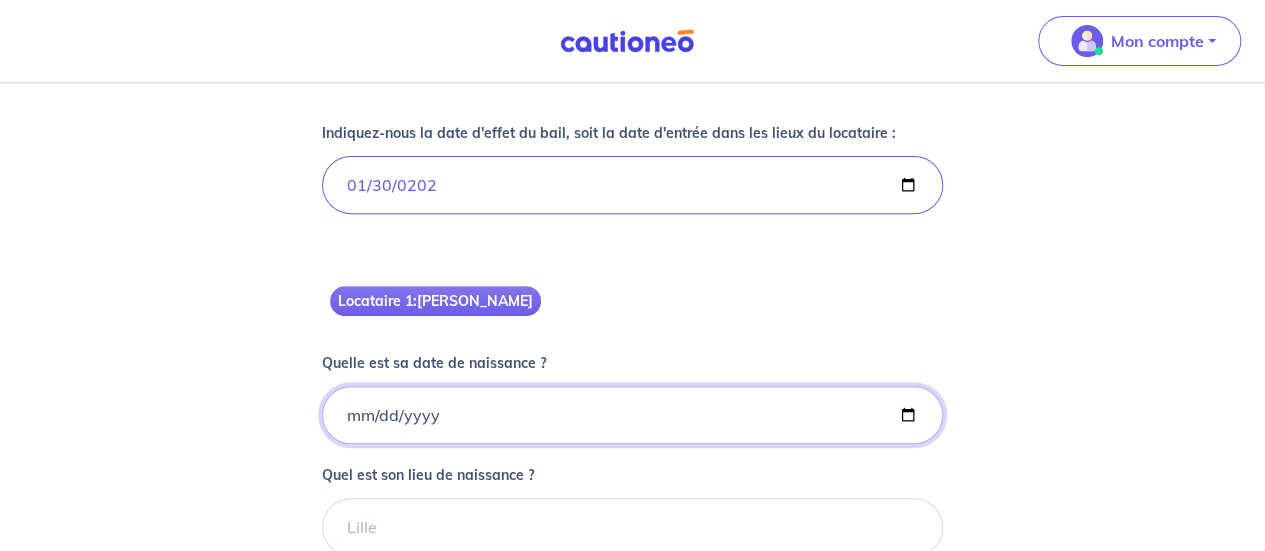 click on "Quelle est sa date de naissance ?" at bounding box center [632, 415] 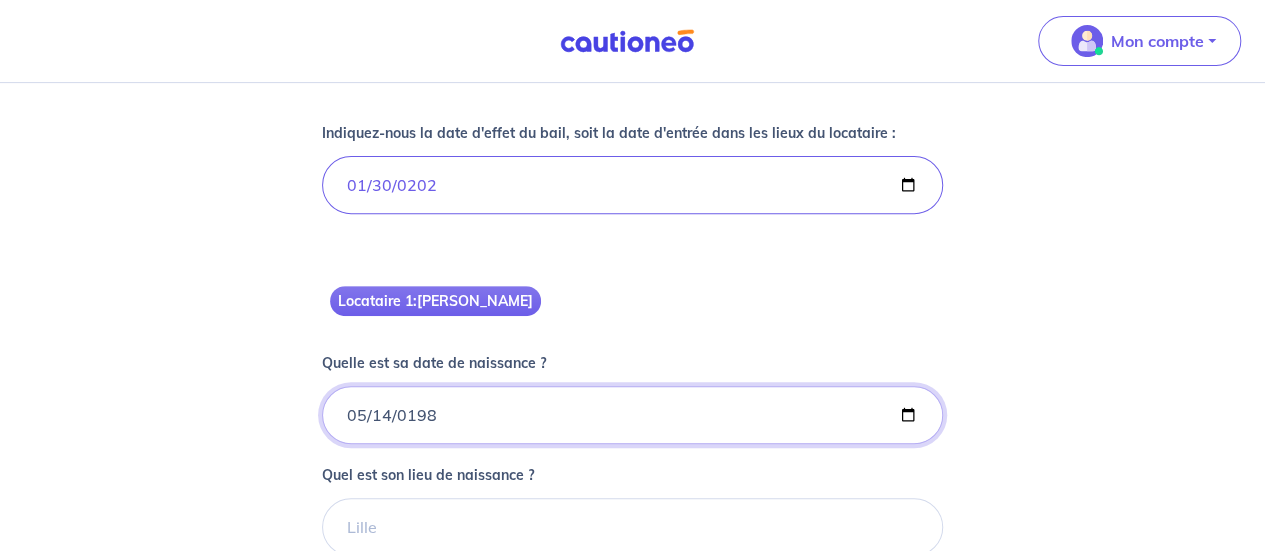 type on "[DATE]" 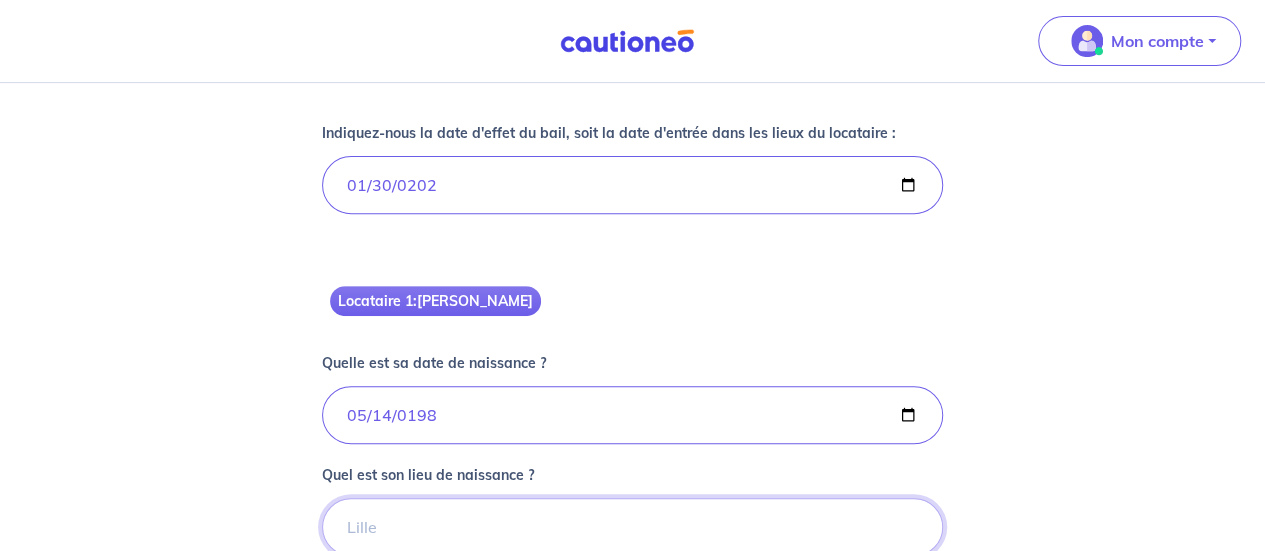 click on "Quel est son lieu de naissance ?" at bounding box center (632, 527) 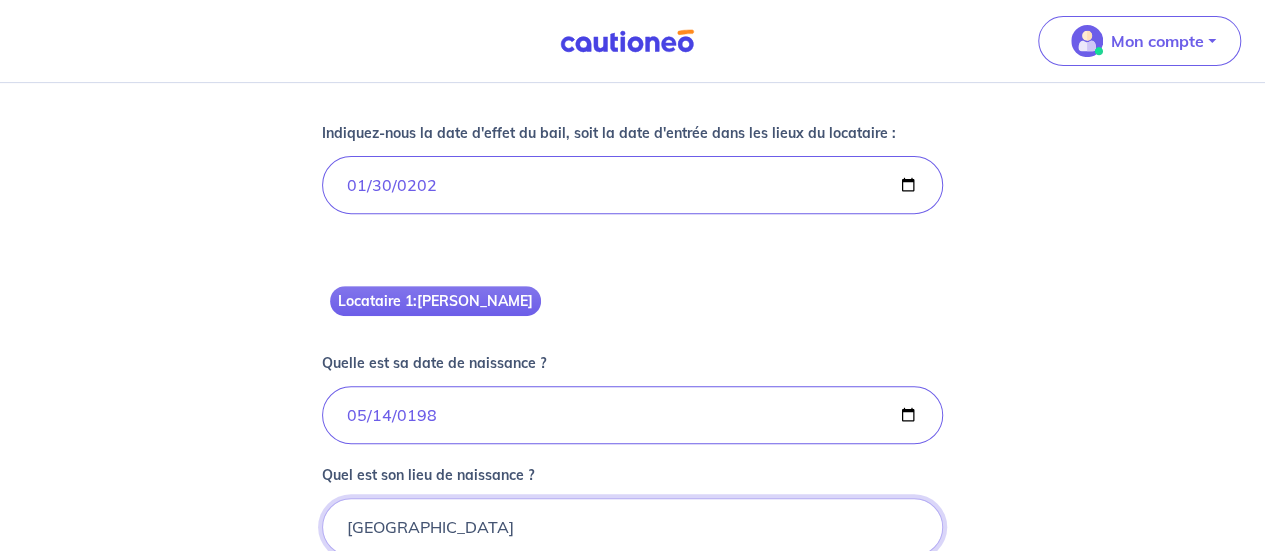 type on "[GEOGRAPHIC_DATA]" 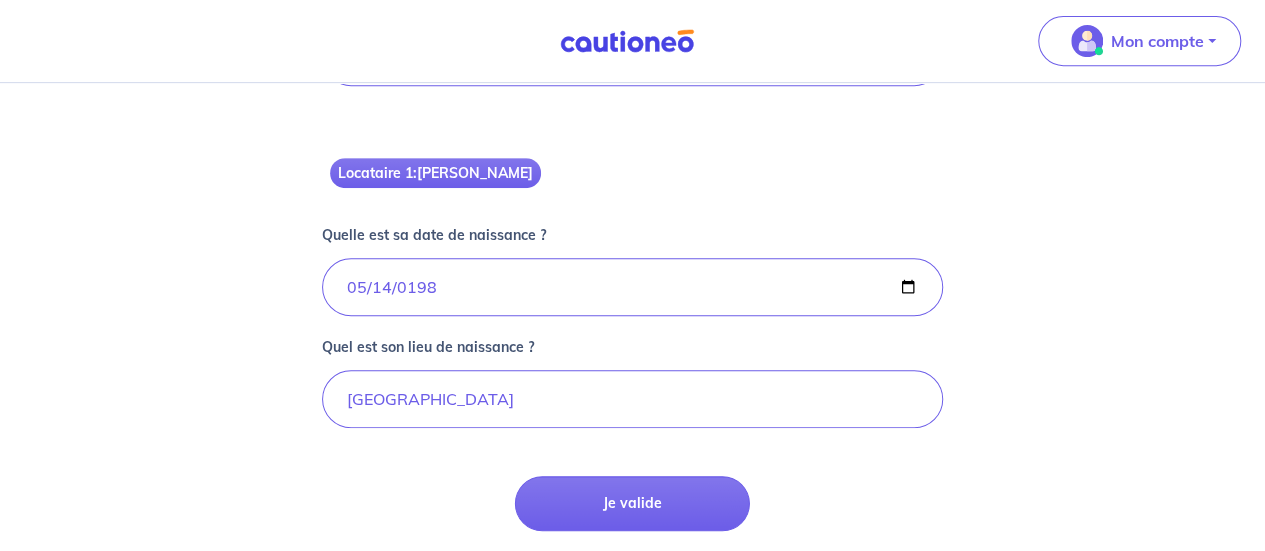 scroll, scrollTop: 430, scrollLeft: 0, axis: vertical 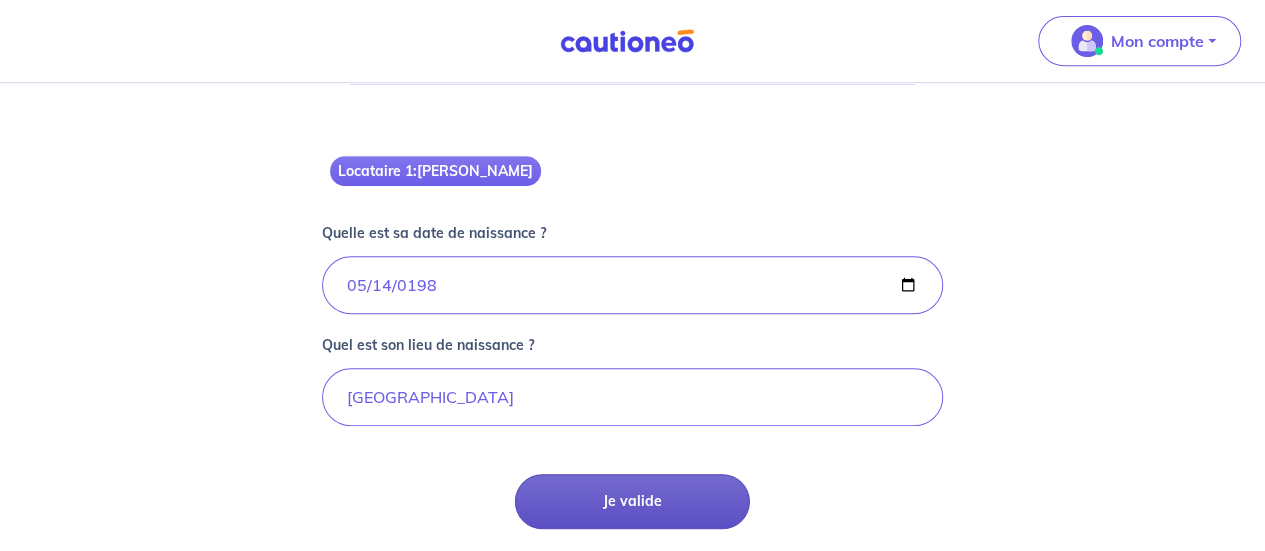 click on "Je valide" at bounding box center [632, 501] 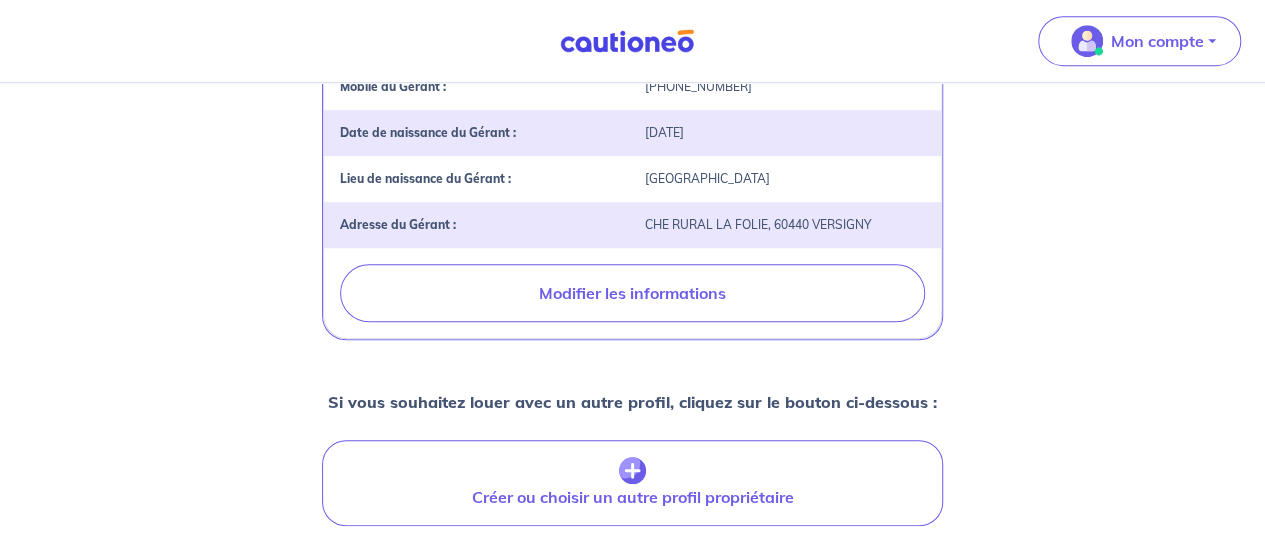 scroll, scrollTop: 757, scrollLeft: 0, axis: vertical 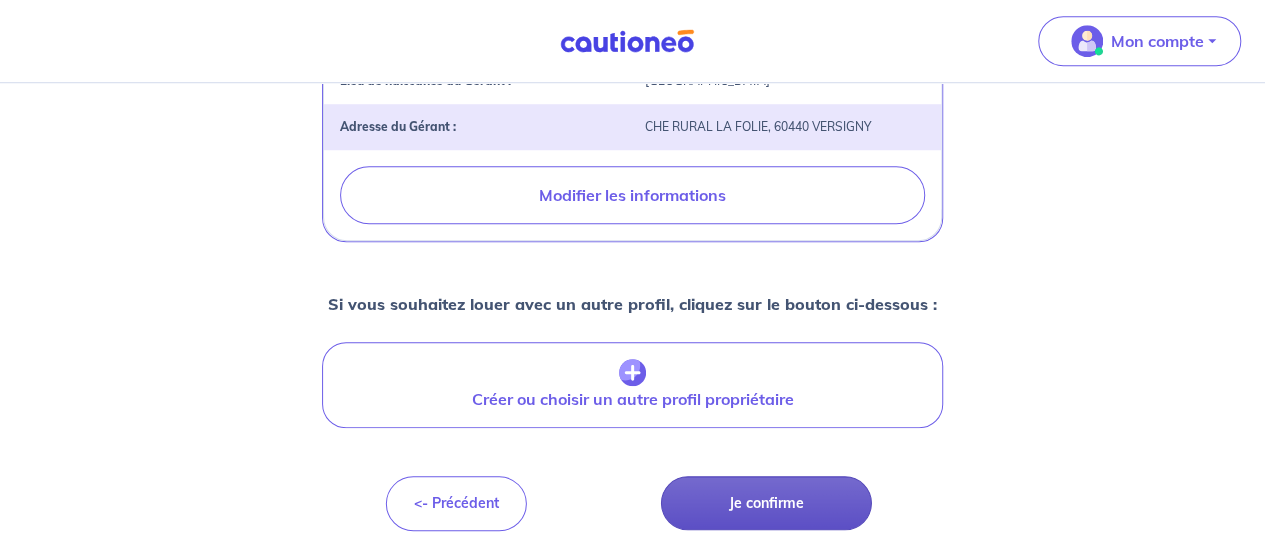 click on "Je confirme" at bounding box center (766, 503) 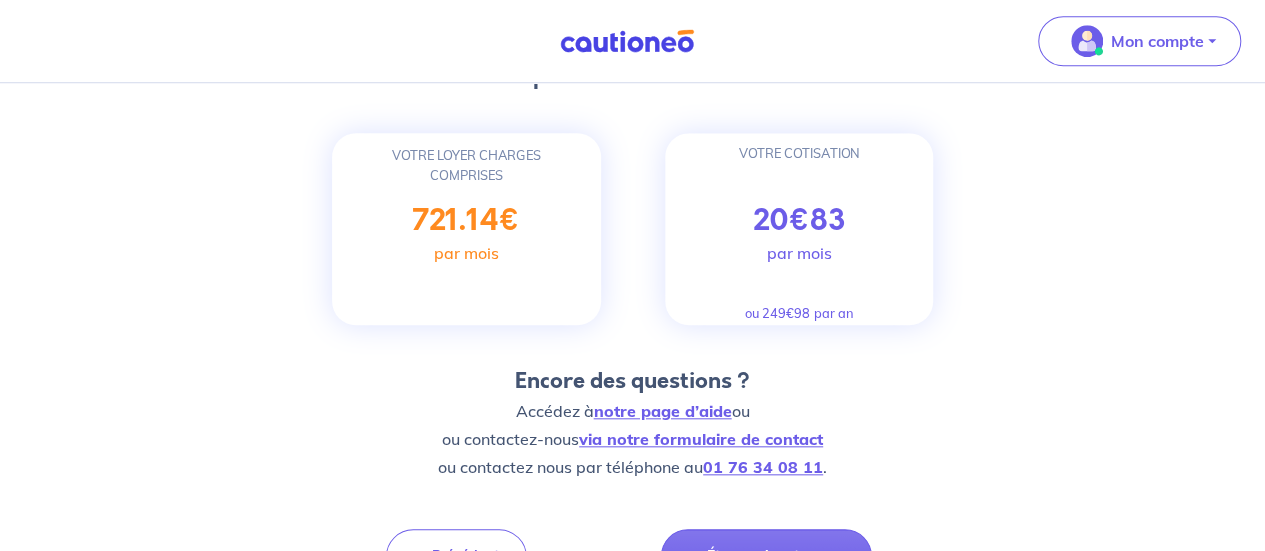 scroll, scrollTop: 856, scrollLeft: 0, axis: vertical 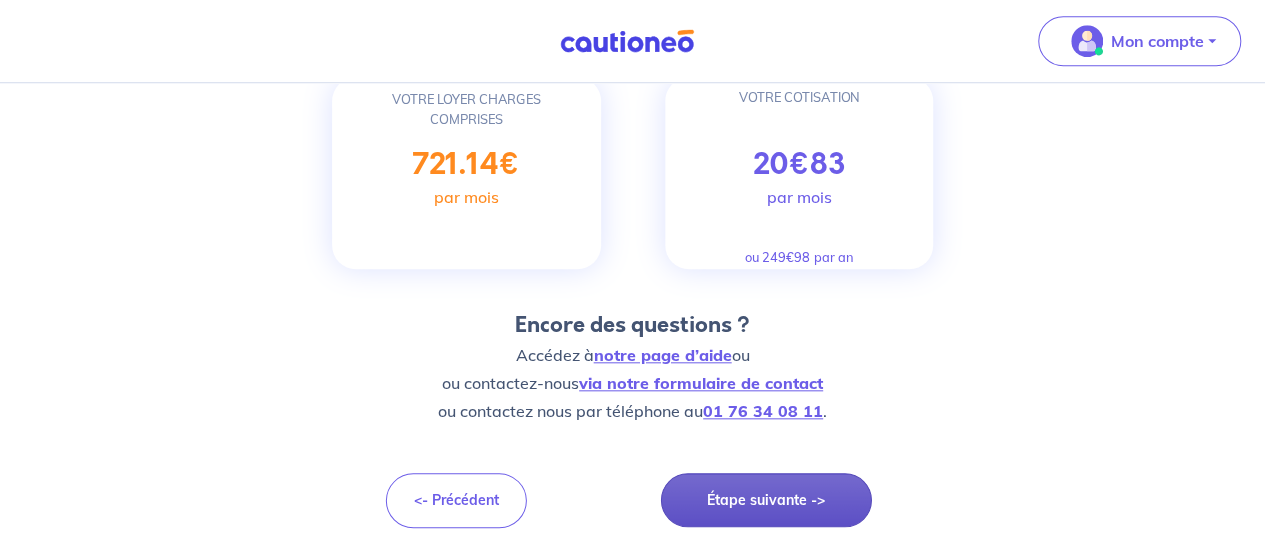 click on "Étape suivante ->" at bounding box center (766, 500) 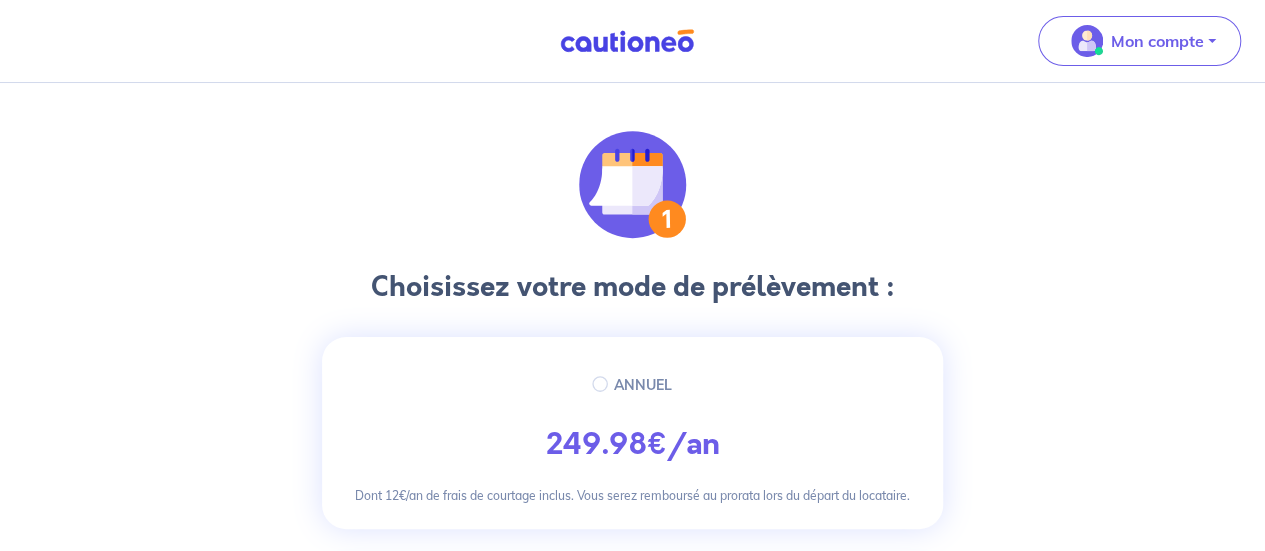 scroll, scrollTop: 200, scrollLeft: 0, axis: vertical 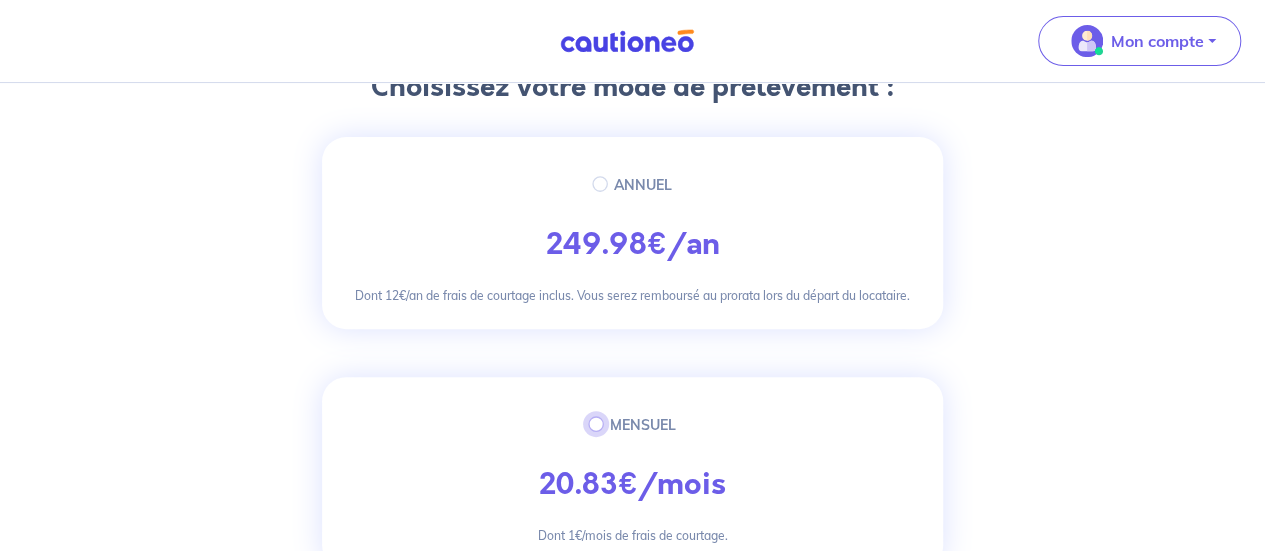 click on "MENSUEL" at bounding box center (596, 424) 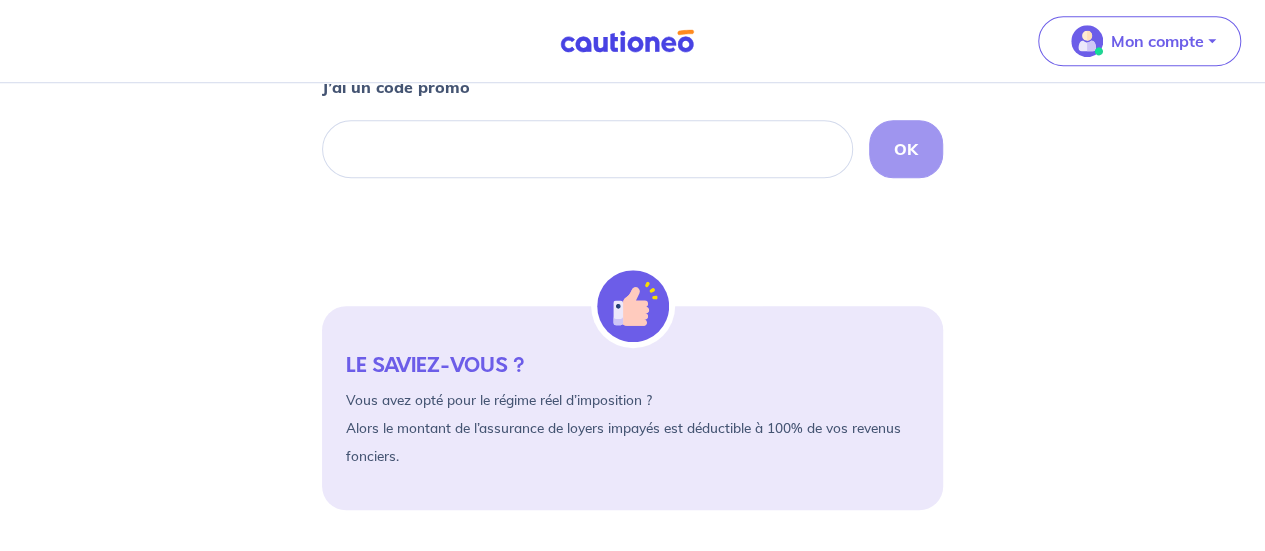 scroll, scrollTop: 887, scrollLeft: 0, axis: vertical 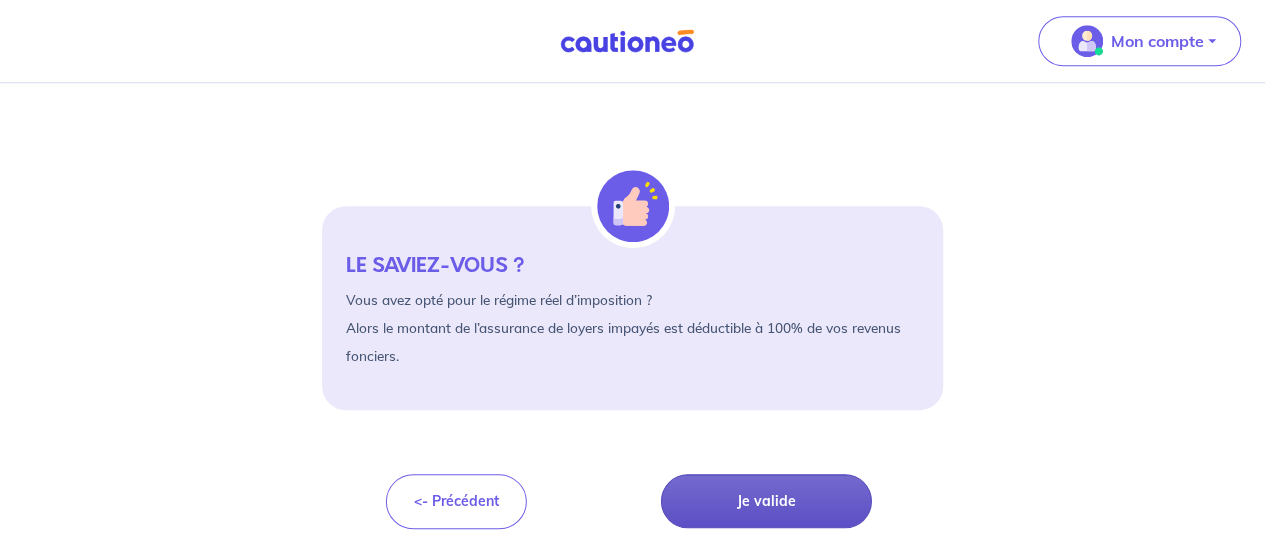 click on "Je valide" at bounding box center [766, 501] 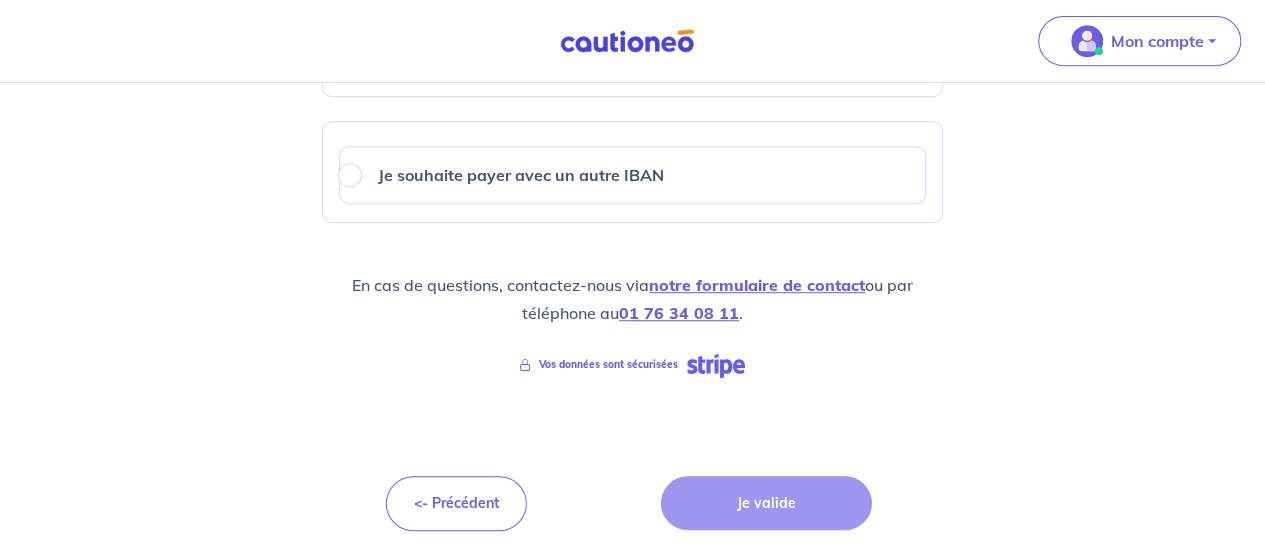 scroll, scrollTop: 156, scrollLeft: 0, axis: vertical 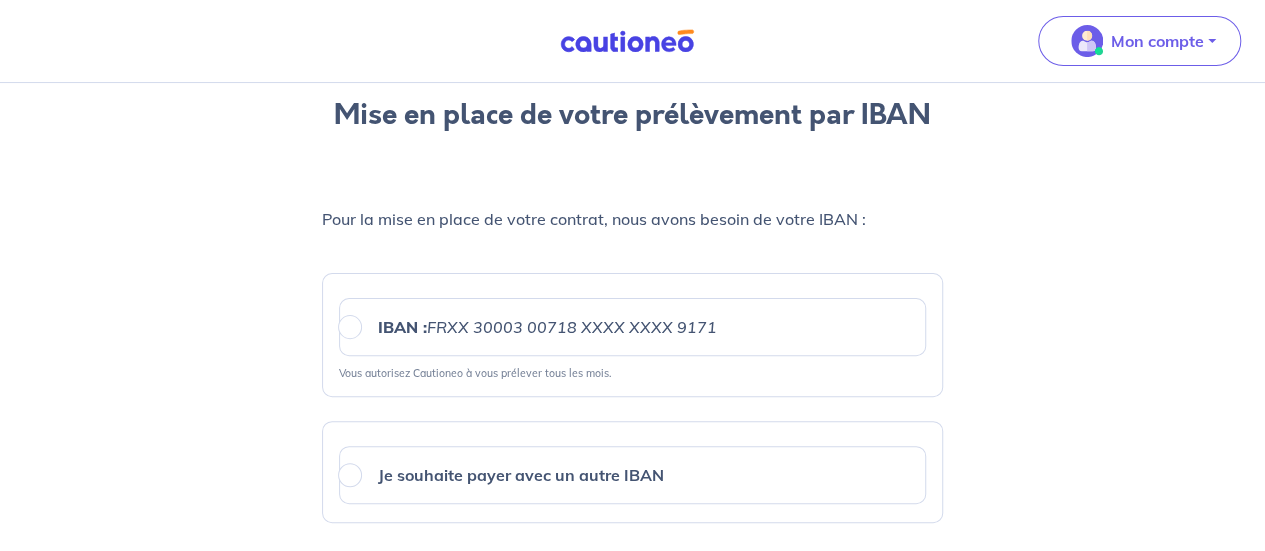 click on "IBAN :  FRXX [FINANCIAL_ID] 00718 XXXX XXXX 9171" at bounding box center [547, 327] 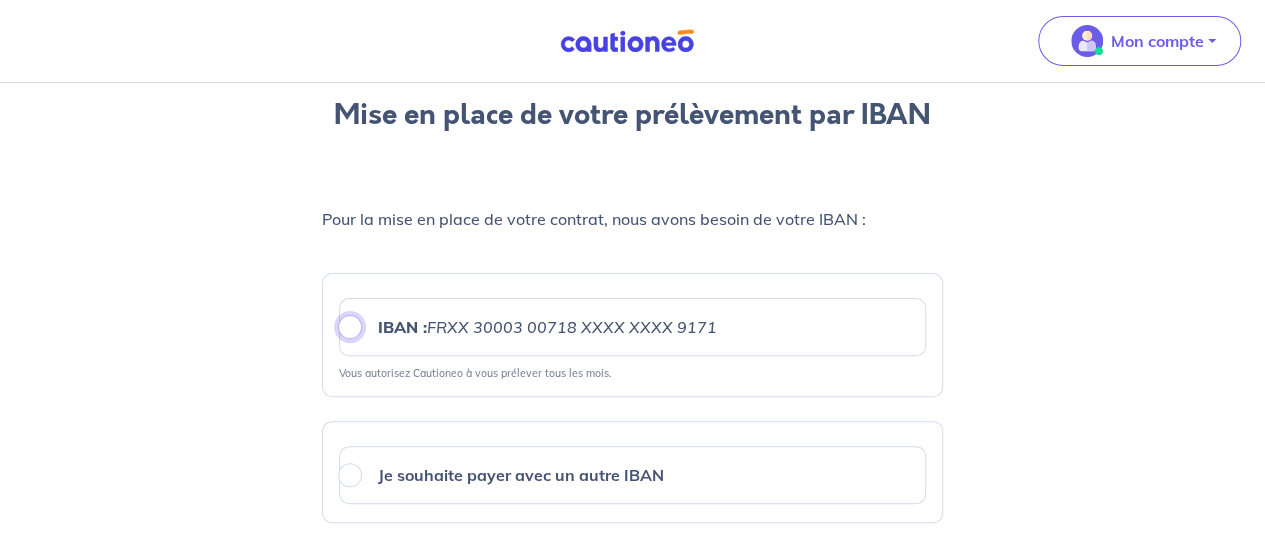 radio on "true" 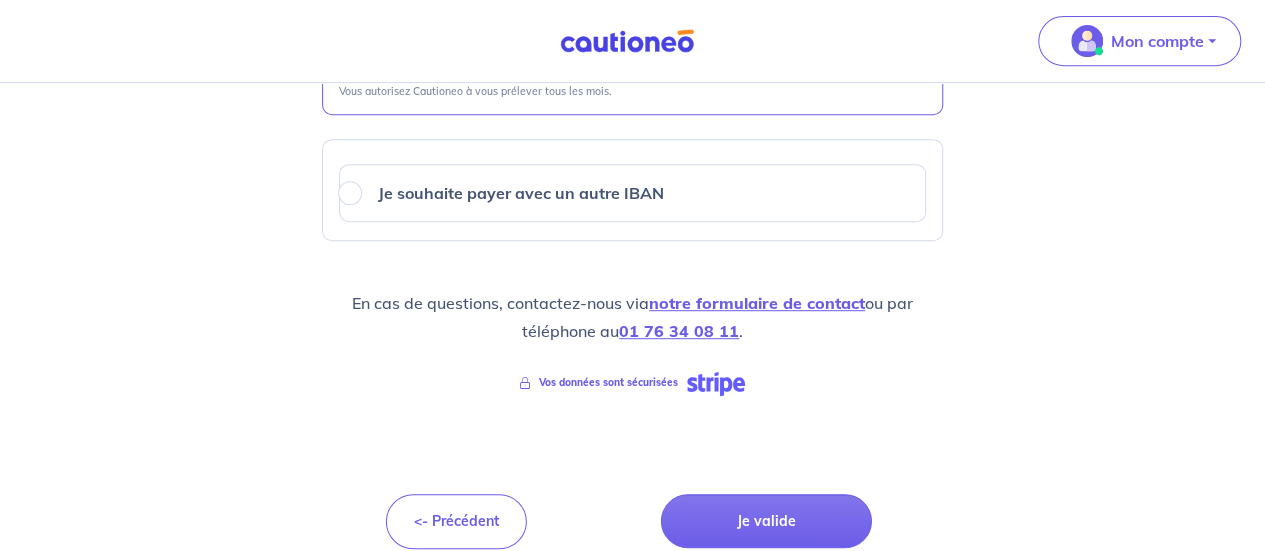 scroll, scrollTop: 456, scrollLeft: 0, axis: vertical 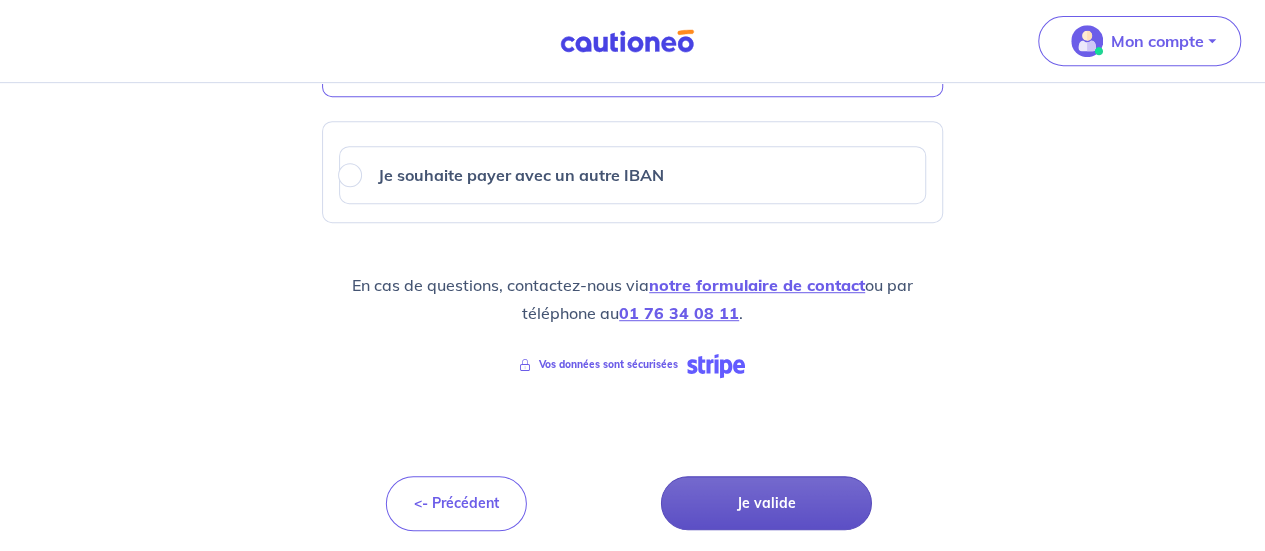 click on "Je valide" at bounding box center [766, 503] 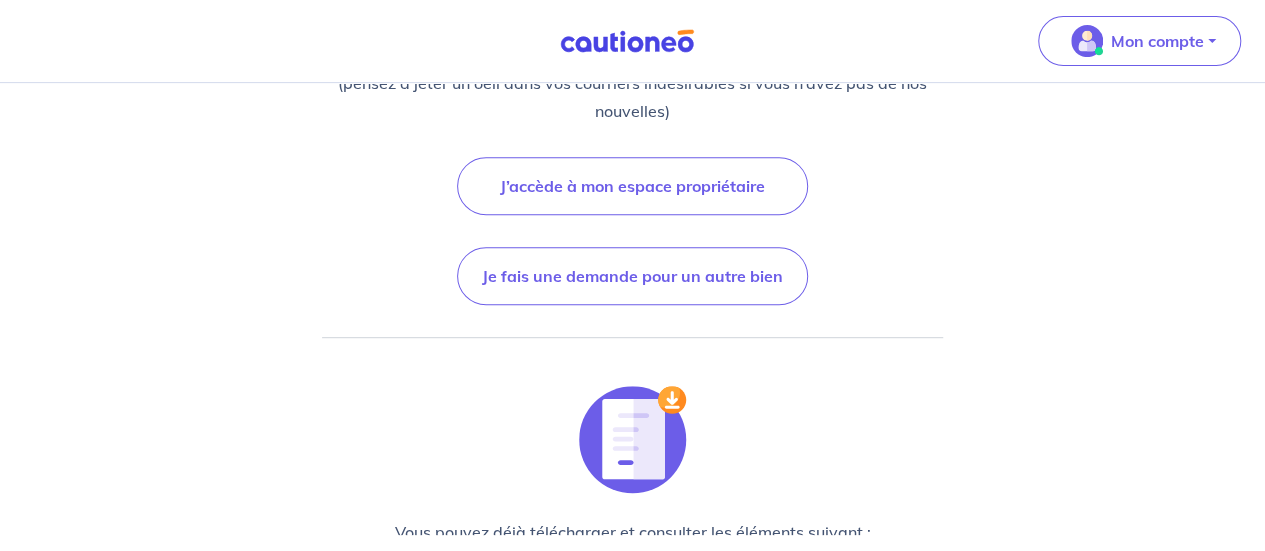 scroll, scrollTop: 400, scrollLeft: 0, axis: vertical 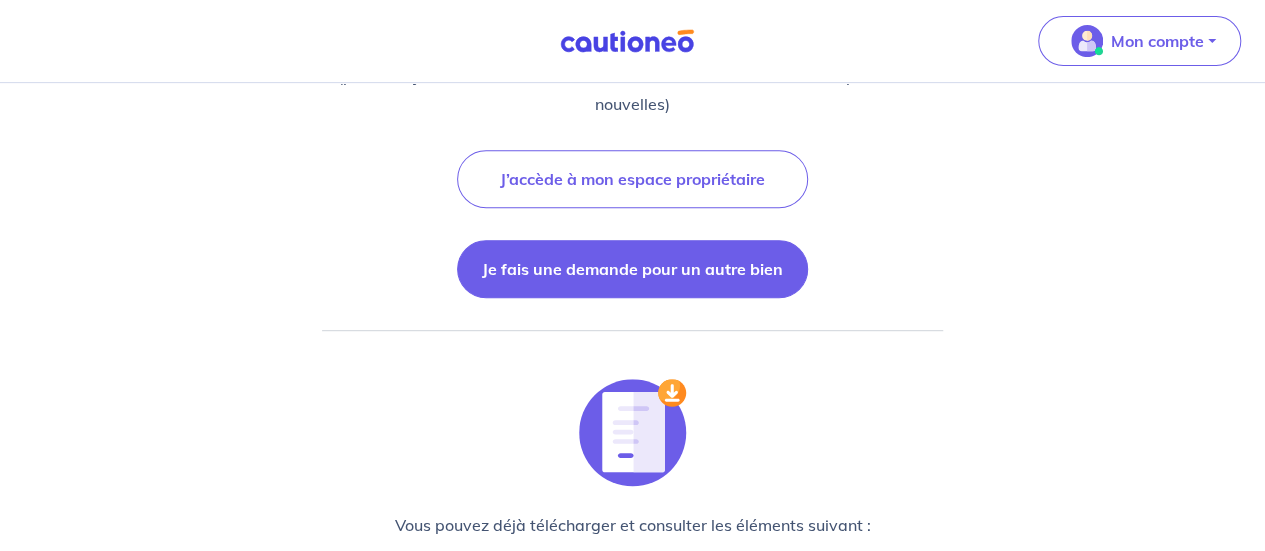 click on "Je fais une demande pour un autre bien" at bounding box center (632, 269) 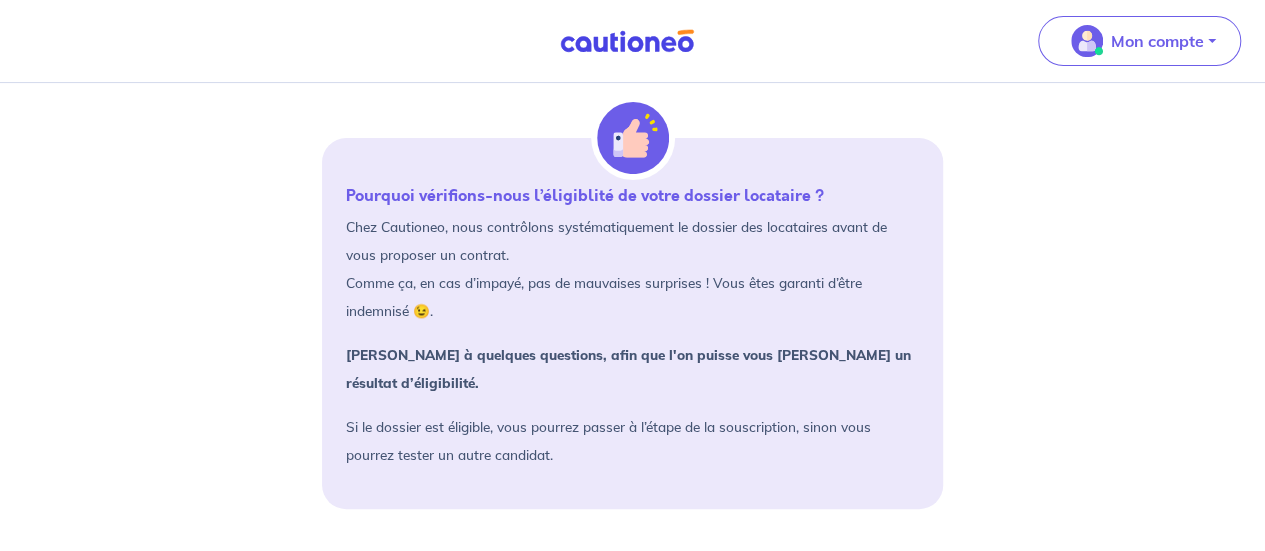 scroll, scrollTop: 325, scrollLeft: 0, axis: vertical 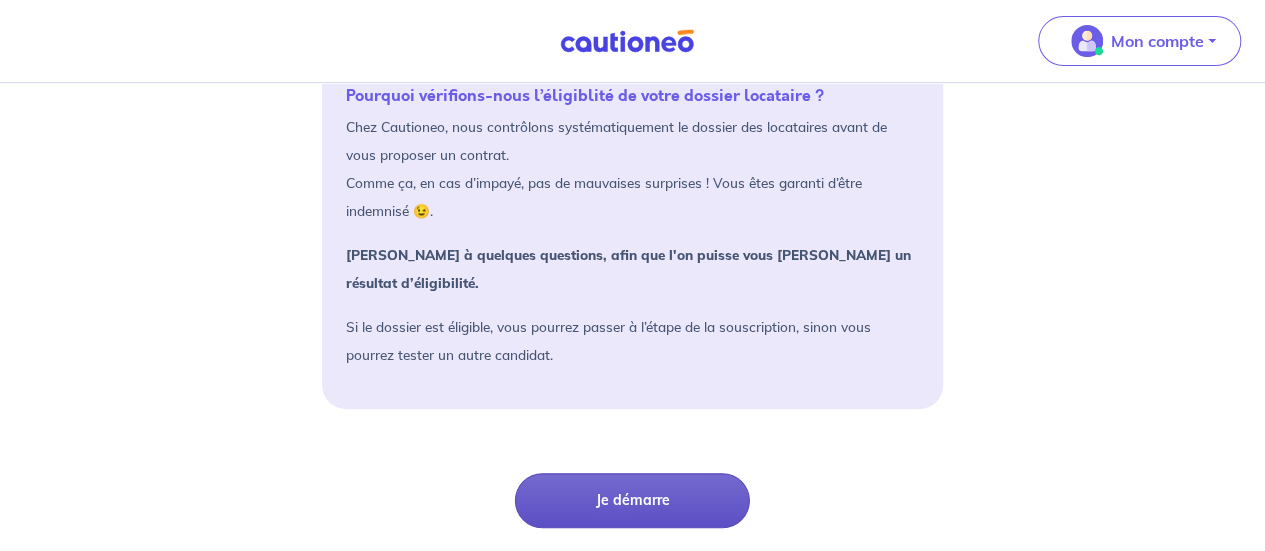 click on "Je démarre" at bounding box center [632, 500] 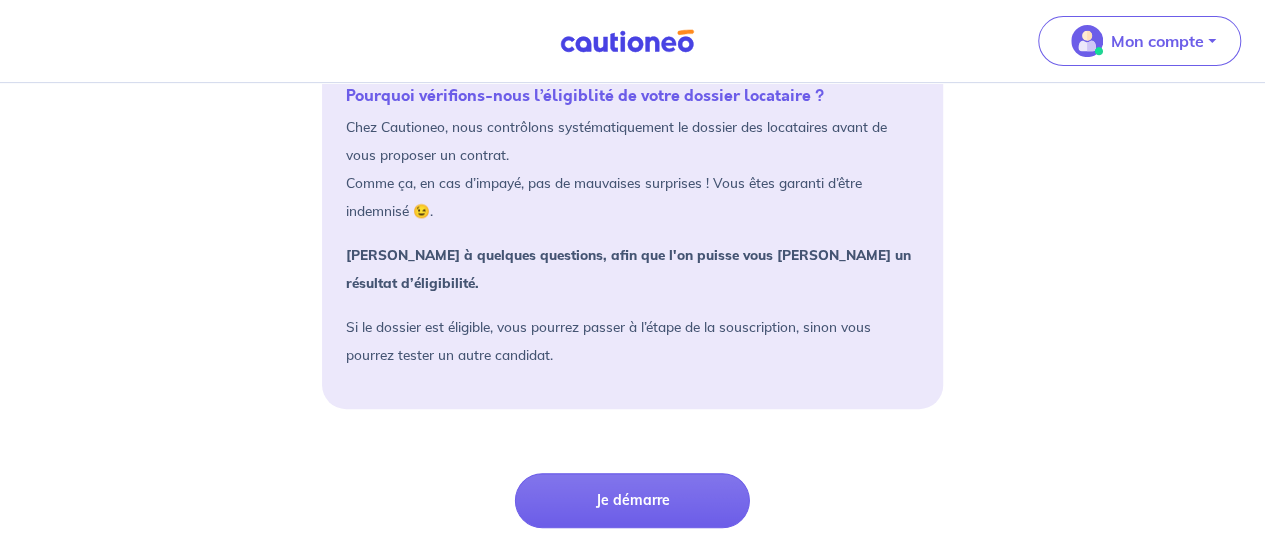 scroll, scrollTop: 0, scrollLeft: 0, axis: both 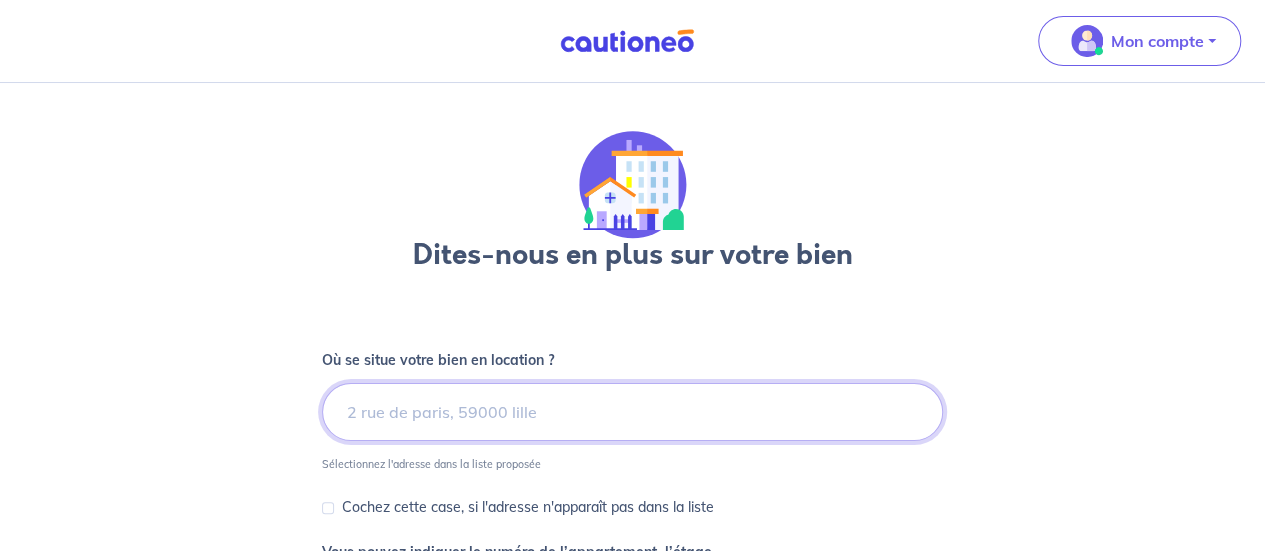 click at bounding box center [632, 412] 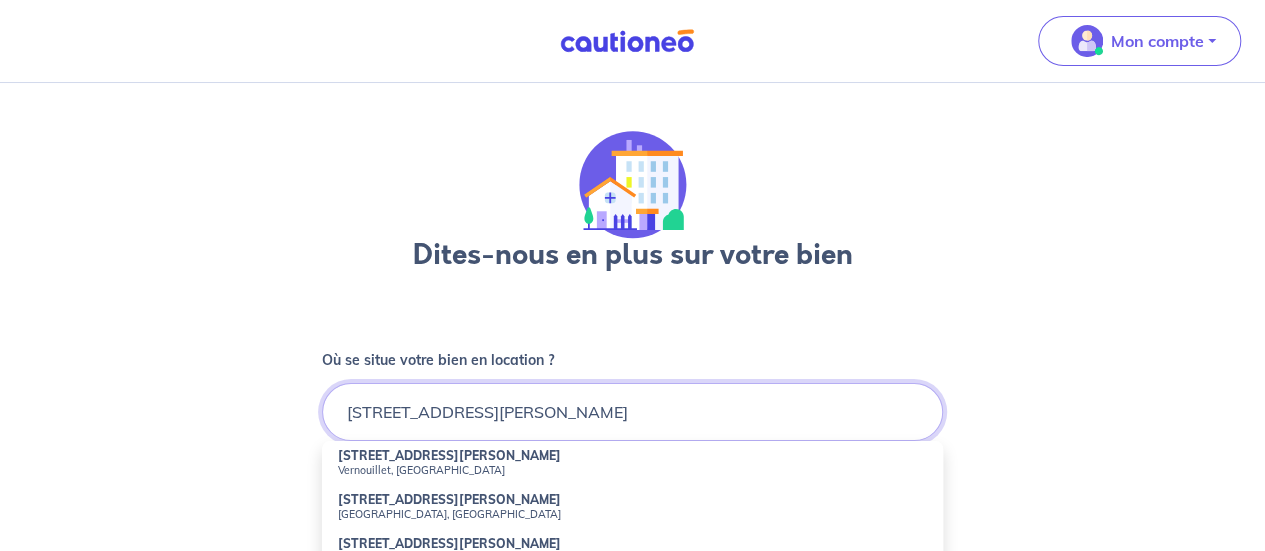 scroll, scrollTop: 300, scrollLeft: 0, axis: vertical 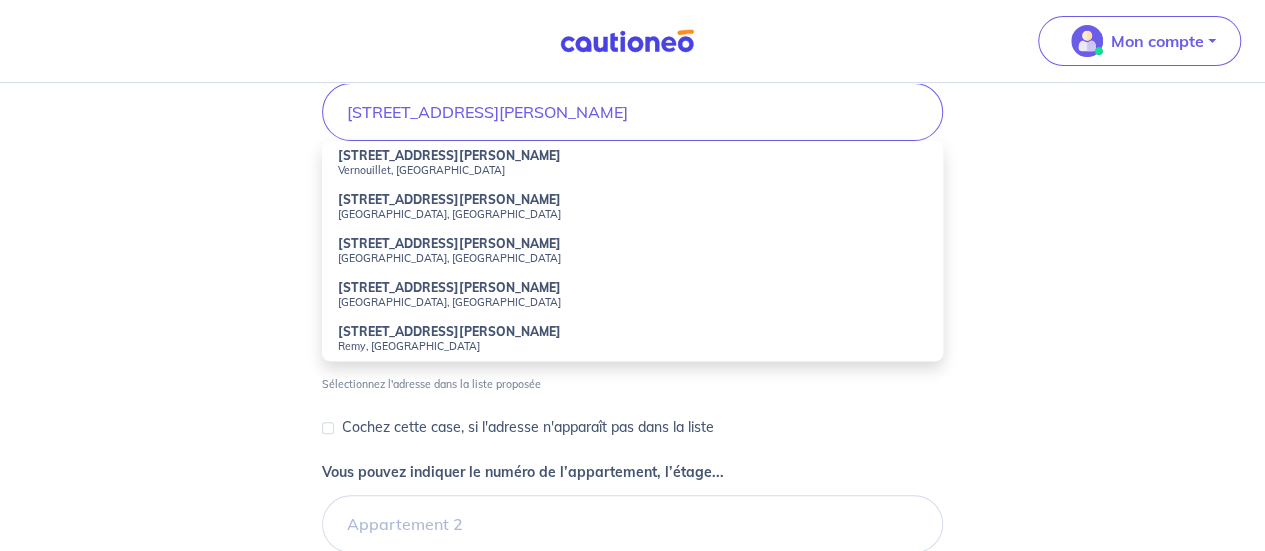 click on "[STREET_ADDRESS][PERSON_NAME]" at bounding box center (449, 287) 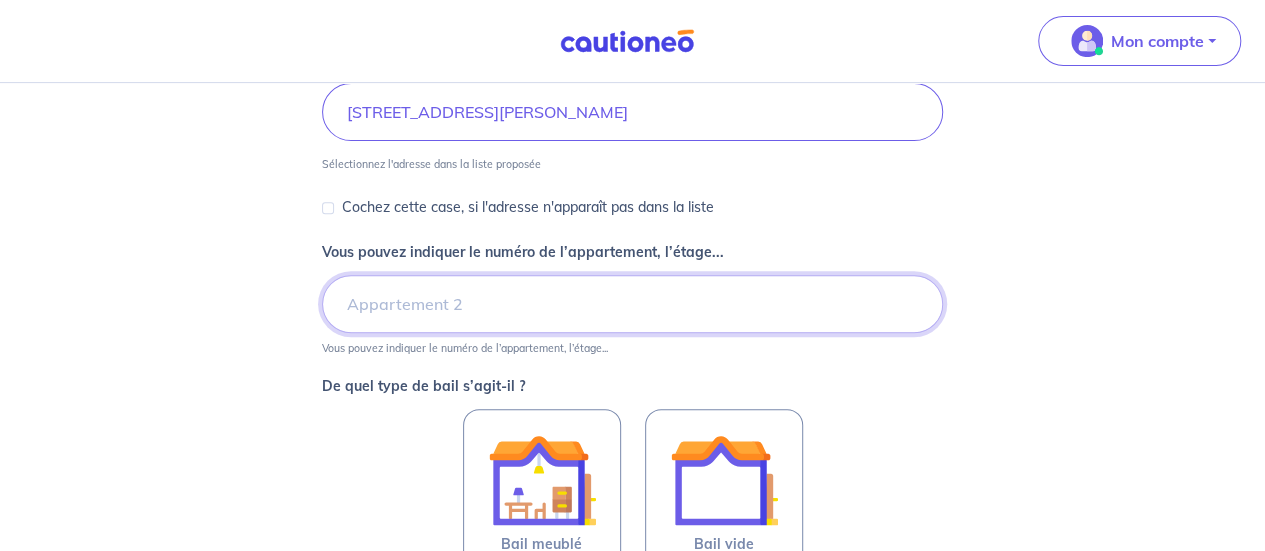 click on "Vous pouvez indiquer le numéro de l’appartement, l’étage..." at bounding box center (632, 304) 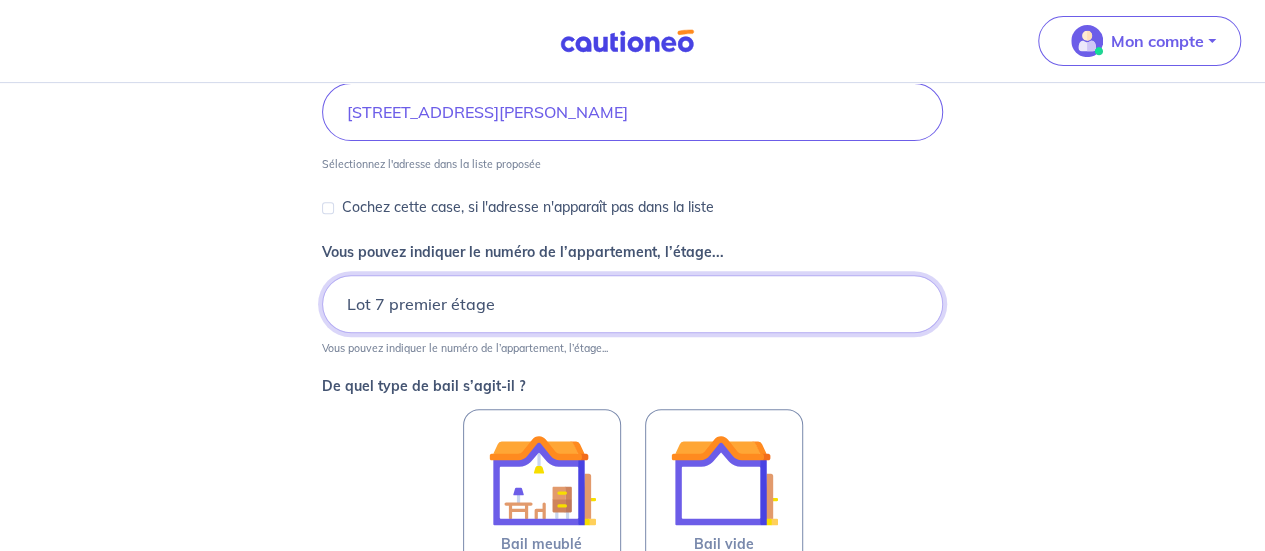 type on "Lot 7 premier étage" 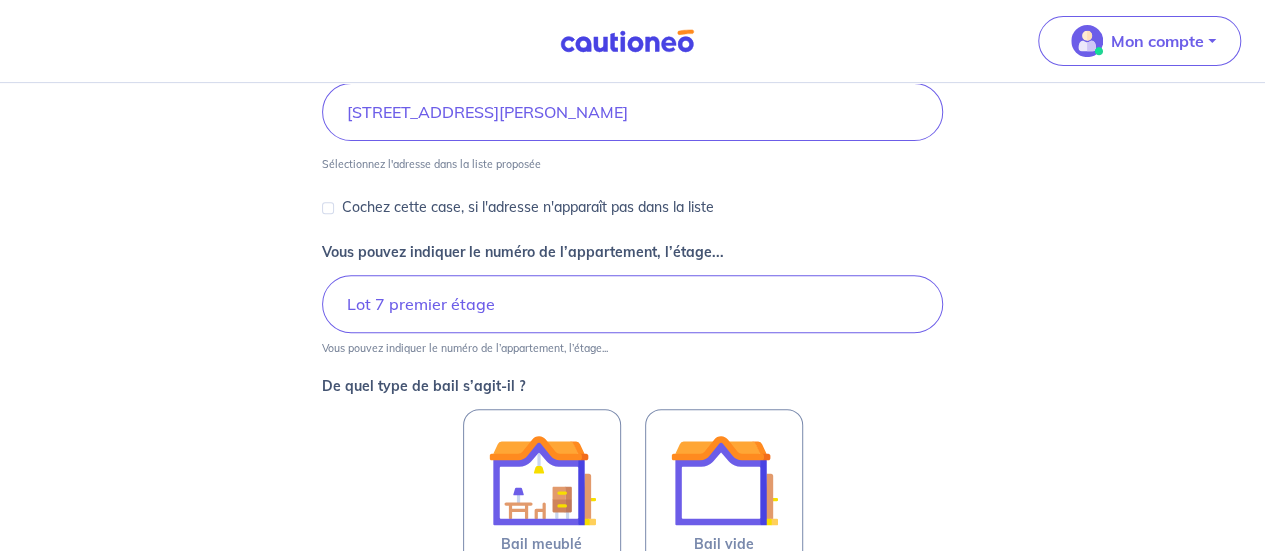 scroll, scrollTop: 447, scrollLeft: 0, axis: vertical 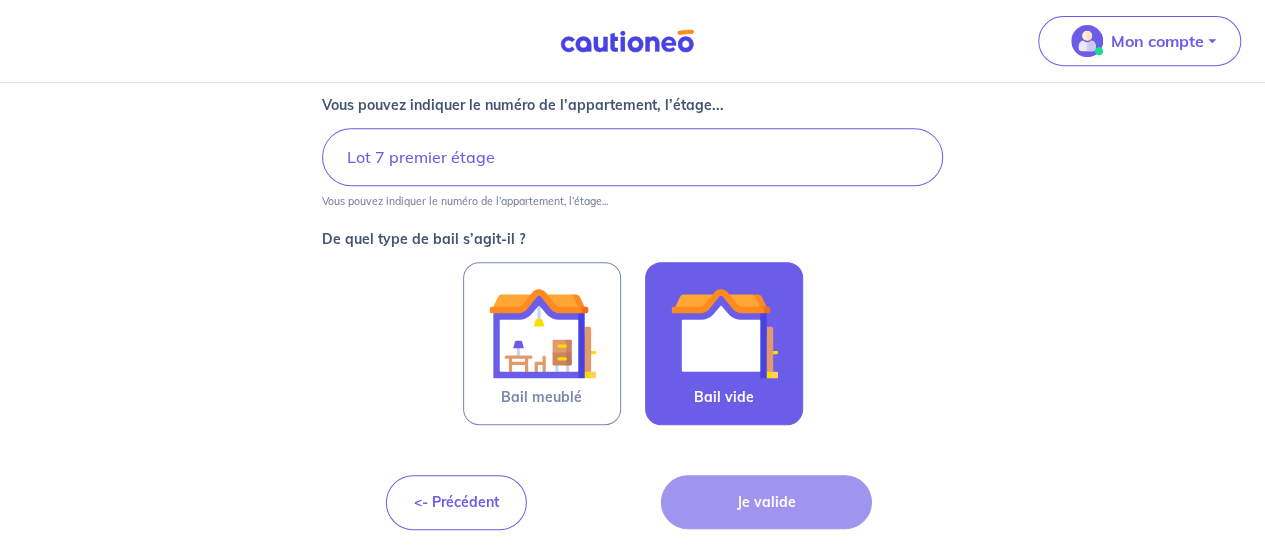 click at bounding box center [724, 333] 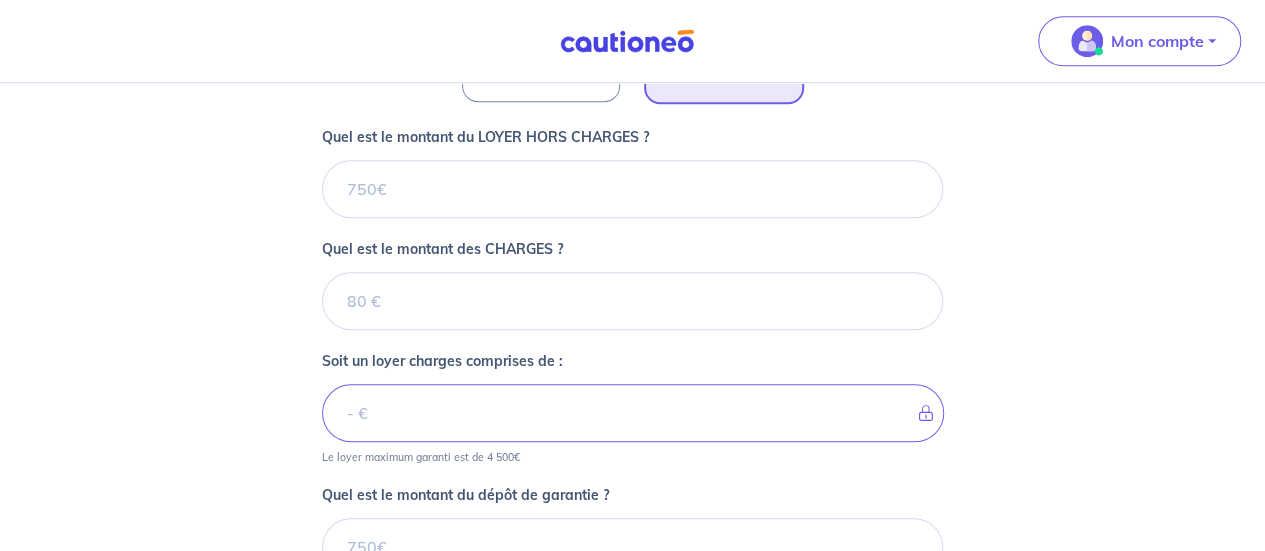 scroll, scrollTop: 727, scrollLeft: 0, axis: vertical 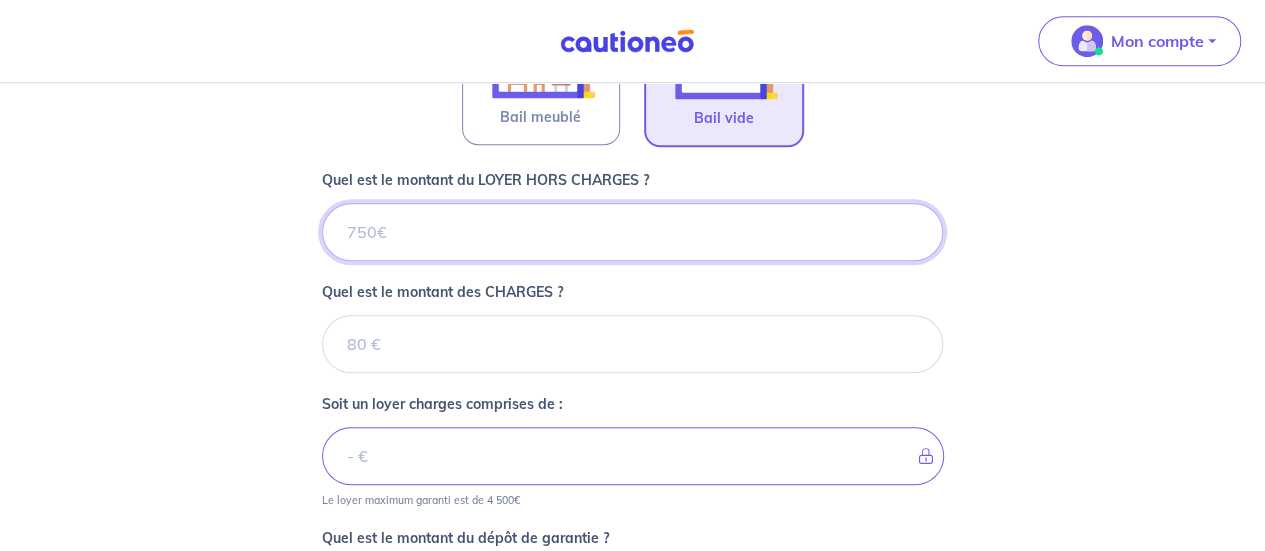 click on "Quel est le montant du LOYER HORS CHARGES ?" at bounding box center [632, 232] 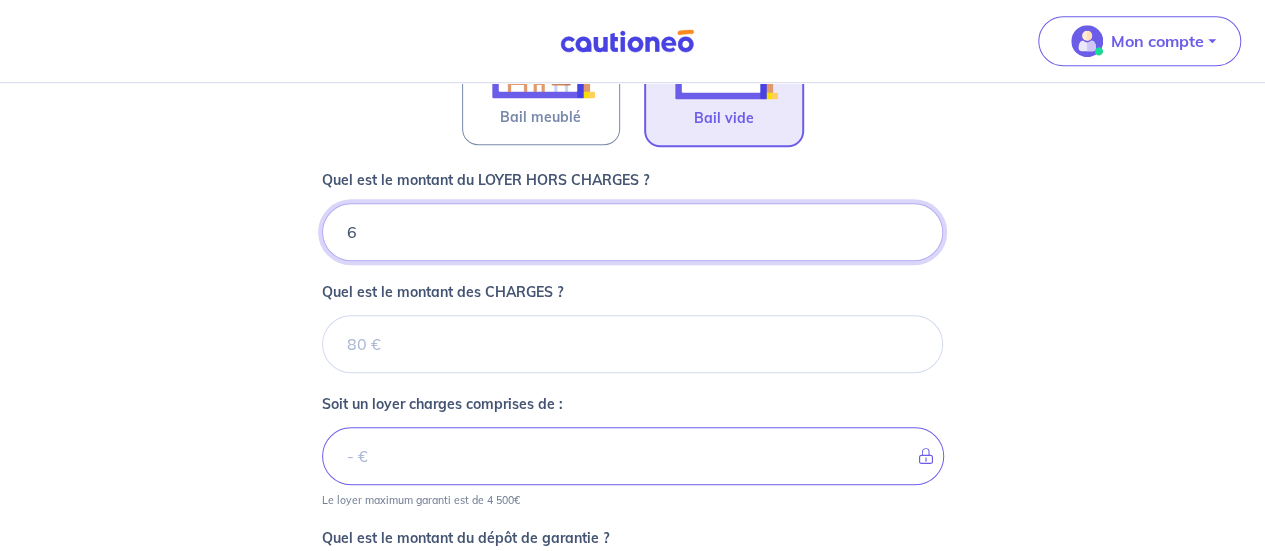 type on "67" 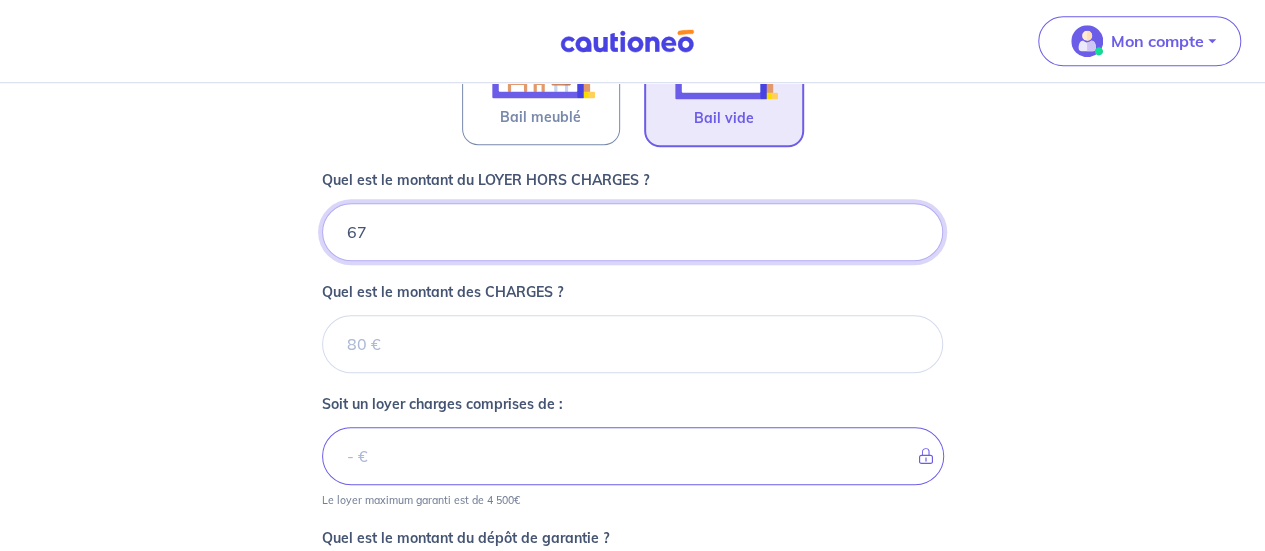 type 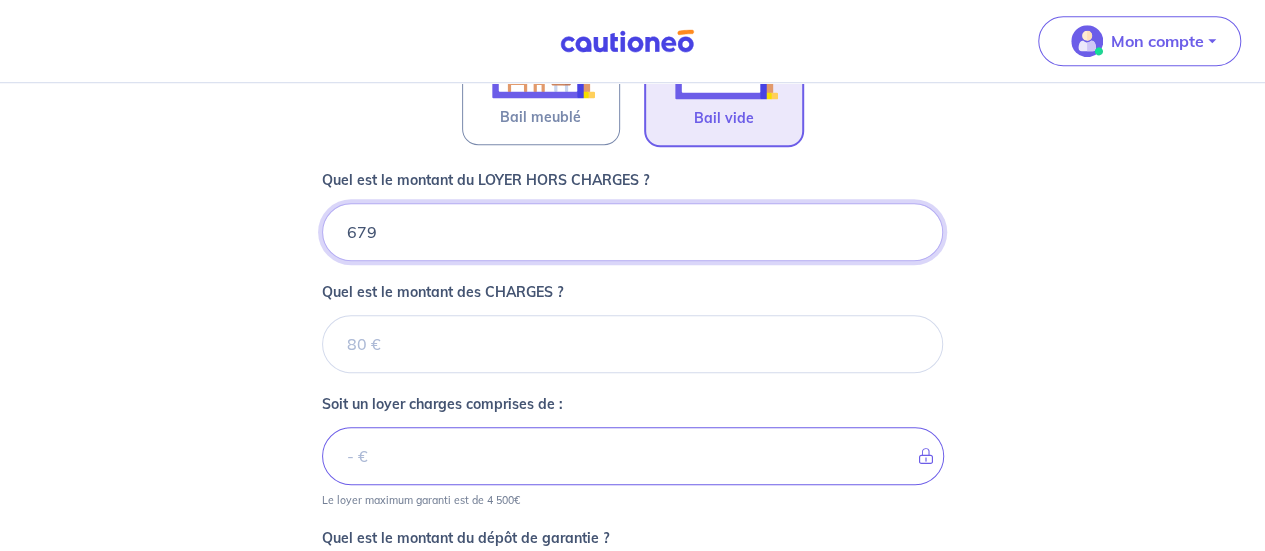 type 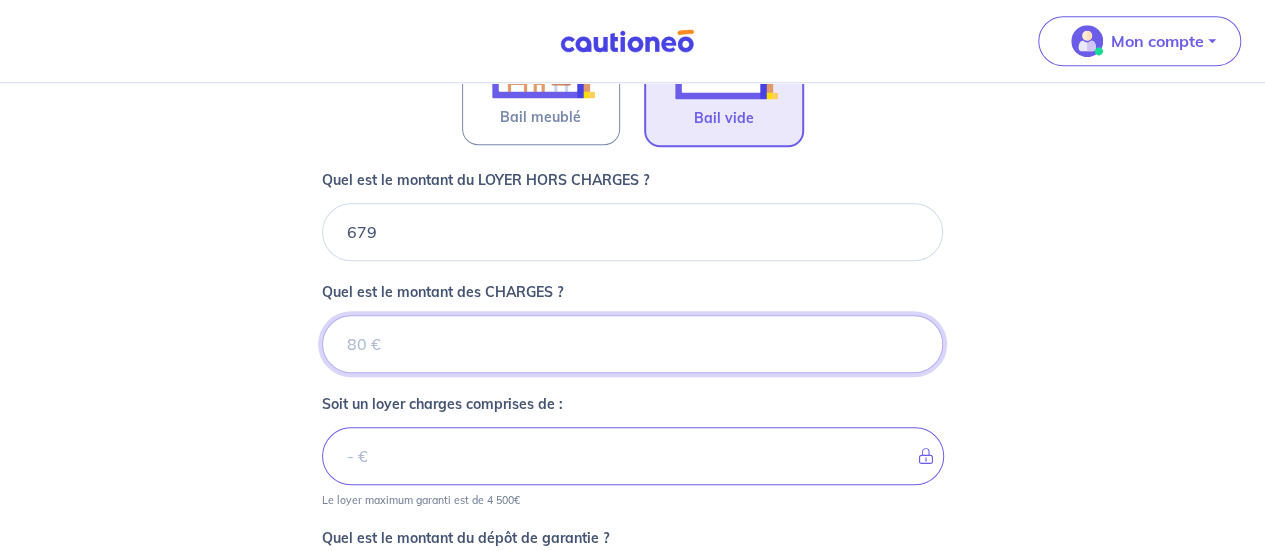 click on "Quel est le montant des CHARGES ?" at bounding box center [632, 344] 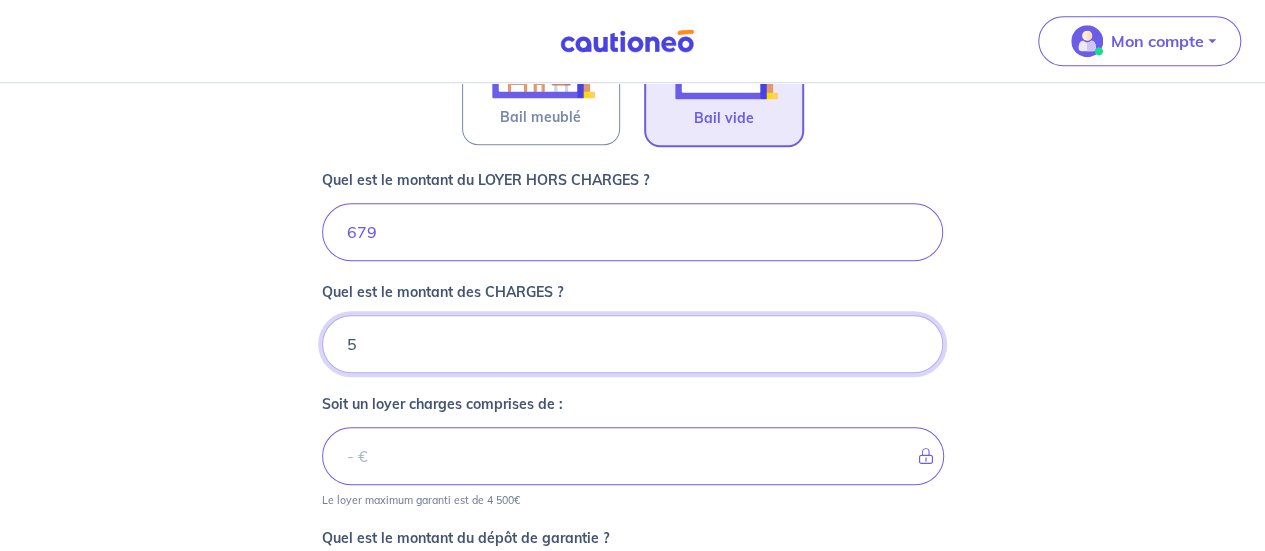 type on "51" 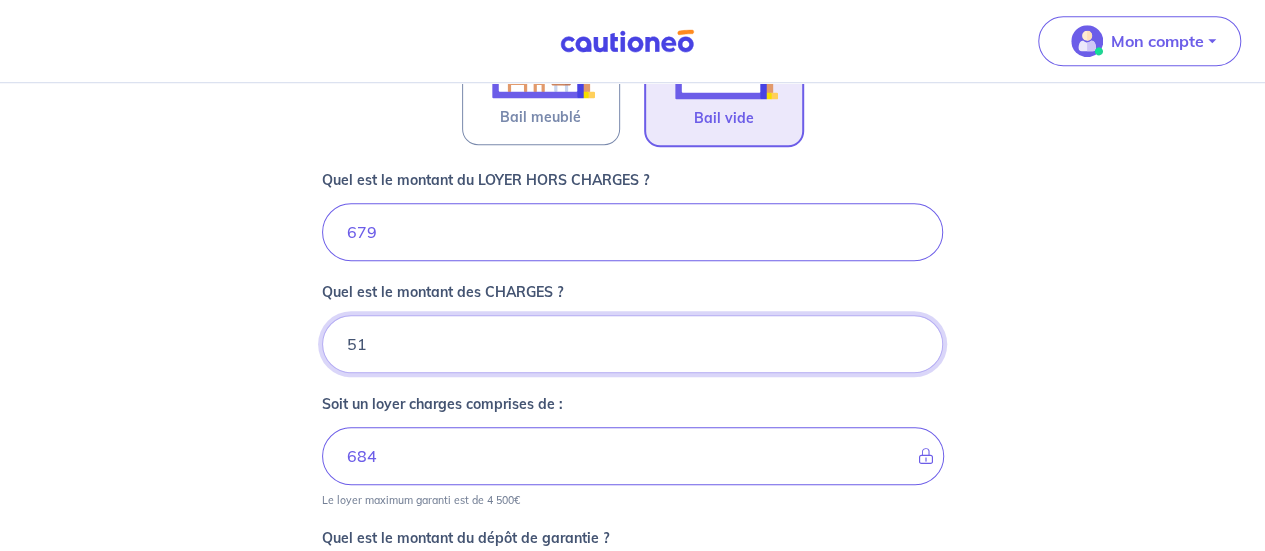 type on "730" 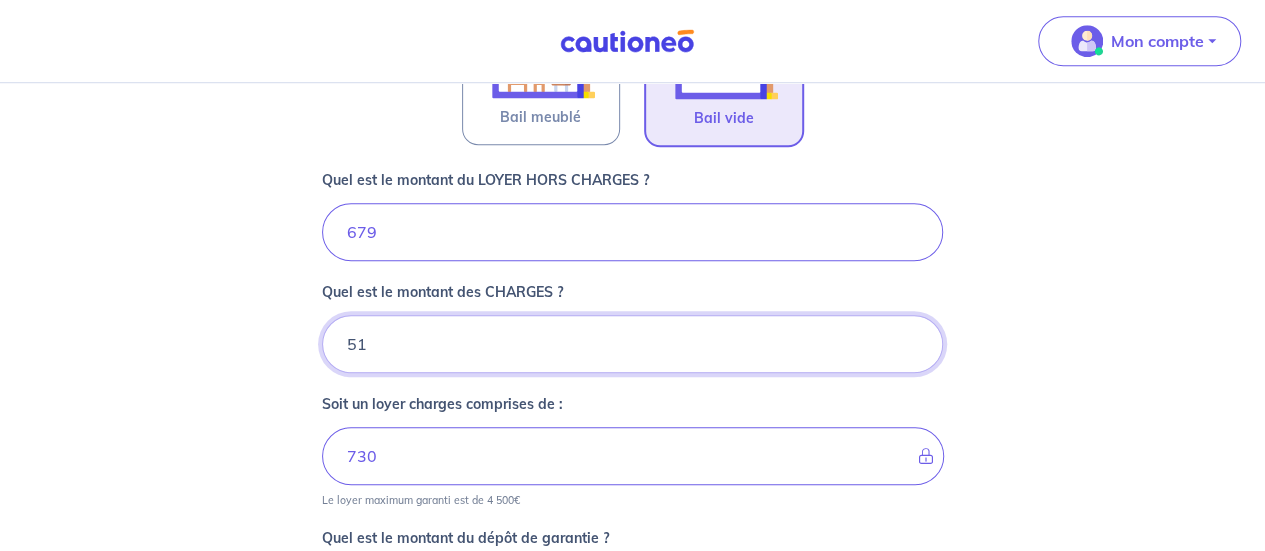 type on "51" 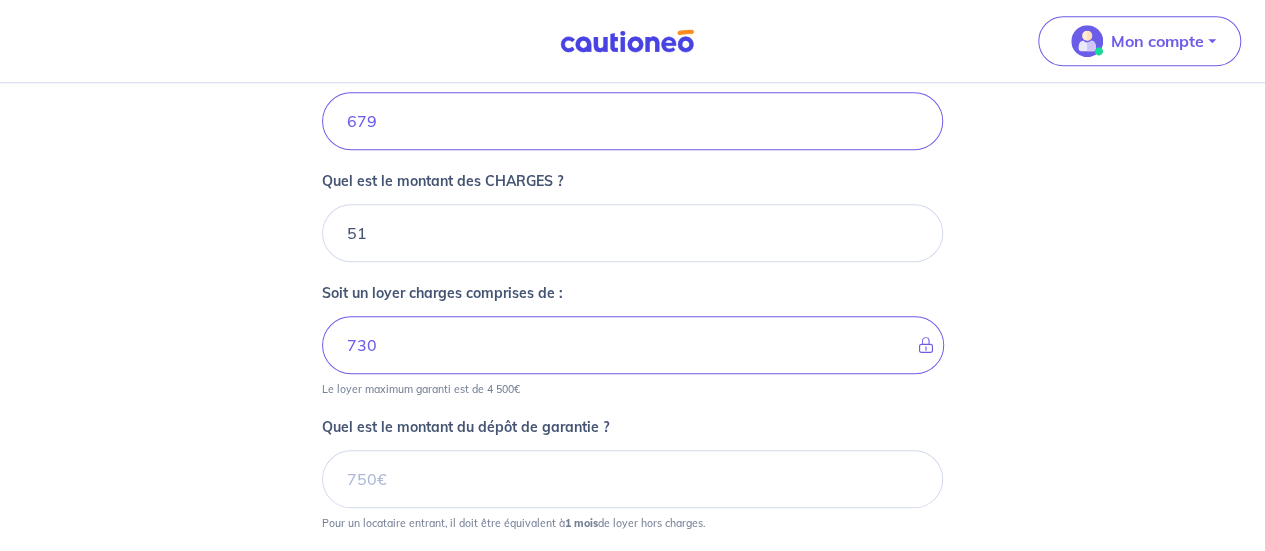 scroll, scrollTop: 927, scrollLeft: 0, axis: vertical 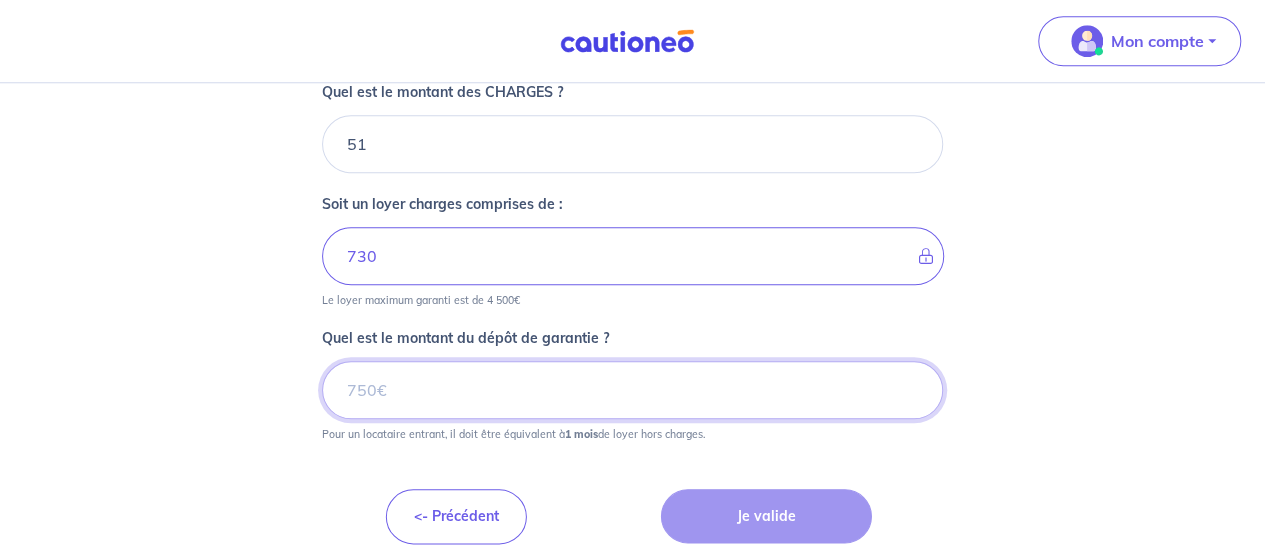 click on "Quel est le montant du dépôt de garantie ?" at bounding box center [632, 390] 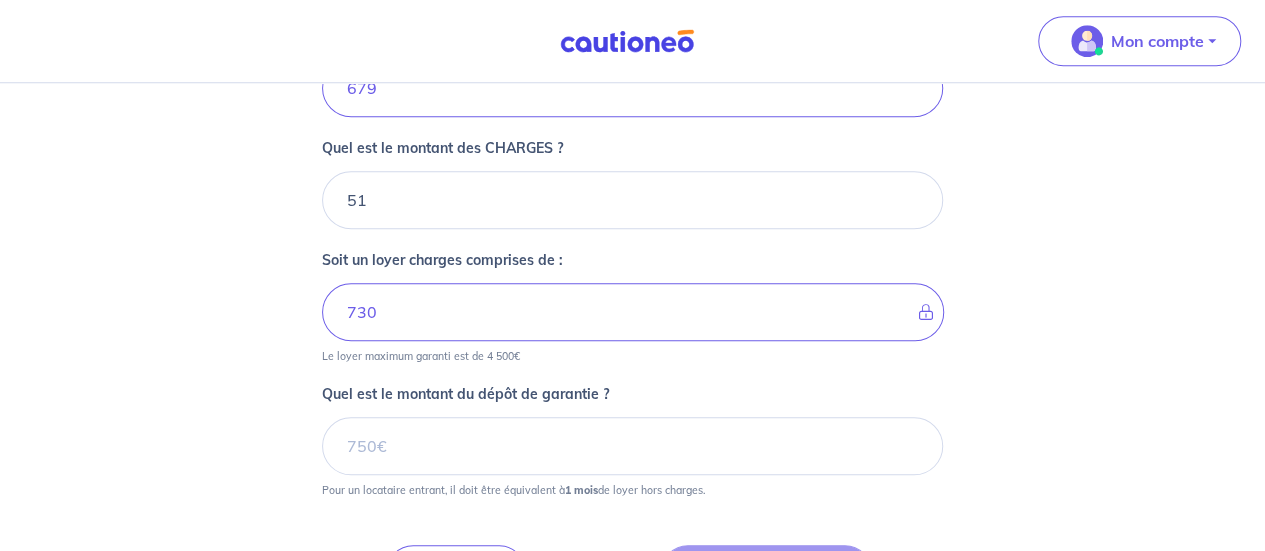 scroll, scrollTop: 827, scrollLeft: 0, axis: vertical 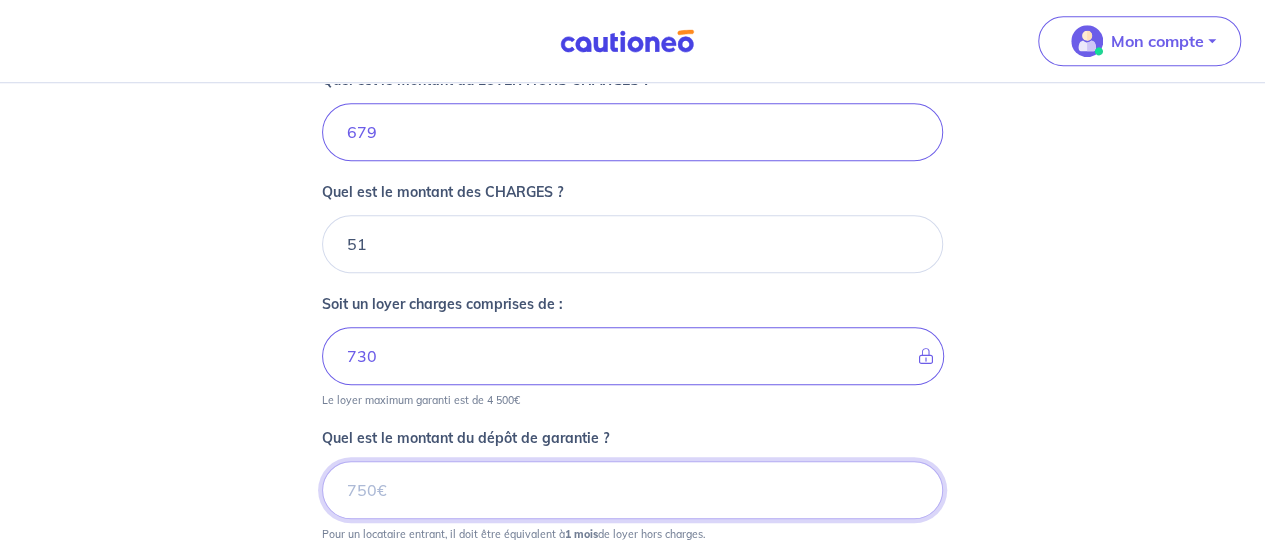 click on "Quel est le montant du dépôt de garantie ?" at bounding box center [632, 490] 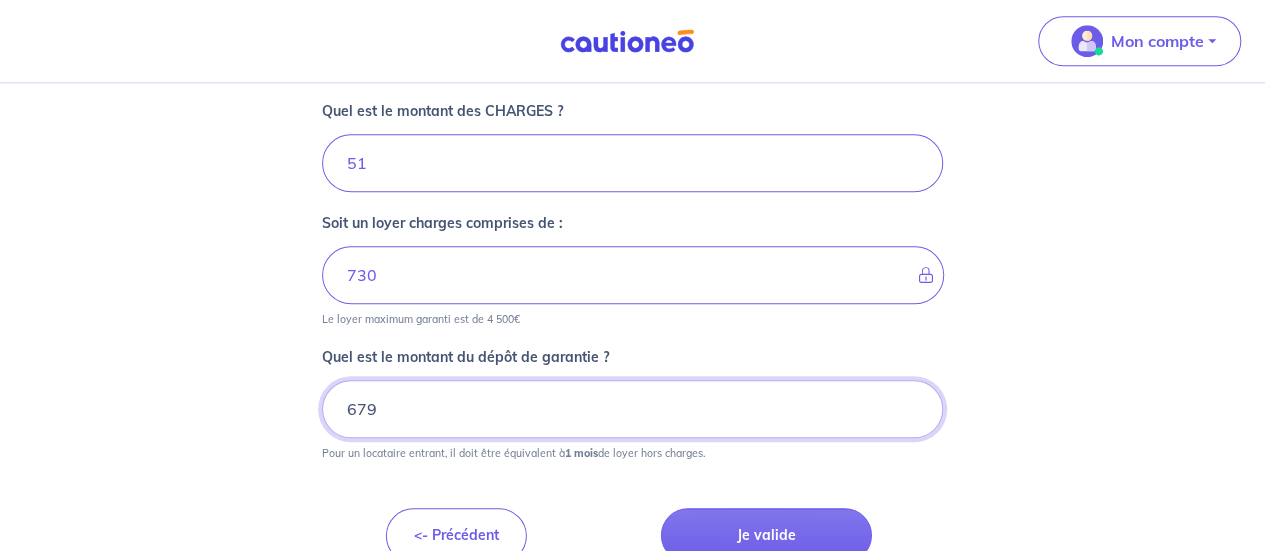 scroll, scrollTop: 927, scrollLeft: 0, axis: vertical 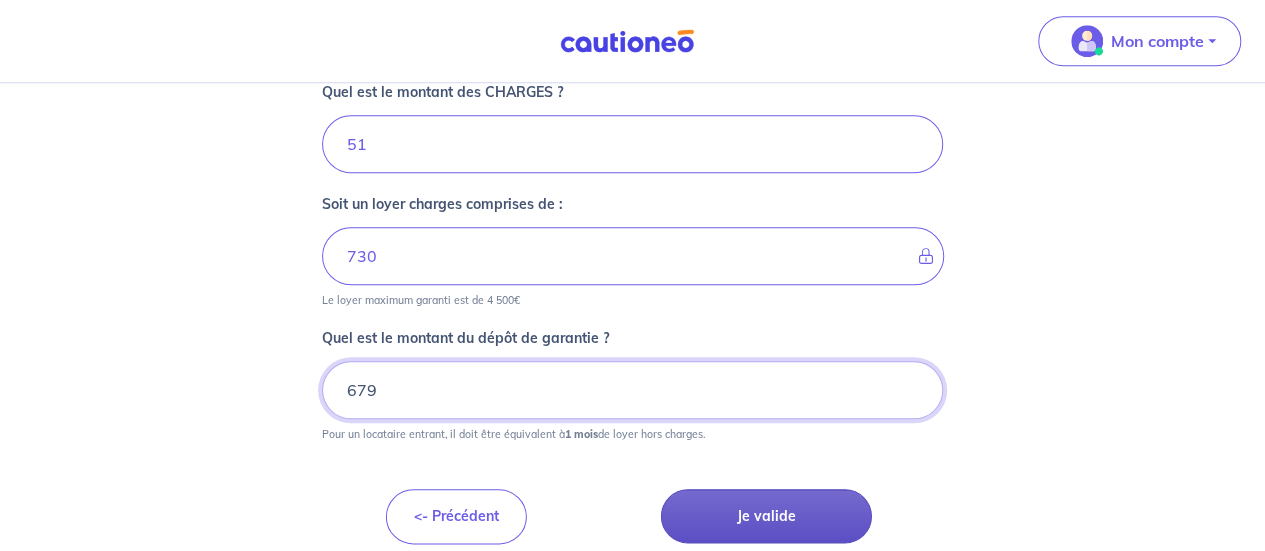 type on "679" 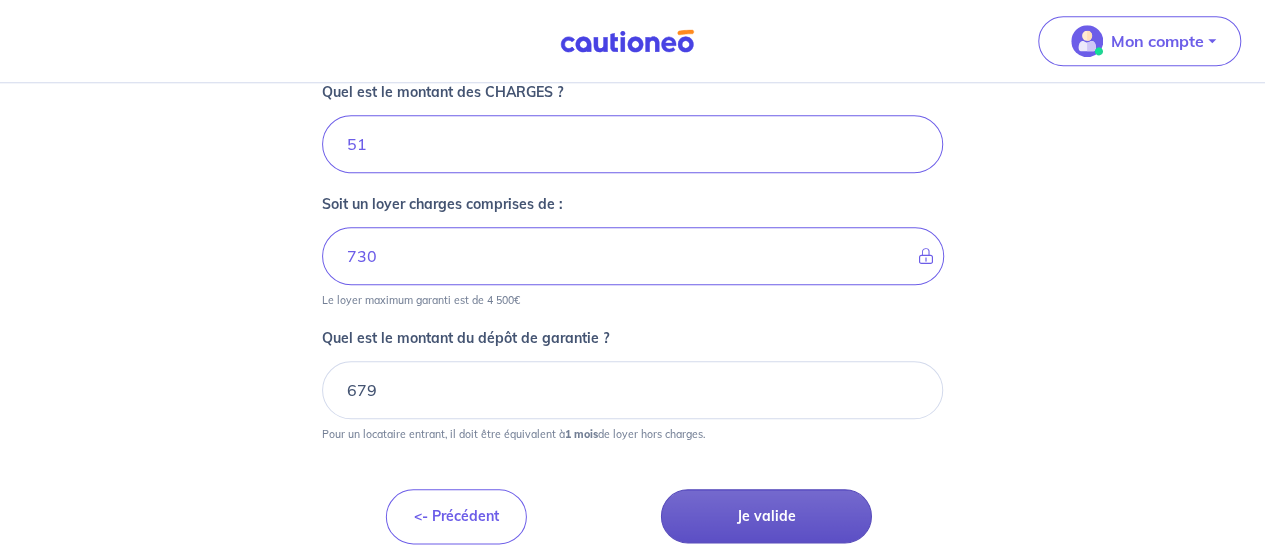 click on "Je valide" at bounding box center (766, 516) 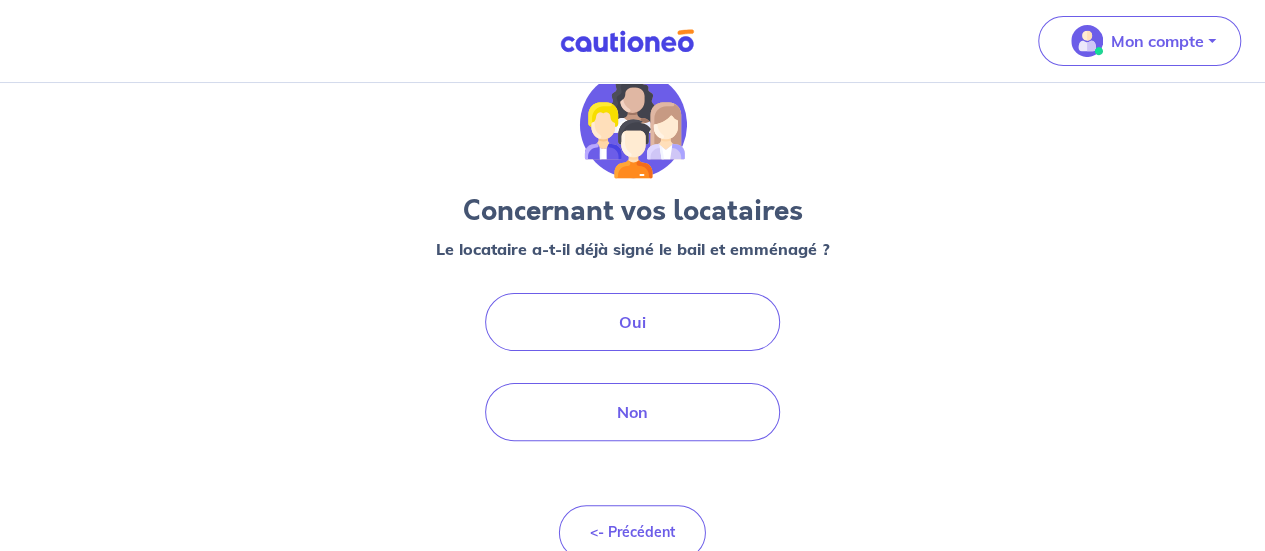 scroll, scrollTop: 90, scrollLeft: 0, axis: vertical 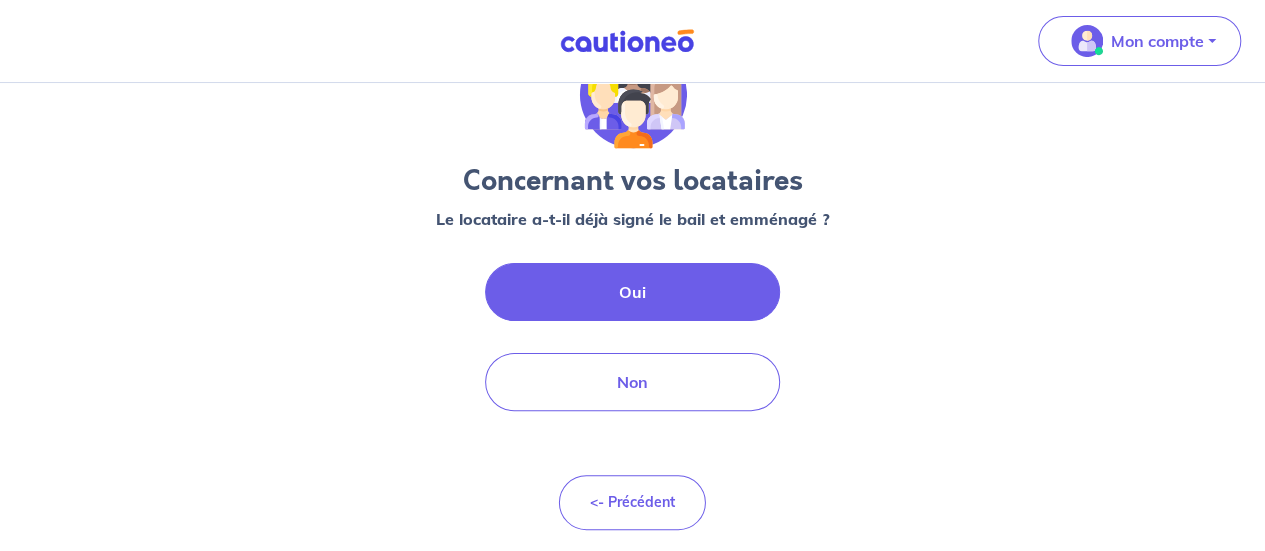 click on "Oui" at bounding box center (633, 292) 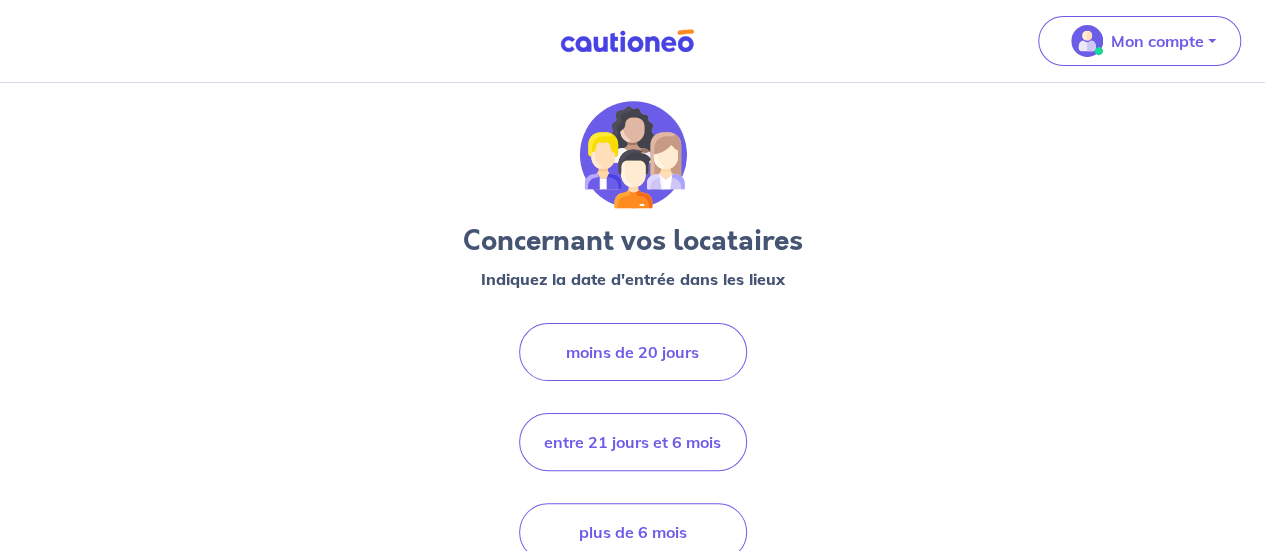 scroll, scrollTop: 0, scrollLeft: 0, axis: both 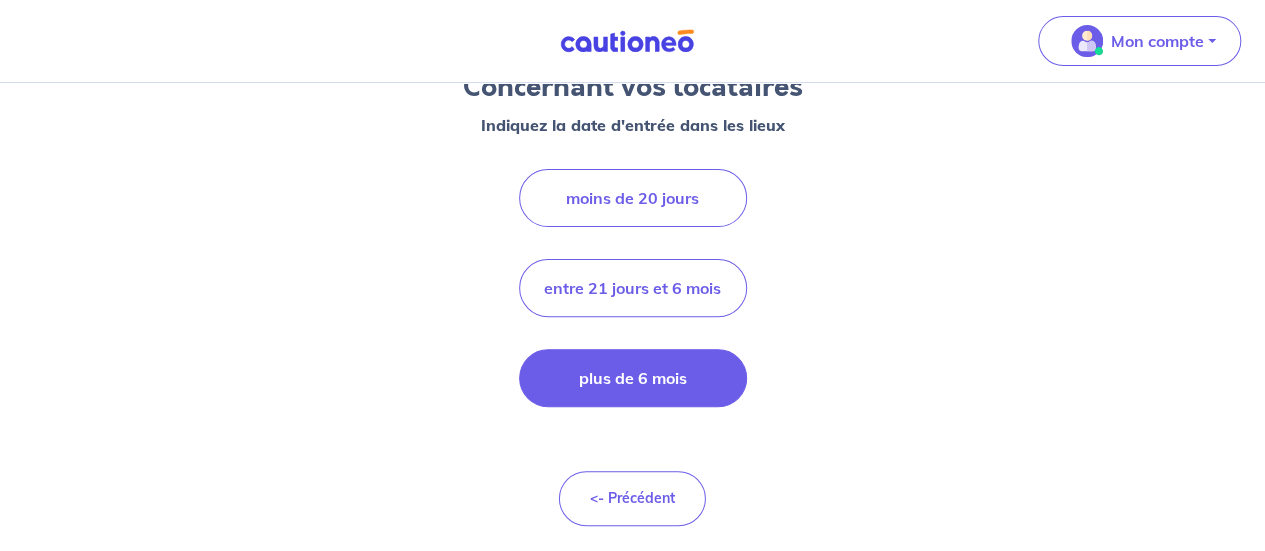 click on "plus de 6 mois" at bounding box center [633, 378] 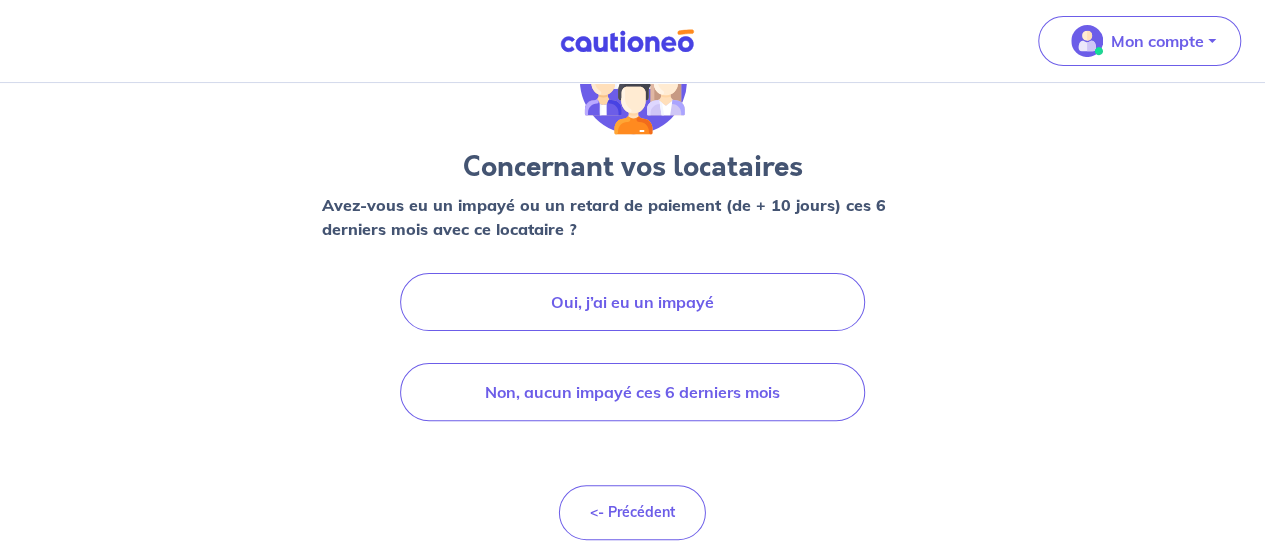 scroll, scrollTop: 114, scrollLeft: 0, axis: vertical 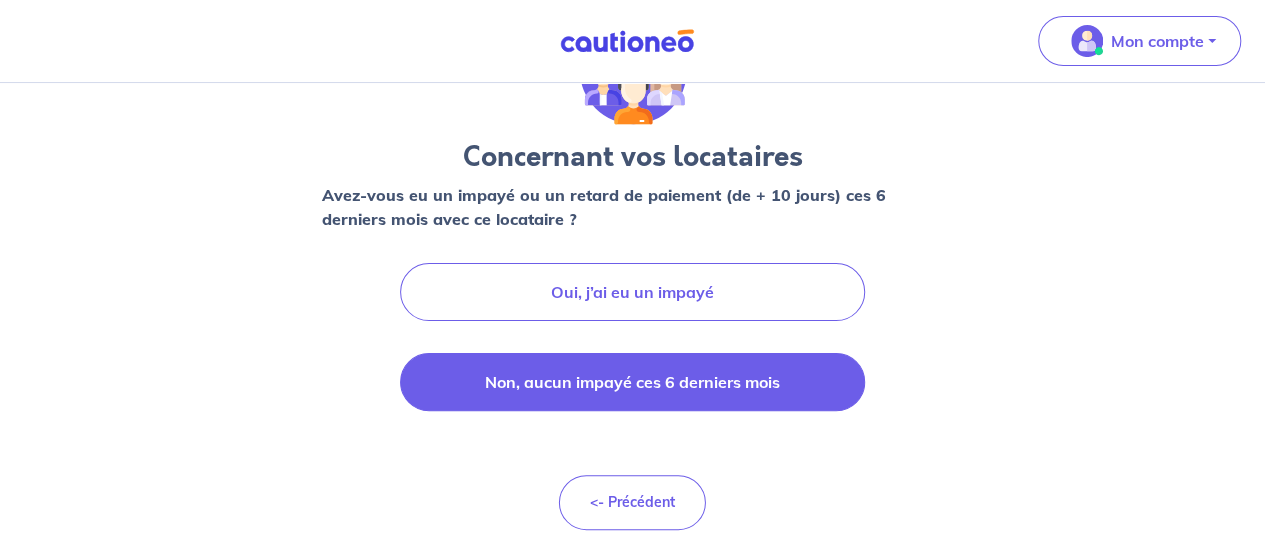 click on "Non, aucun impayé ces 6 derniers mois" at bounding box center [632, 382] 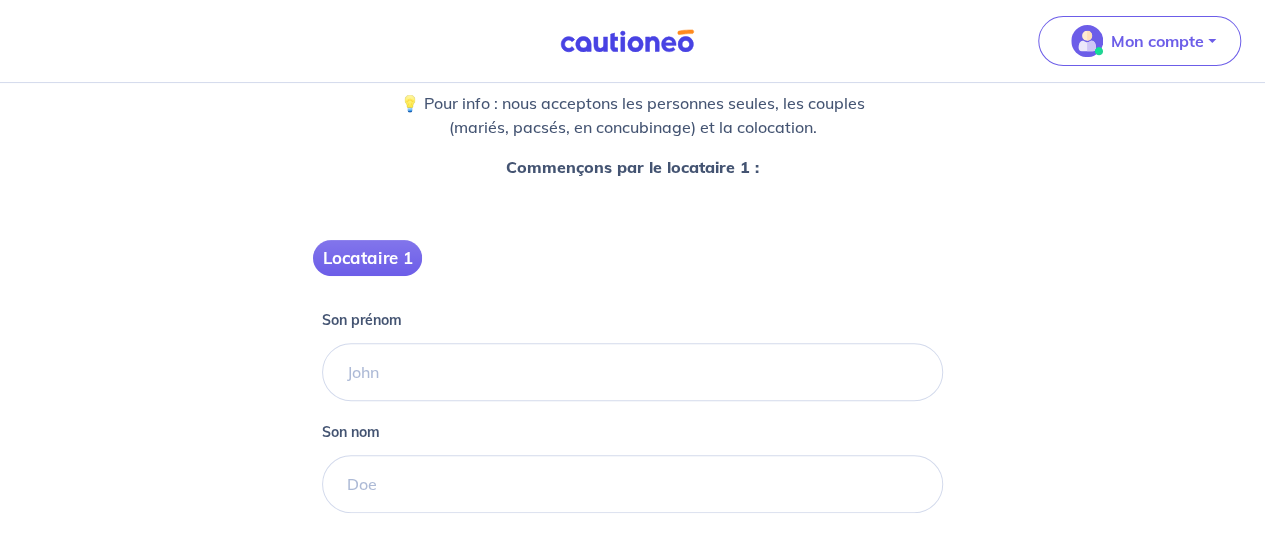 scroll, scrollTop: 292, scrollLeft: 0, axis: vertical 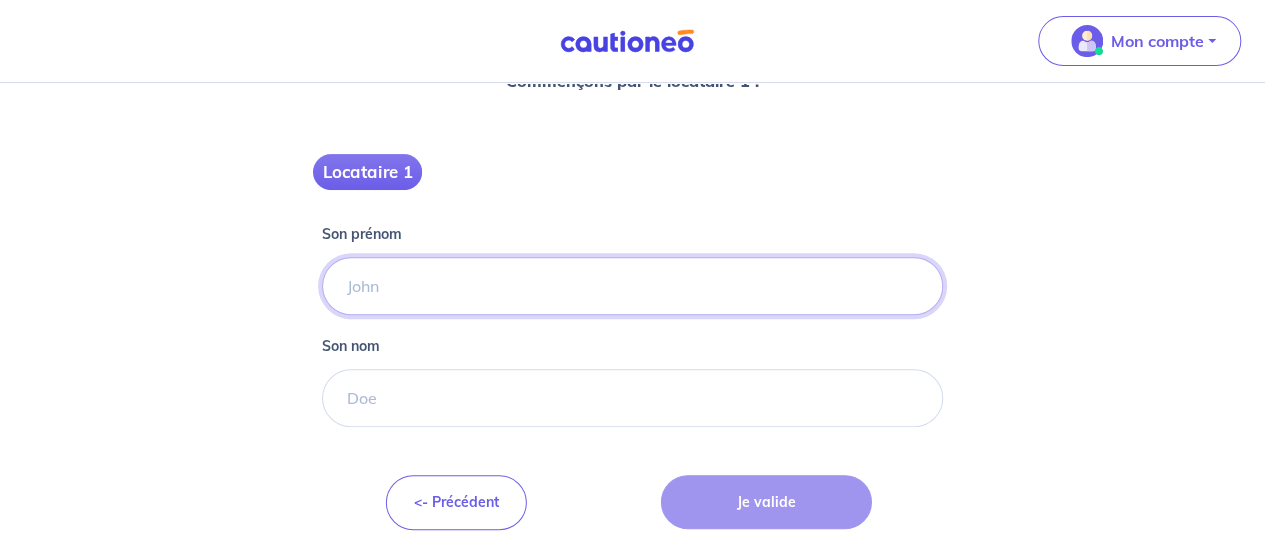 click on "Son prénom" at bounding box center [632, 286] 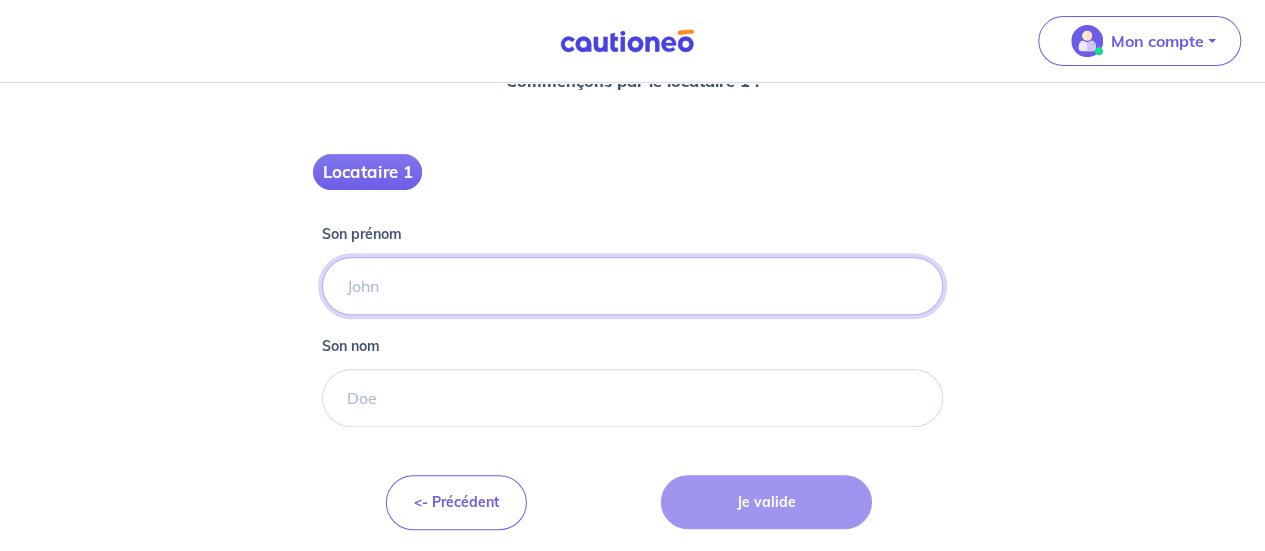 click on "Son prénom" at bounding box center (632, 286) 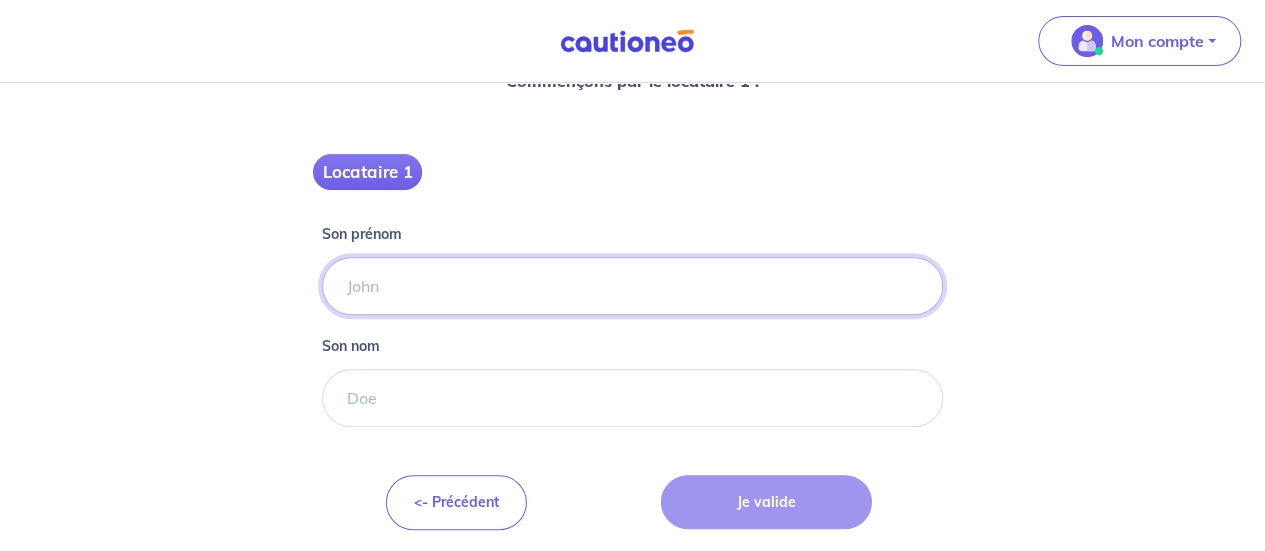 type on "H" 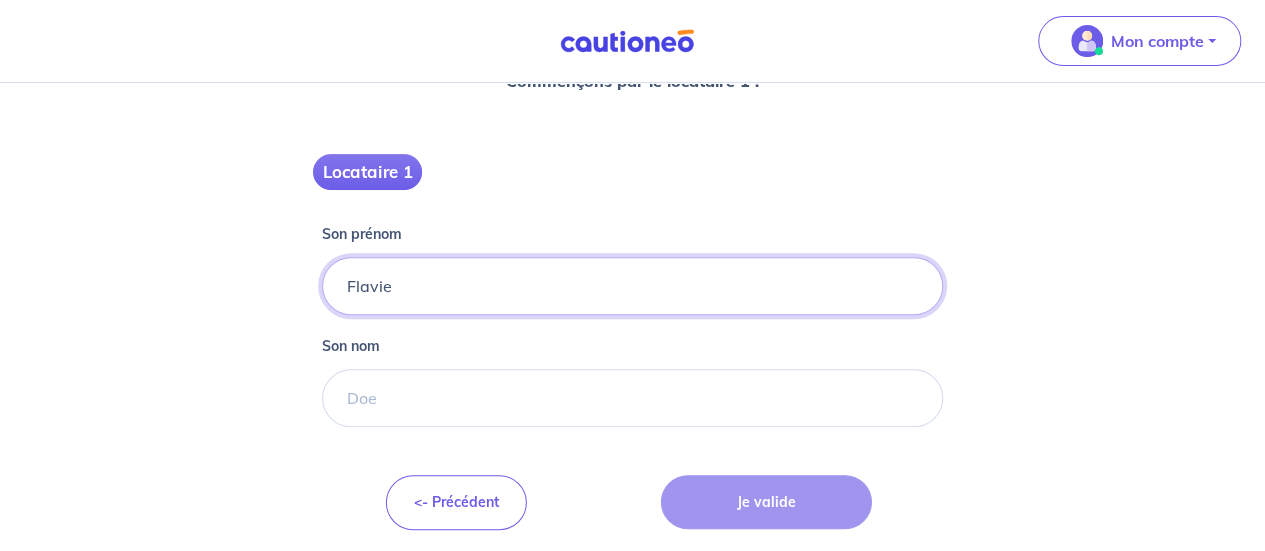 type on "Flavie" 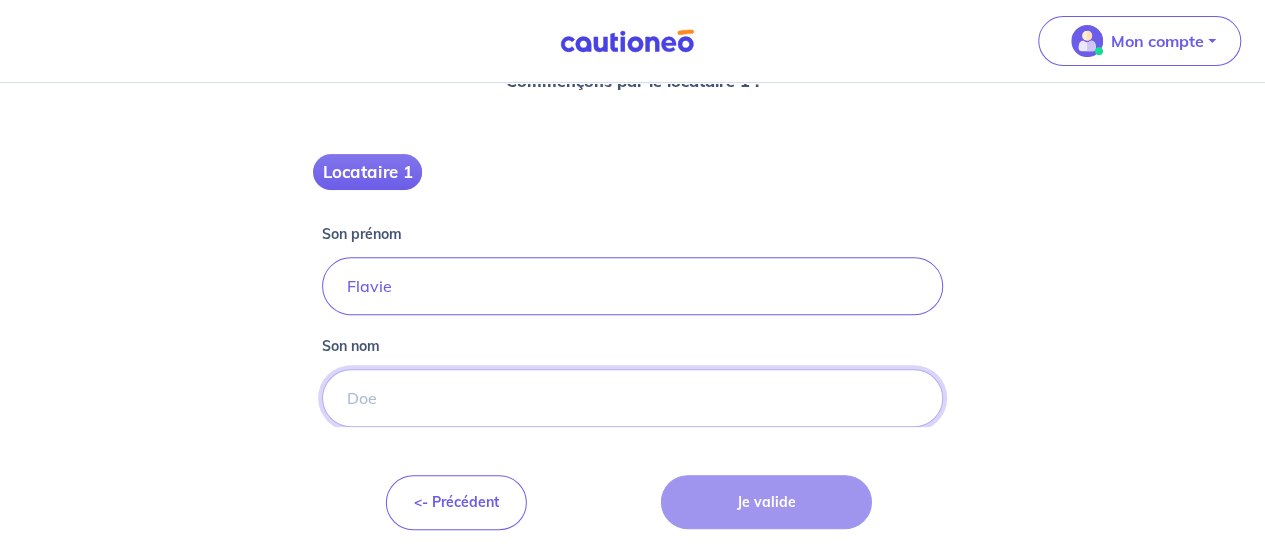 click on "Son nom" at bounding box center (632, 398) 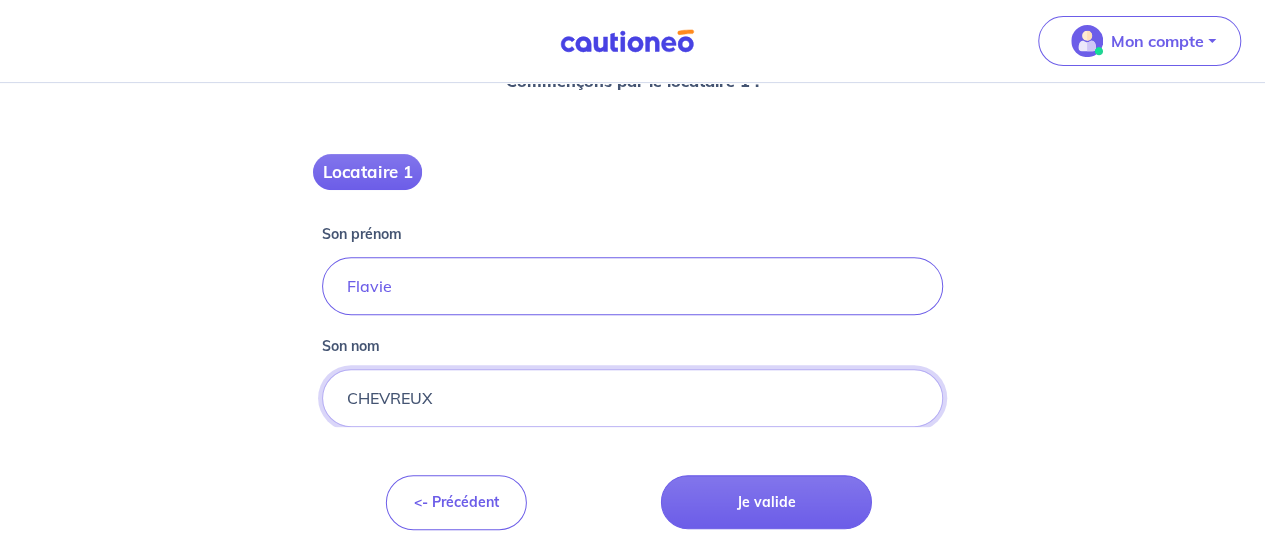 type on "CHEVREUX" 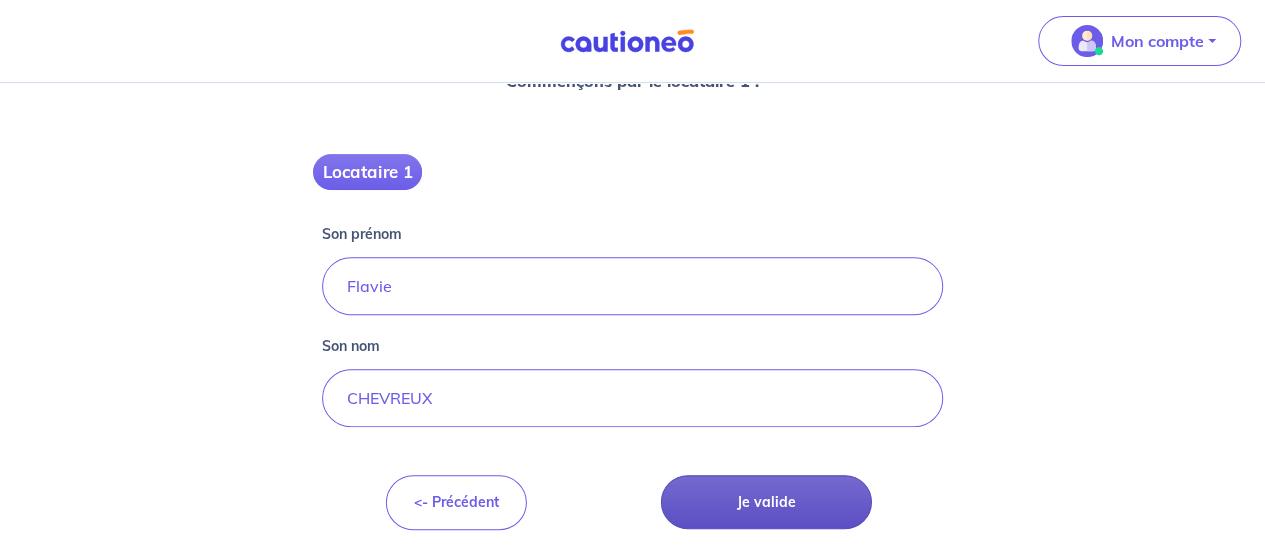 click on "Je valide" at bounding box center [766, 502] 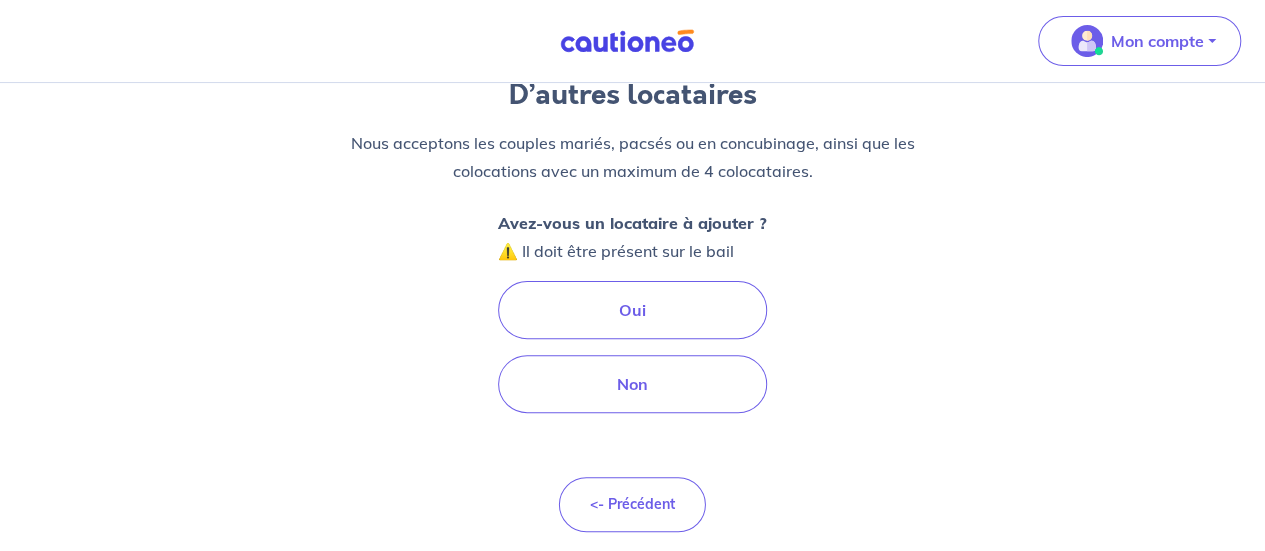 scroll, scrollTop: 178, scrollLeft: 0, axis: vertical 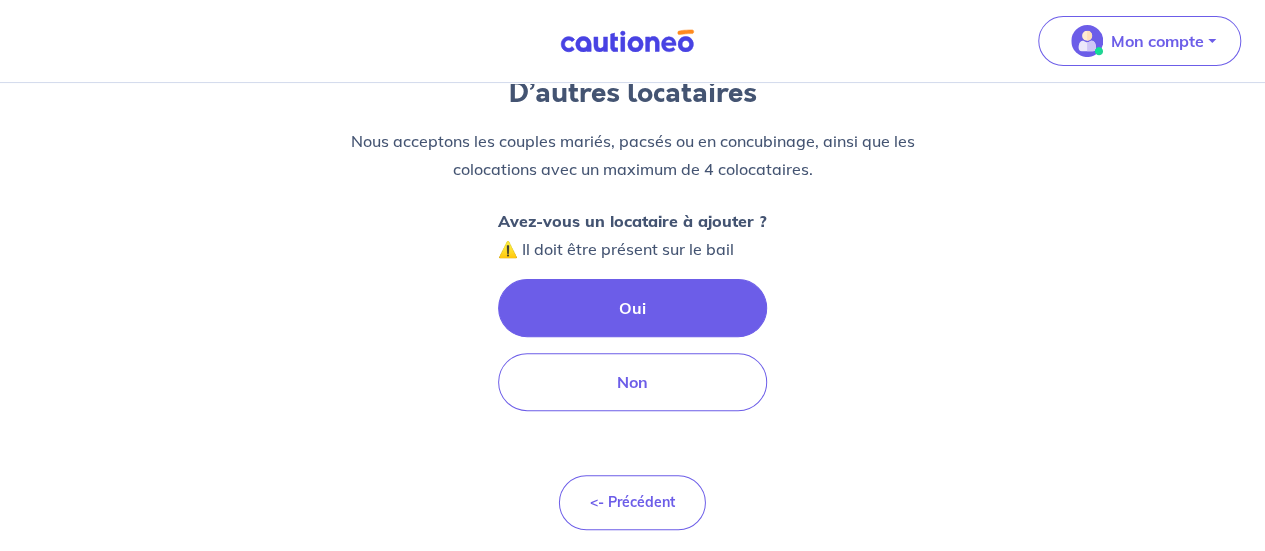 click on "Oui" at bounding box center (632, 308) 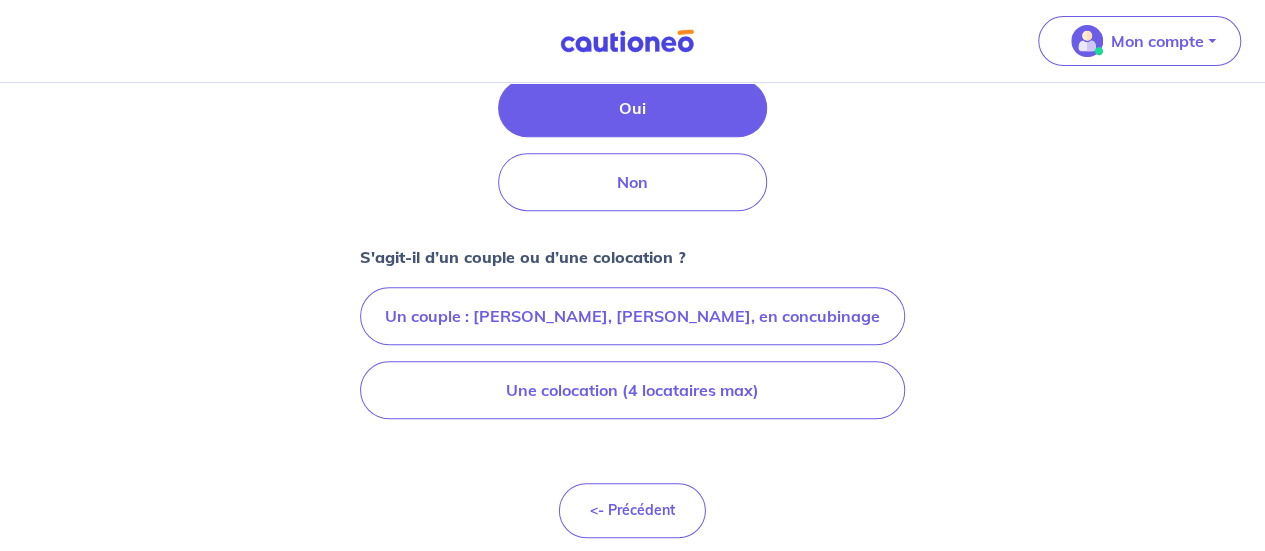 scroll, scrollTop: 378, scrollLeft: 0, axis: vertical 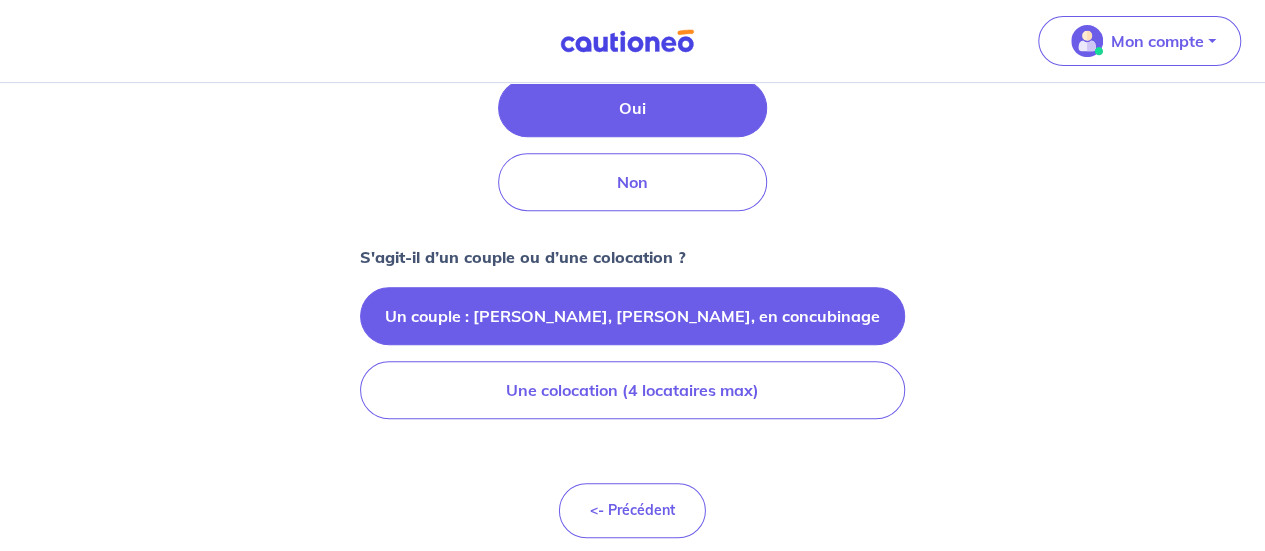 click on "Un couple : [PERSON_NAME], [PERSON_NAME], en concubinage" at bounding box center [632, 316] 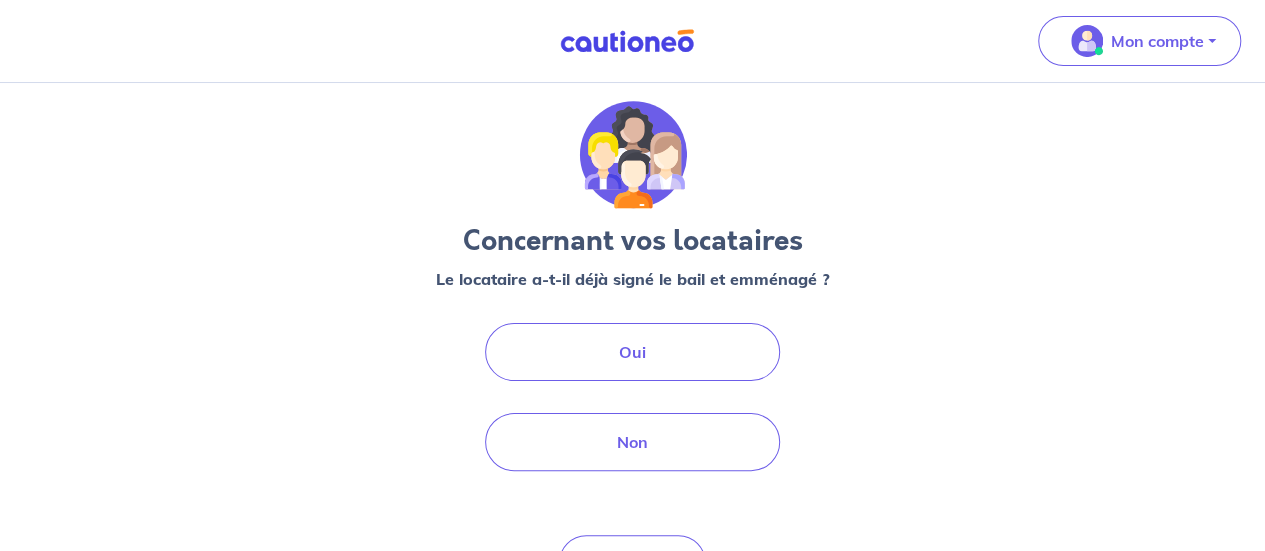 scroll, scrollTop: 0, scrollLeft: 0, axis: both 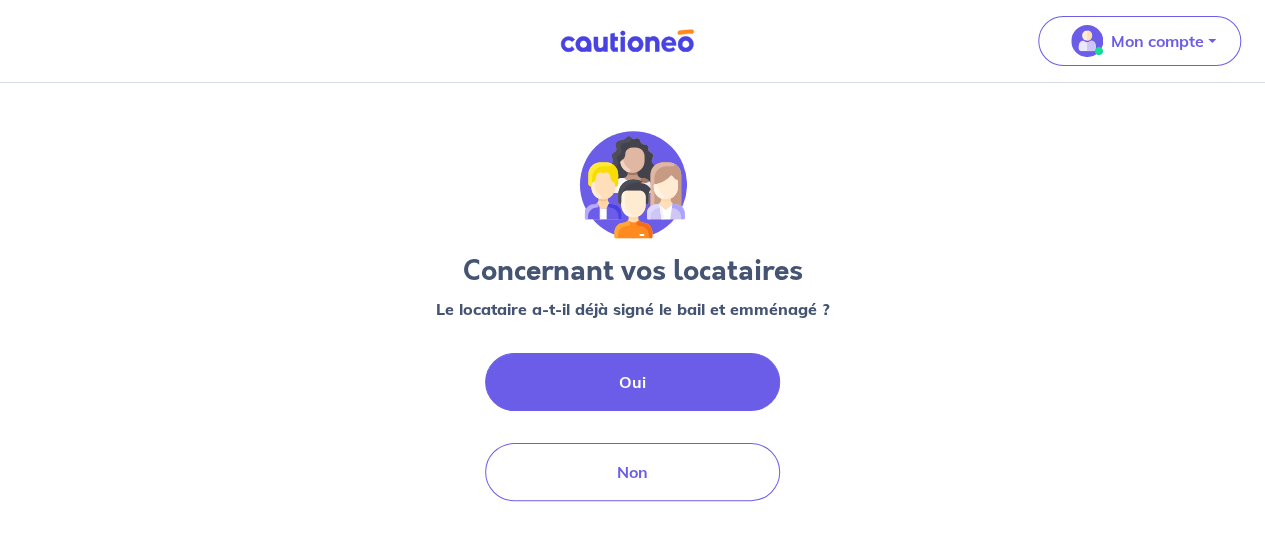click on "Oui" at bounding box center [633, 382] 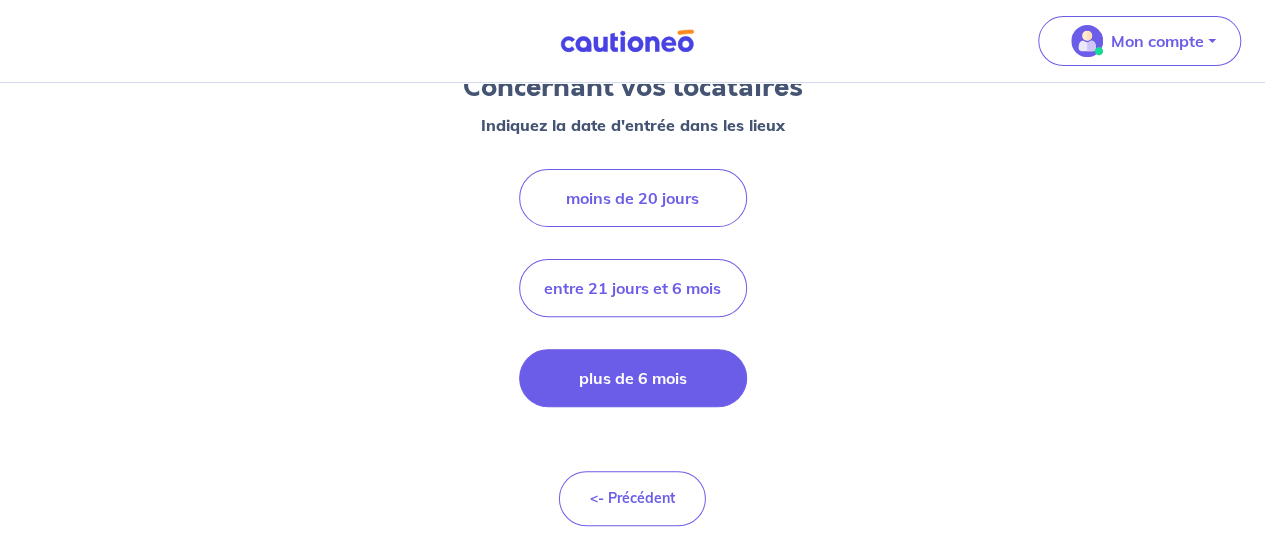 click on "plus de 6 mois" at bounding box center (633, 378) 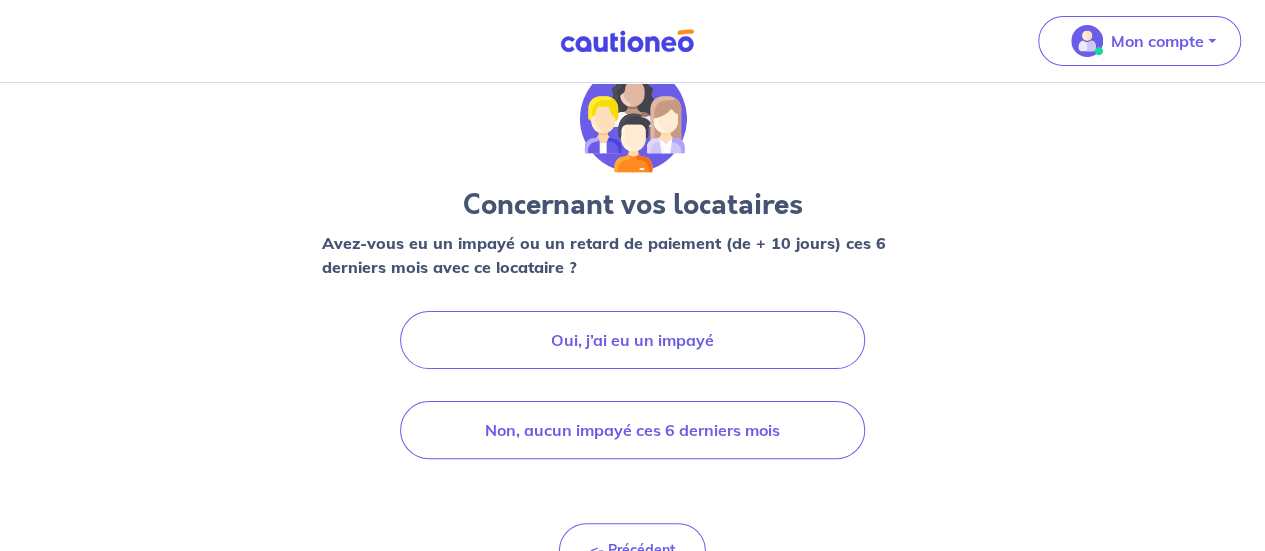 scroll, scrollTop: 0, scrollLeft: 0, axis: both 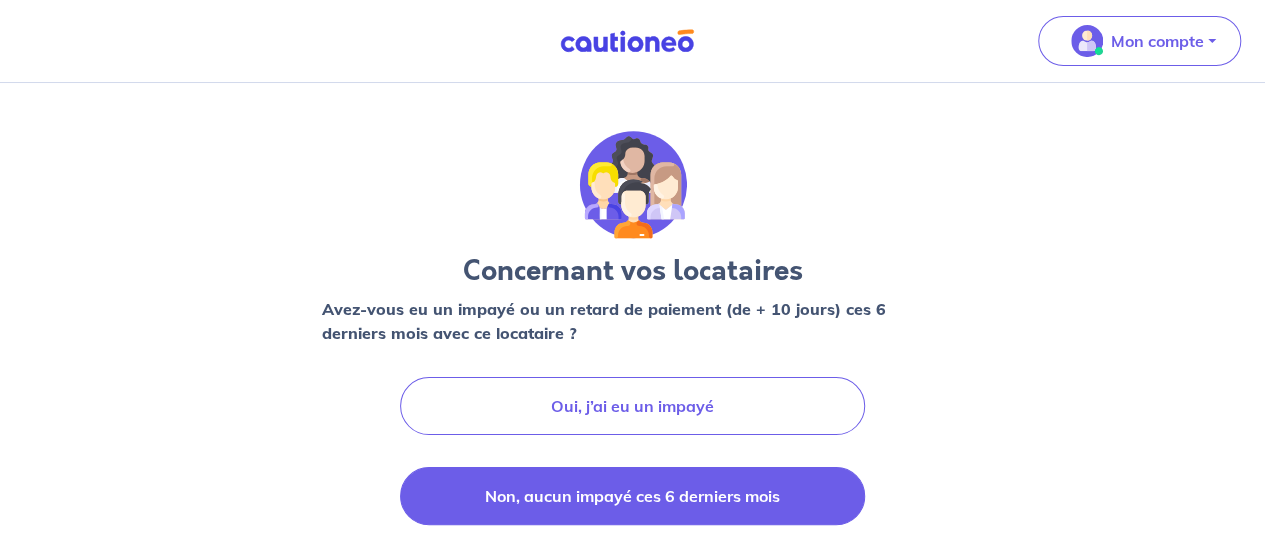 click on "Non, aucun impayé ces 6 derniers mois" at bounding box center [632, 496] 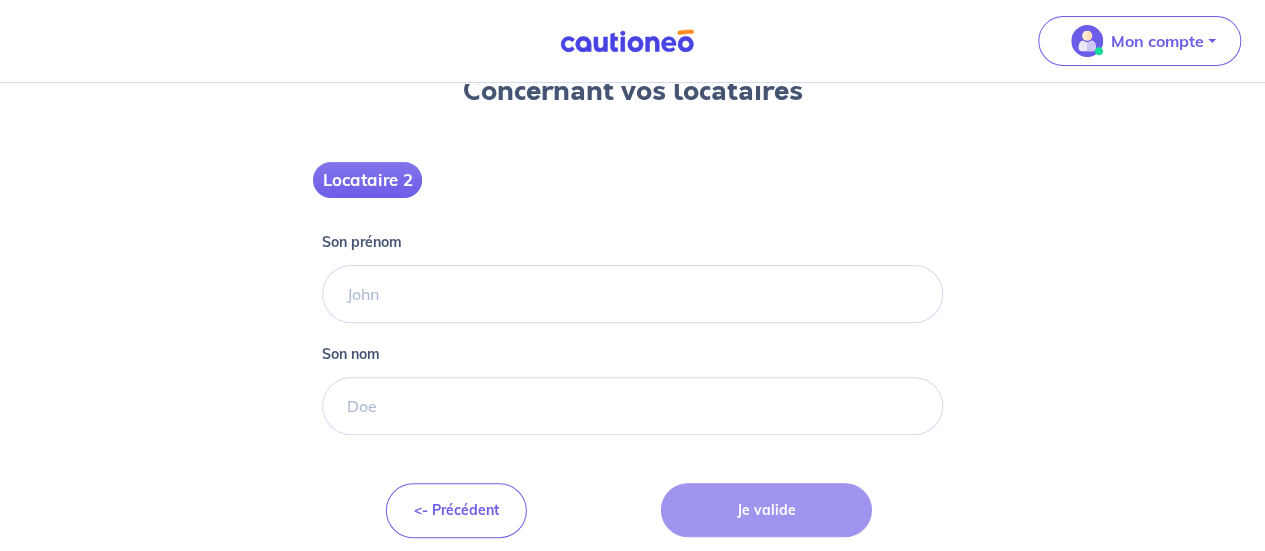 scroll, scrollTop: 188, scrollLeft: 0, axis: vertical 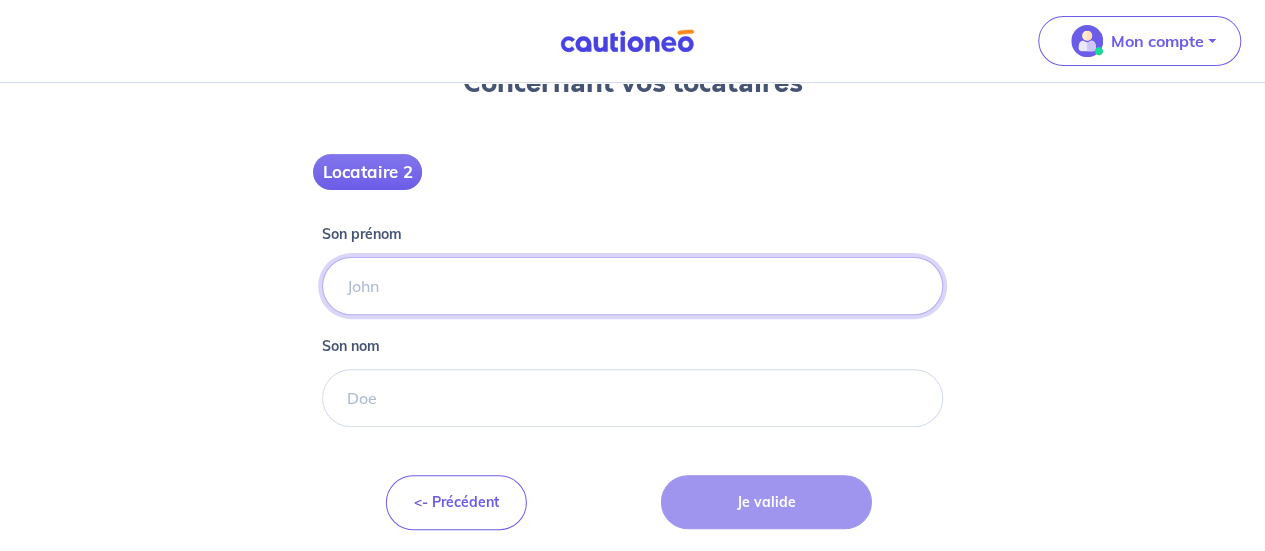 click on "Son prénom" at bounding box center (632, 286) 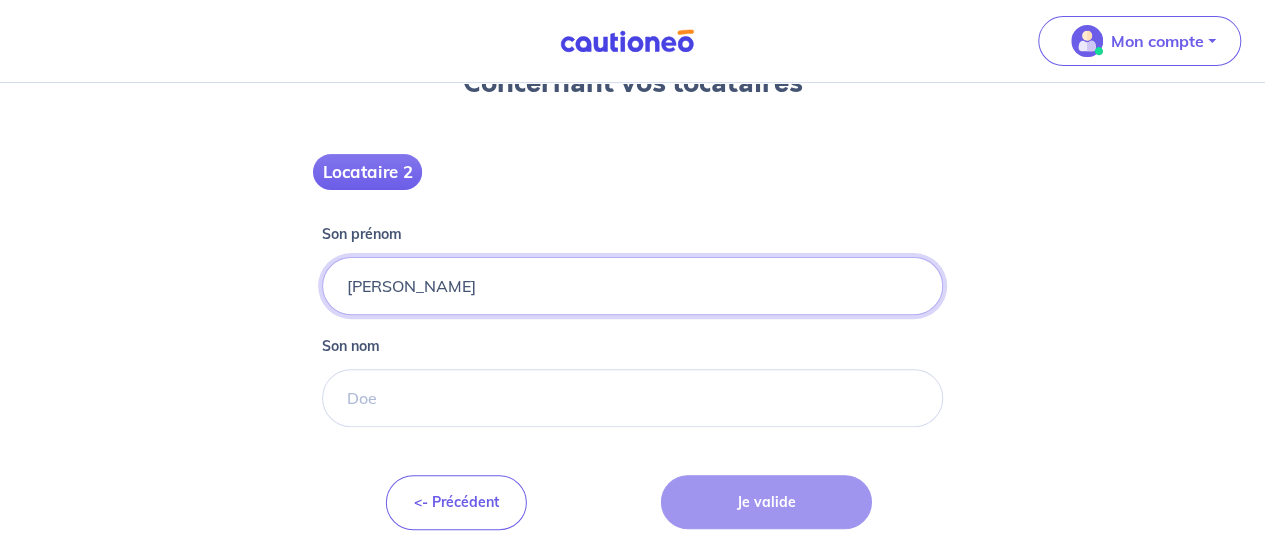 type on "[PERSON_NAME]" 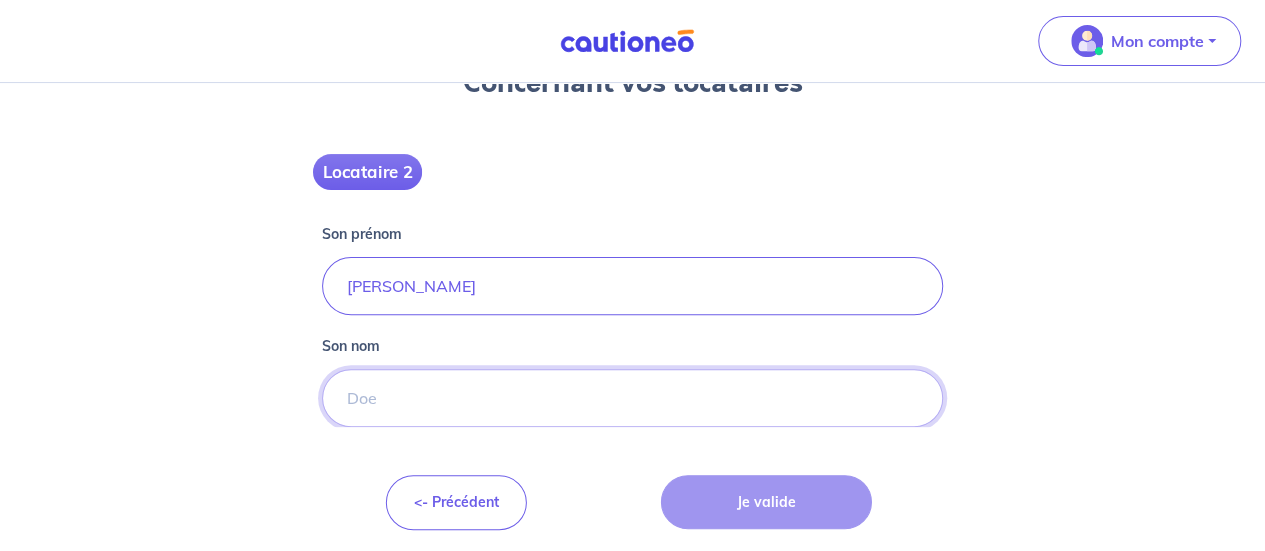 click on "Son nom" at bounding box center (632, 398) 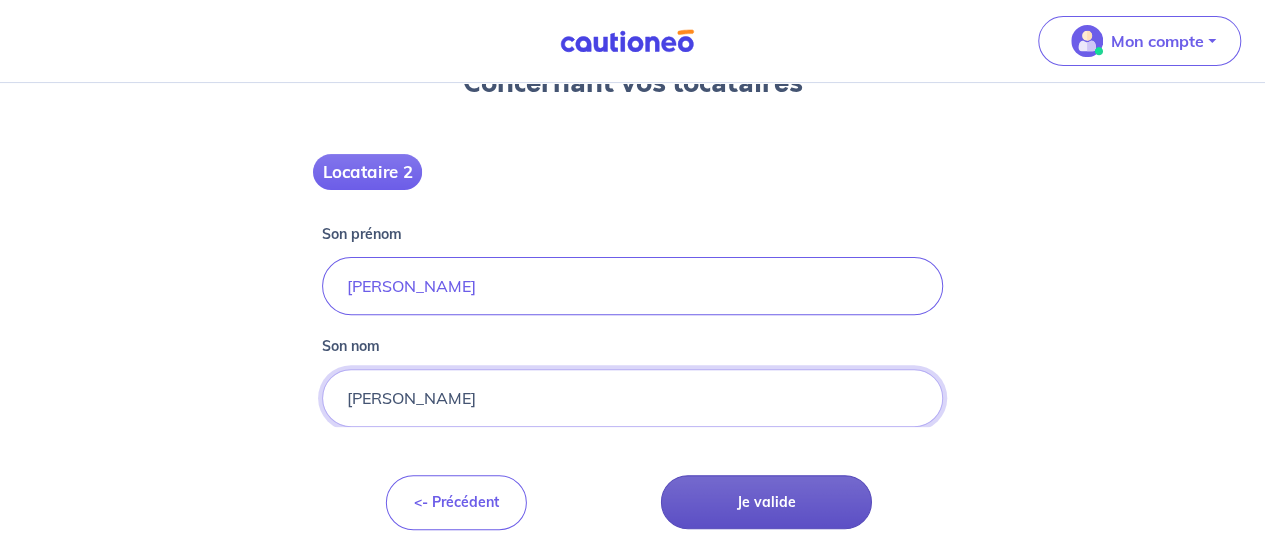 type on "[PERSON_NAME]" 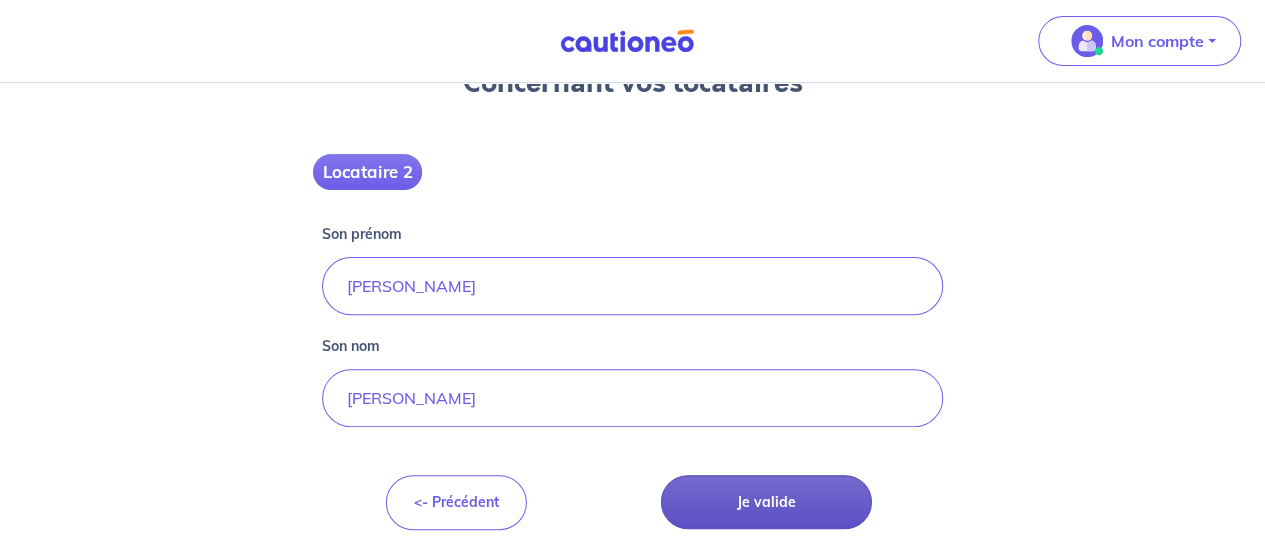click on "Je valide" at bounding box center [766, 502] 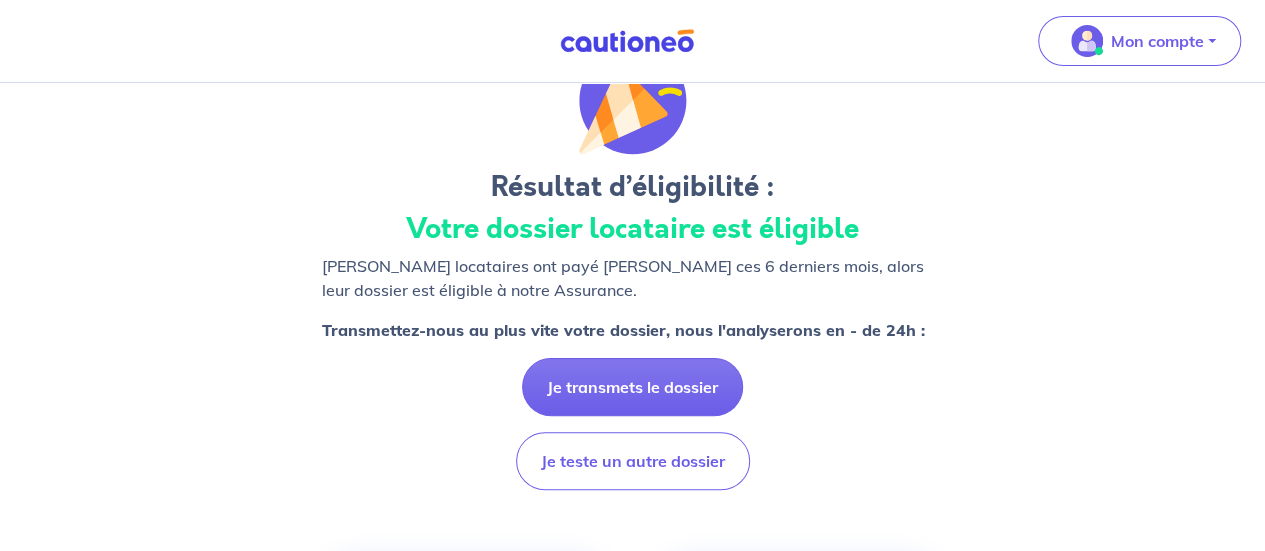 scroll, scrollTop: 200, scrollLeft: 0, axis: vertical 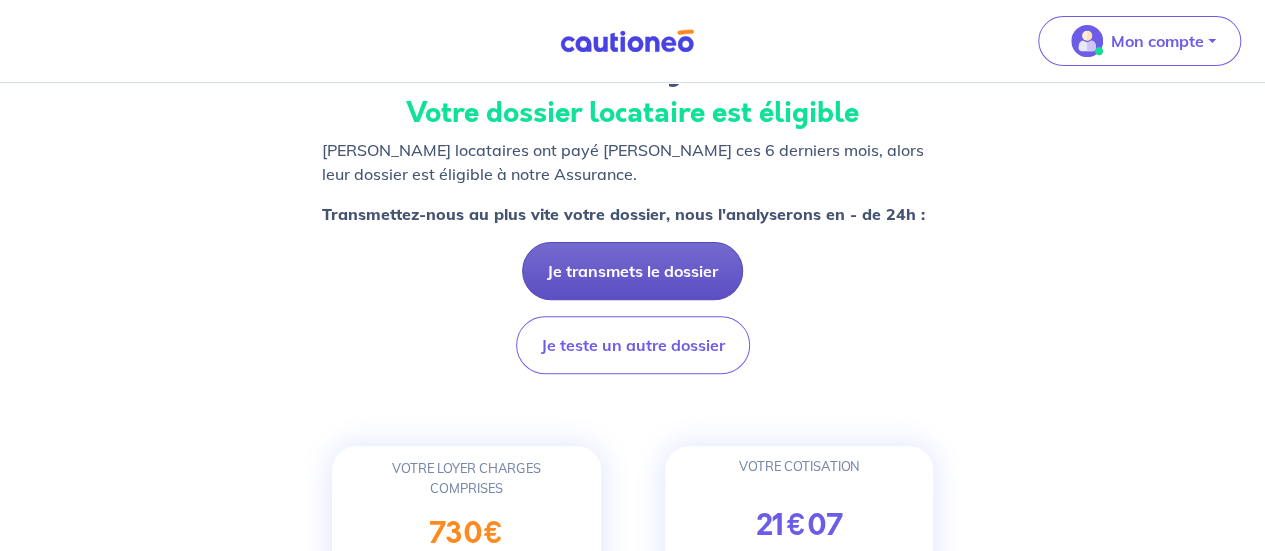 click on "Je transmets le dossier" at bounding box center [632, 271] 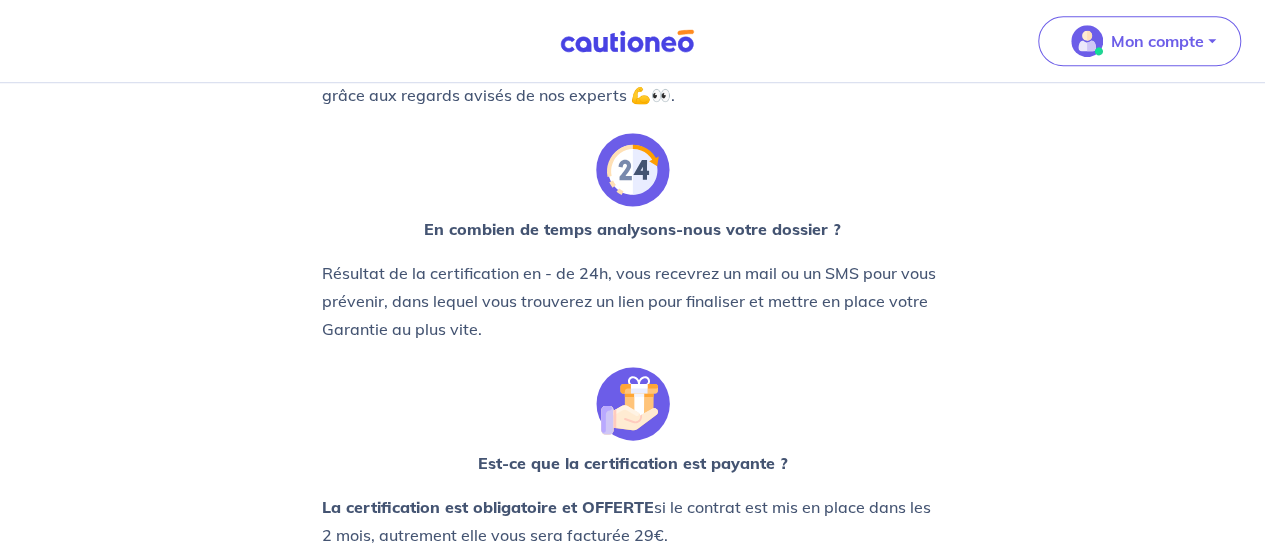scroll, scrollTop: 300, scrollLeft: 0, axis: vertical 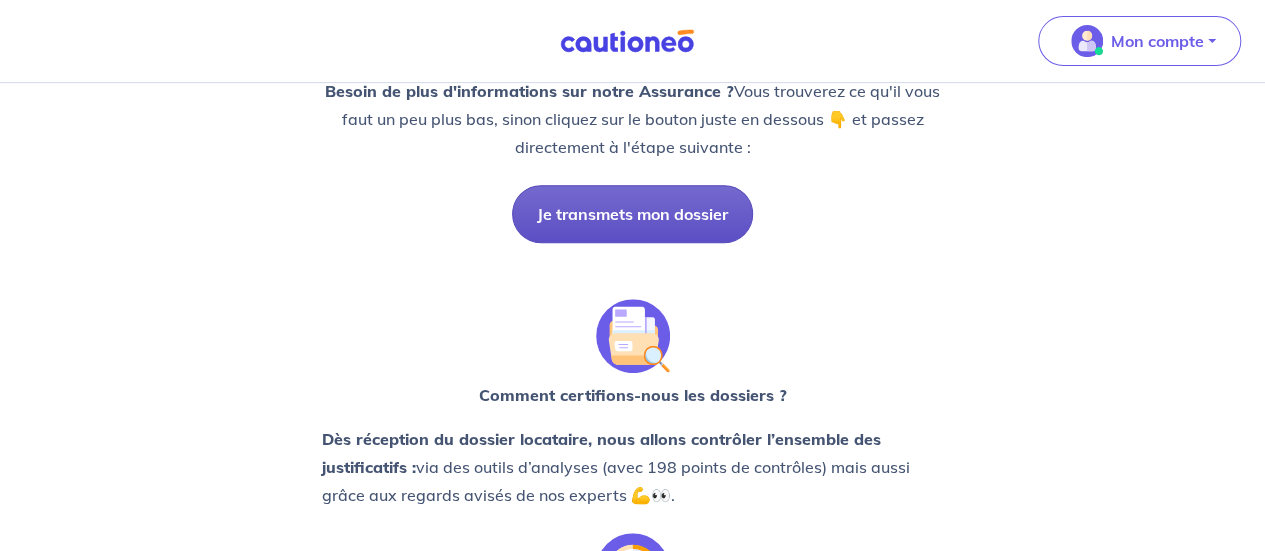click on "Je transmets mon dossier" at bounding box center (632, 214) 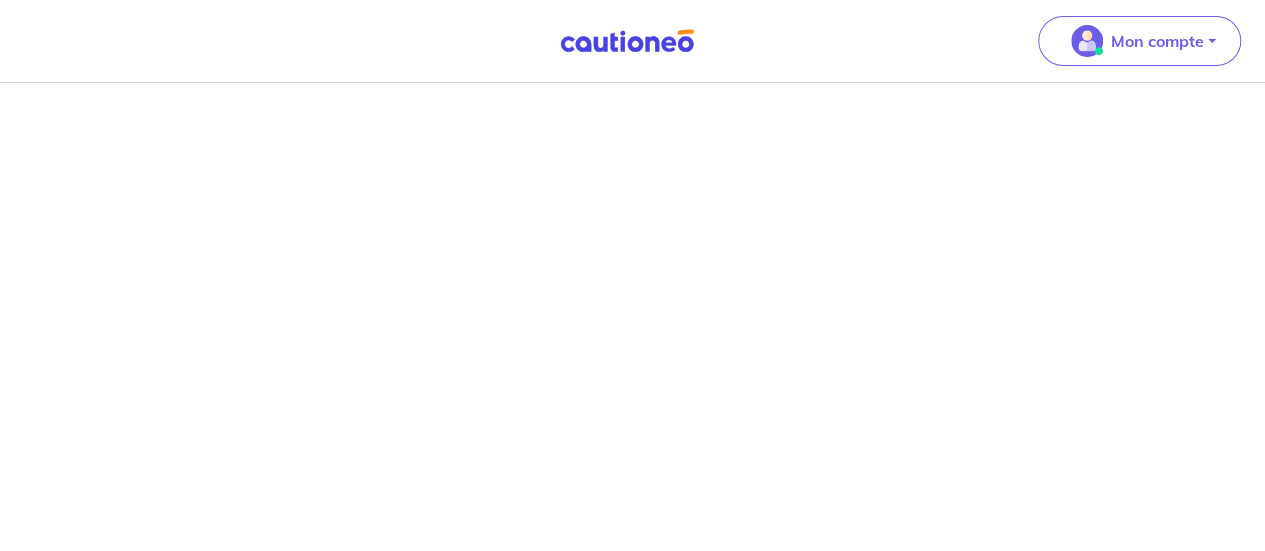 scroll, scrollTop: 0, scrollLeft: 0, axis: both 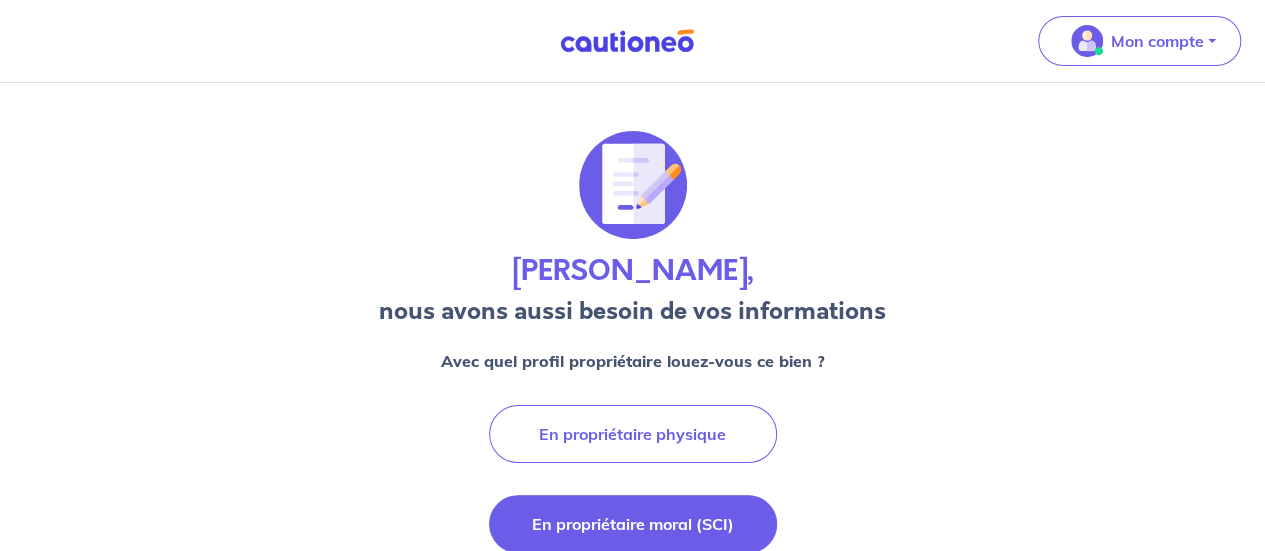 click on "En propriétaire moral (SCI)" at bounding box center [633, 524] 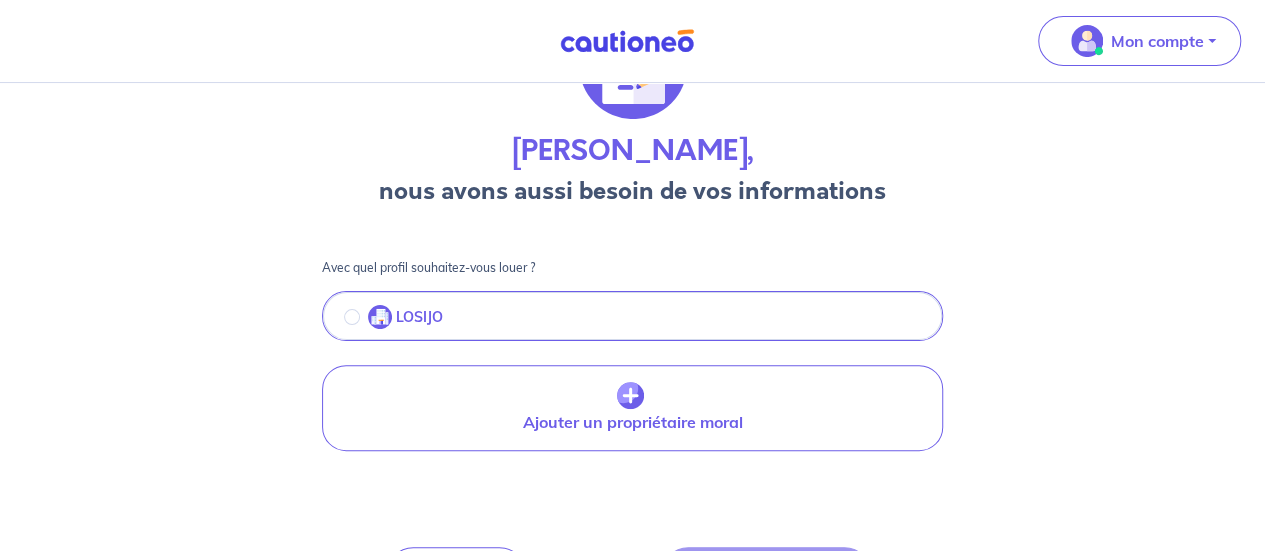 scroll, scrollTop: 193, scrollLeft: 0, axis: vertical 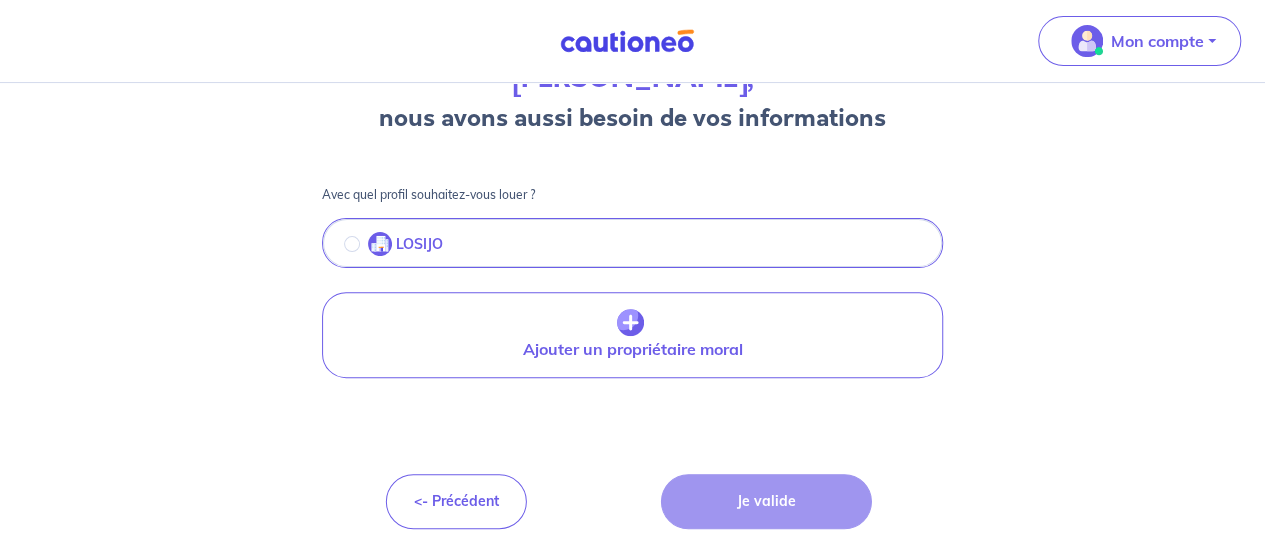 click at bounding box center [380, 244] 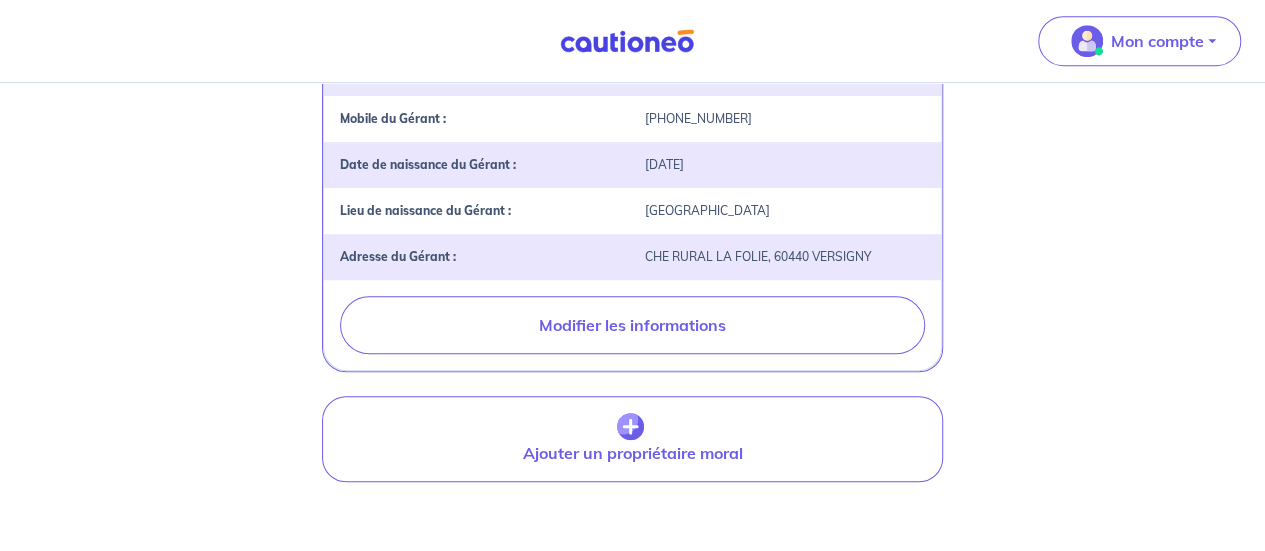 scroll, scrollTop: 696, scrollLeft: 0, axis: vertical 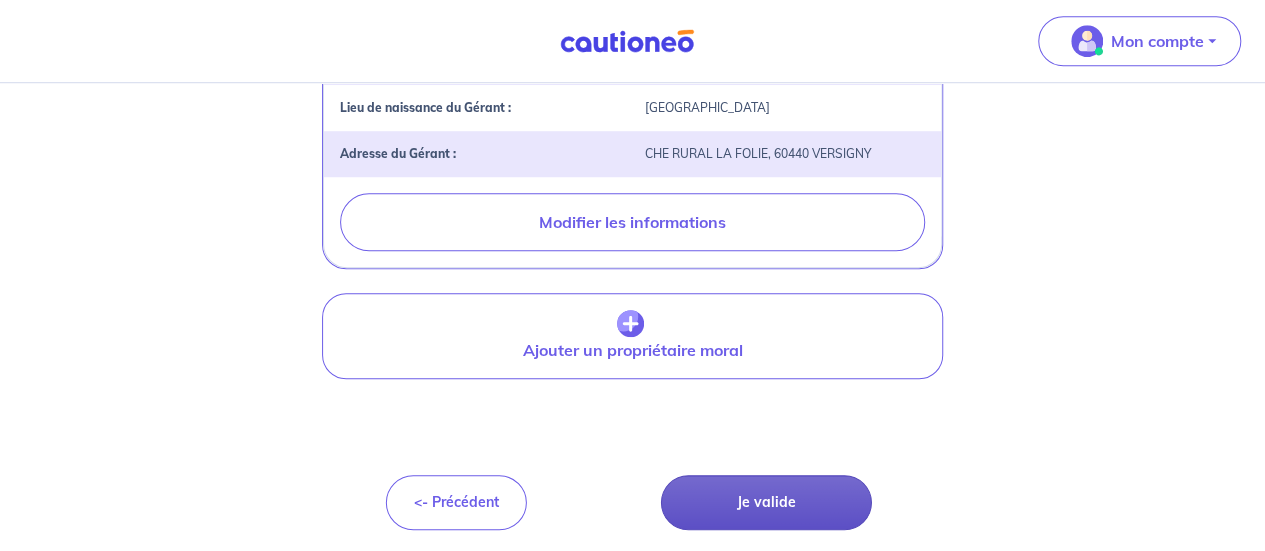 click on "Je valide" at bounding box center (766, 502) 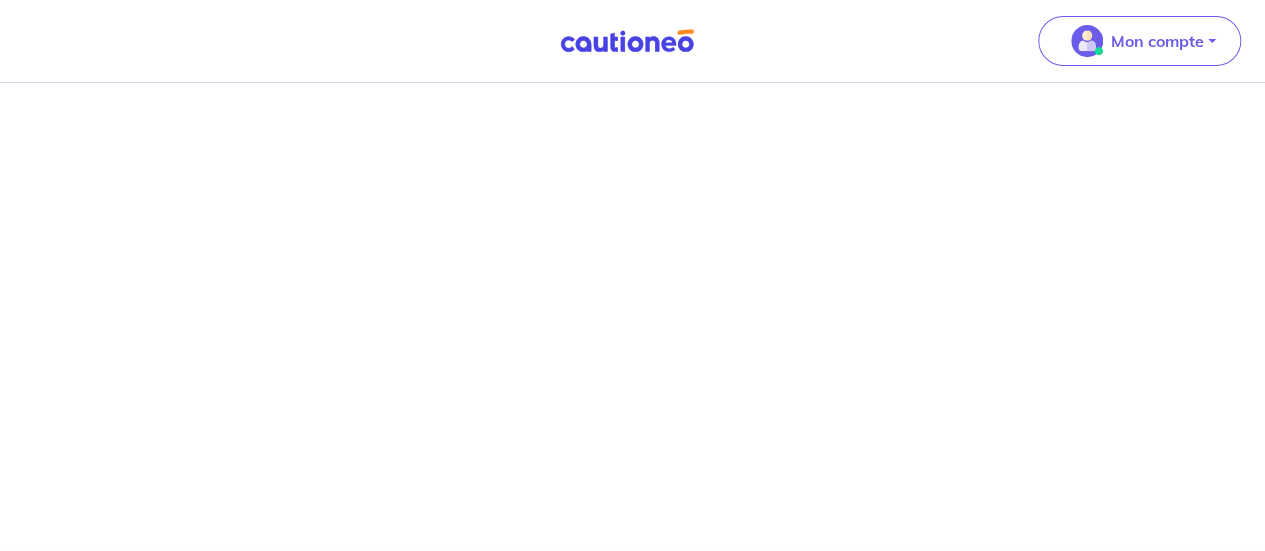 scroll, scrollTop: 0, scrollLeft: 0, axis: both 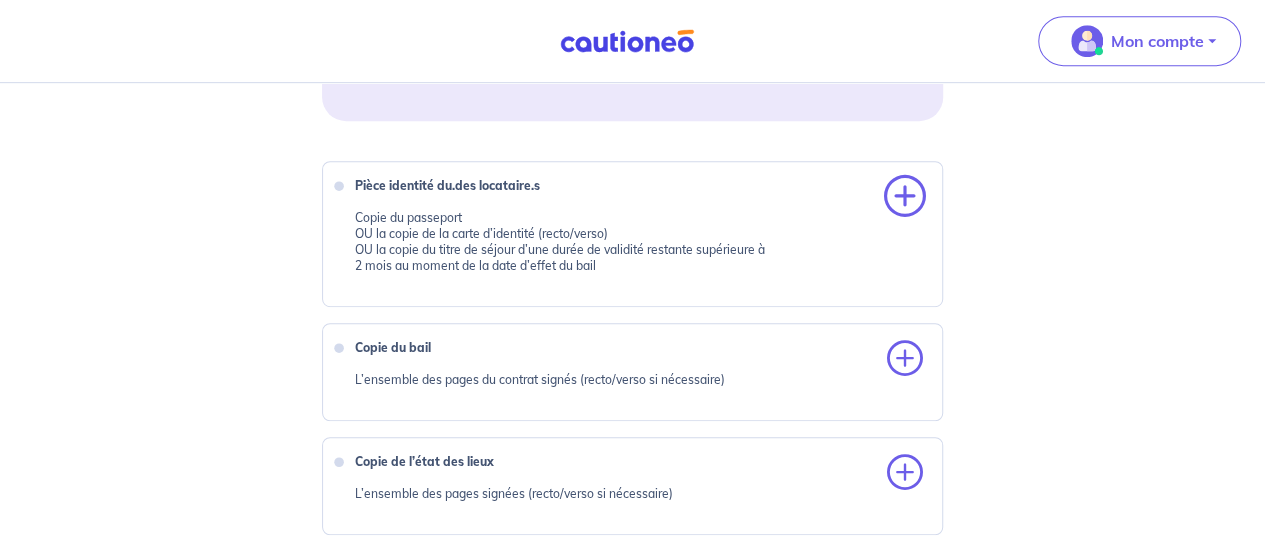 click at bounding box center [905, 197] 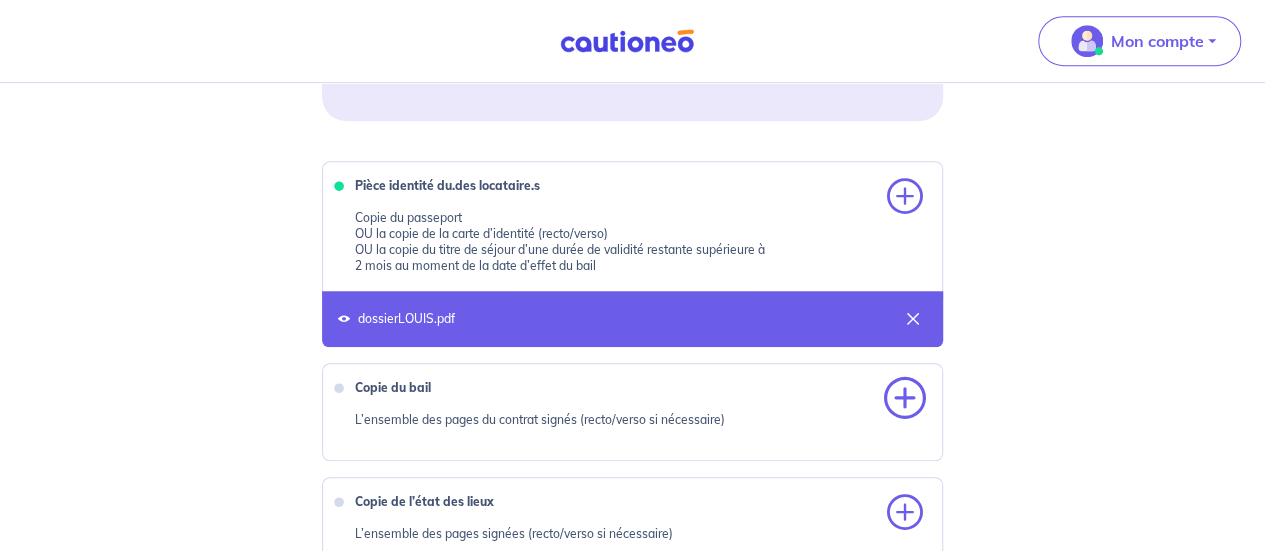 click at bounding box center (905, 399) 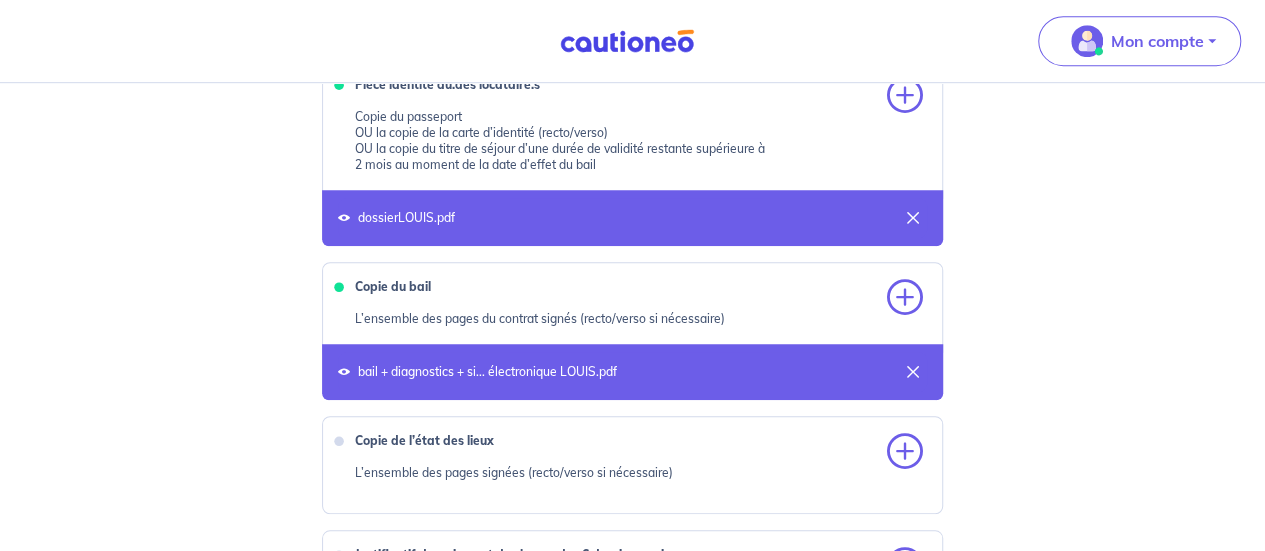 scroll, scrollTop: 700, scrollLeft: 0, axis: vertical 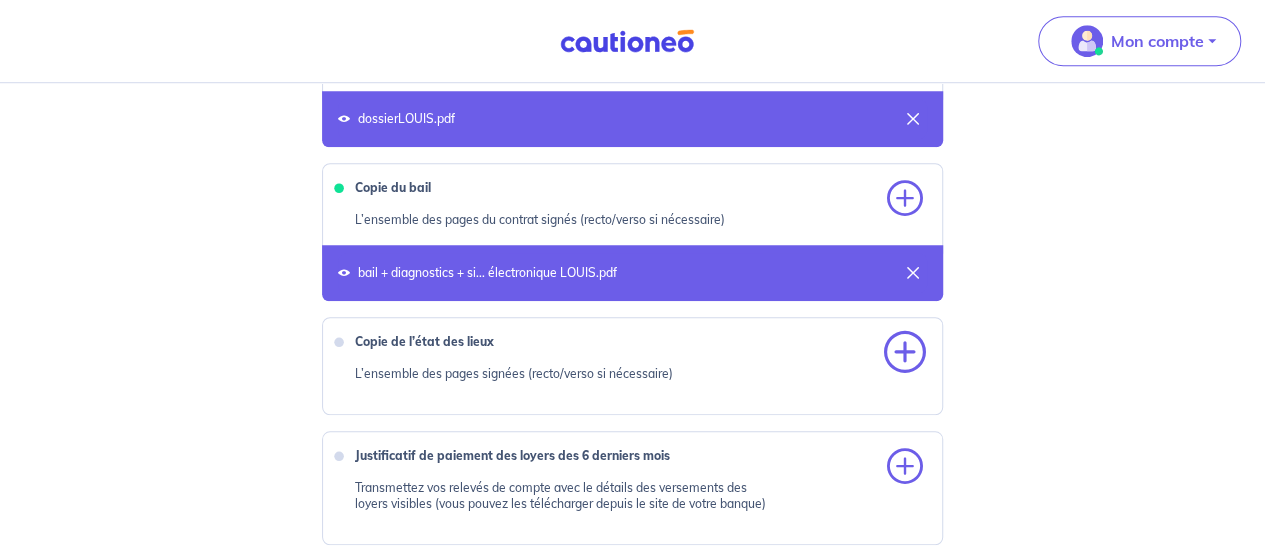 click at bounding box center [905, 353] 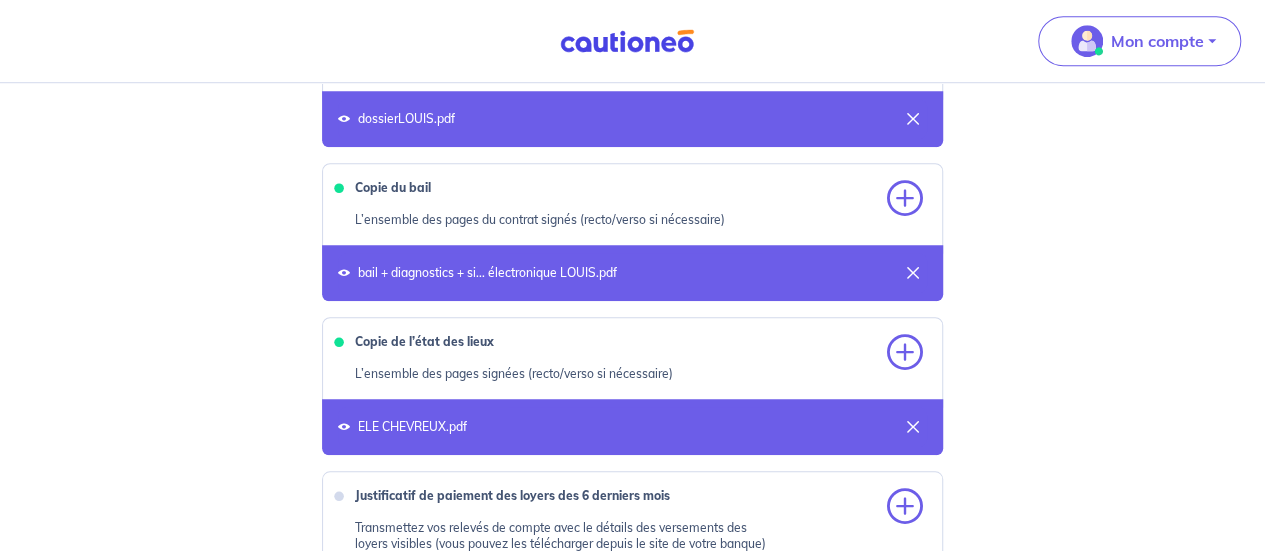 scroll, scrollTop: 800, scrollLeft: 0, axis: vertical 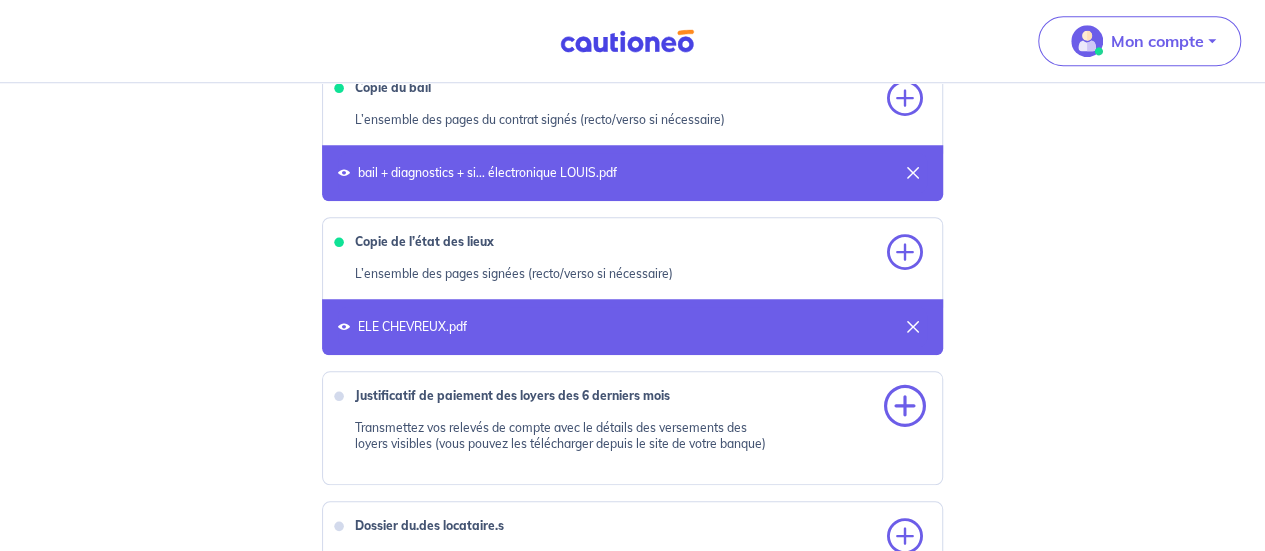 click at bounding box center (905, 407) 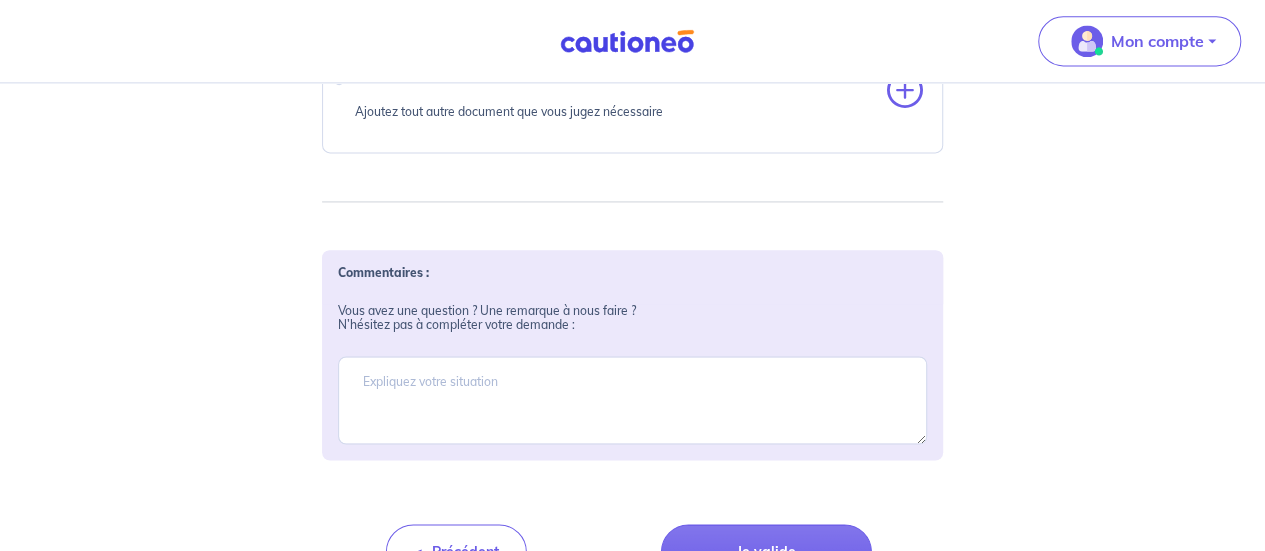 scroll, scrollTop: 1446, scrollLeft: 0, axis: vertical 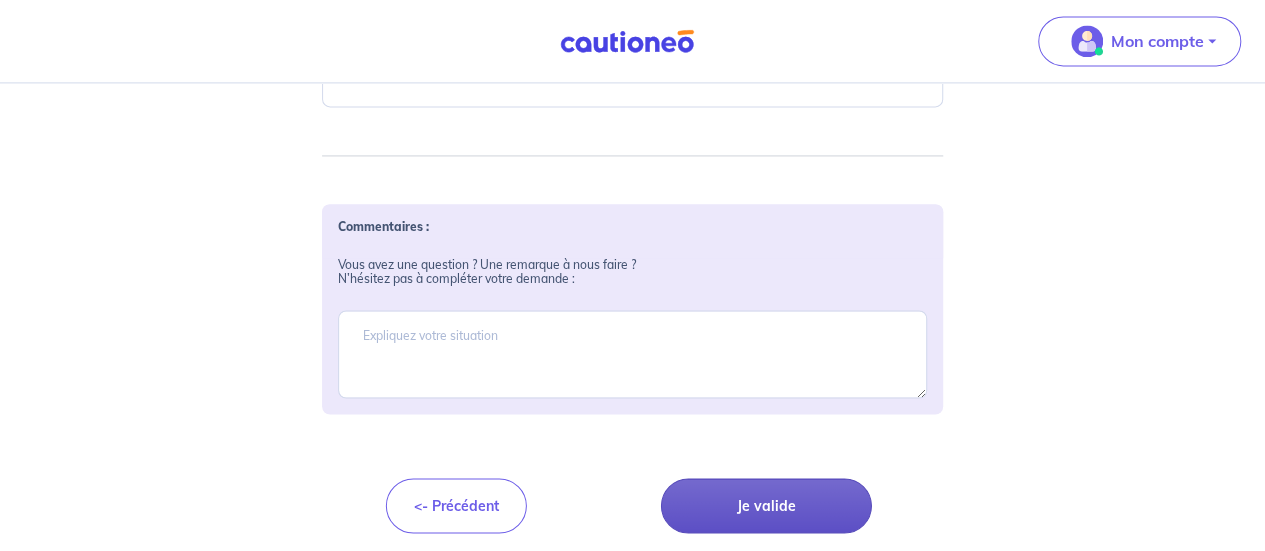 click on "Je valide" at bounding box center [766, 505] 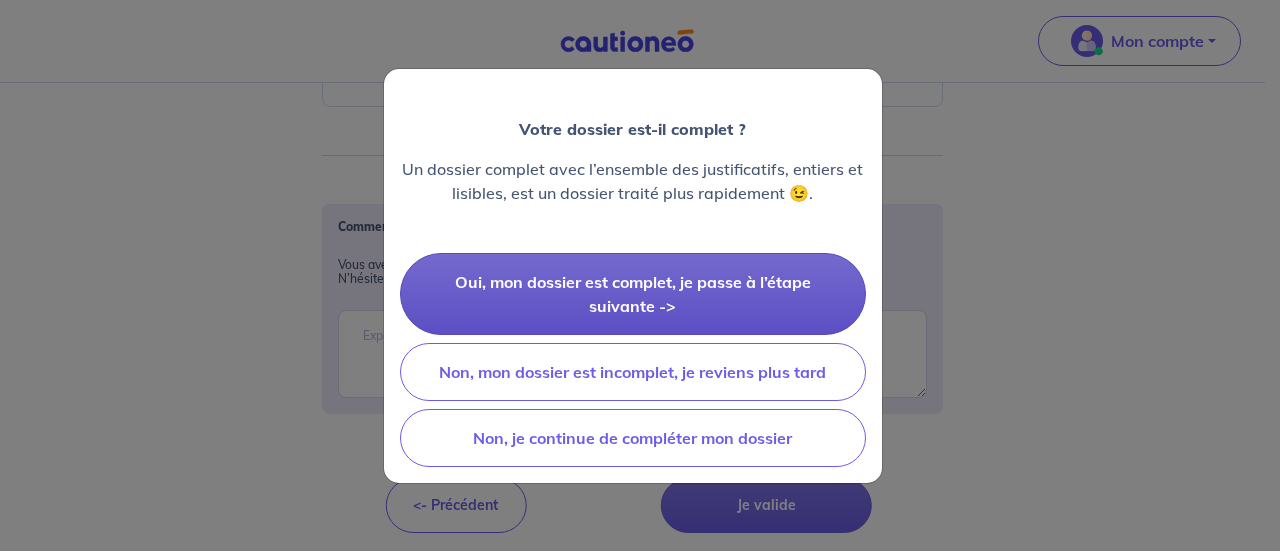 click on "Oui, mon dossier est complet, je passe à l’étape suivante ->" at bounding box center [633, 294] 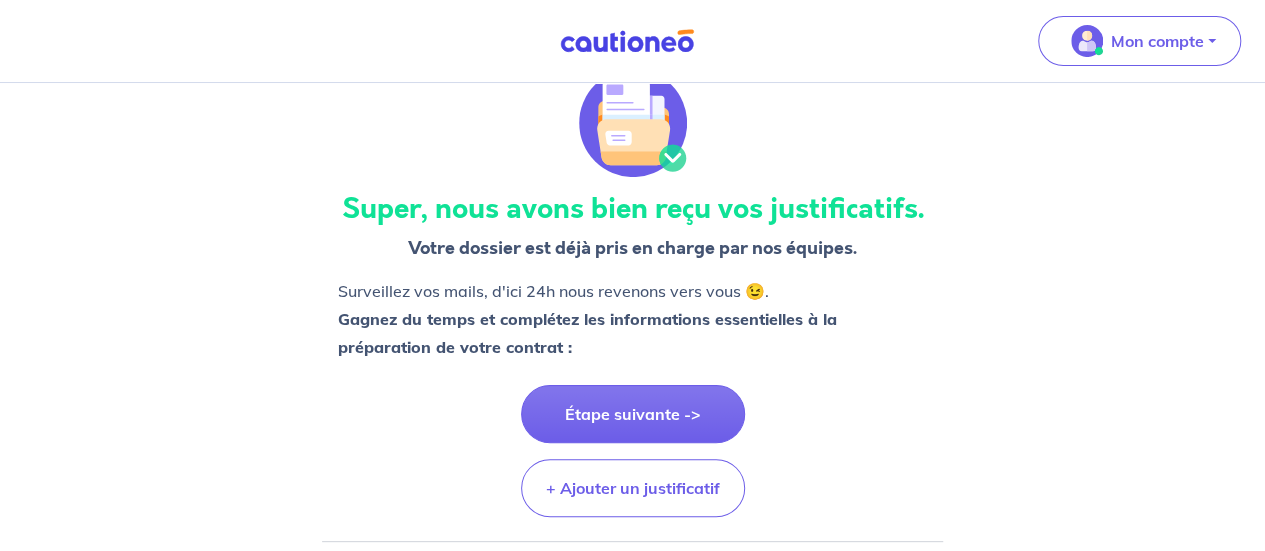 scroll, scrollTop: 100, scrollLeft: 0, axis: vertical 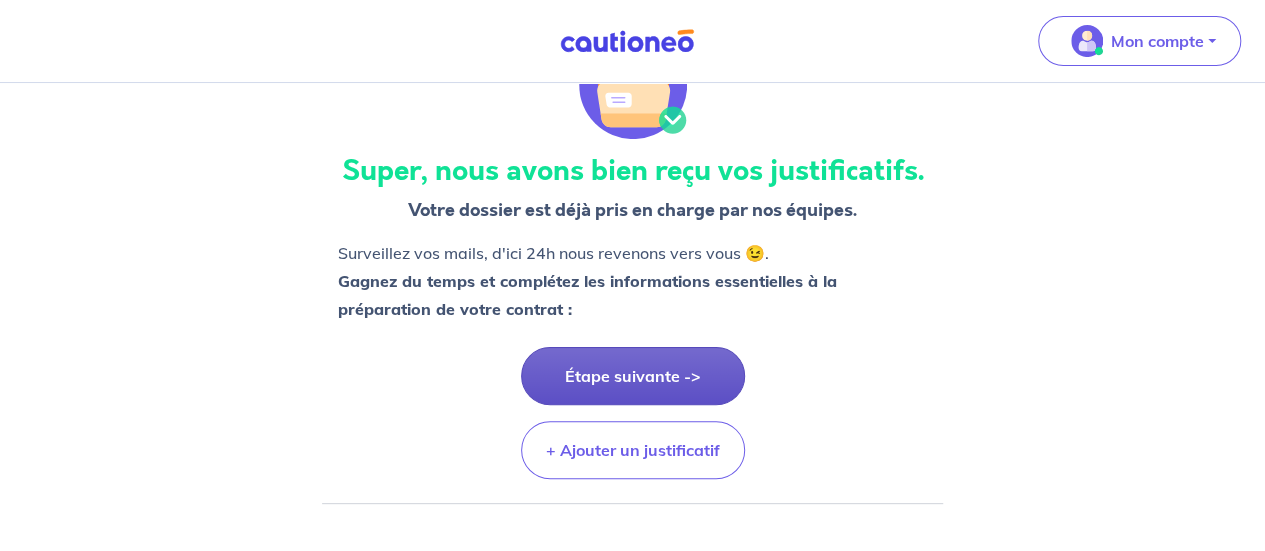 click on "Étape suivante ->" at bounding box center [633, 376] 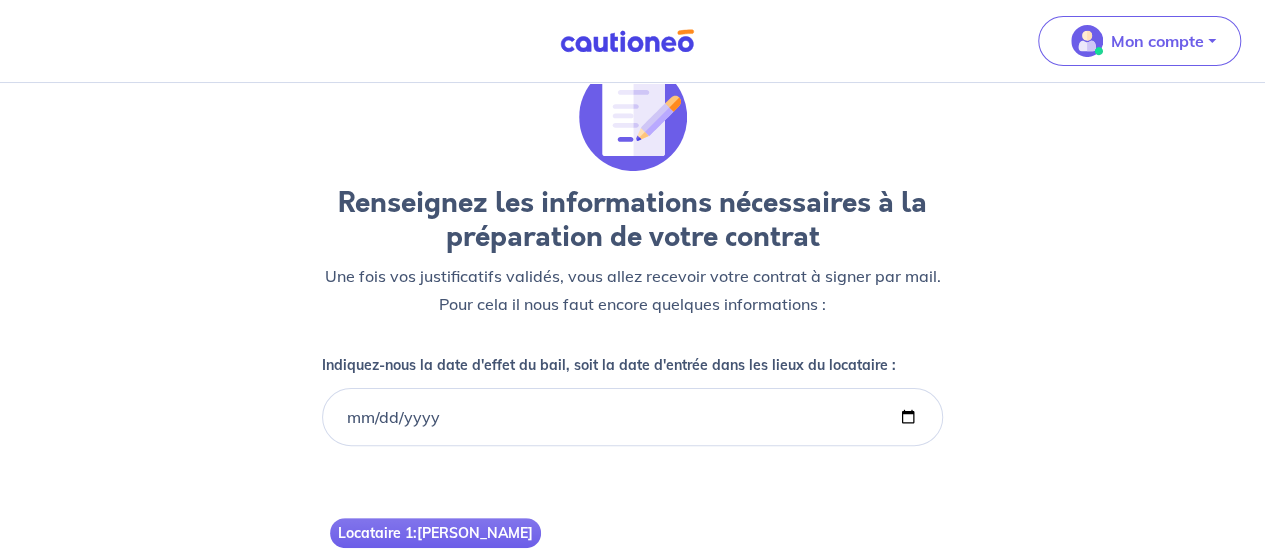 scroll, scrollTop: 100, scrollLeft: 0, axis: vertical 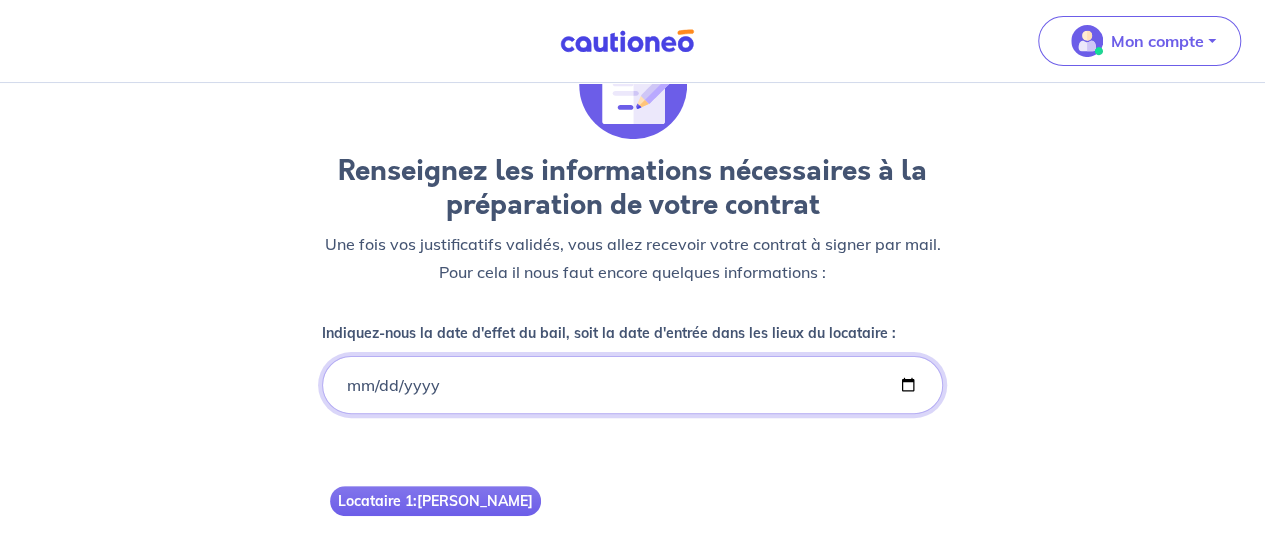 click on "Indiquez-nous la date d'effet du bail, soit la date d'entrée dans les lieux du locataire :" at bounding box center [632, 385] 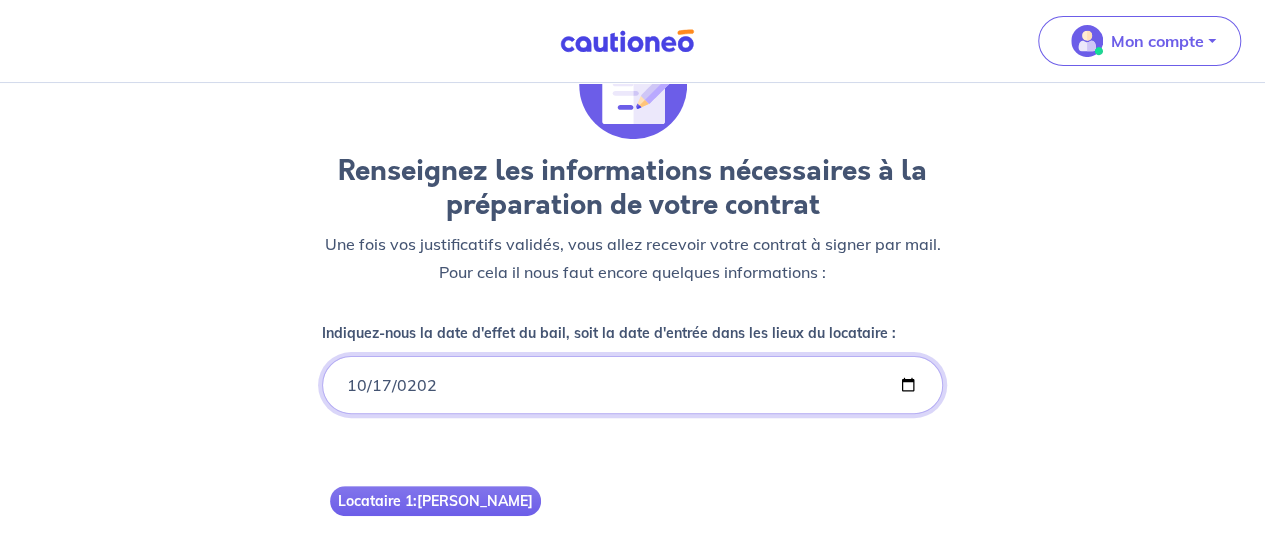 type on "[DATE]" 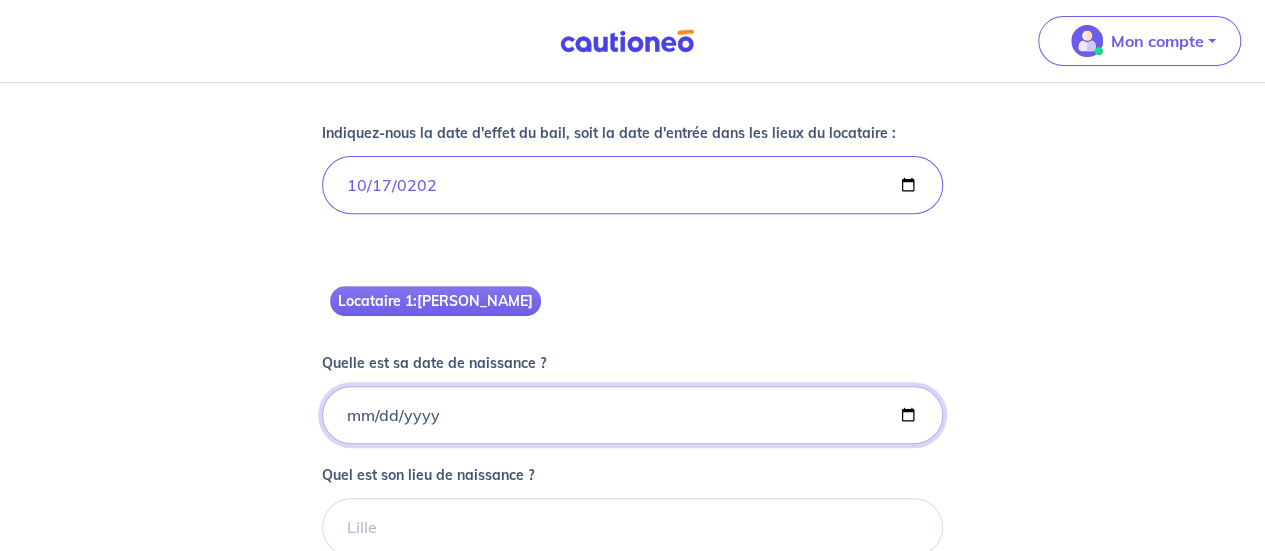 click on "Quelle est sa date de naissance ?" at bounding box center [632, 415] 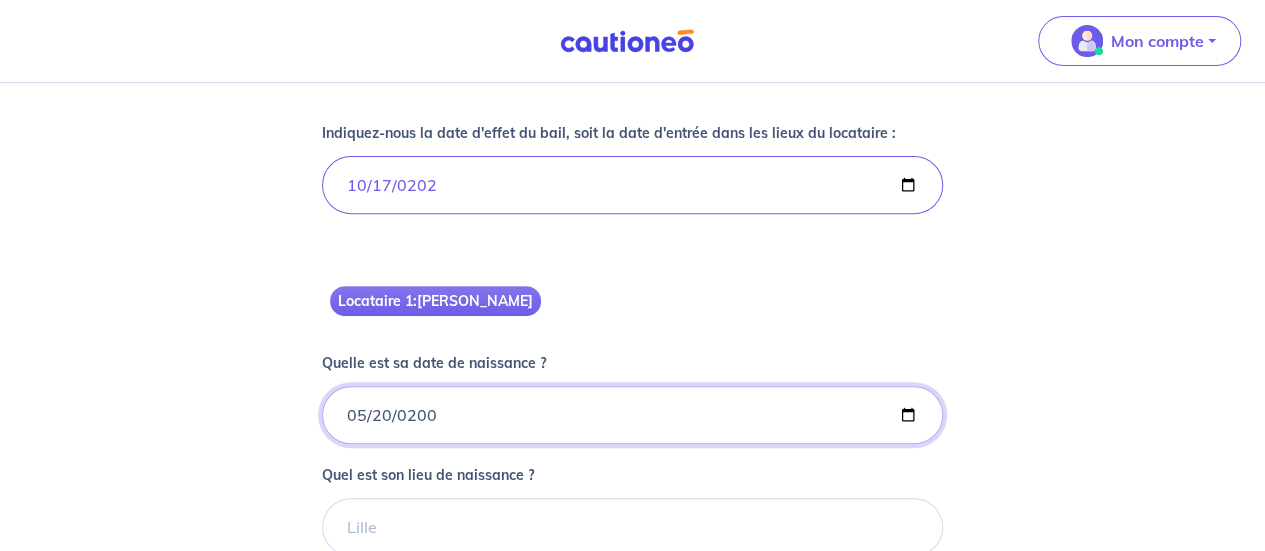 type on "[DATE]" 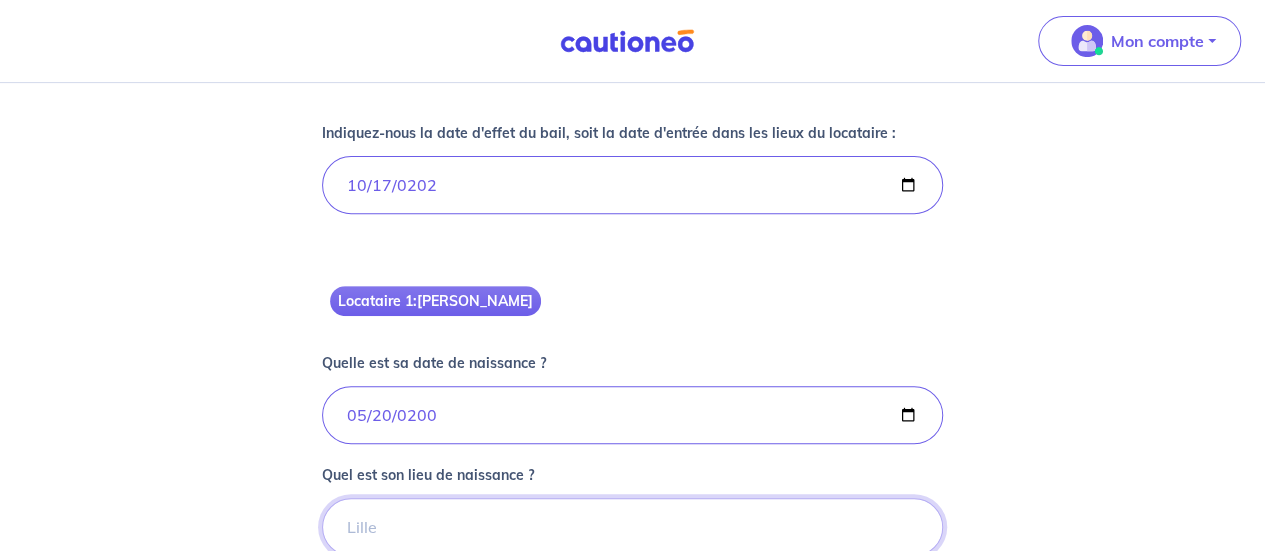 click on "Quel est son lieu de naissance ?" at bounding box center (632, 527) 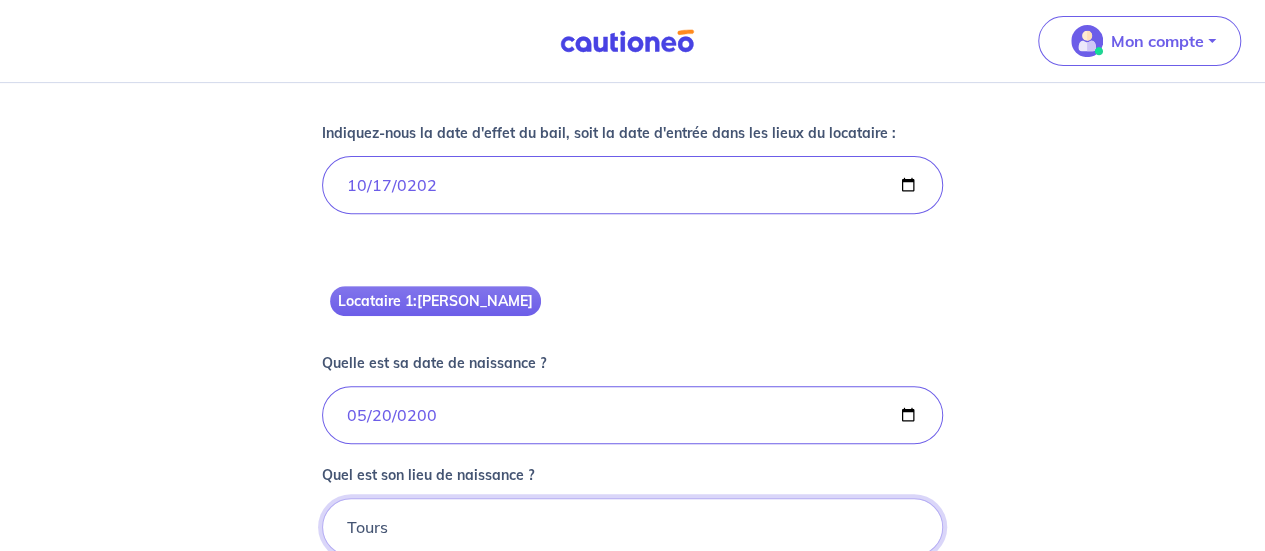 type on "Tours" 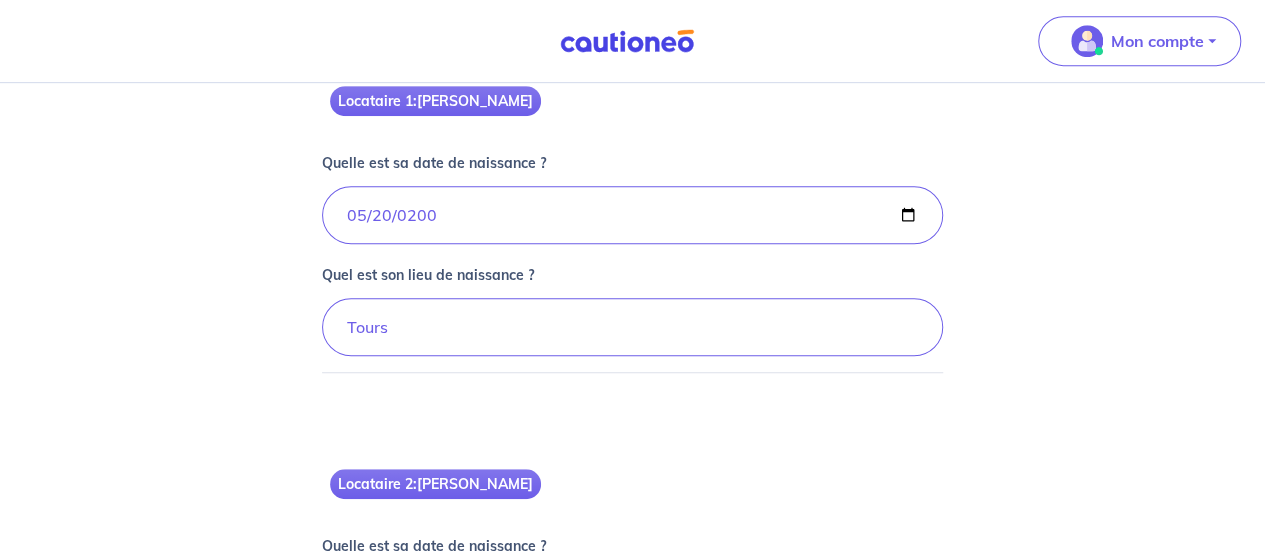 scroll, scrollTop: 700, scrollLeft: 0, axis: vertical 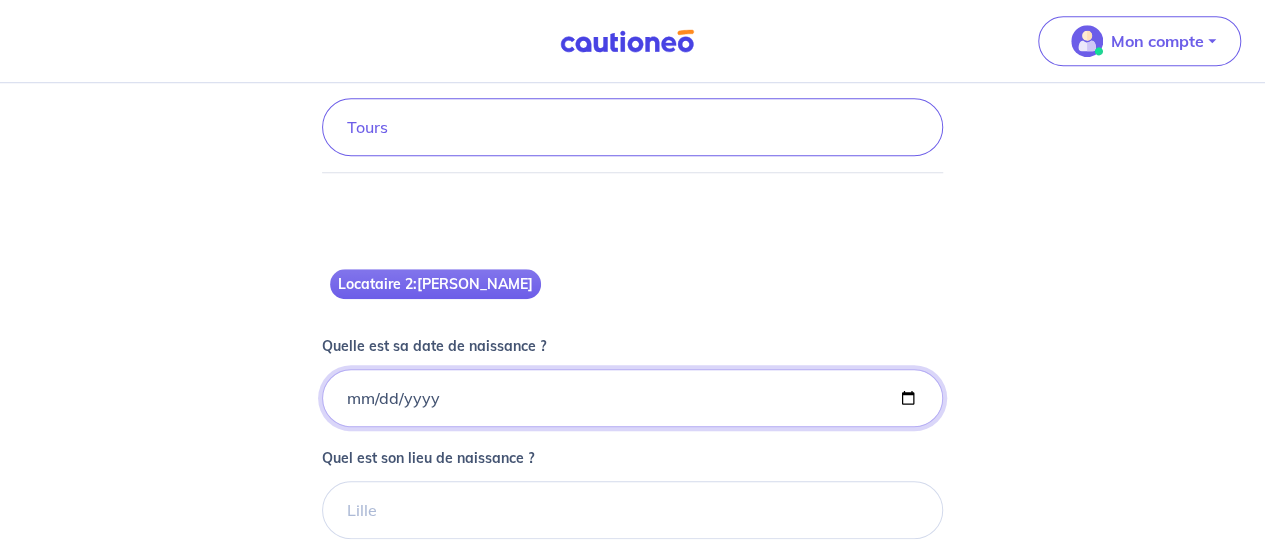 click on "Quelle est sa date de naissance ?" at bounding box center [632, 15] 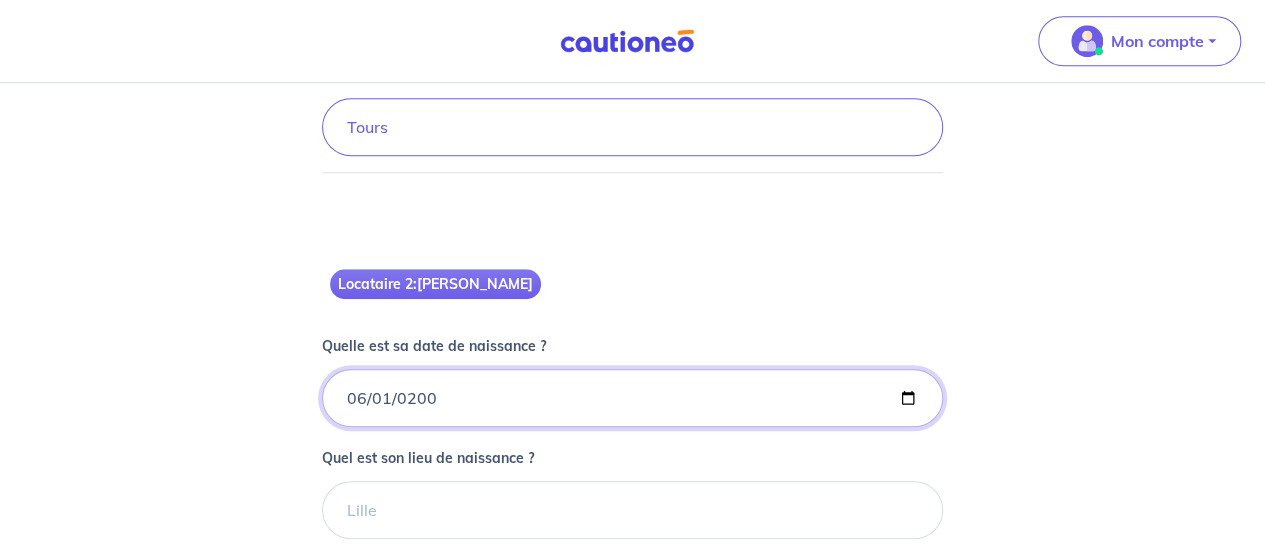 type on "[DATE]" 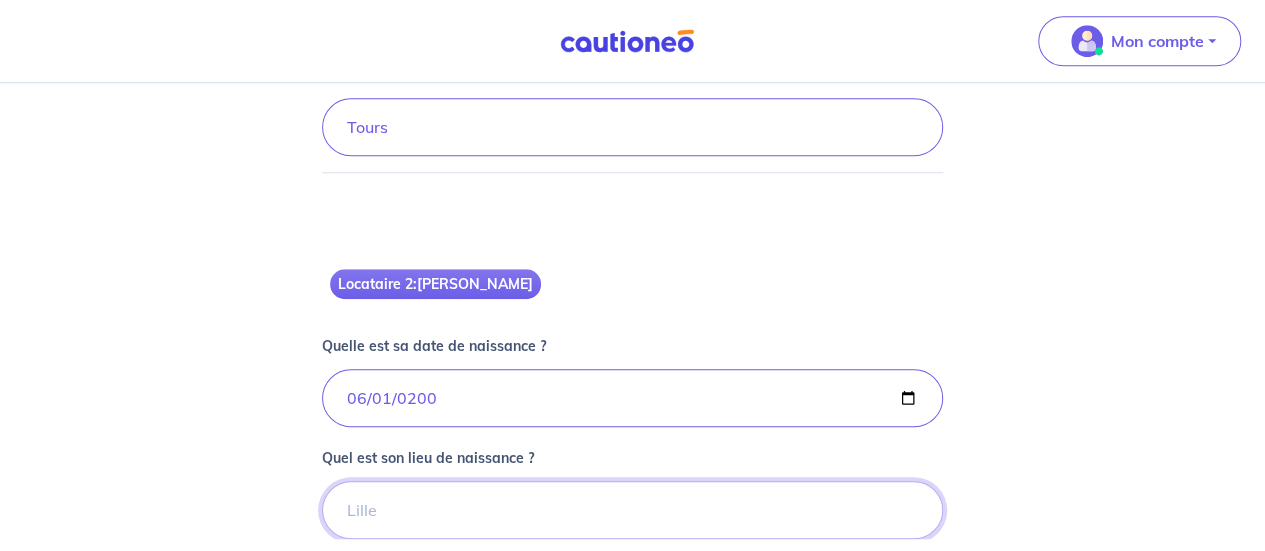 click on "Quel est son lieu de naissance ?" at bounding box center [632, 127] 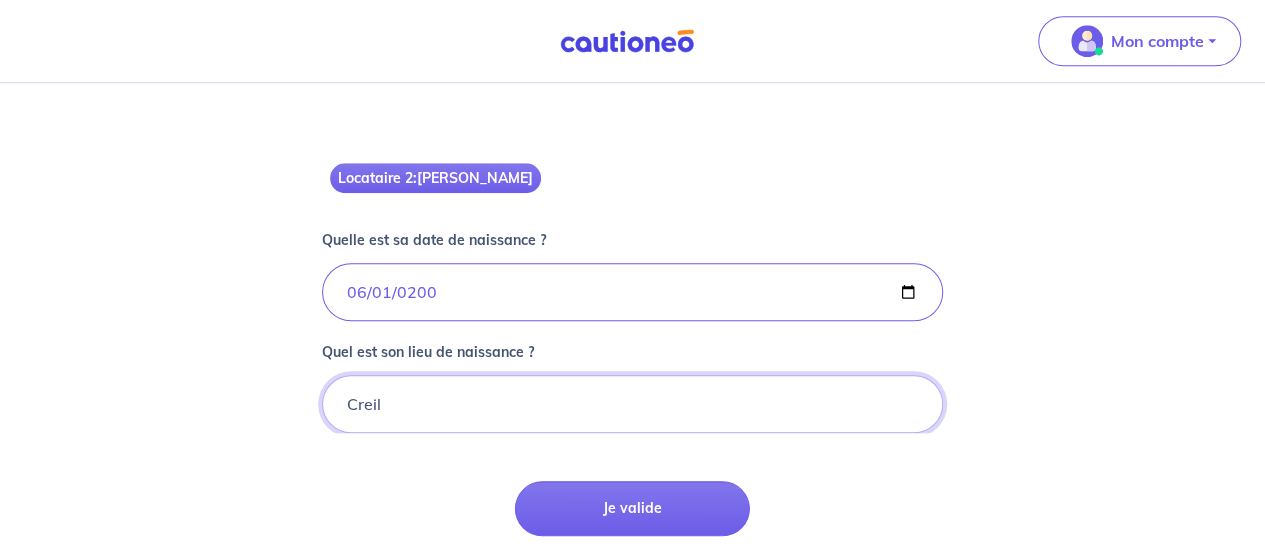 scroll, scrollTop: 811, scrollLeft: 0, axis: vertical 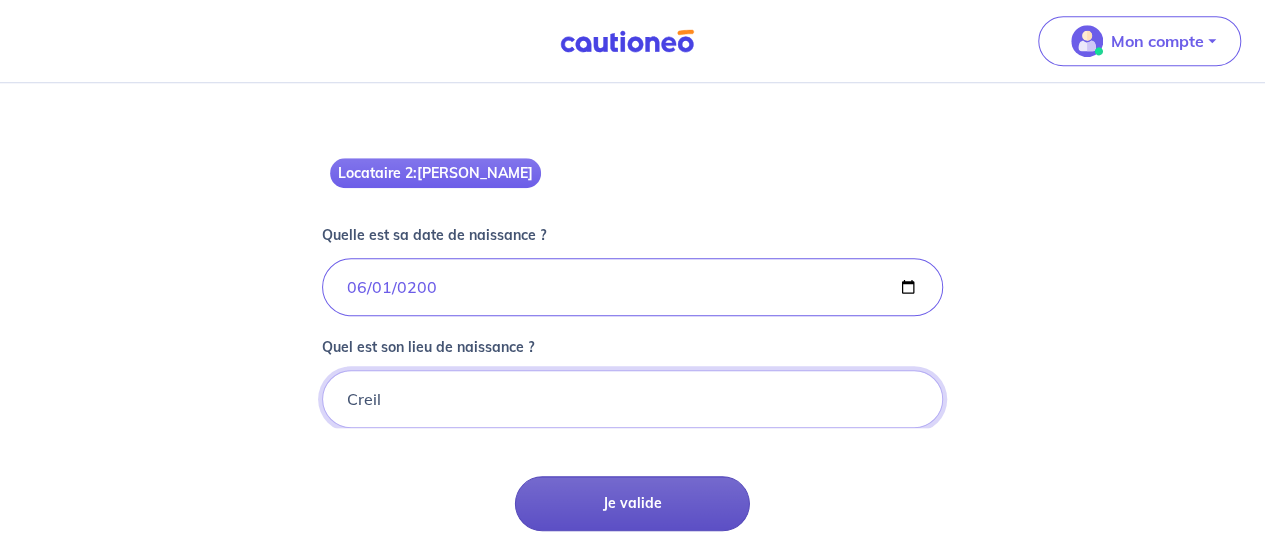 type on "Creil" 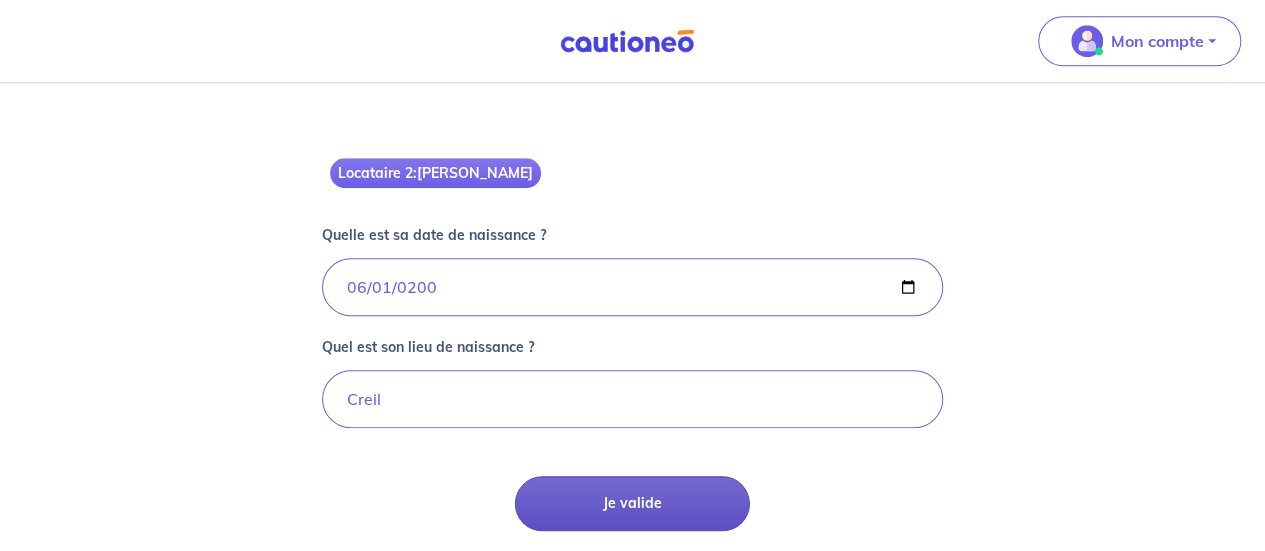 click on "Je valide" at bounding box center [632, 503] 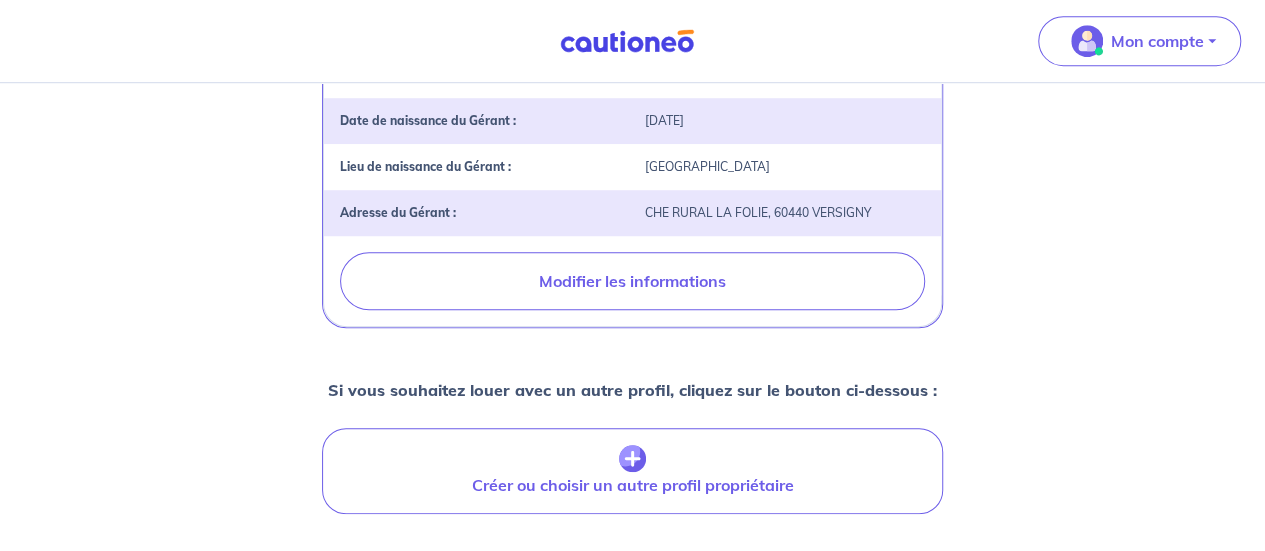 scroll, scrollTop: 757, scrollLeft: 0, axis: vertical 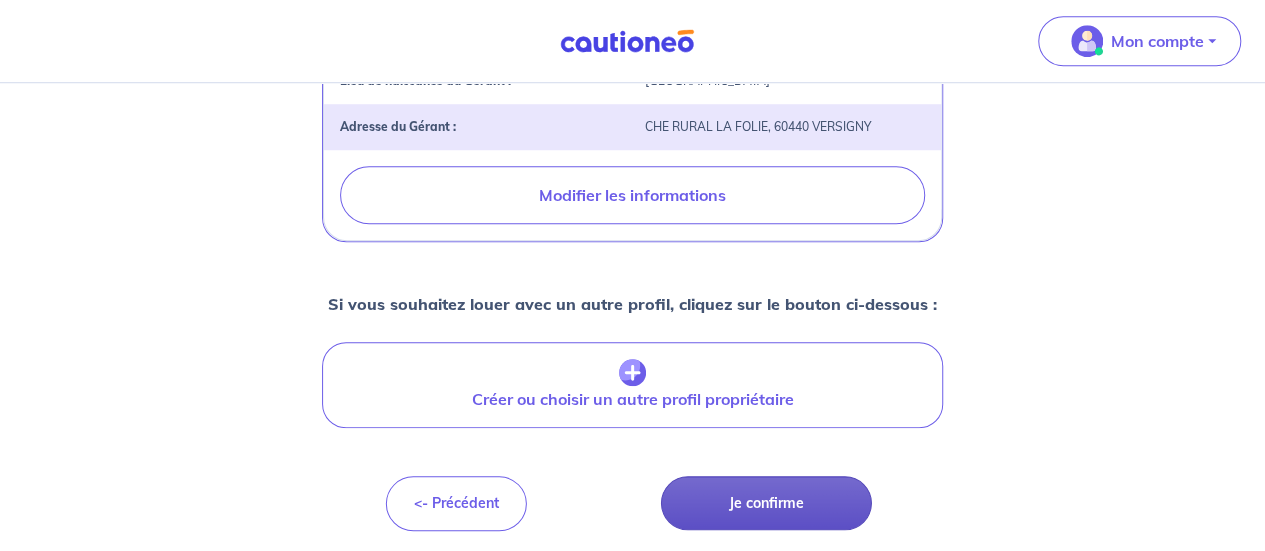click on "Je confirme" at bounding box center [766, 503] 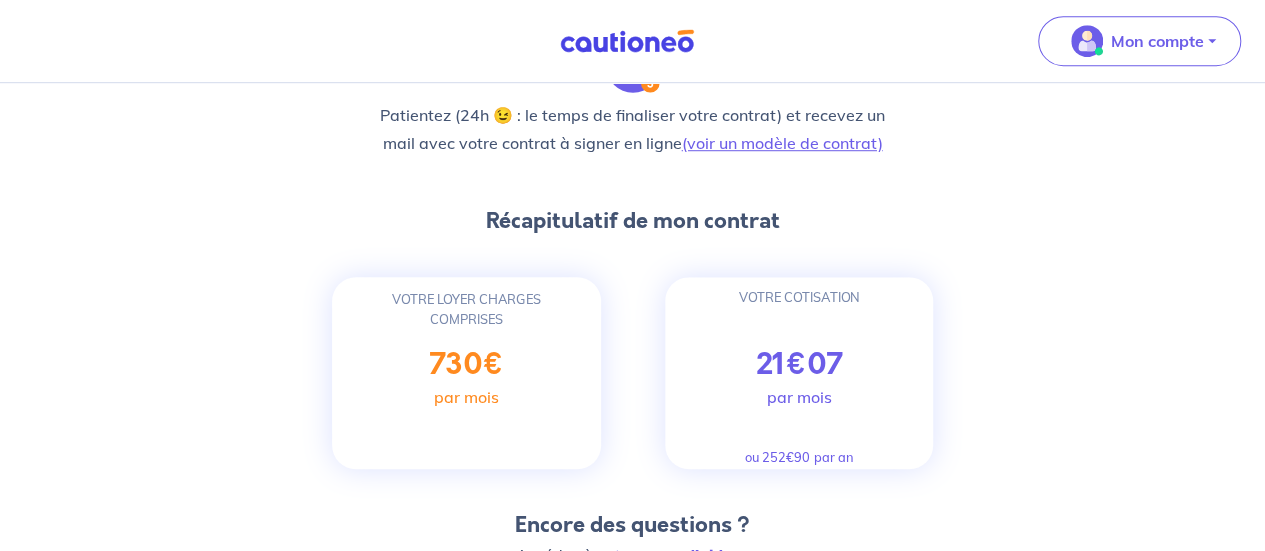 scroll, scrollTop: 856, scrollLeft: 0, axis: vertical 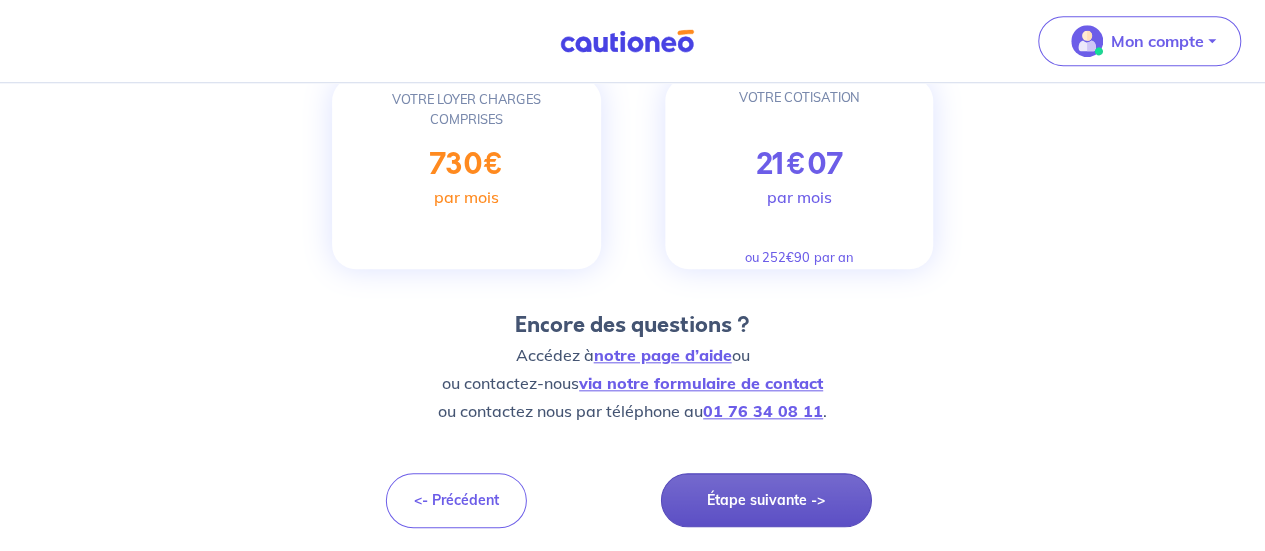 click on "Étape suivante ->" at bounding box center (766, 500) 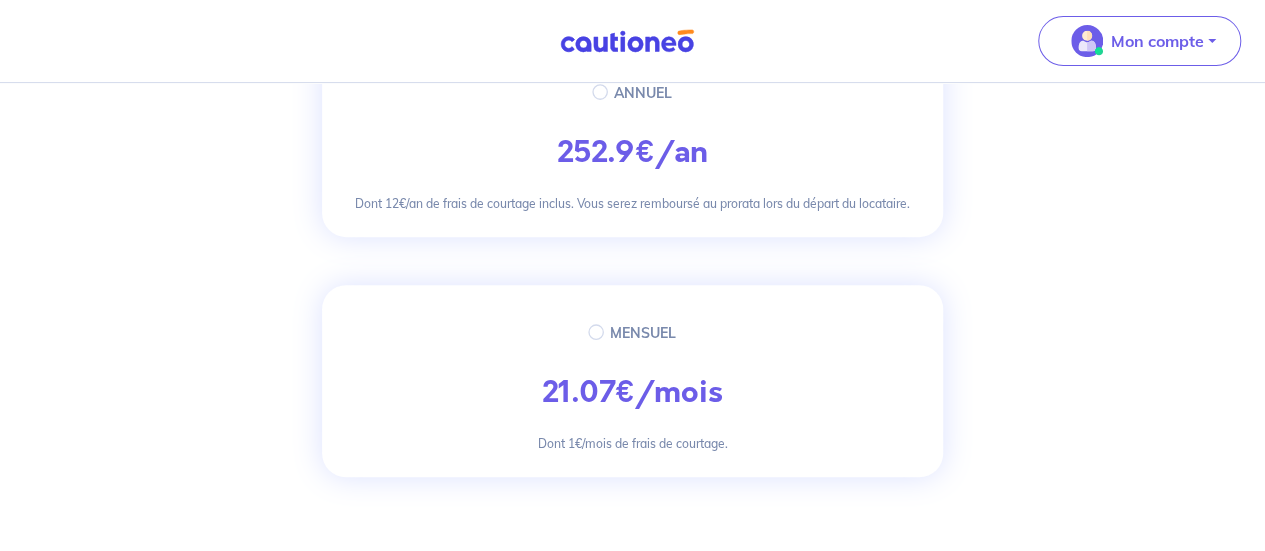 scroll, scrollTop: 300, scrollLeft: 0, axis: vertical 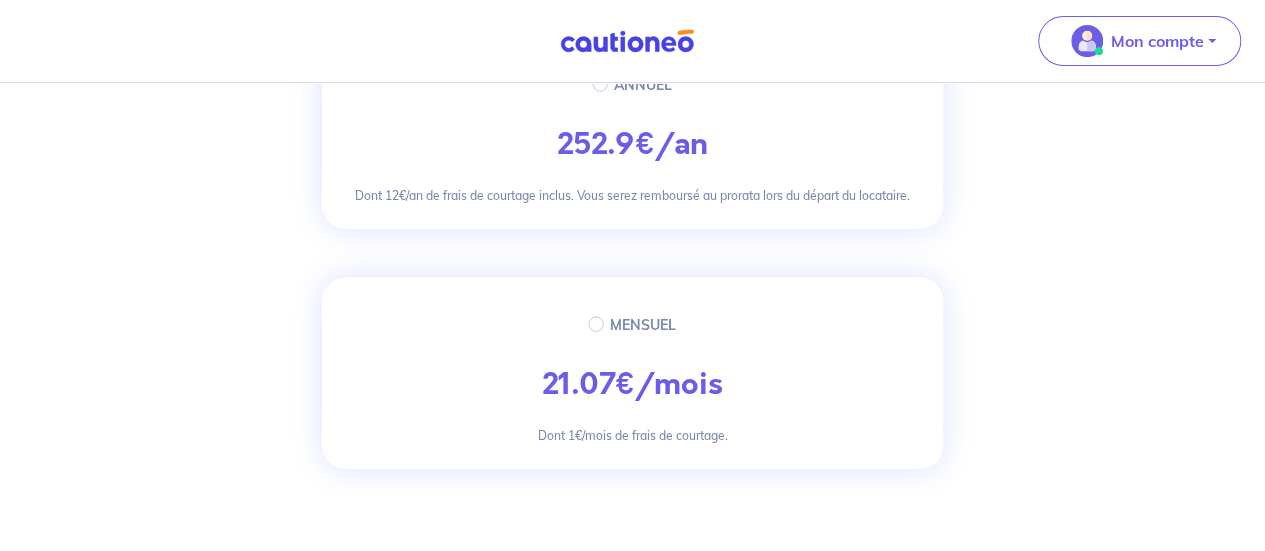 click on "MENSUEL" at bounding box center (643, 325) 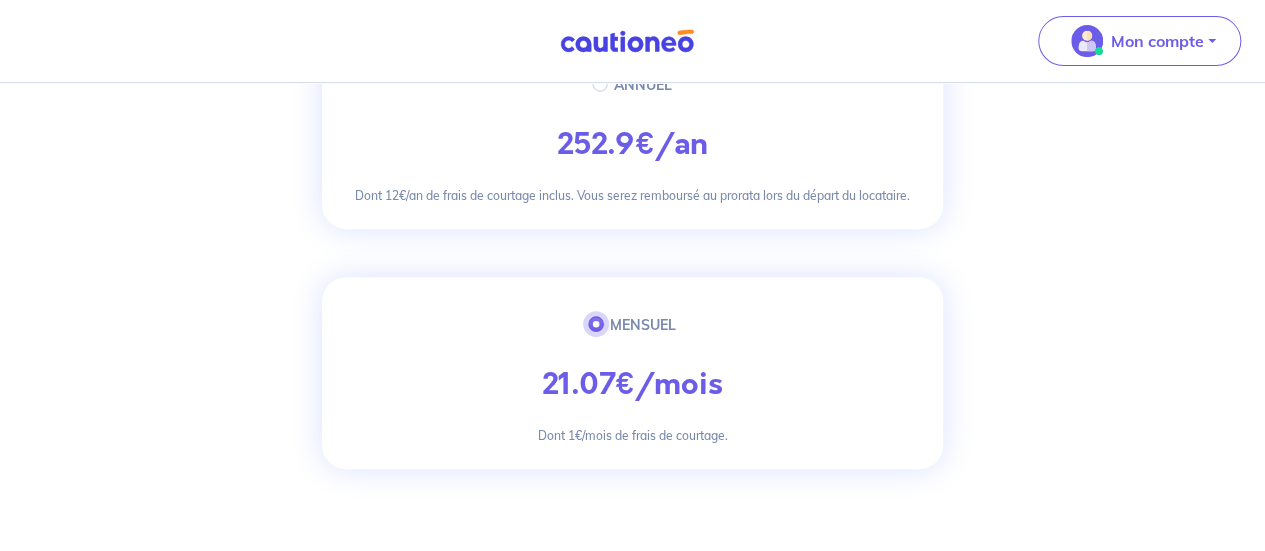 click on "MENSUEL" at bounding box center [596, 324] 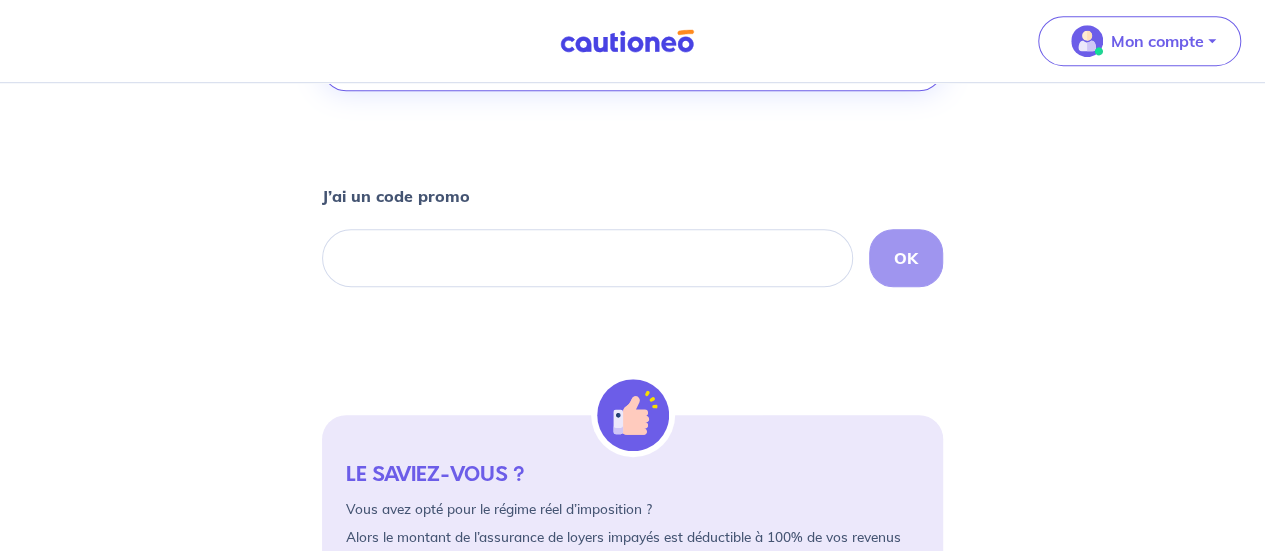 scroll, scrollTop: 887, scrollLeft: 0, axis: vertical 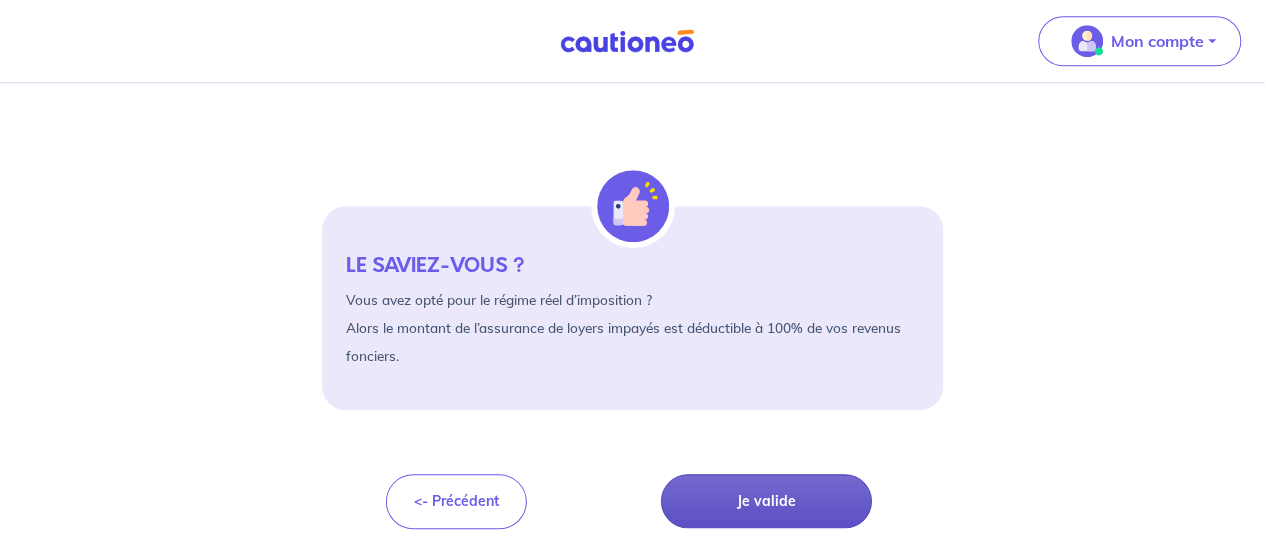 click on "Je valide" at bounding box center [766, 501] 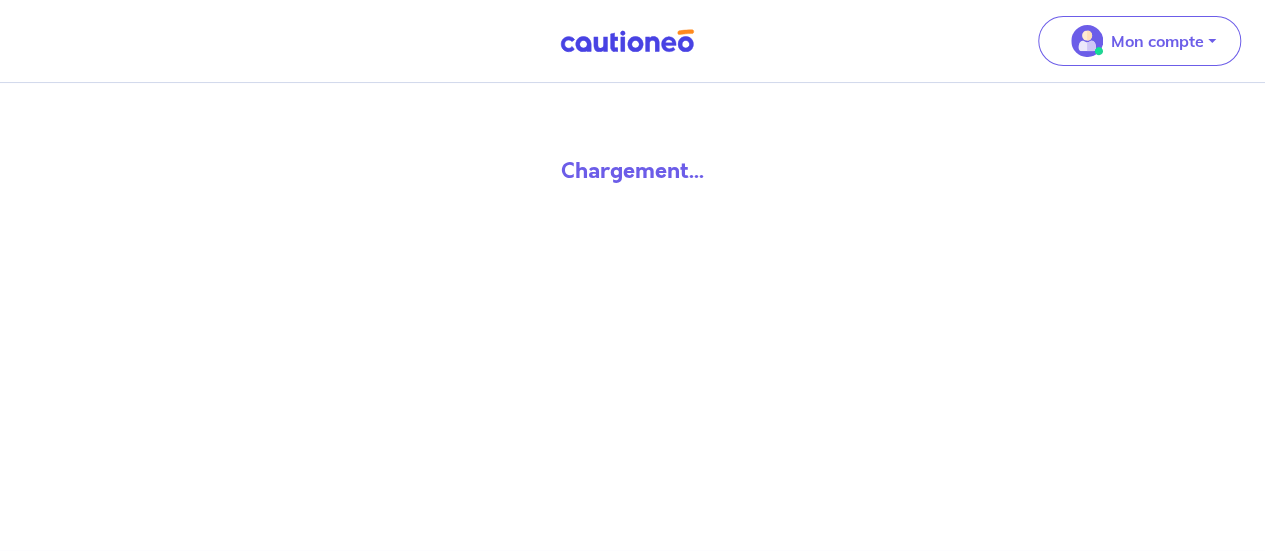 scroll, scrollTop: 0, scrollLeft: 0, axis: both 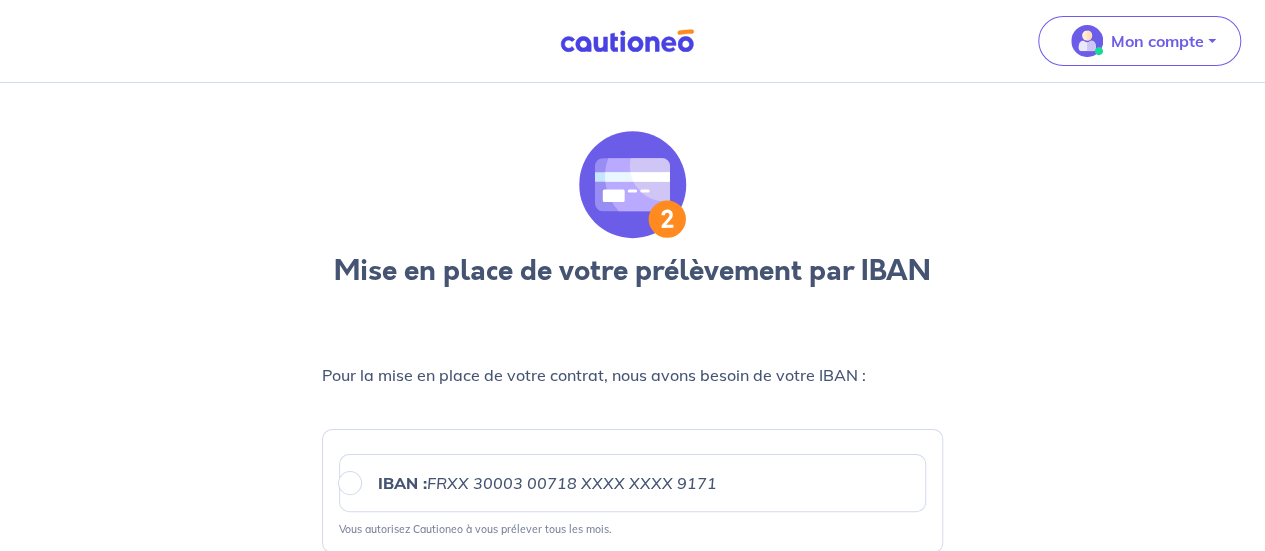 click on "IBAN :  FRXX [FINANCIAL_ID] 00718 XXXX XXXX 9171" at bounding box center (539, 483) 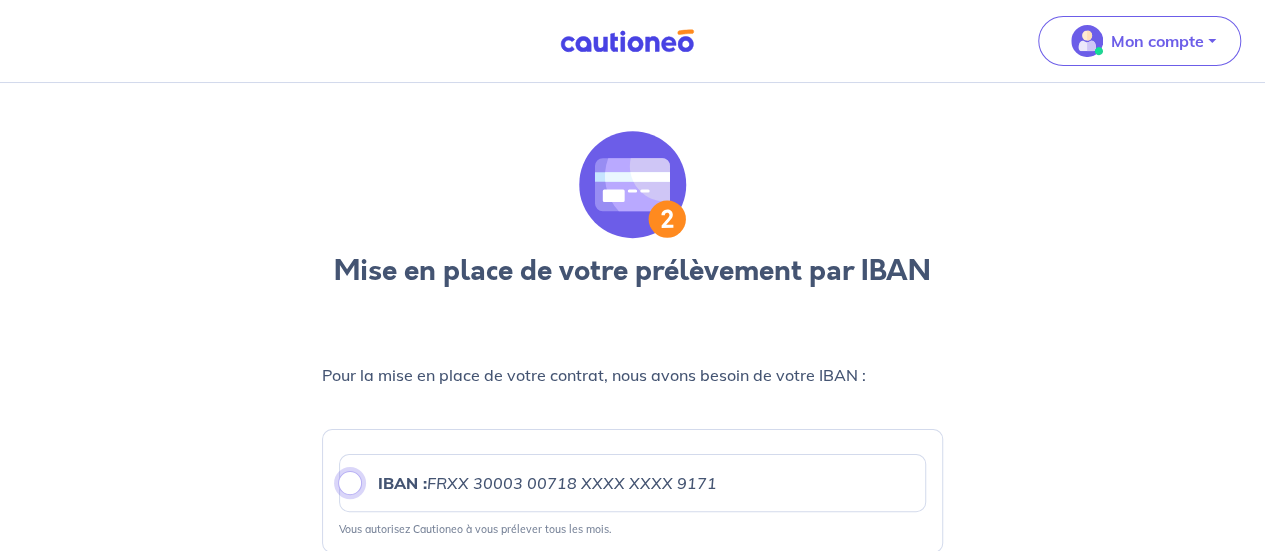 radio on "true" 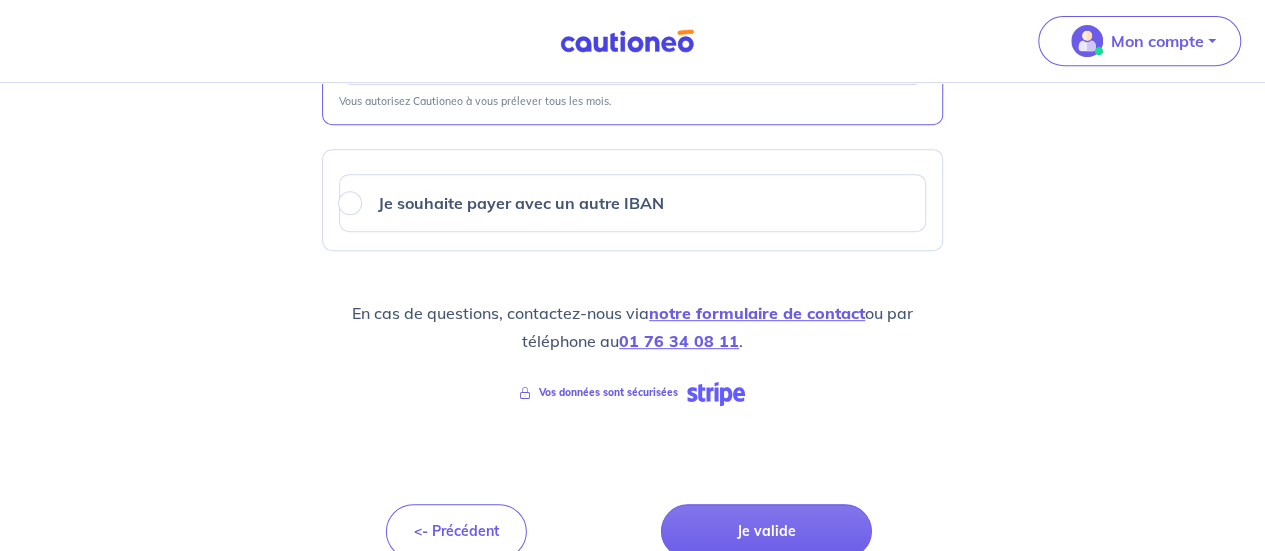 scroll, scrollTop: 456, scrollLeft: 0, axis: vertical 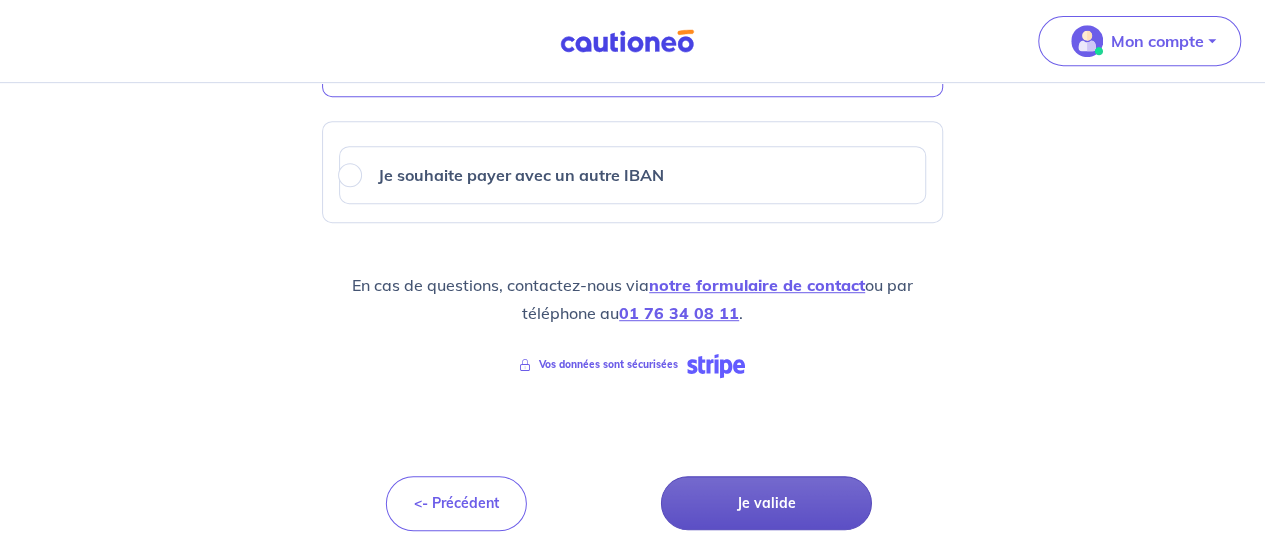 click on "Je valide" at bounding box center [766, 503] 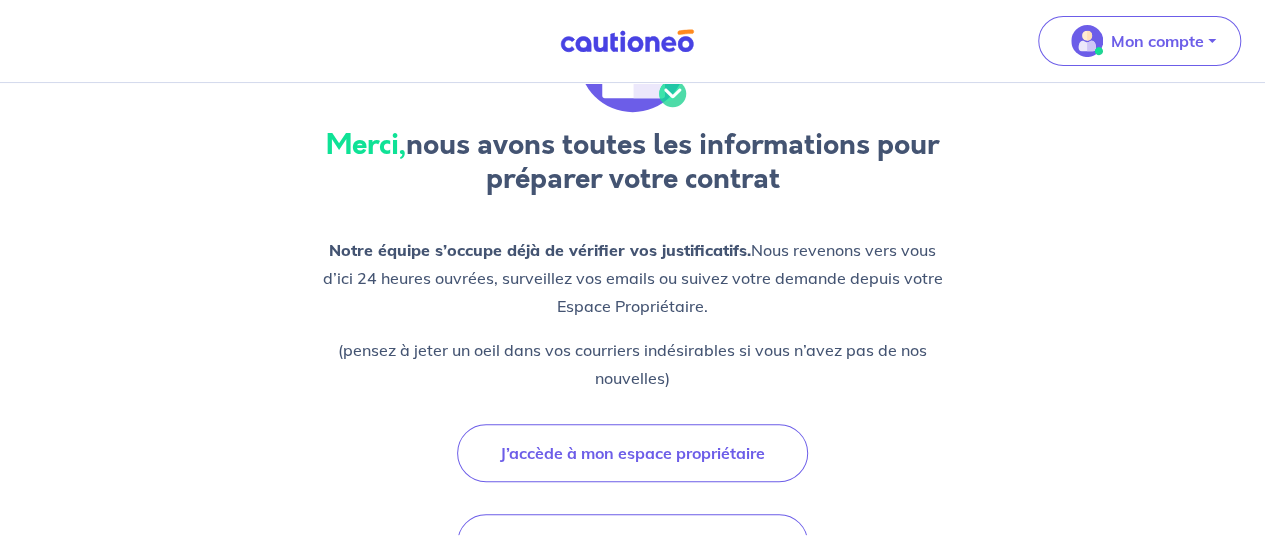 scroll, scrollTop: 300, scrollLeft: 0, axis: vertical 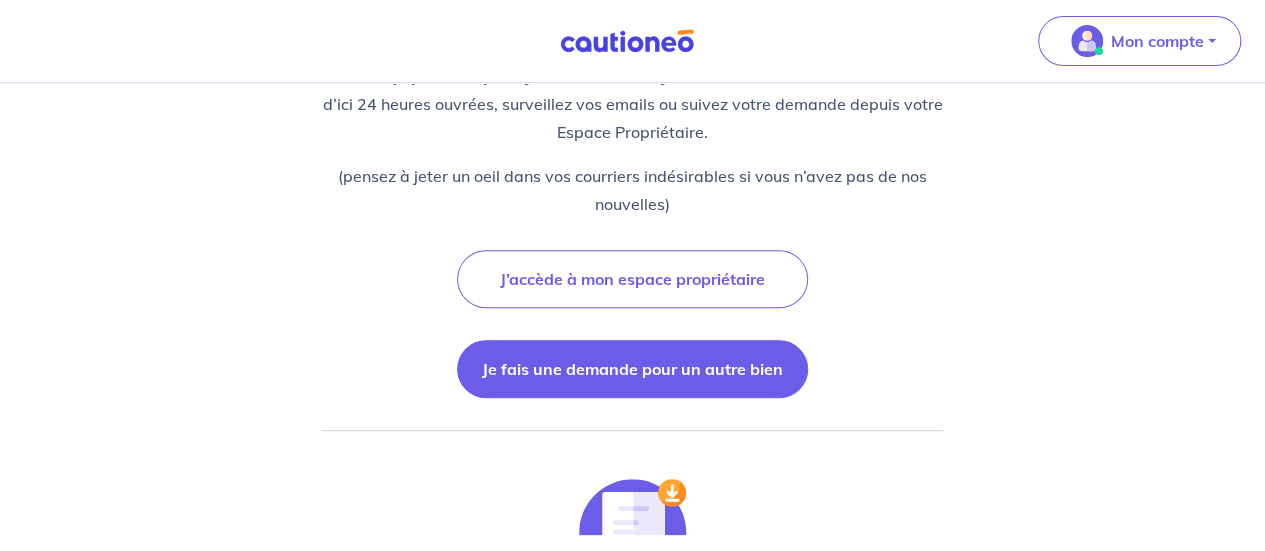 click on "Je fais une demande pour un autre bien" at bounding box center (632, 369) 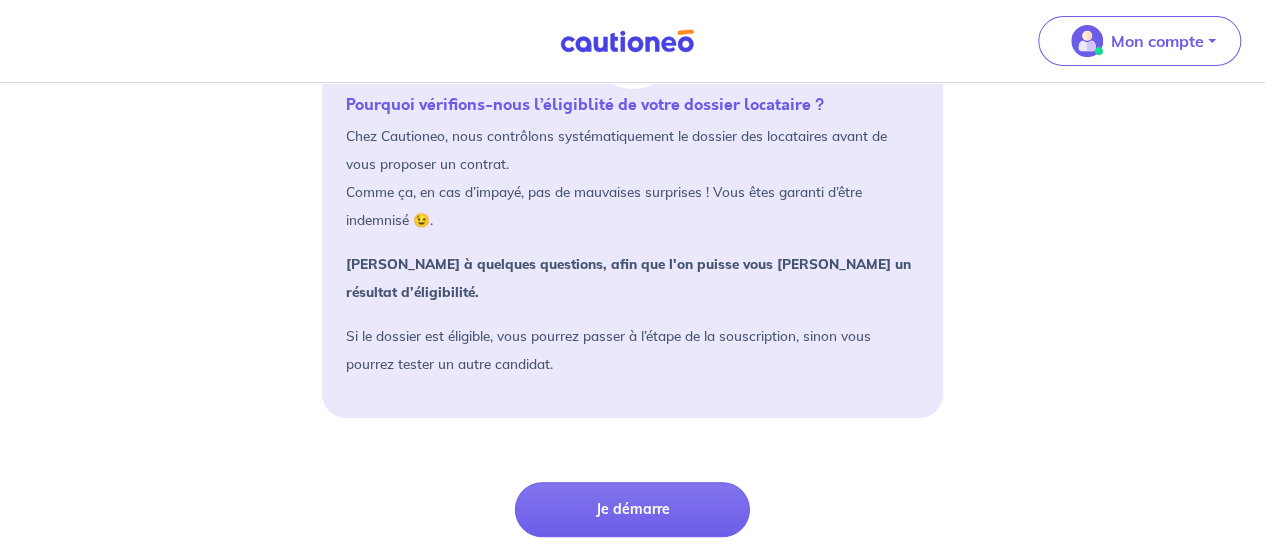 scroll, scrollTop: 325, scrollLeft: 0, axis: vertical 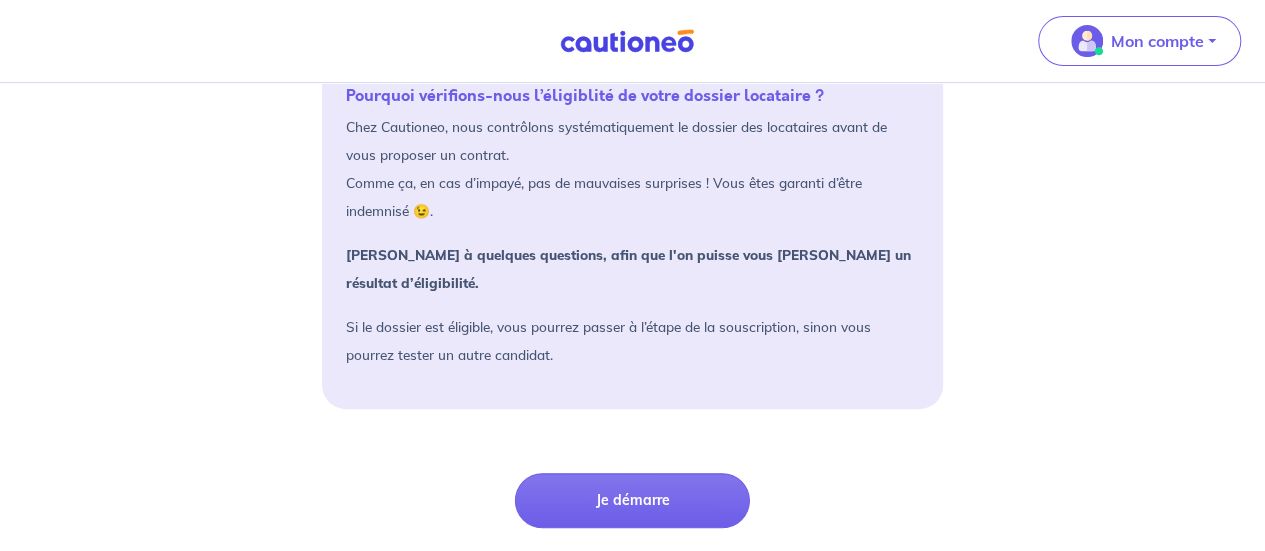 click on "Je démarre" at bounding box center [632, 500] 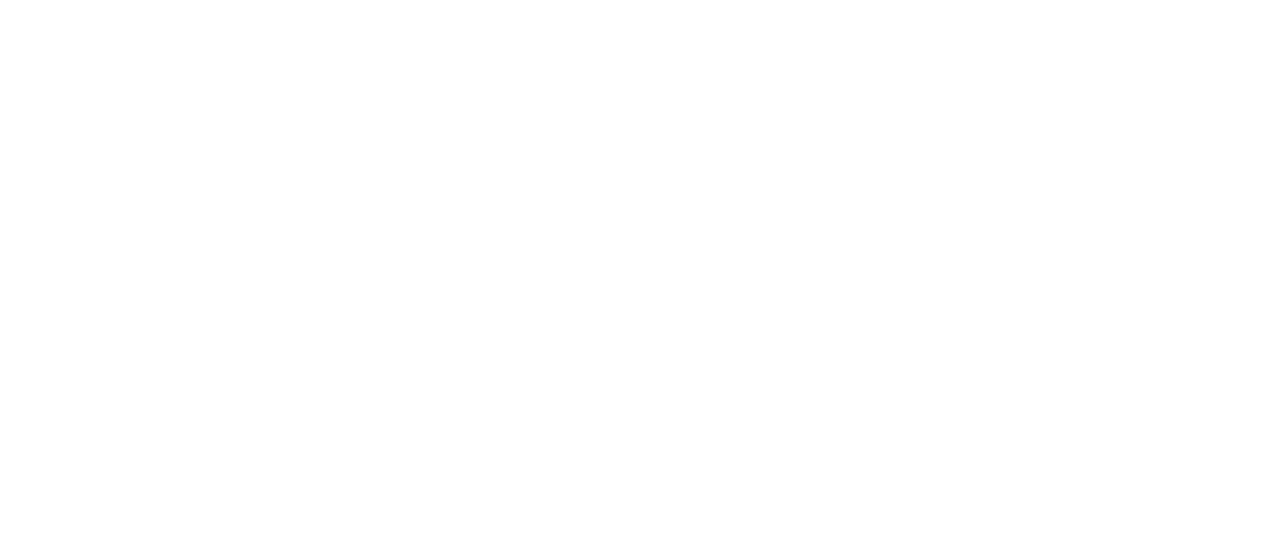scroll, scrollTop: 0, scrollLeft: 0, axis: both 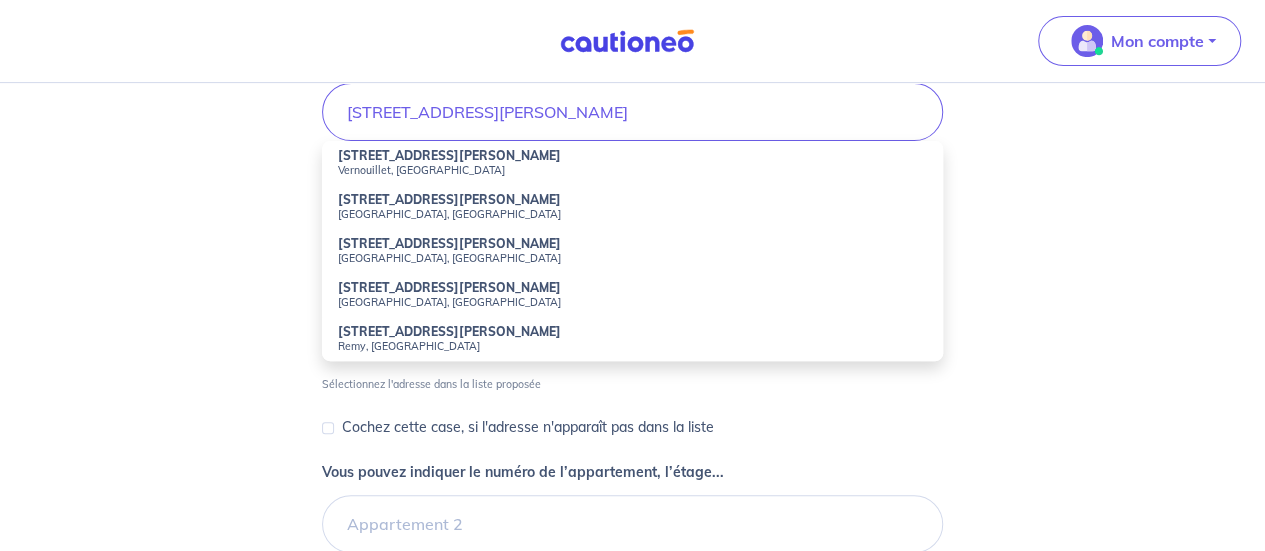 click on "[GEOGRAPHIC_DATA], [GEOGRAPHIC_DATA]" at bounding box center [632, 302] 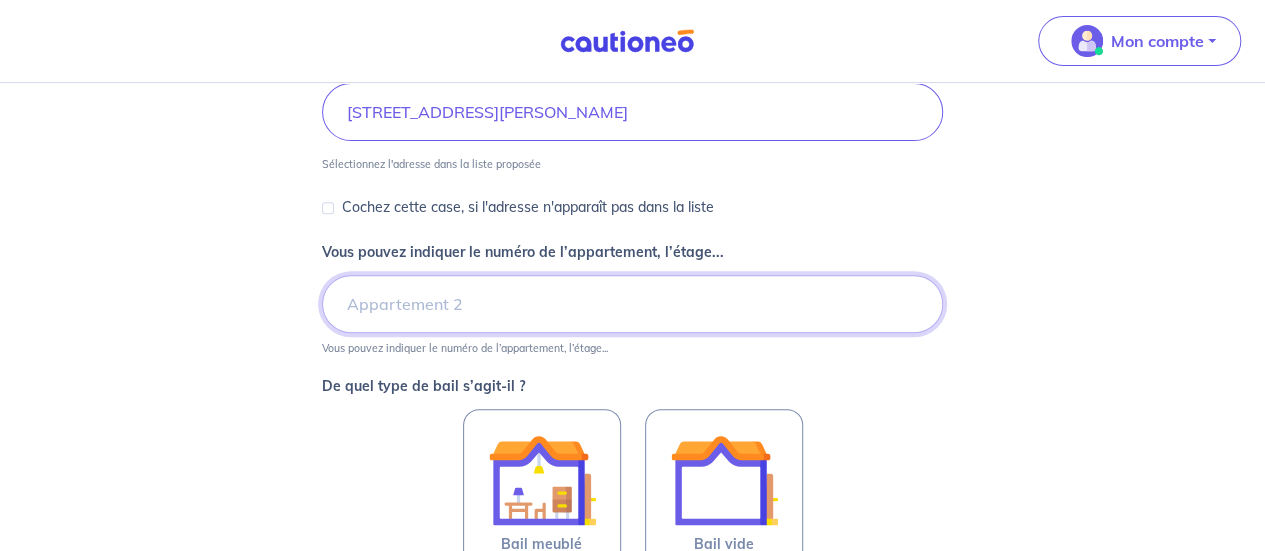 click on "Vous pouvez indiquer le numéro de l’appartement, l’étage..." at bounding box center [632, 304] 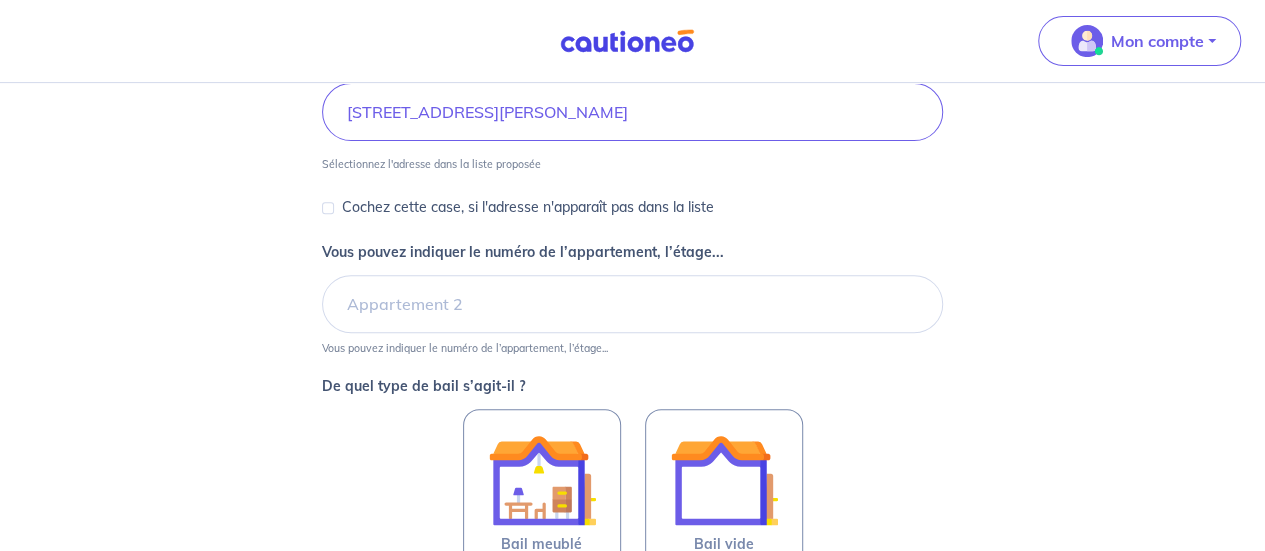 scroll, scrollTop: 400, scrollLeft: 0, axis: vertical 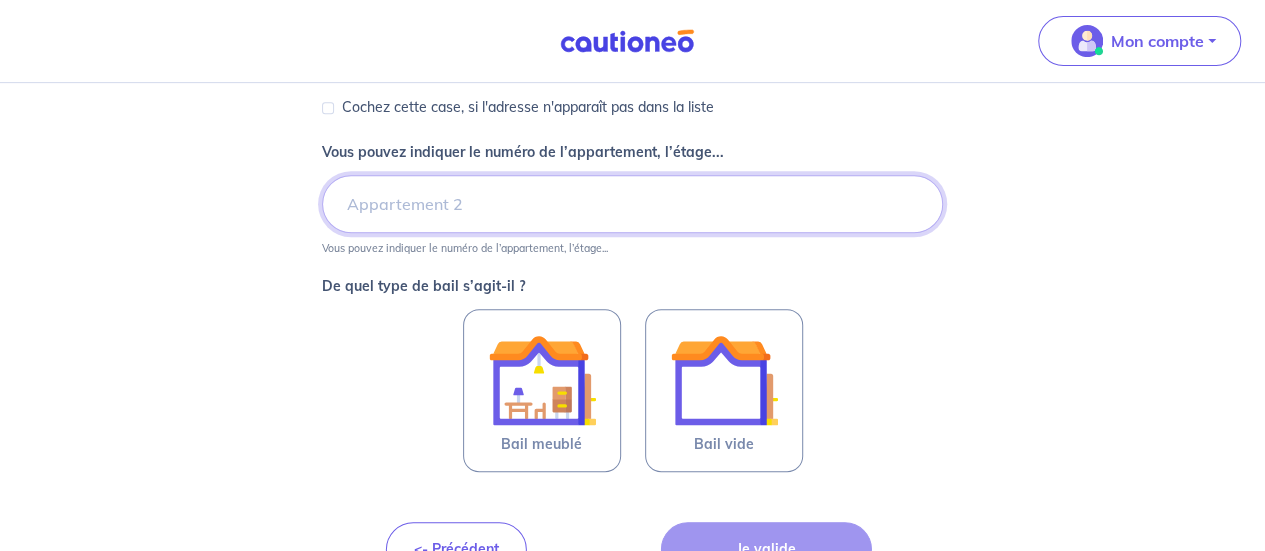 click on "Vous pouvez indiquer le numéro de l’appartement, l’étage..." at bounding box center [632, 204] 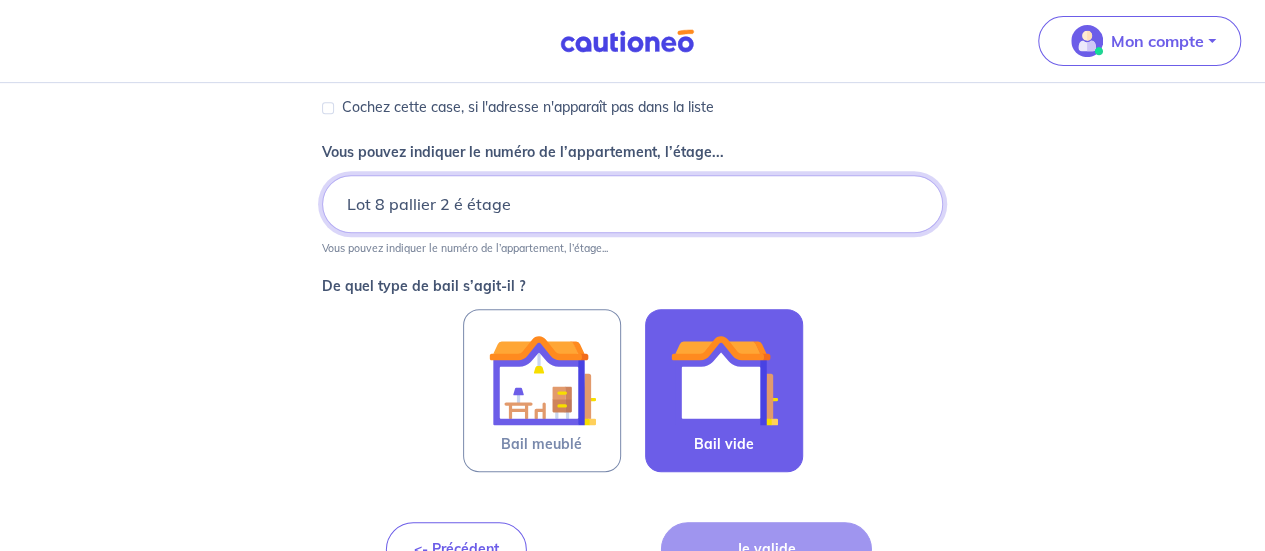 type on "Lot 8 pallier 2 é étage" 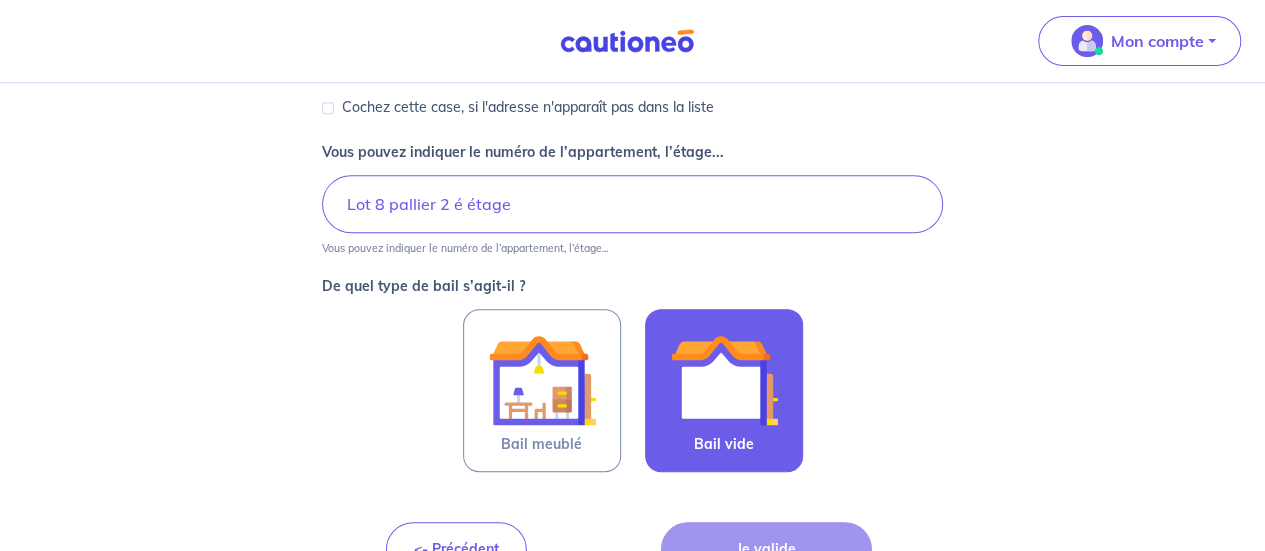 click at bounding box center [724, 380] 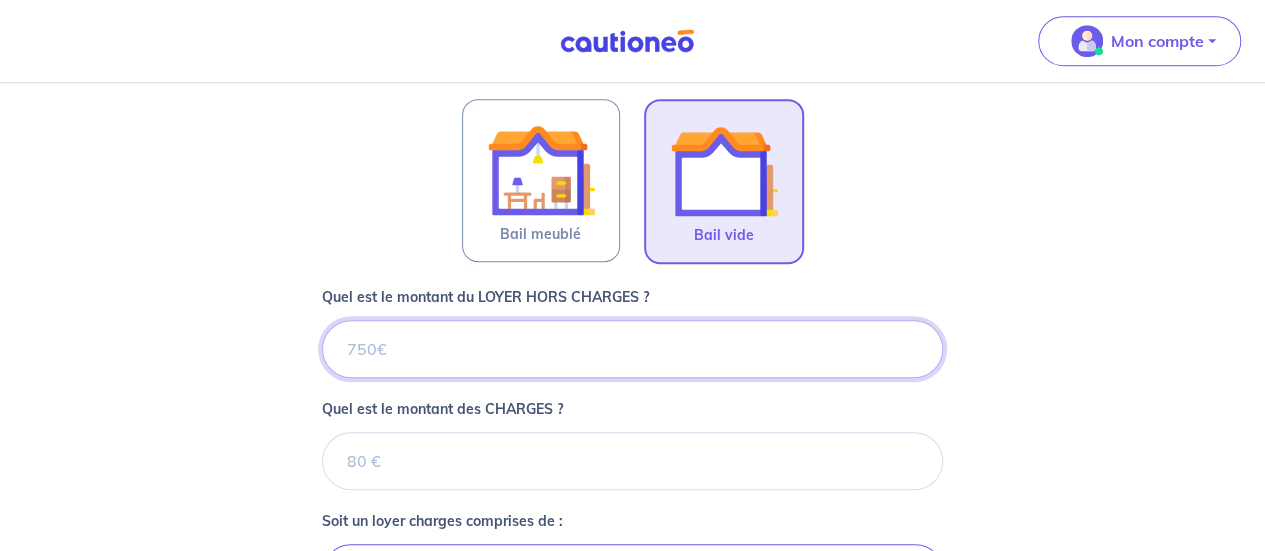 scroll, scrollTop: 614, scrollLeft: 0, axis: vertical 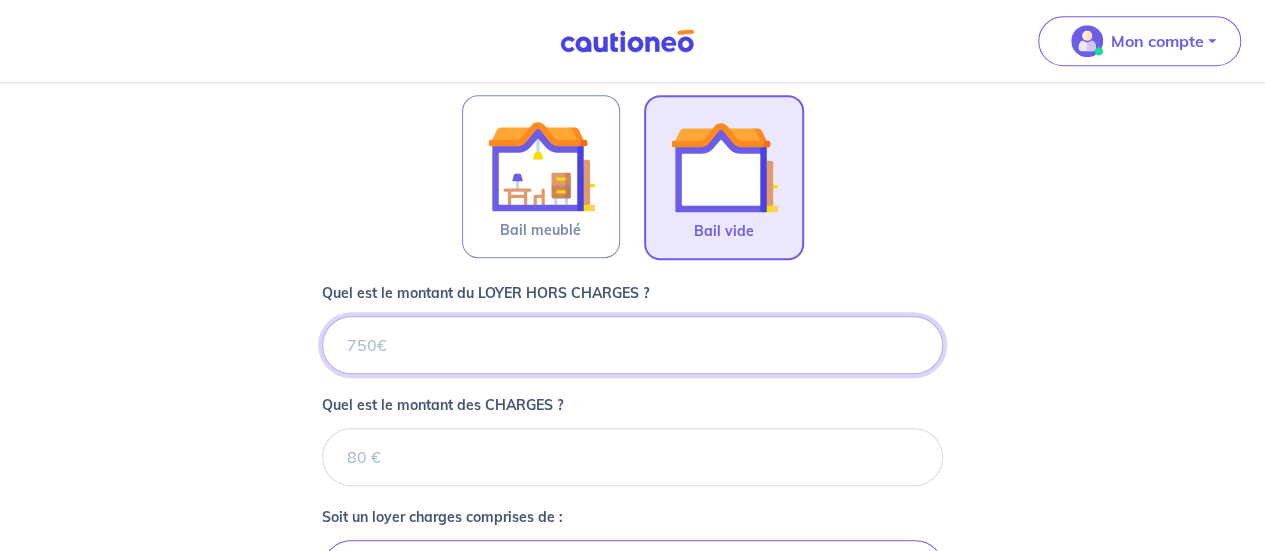 click on "Quel est le montant du LOYER HORS CHARGES ?" at bounding box center [632, 345] 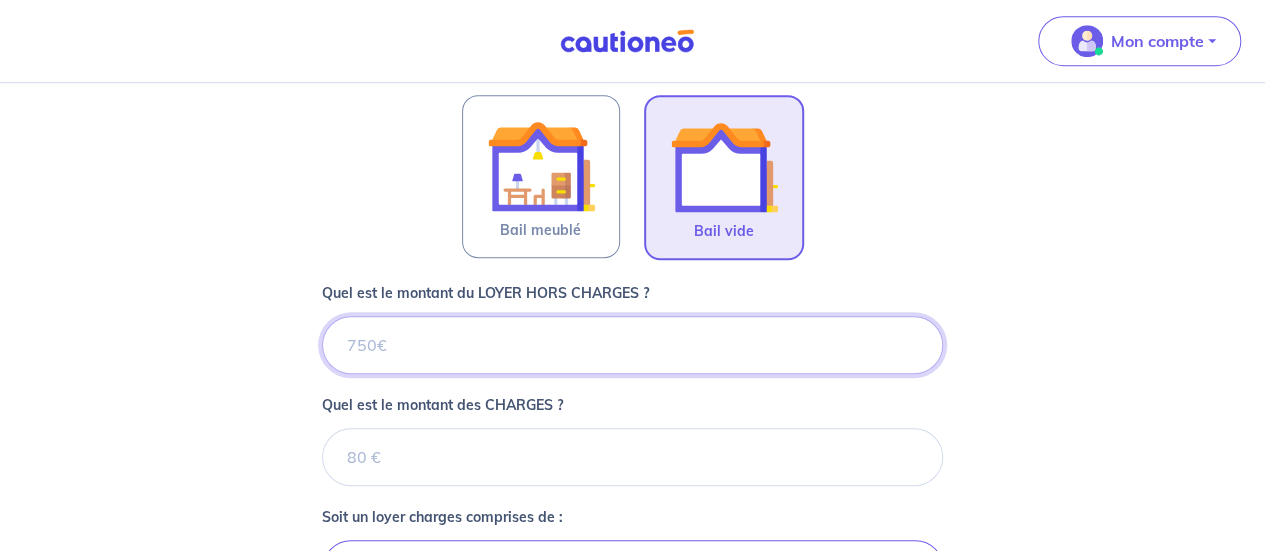 type on "5" 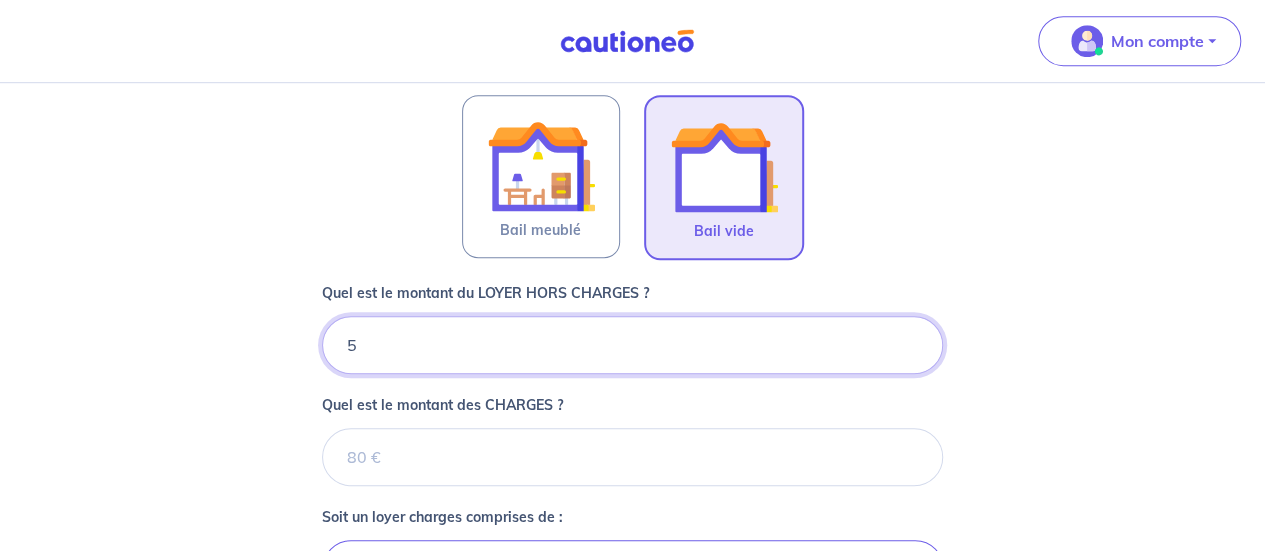 type 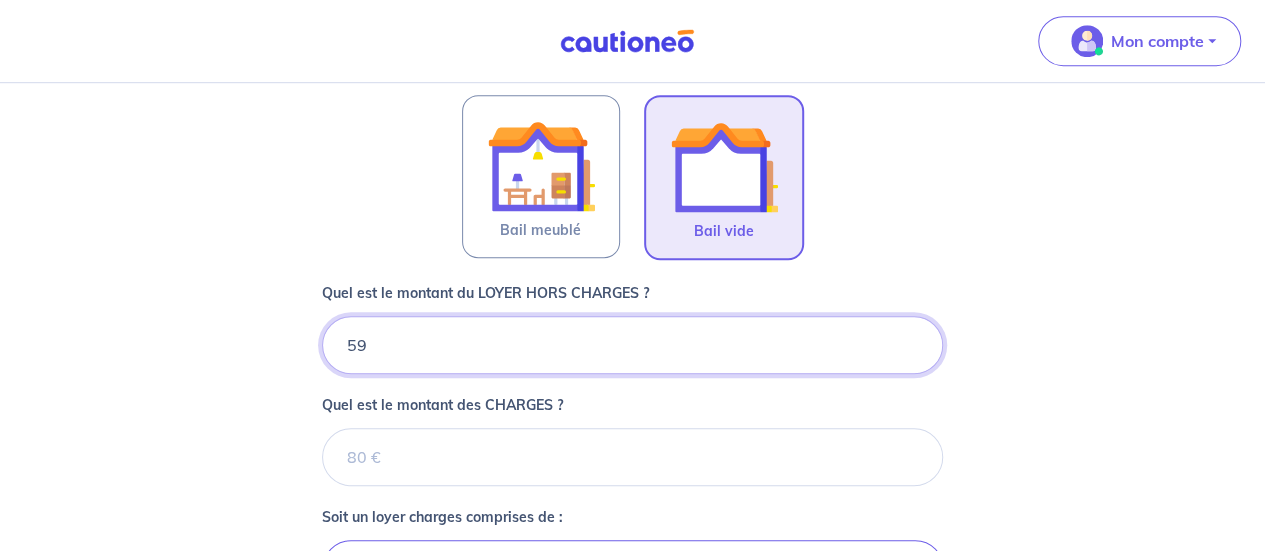 type 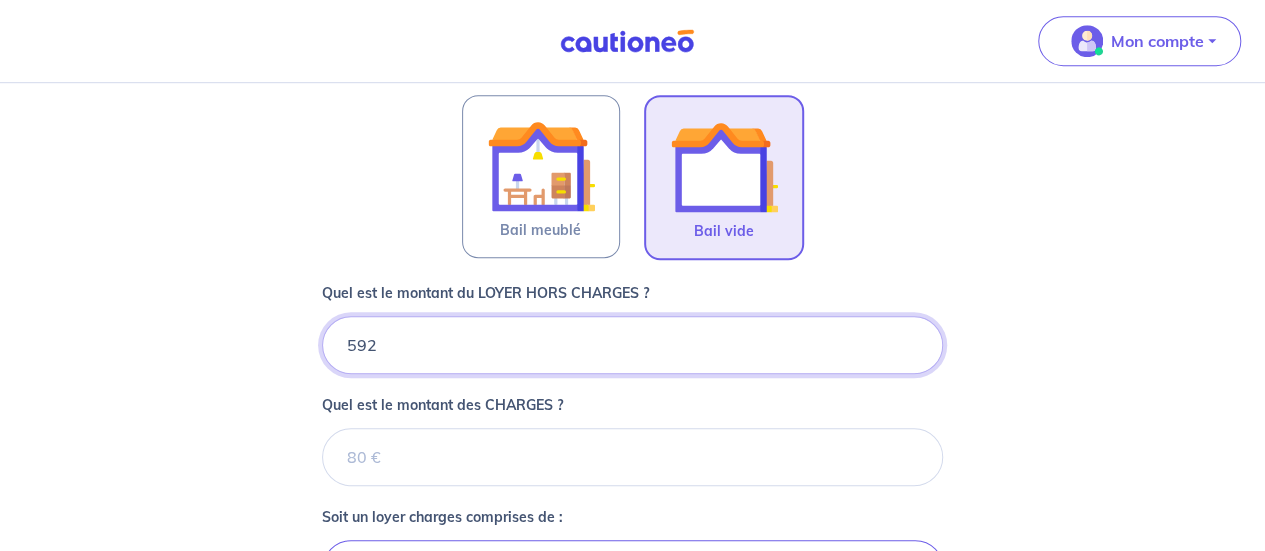 type 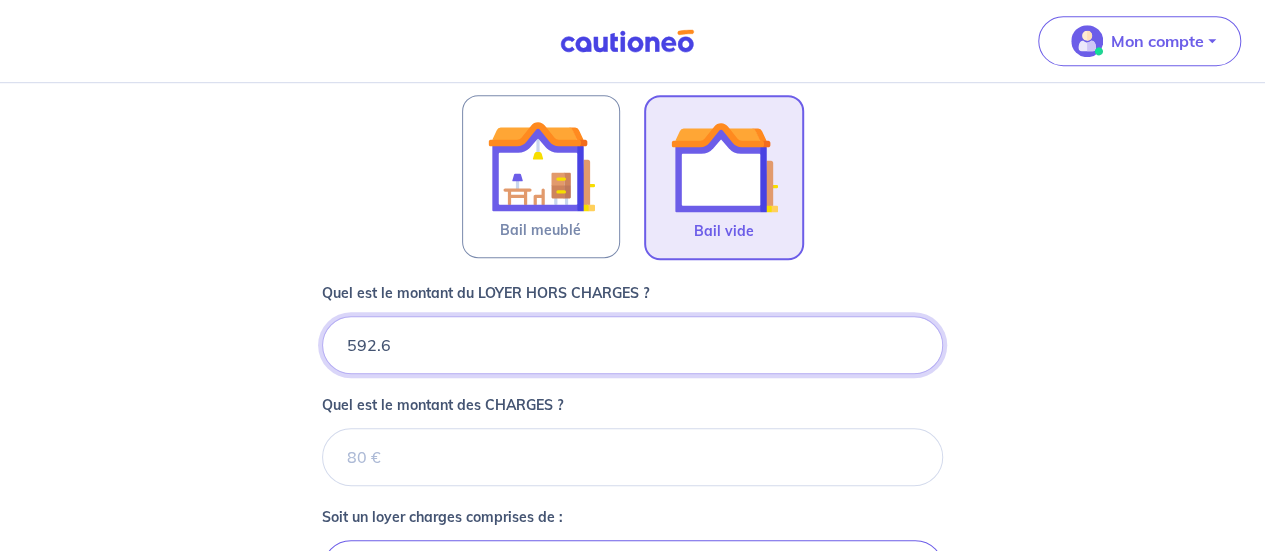 type on "592.66" 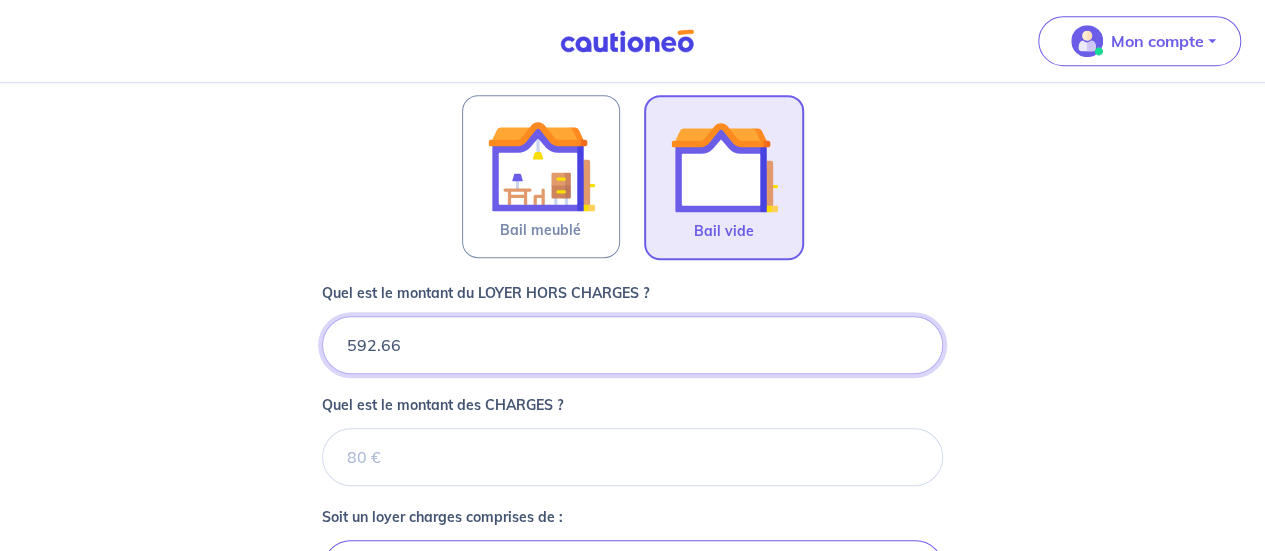 type 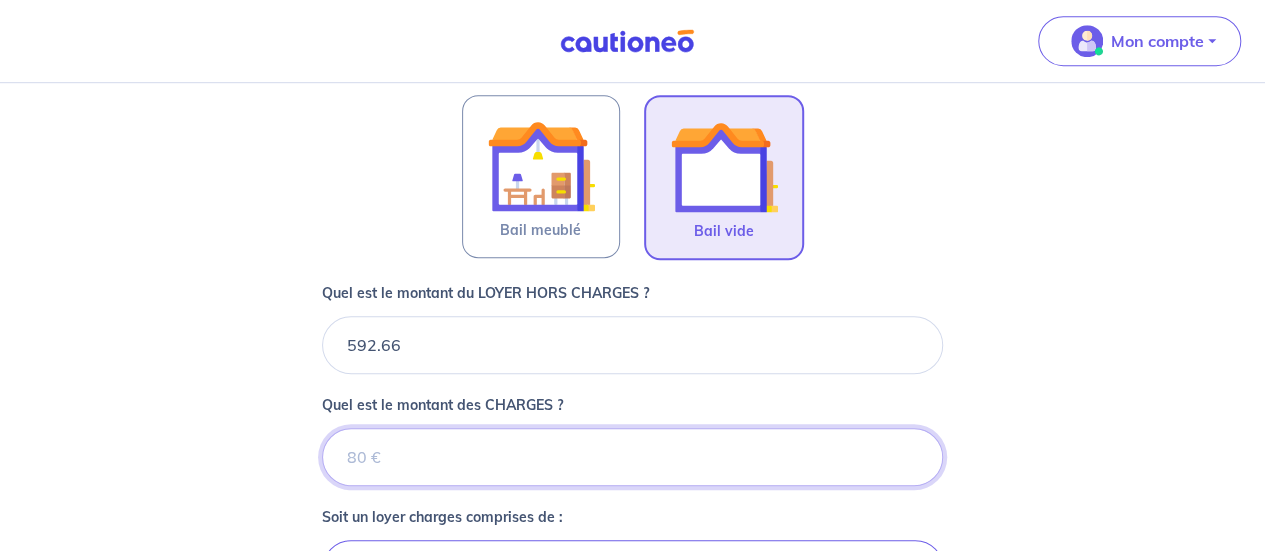 click on "Quel est le montant des CHARGES ?" at bounding box center (632, 457) 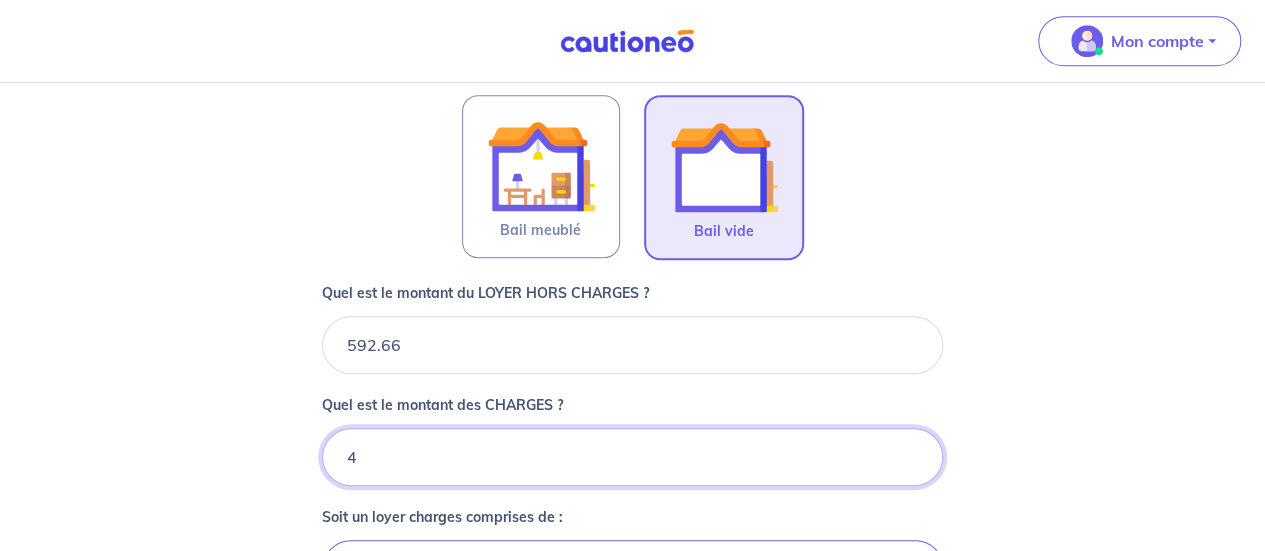 type on "43" 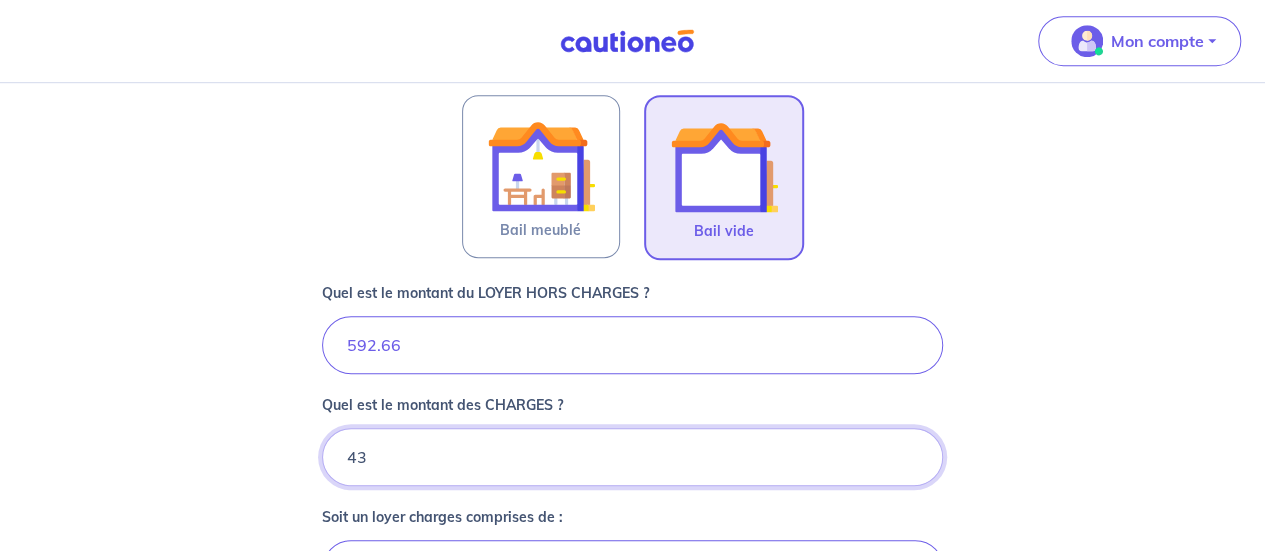 type on "635.66" 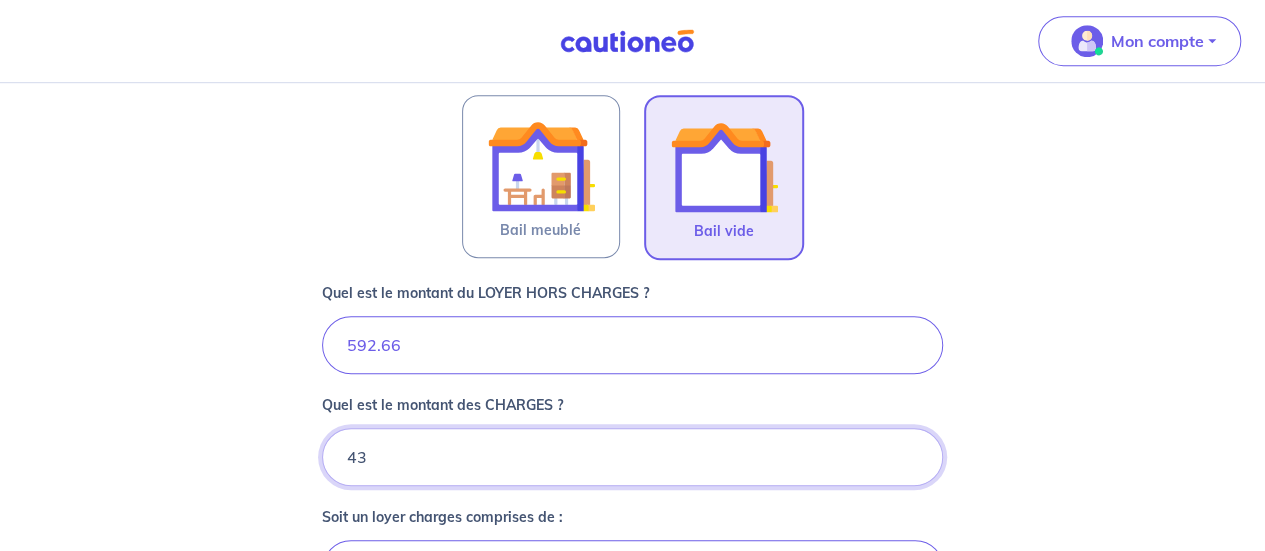 type on "43.5" 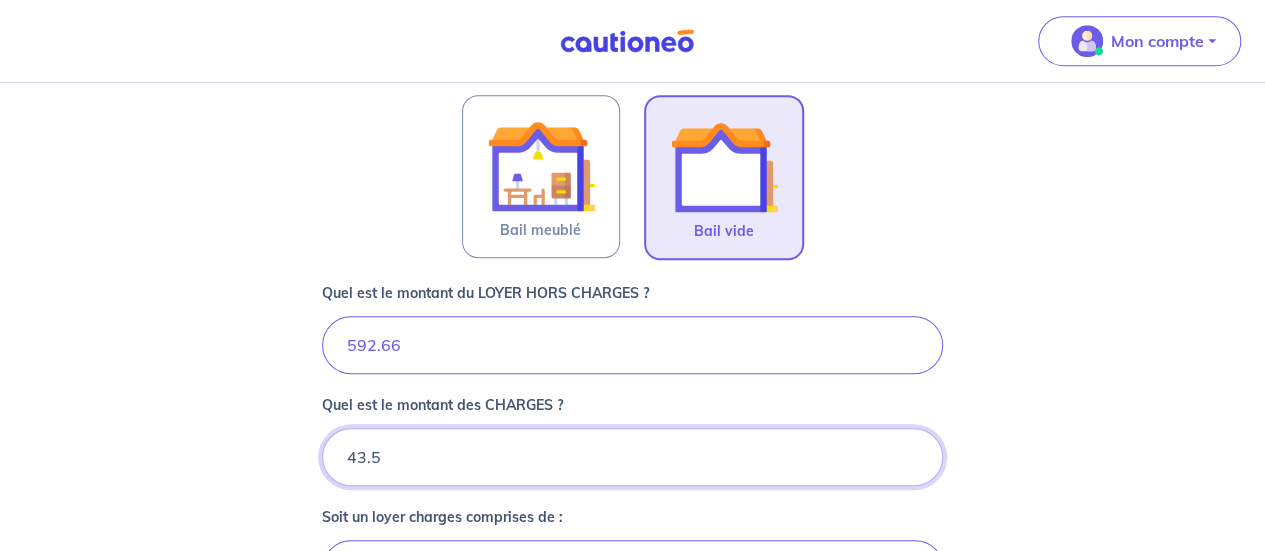 type on "636.16" 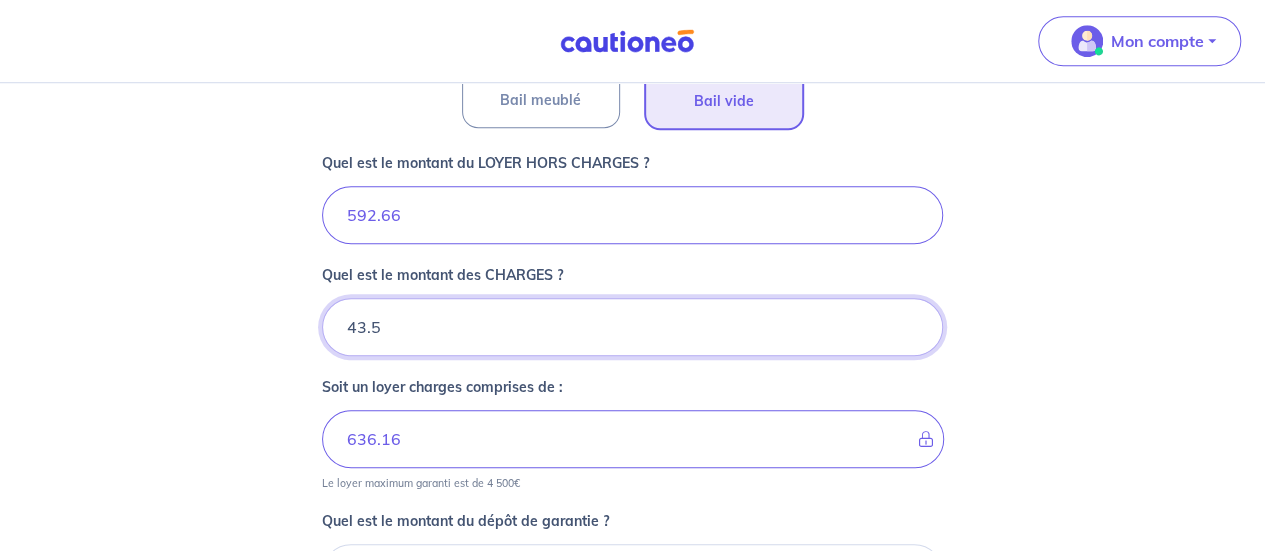 scroll, scrollTop: 914, scrollLeft: 0, axis: vertical 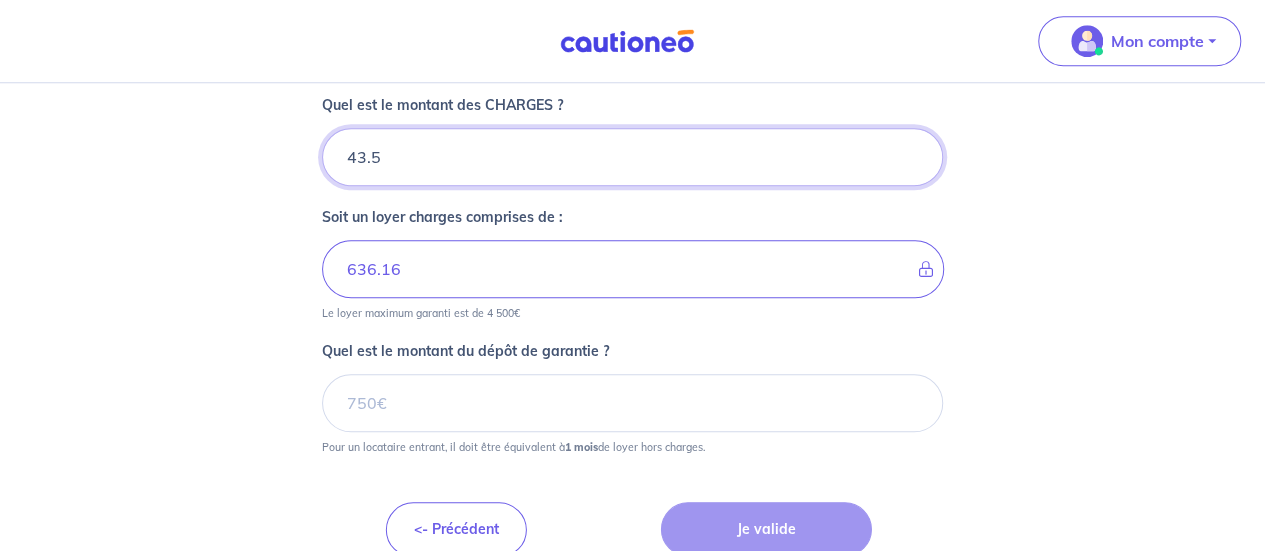 type on "43.5" 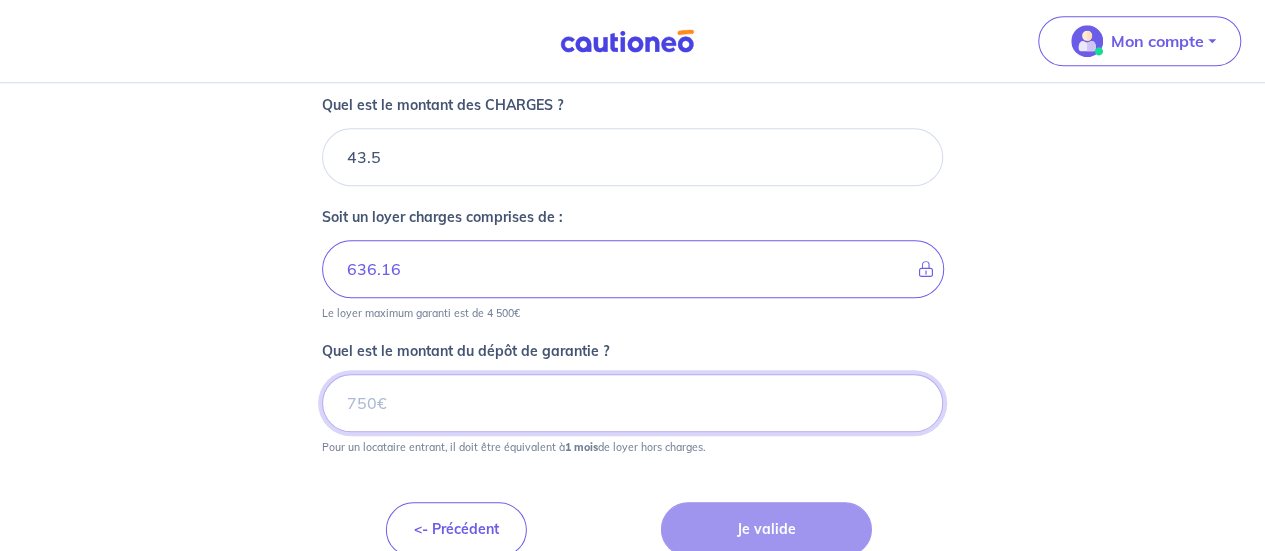 click on "Quel est le montant du dépôt de garantie ?" at bounding box center [632, 403] 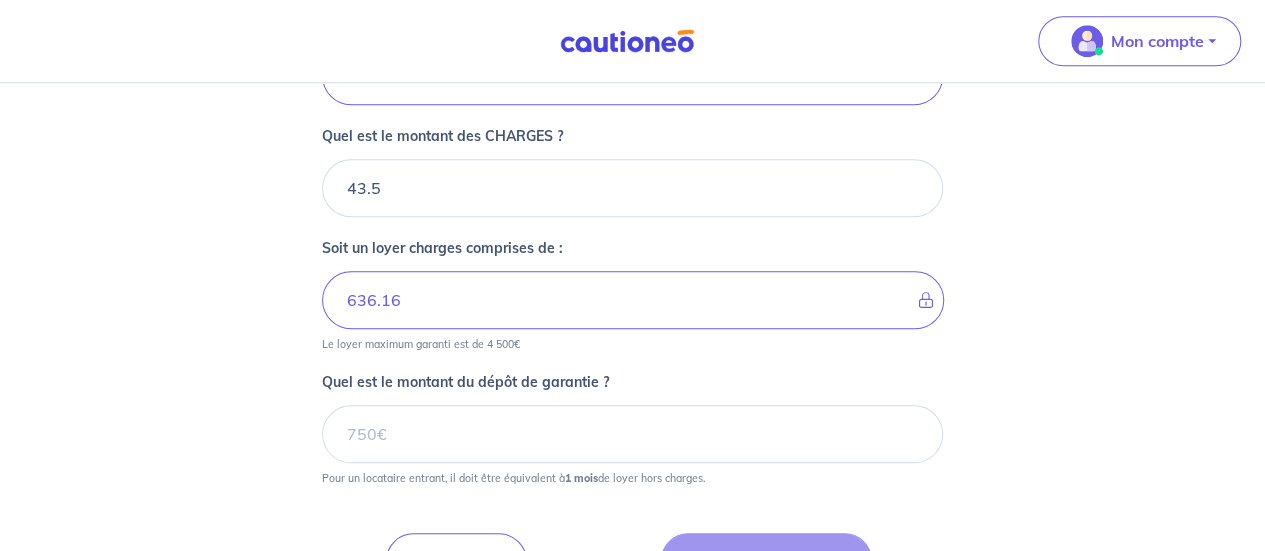 scroll, scrollTop: 914, scrollLeft: 0, axis: vertical 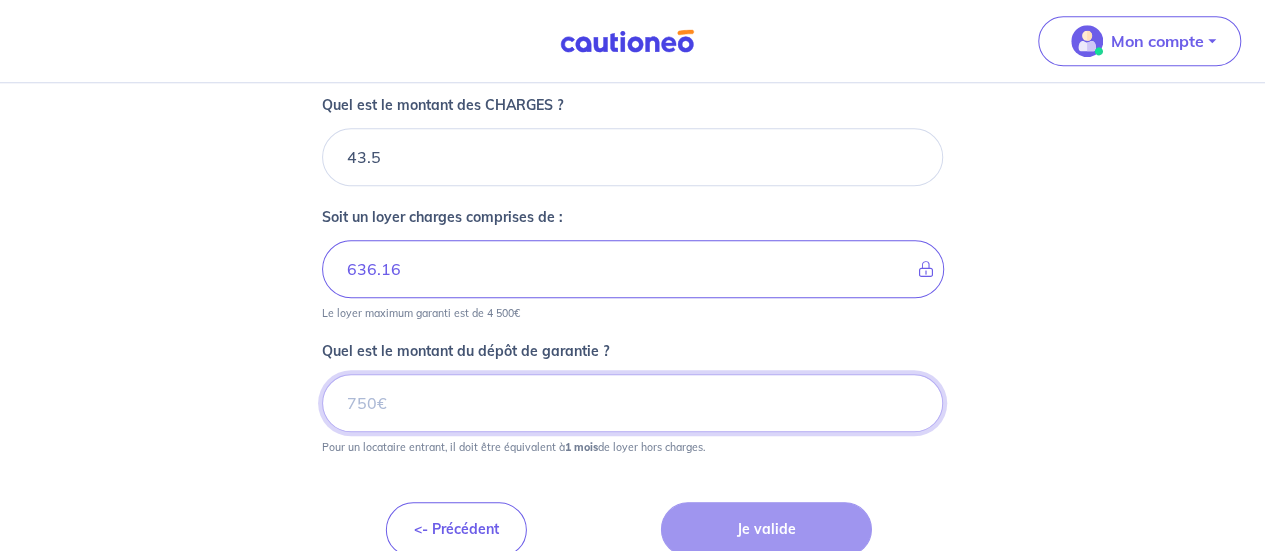 click on "Quel est le montant du dépôt de garantie ?" at bounding box center (632, 403) 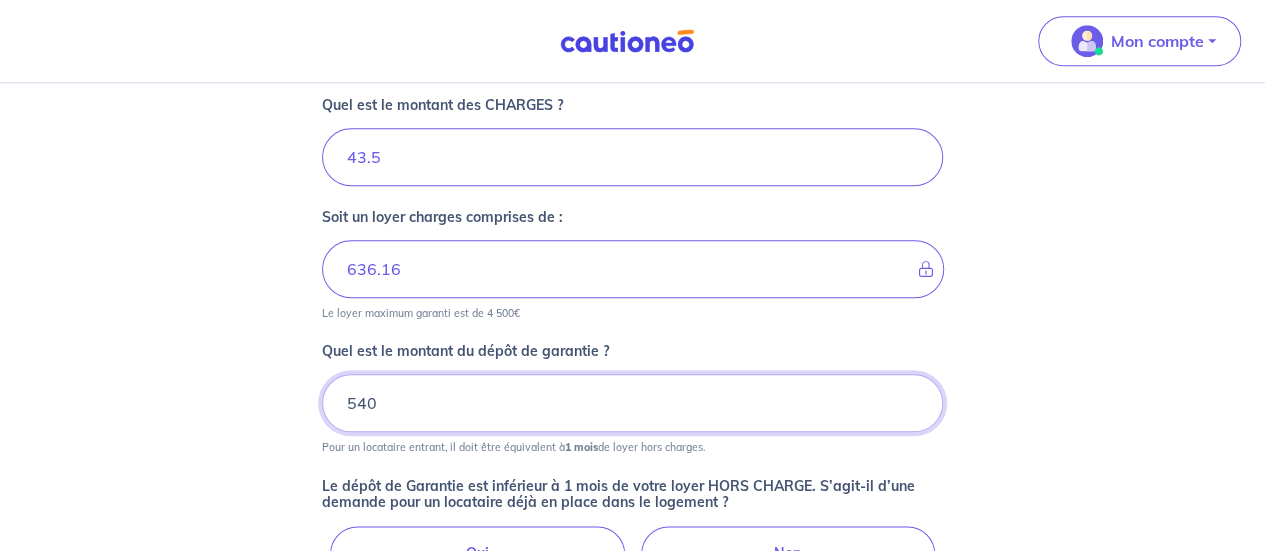type on "540" 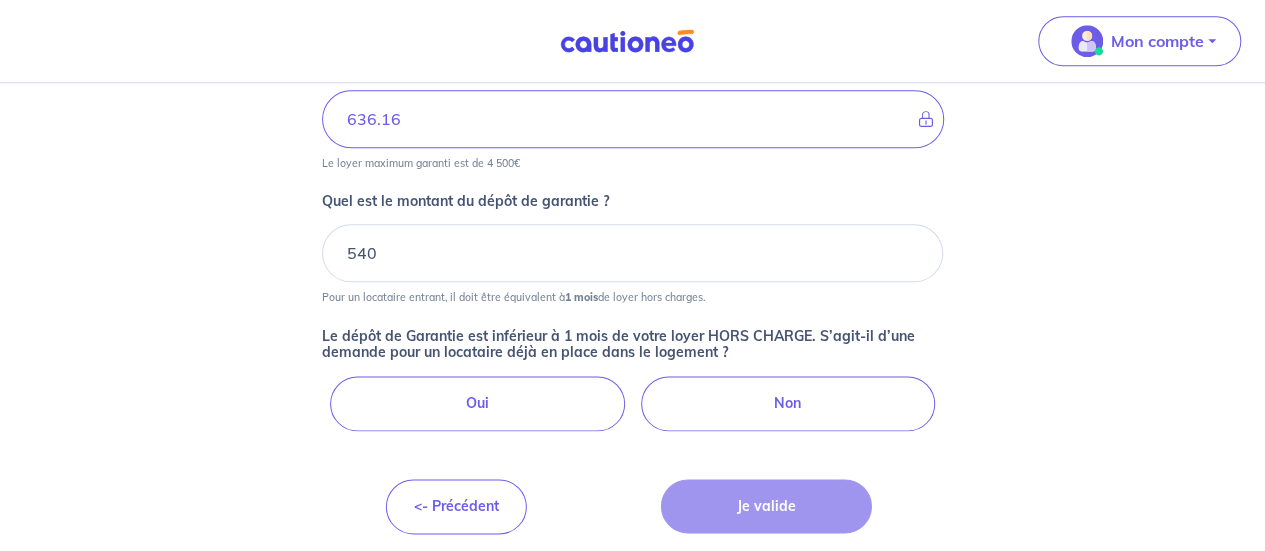scroll, scrollTop: 1065, scrollLeft: 0, axis: vertical 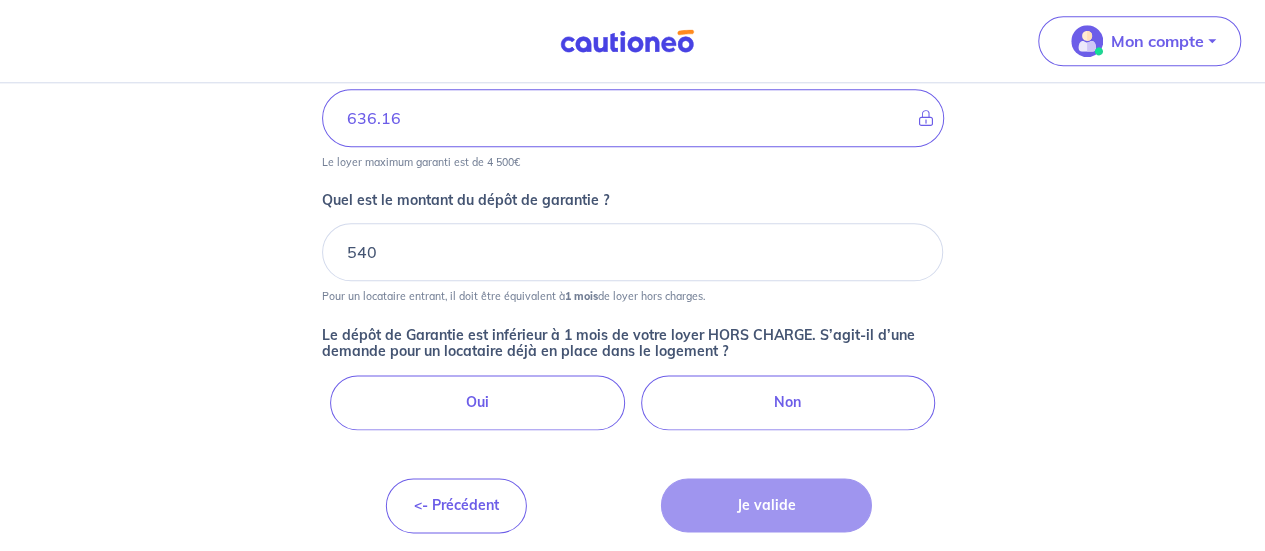 click on "Oui" at bounding box center [477, 402] 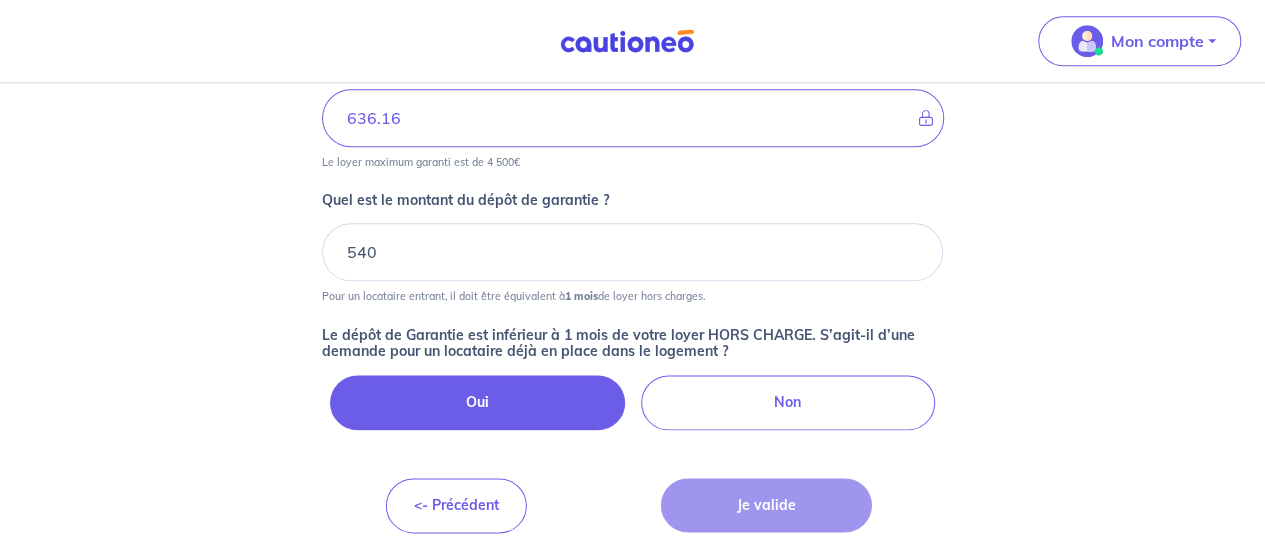 radio on "true" 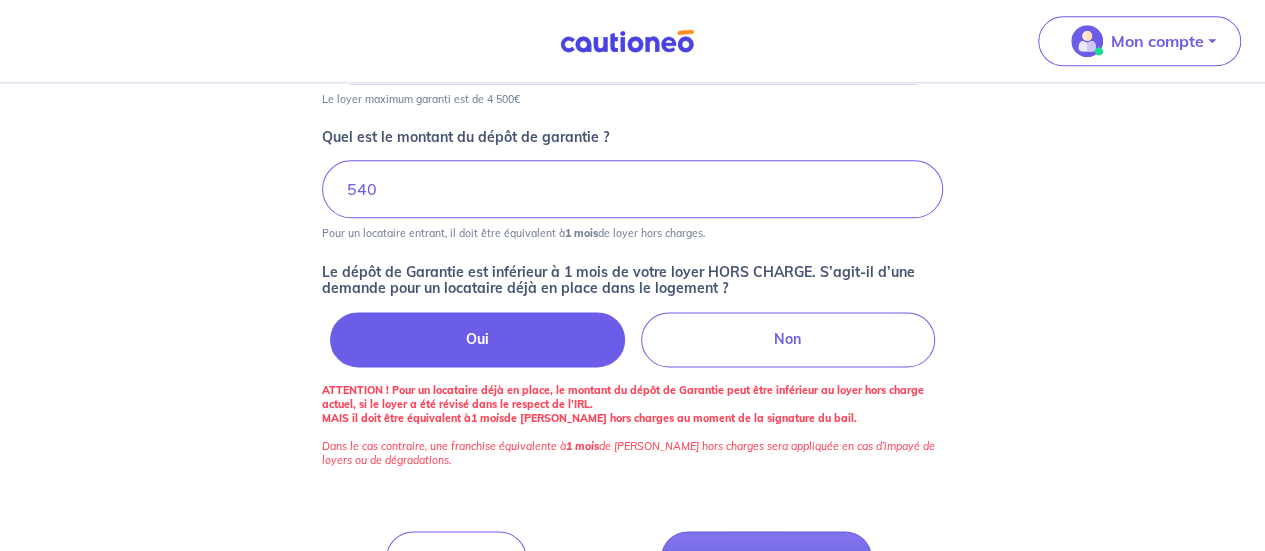 scroll, scrollTop: 1181, scrollLeft: 0, axis: vertical 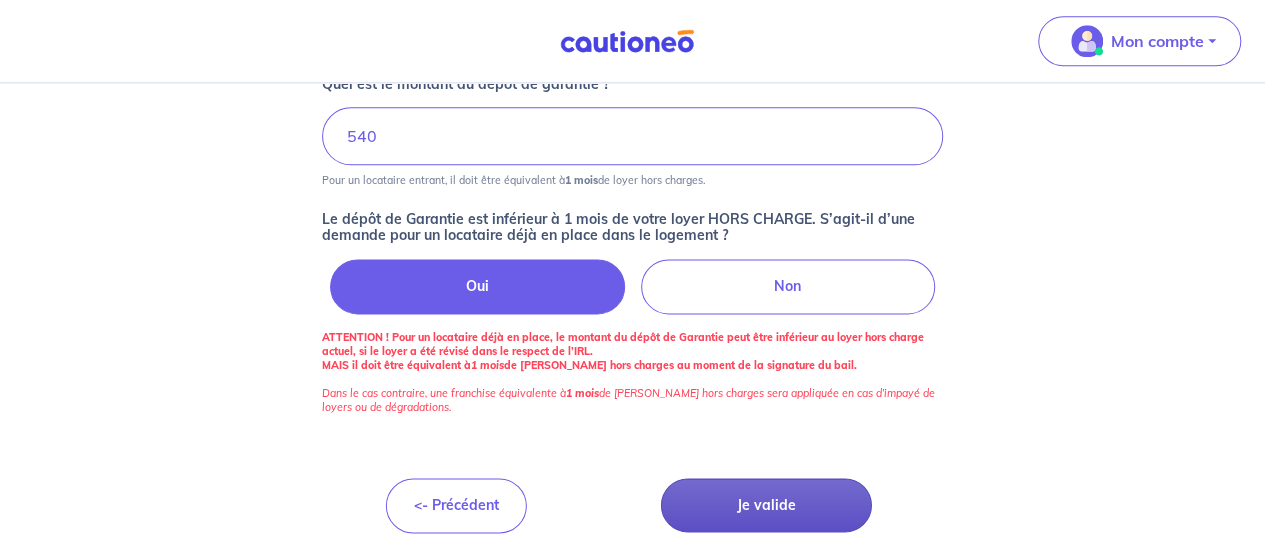 click on "Je valide" at bounding box center (766, 505) 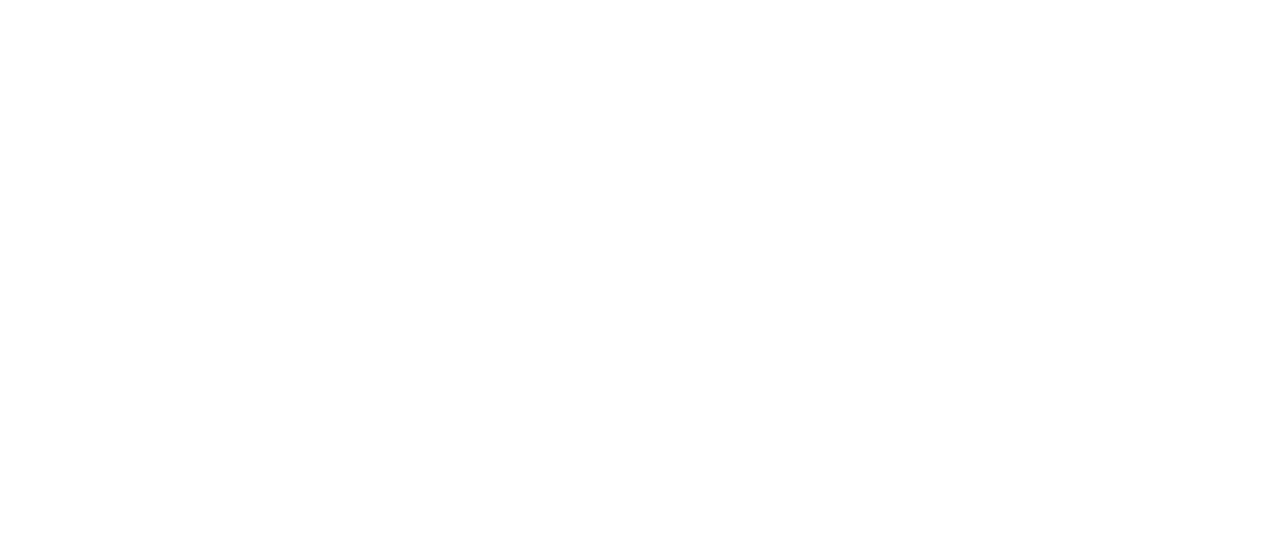 scroll, scrollTop: 0, scrollLeft: 0, axis: both 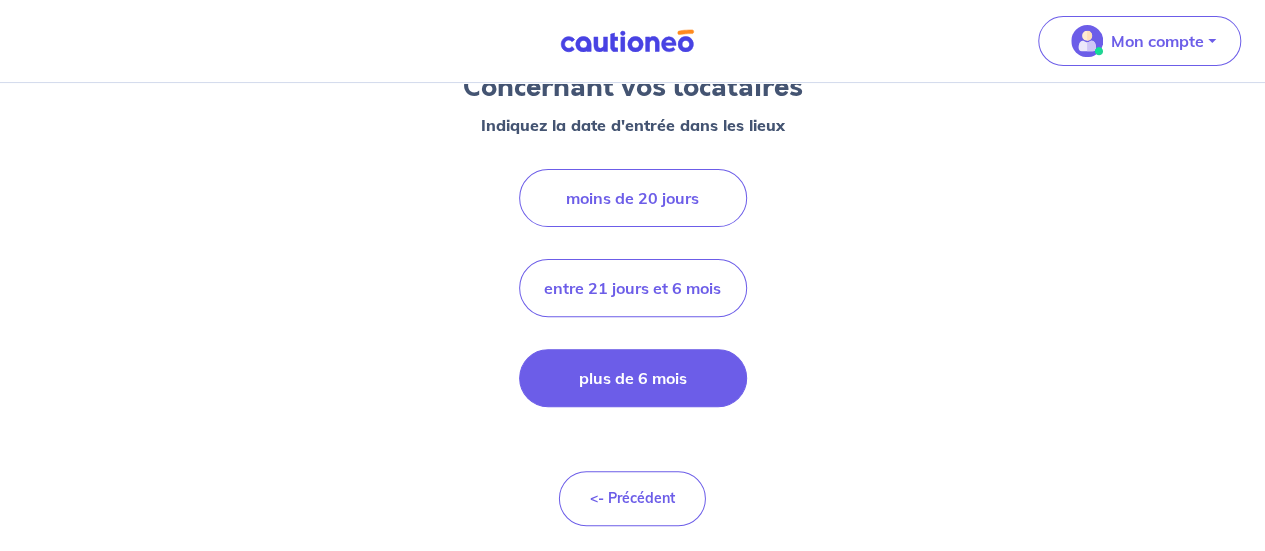 click on "plus de 6 mois" at bounding box center [633, 378] 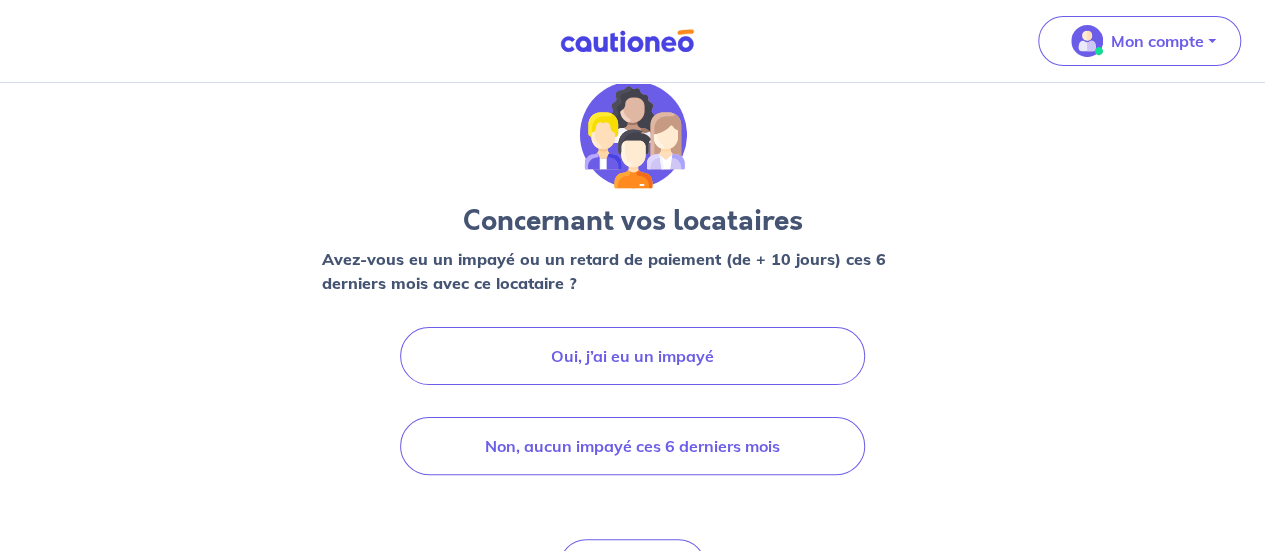 scroll, scrollTop: 0, scrollLeft: 0, axis: both 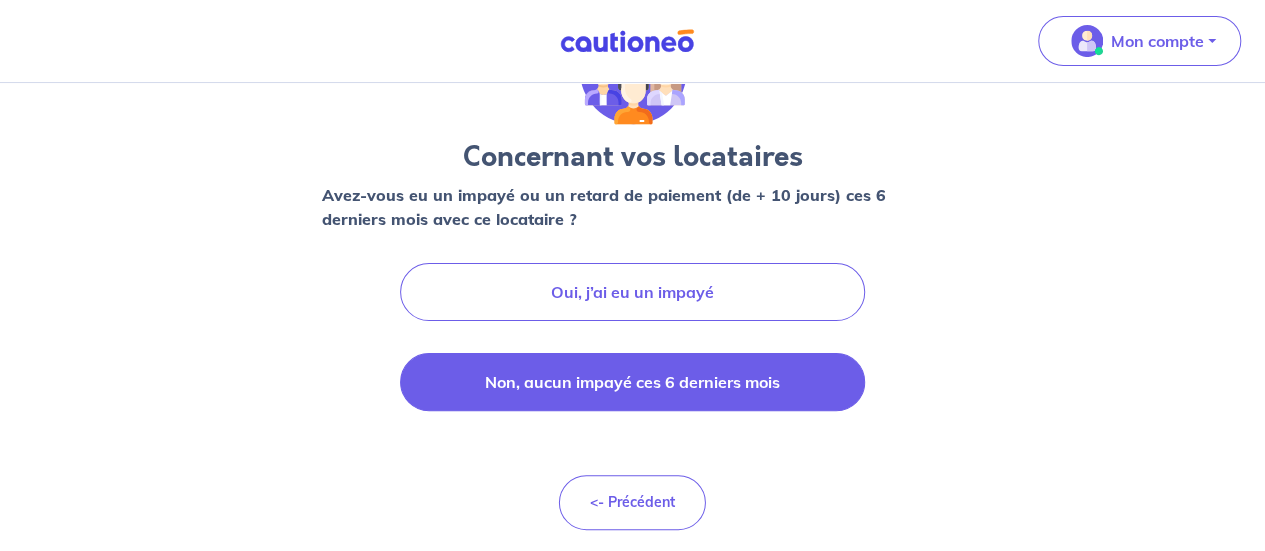 click on "Non, aucun impayé ces 6 derniers mois" at bounding box center (632, 382) 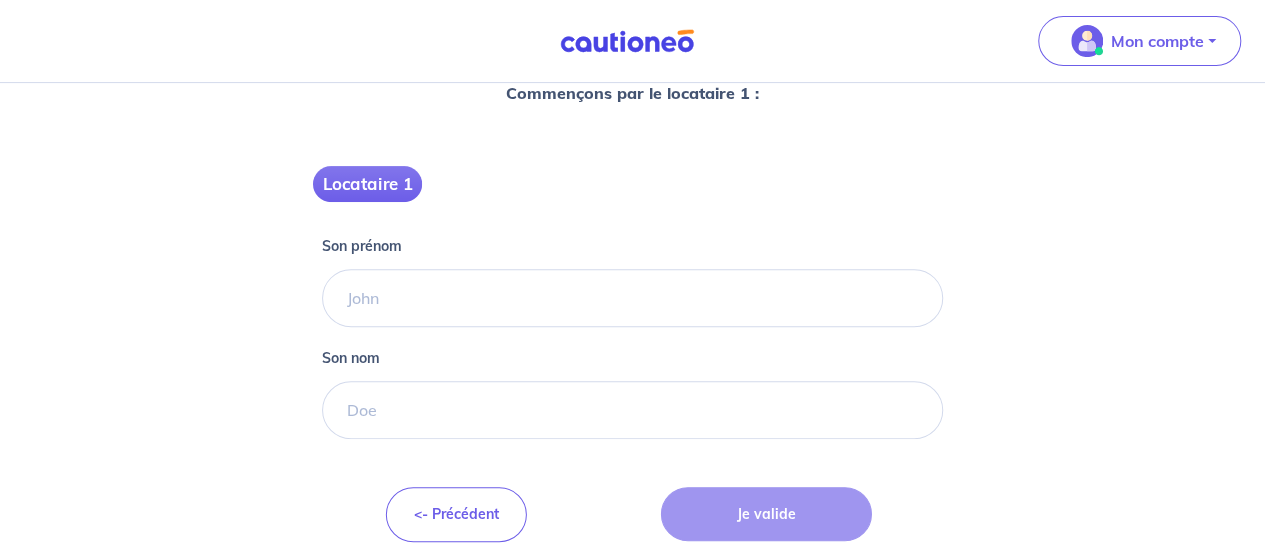 scroll, scrollTop: 292, scrollLeft: 0, axis: vertical 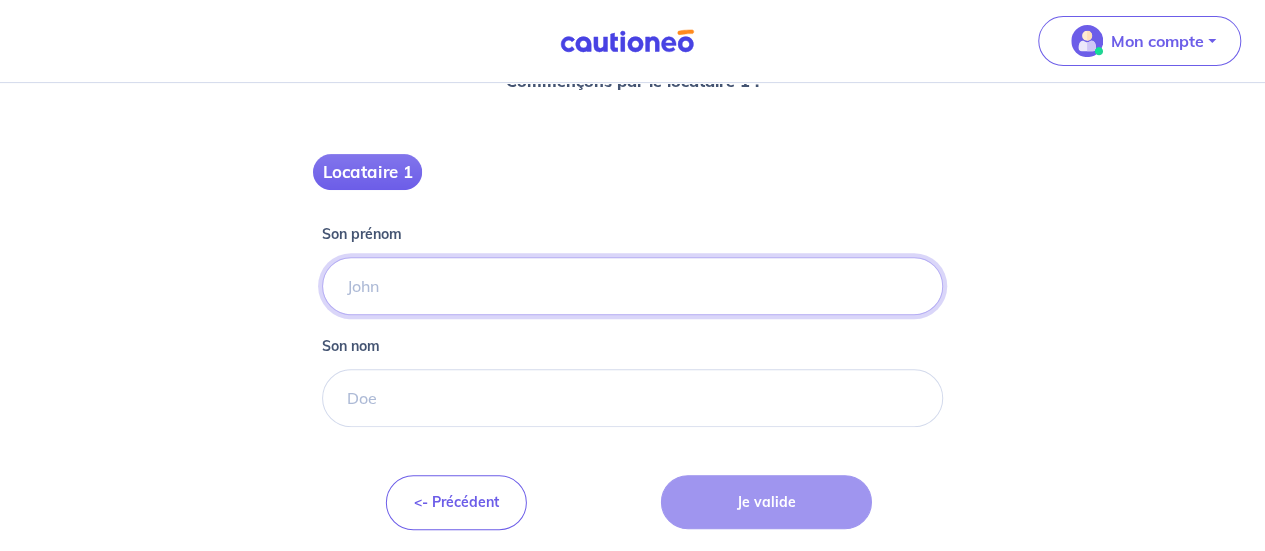 click on "Son prénom" at bounding box center (632, 286) 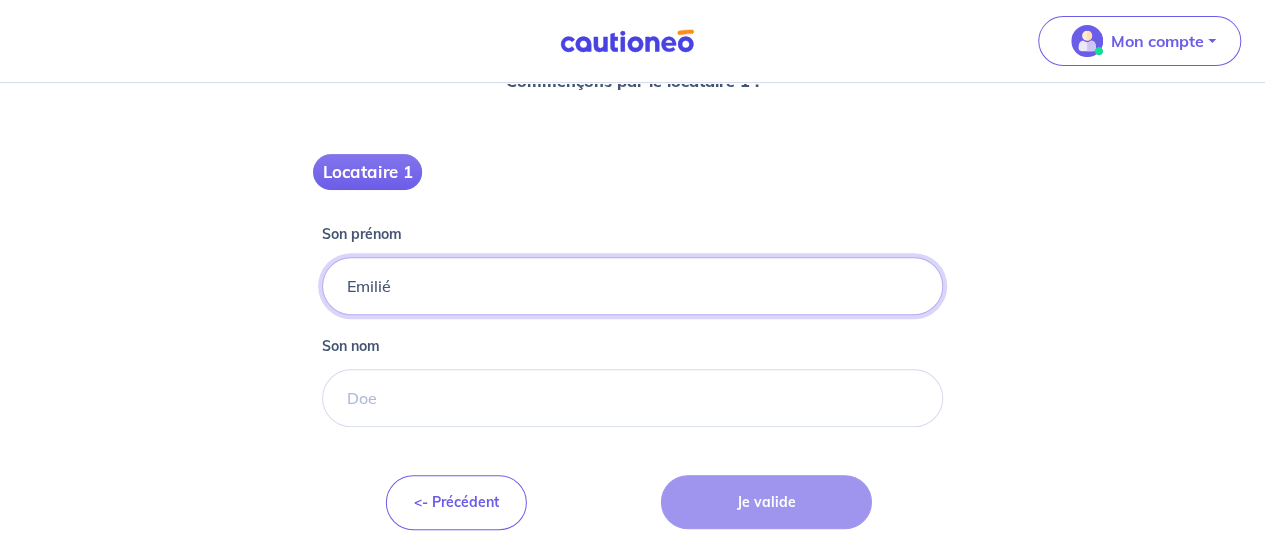type on "Emilié" 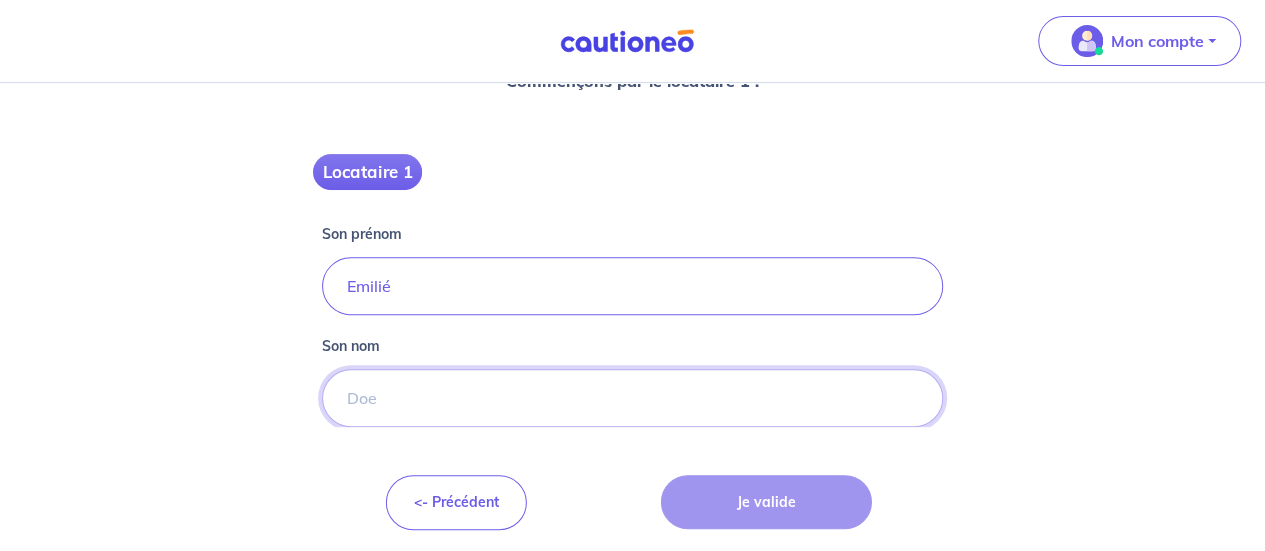 click on "Son nom" at bounding box center [632, 398] 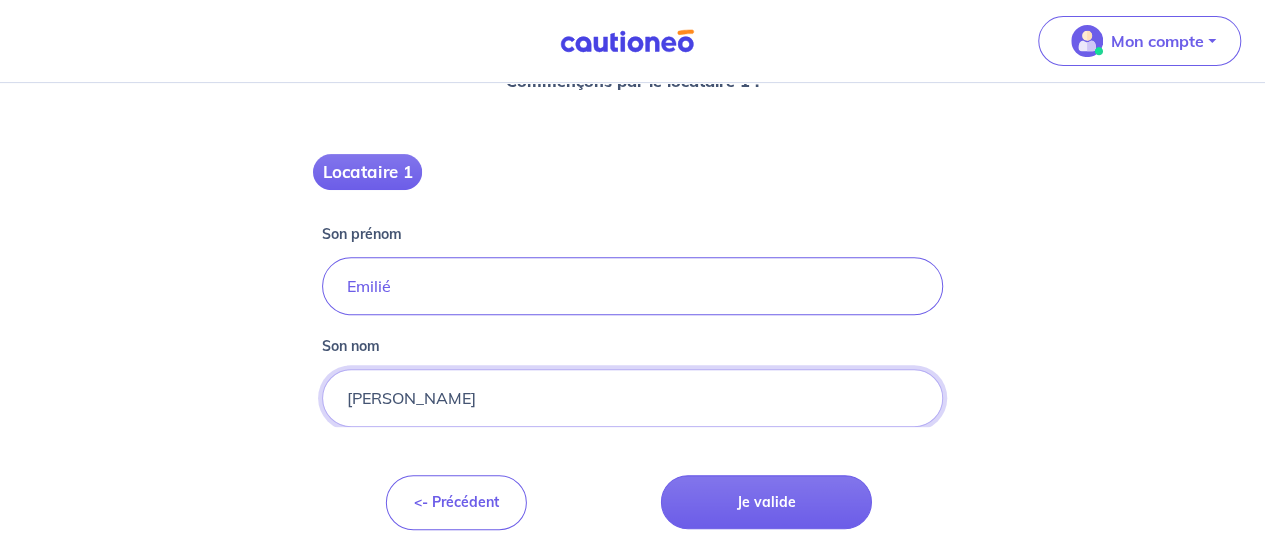 click on "[PERSON_NAME]" at bounding box center [632, 398] 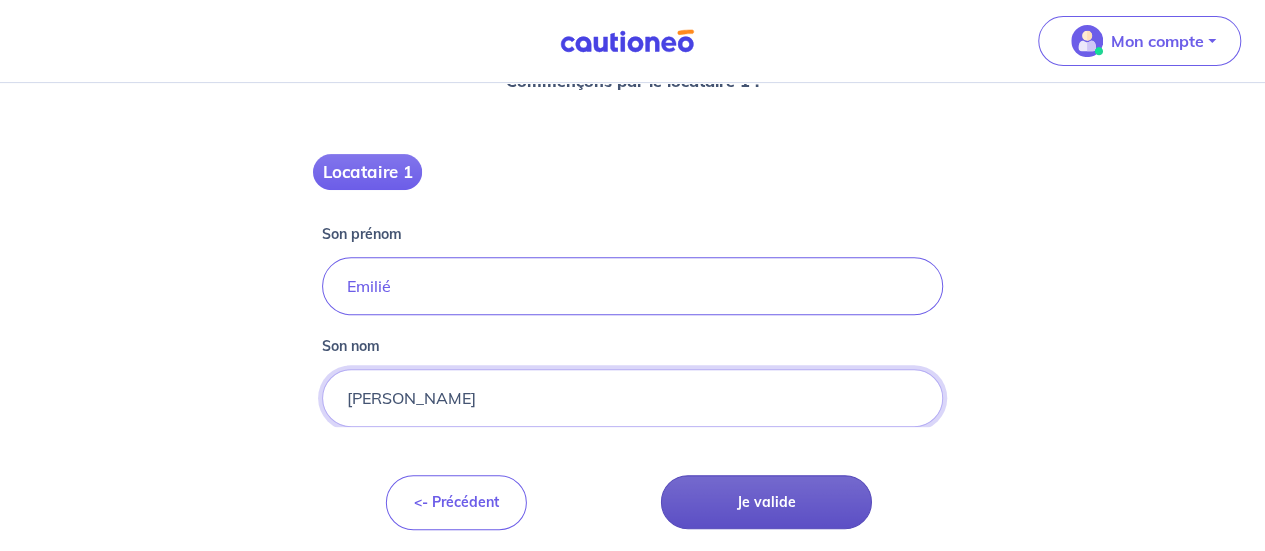 type on "[PERSON_NAME]" 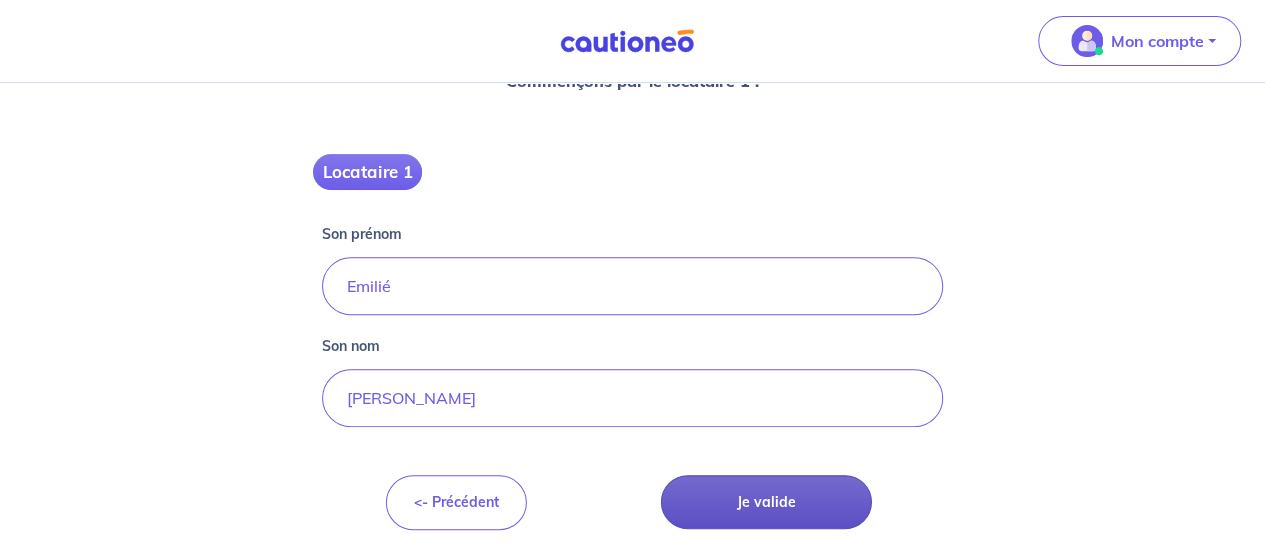 click on "Je valide" at bounding box center (766, 502) 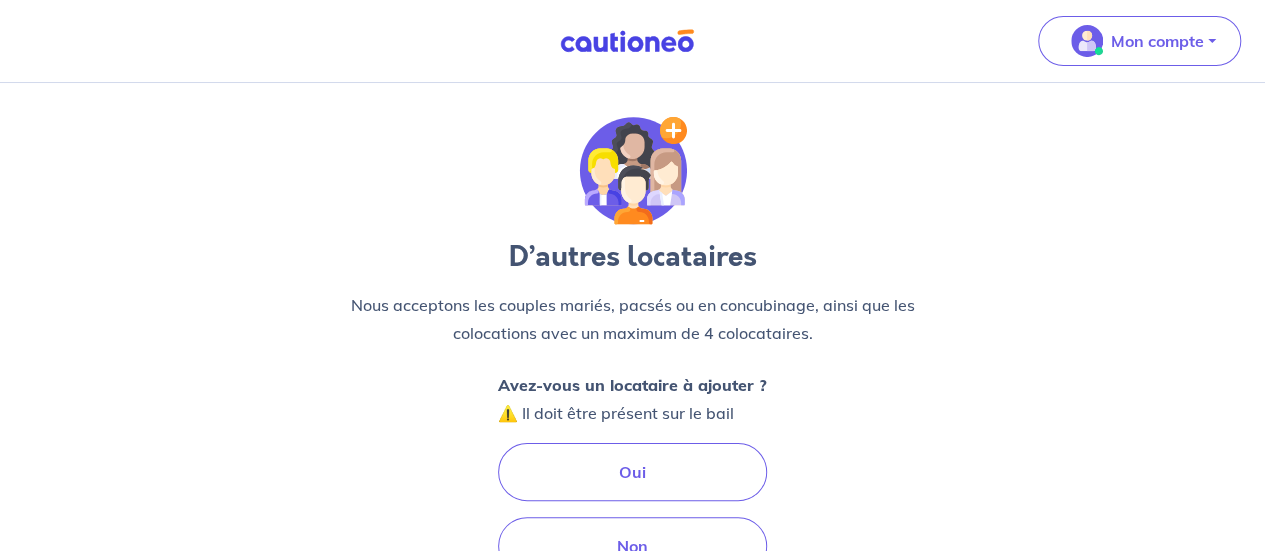 scroll, scrollTop: 0, scrollLeft: 0, axis: both 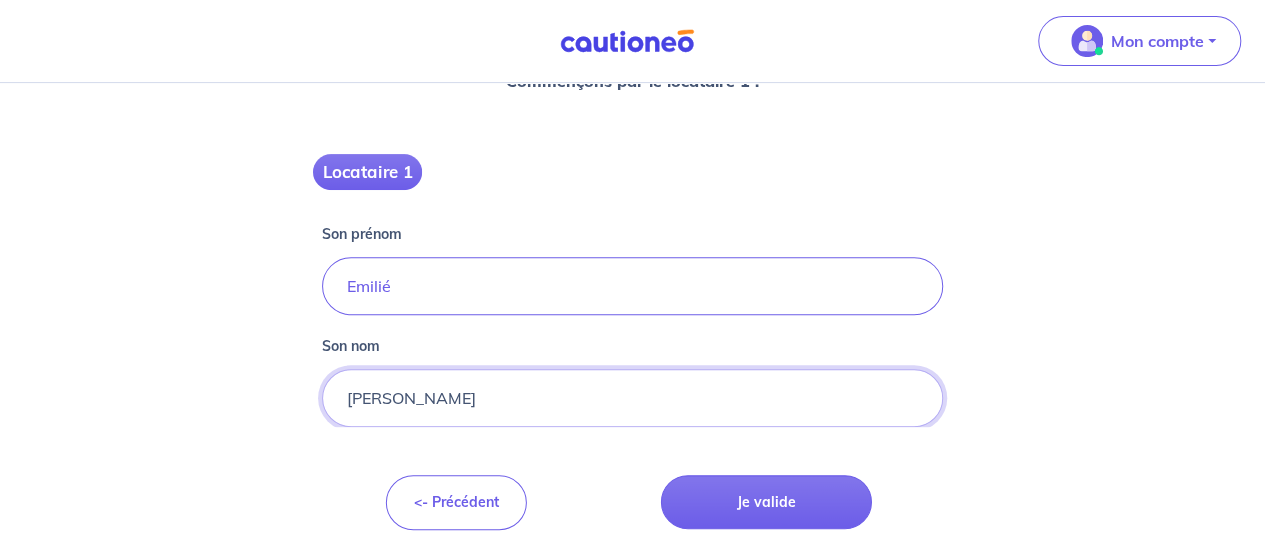 click on "[PERSON_NAME]" at bounding box center [632, 398] 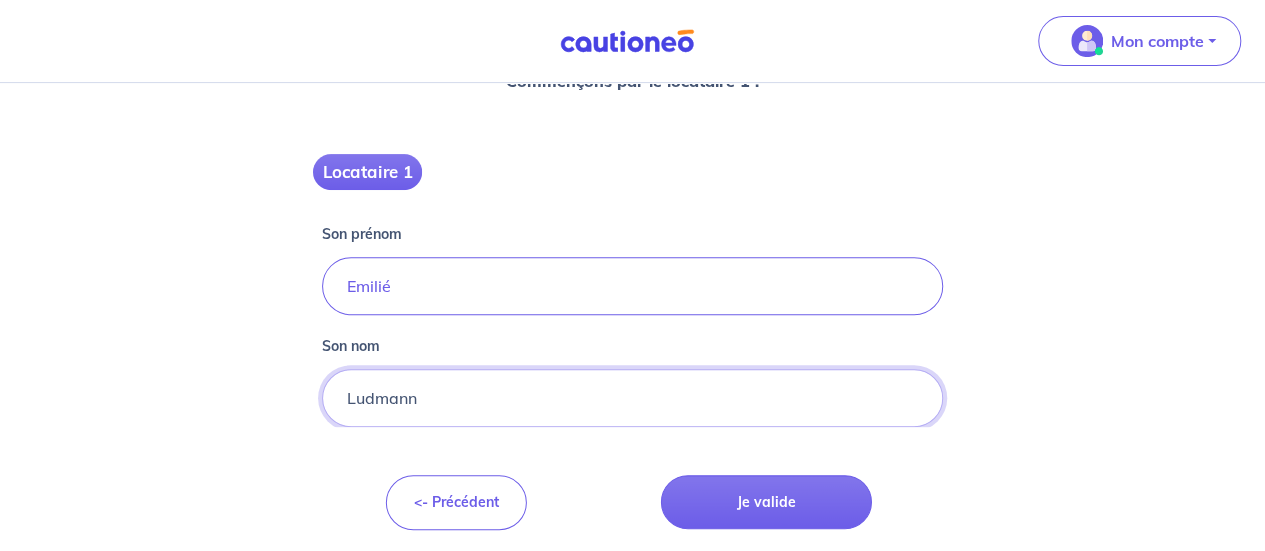 type on "Ludmann" 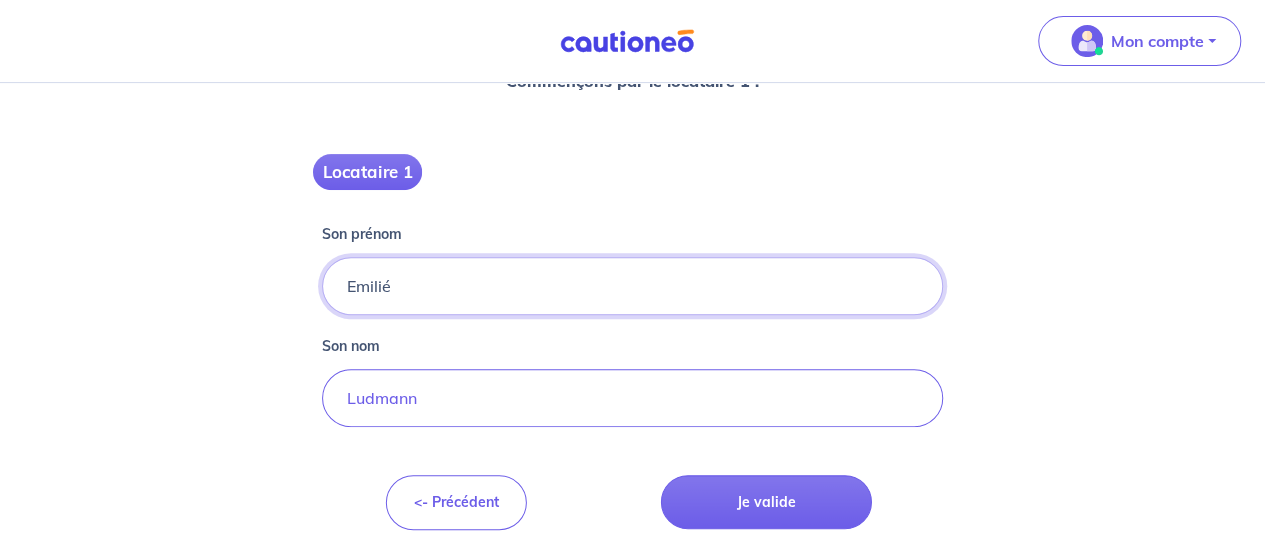 click on "Emilié" at bounding box center [632, 286] 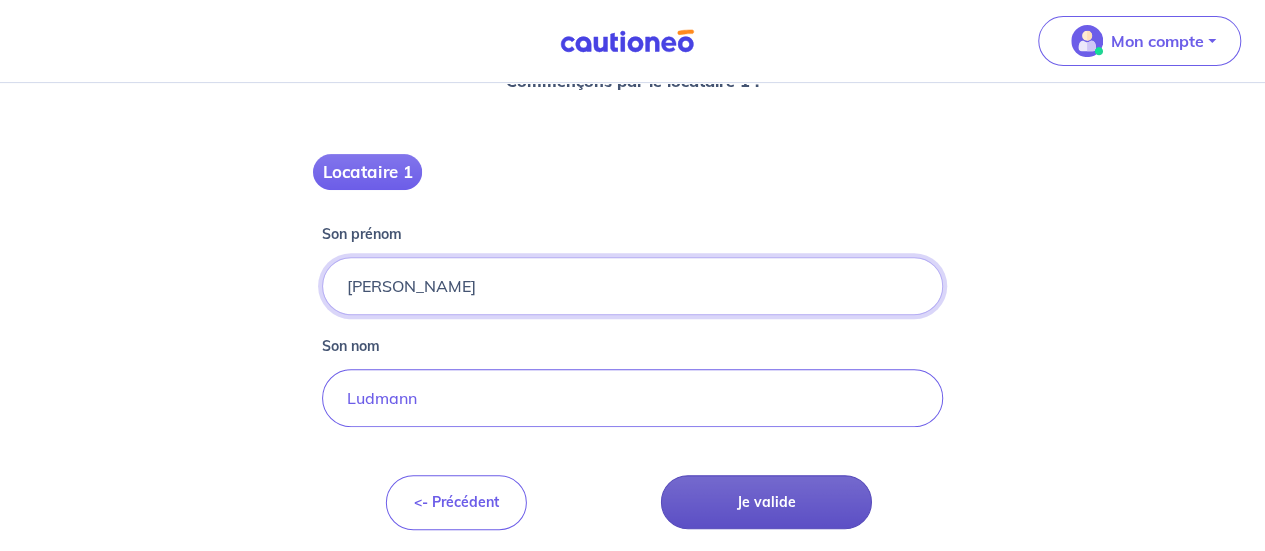 type on "[PERSON_NAME]" 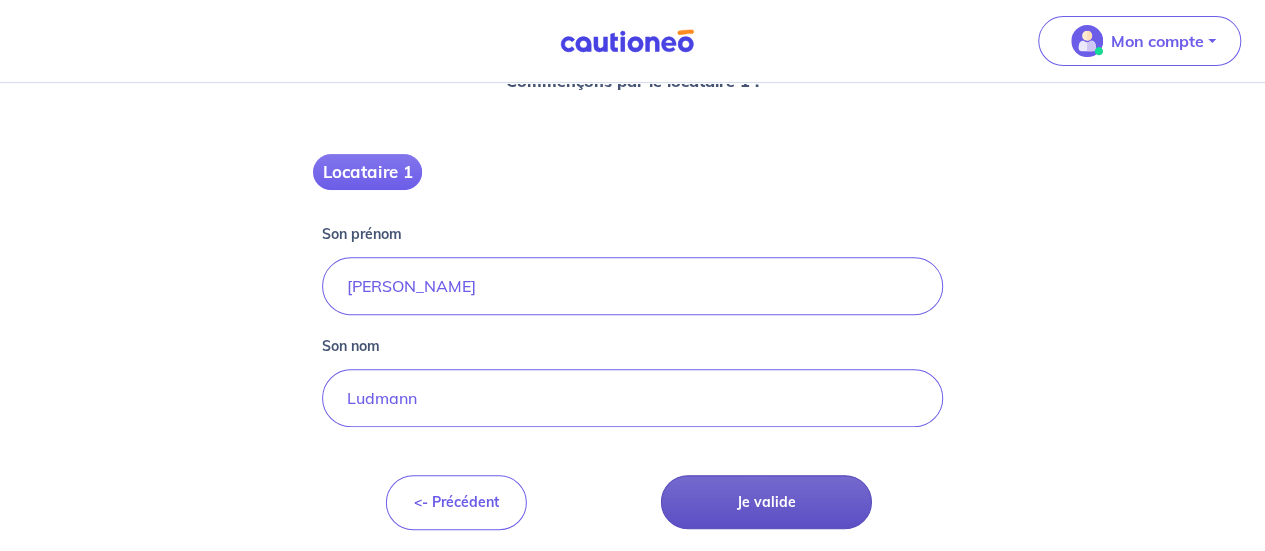 click on "Je valide" at bounding box center (766, 502) 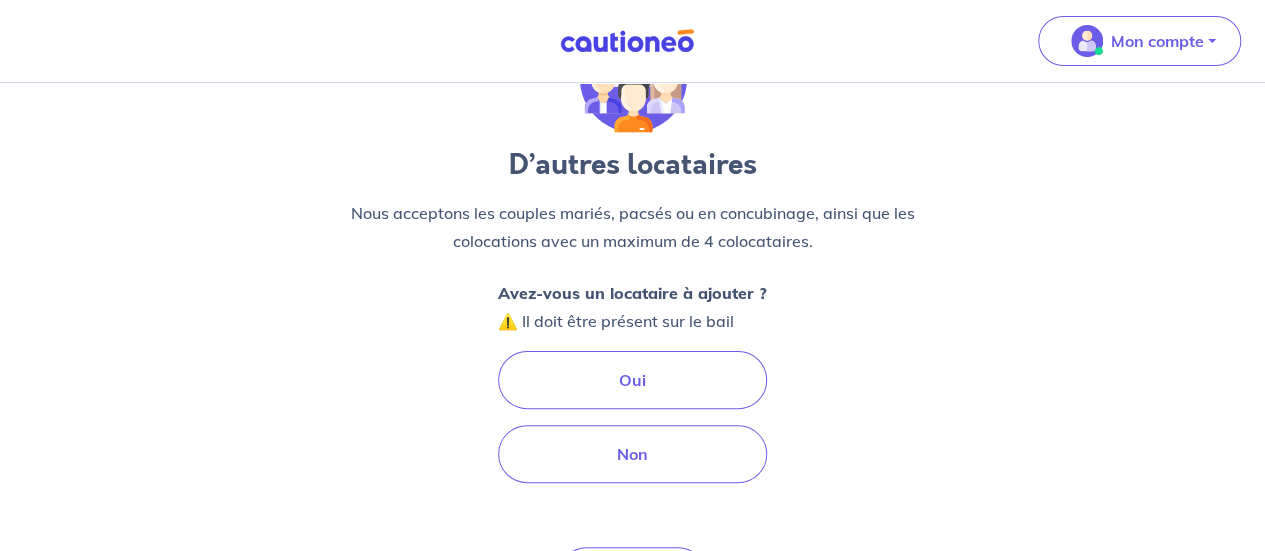 scroll, scrollTop: 178, scrollLeft: 0, axis: vertical 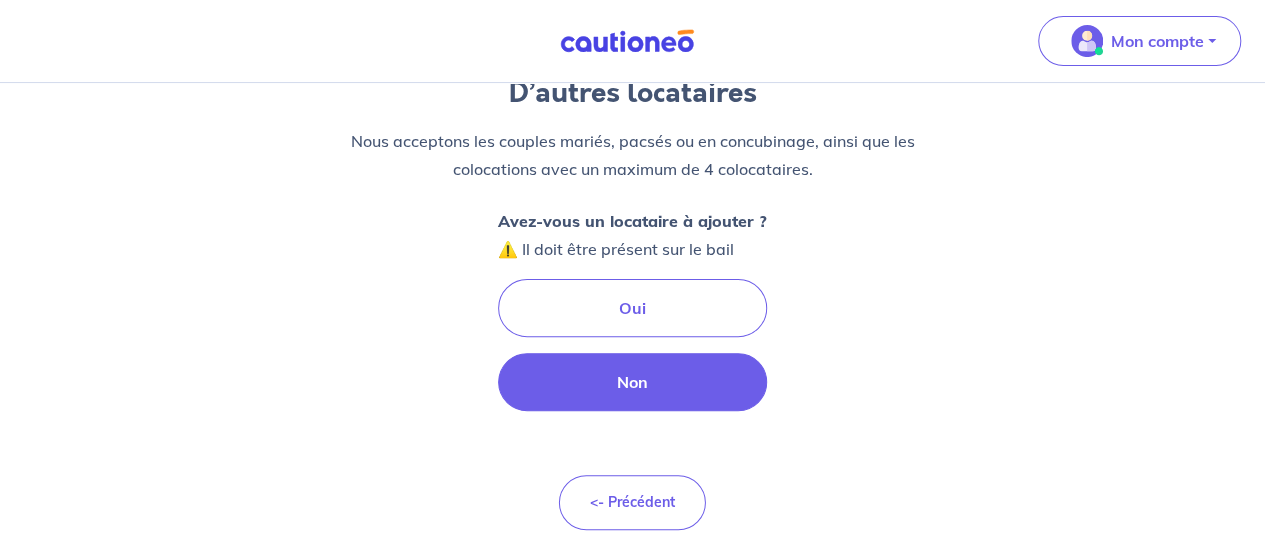 click on "Non" at bounding box center [632, 382] 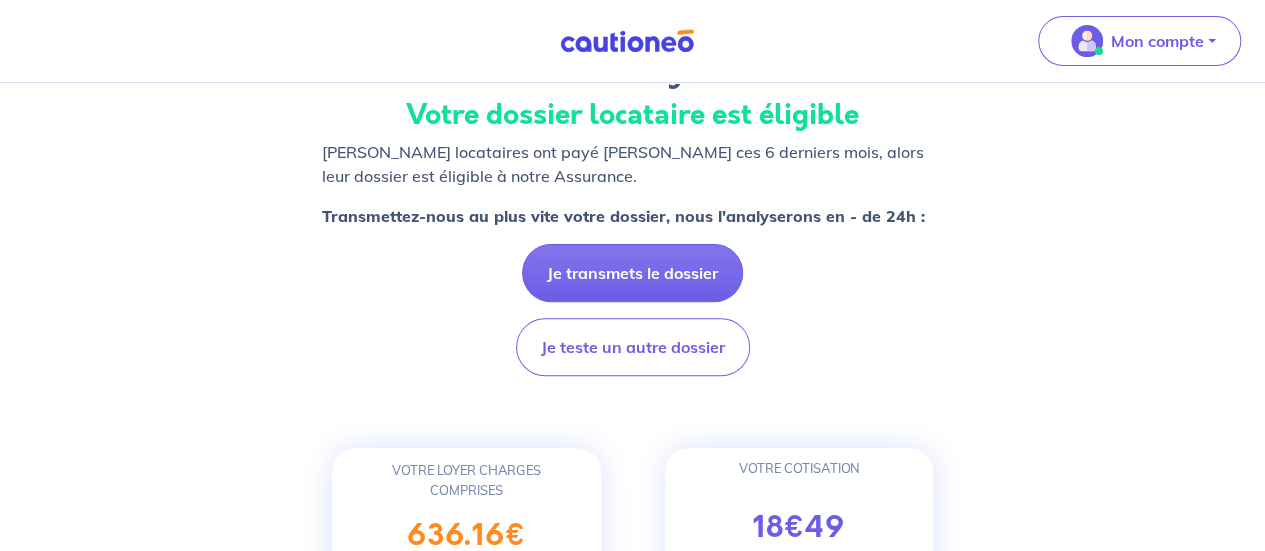 scroll, scrollTop: 200, scrollLeft: 0, axis: vertical 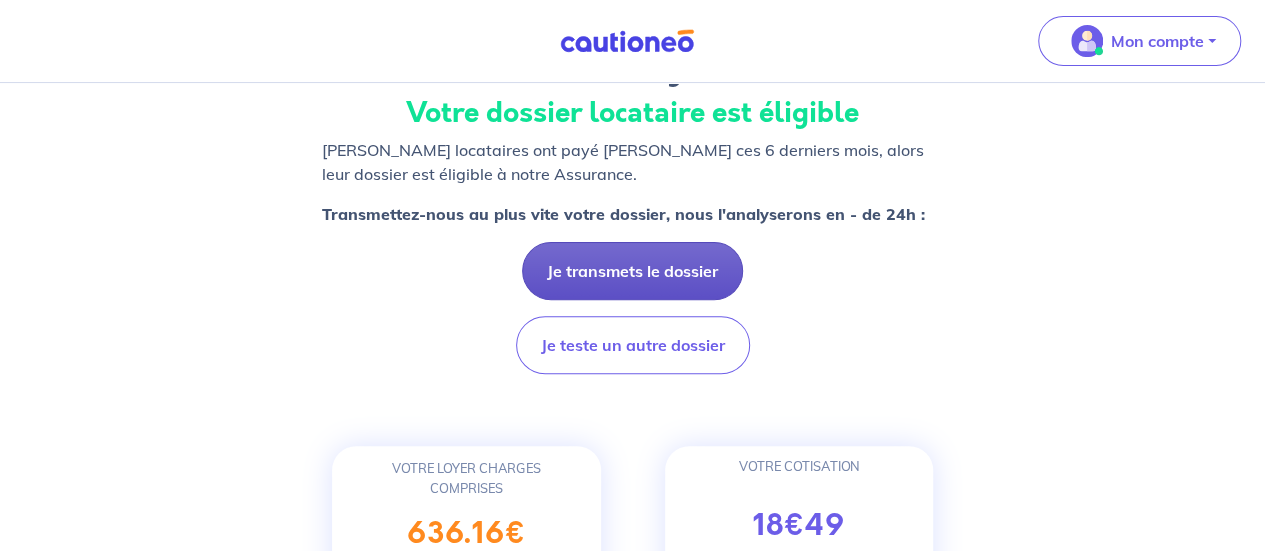 click on "Je transmets le dossier" at bounding box center [632, 271] 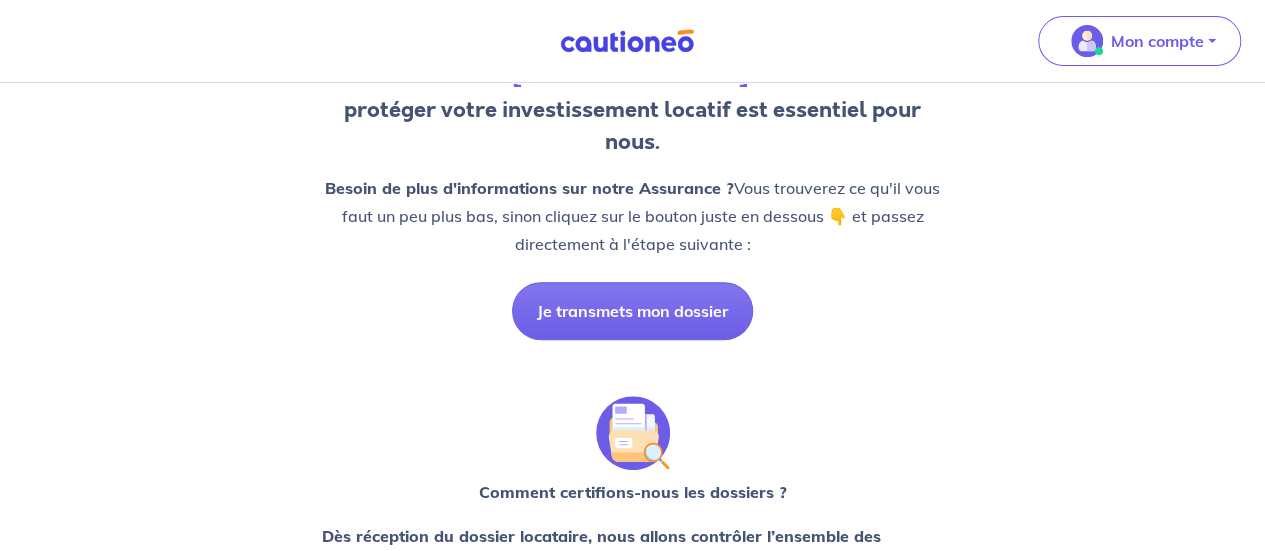 scroll, scrollTop: 200, scrollLeft: 0, axis: vertical 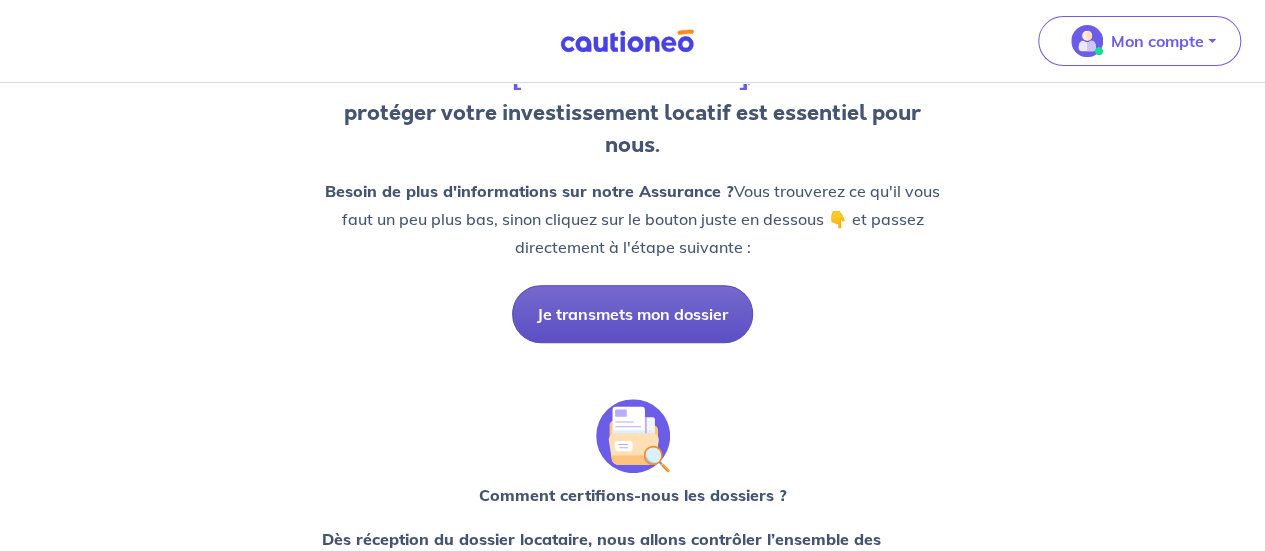 click on "Je transmets mon dossier" at bounding box center (632, 314) 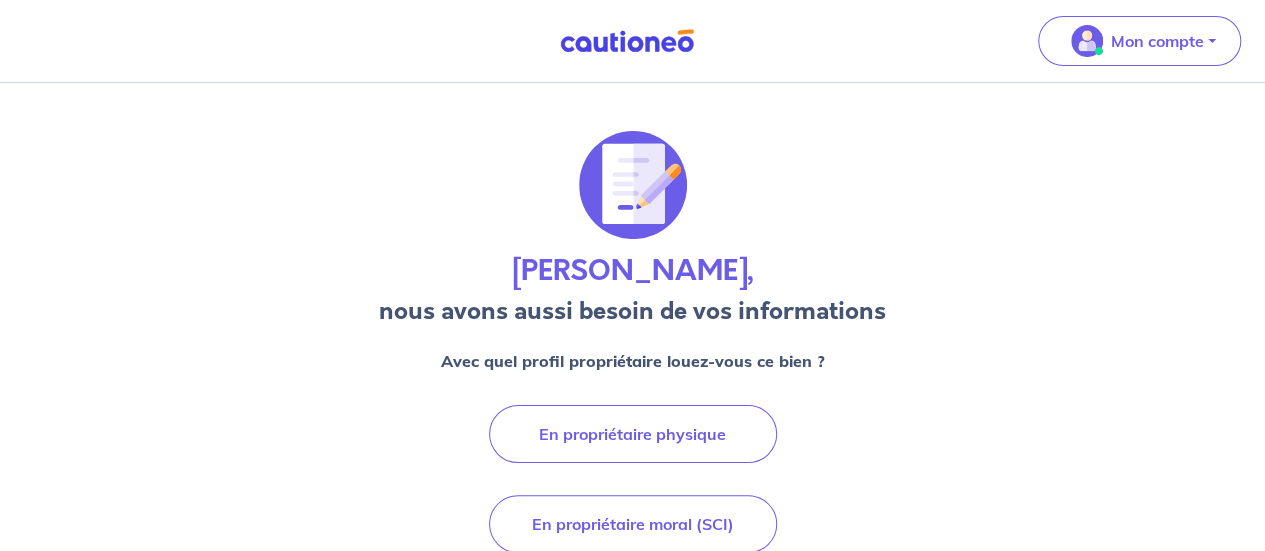 scroll, scrollTop: 100, scrollLeft: 0, axis: vertical 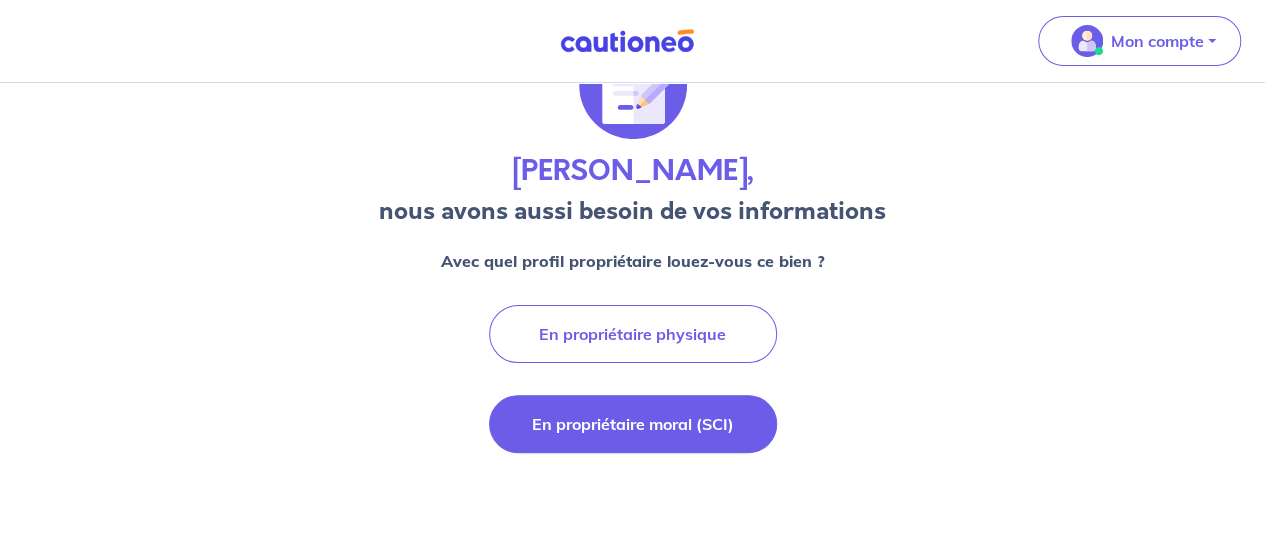 click on "En propriétaire moral (SCI)" at bounding box center [633, 424] 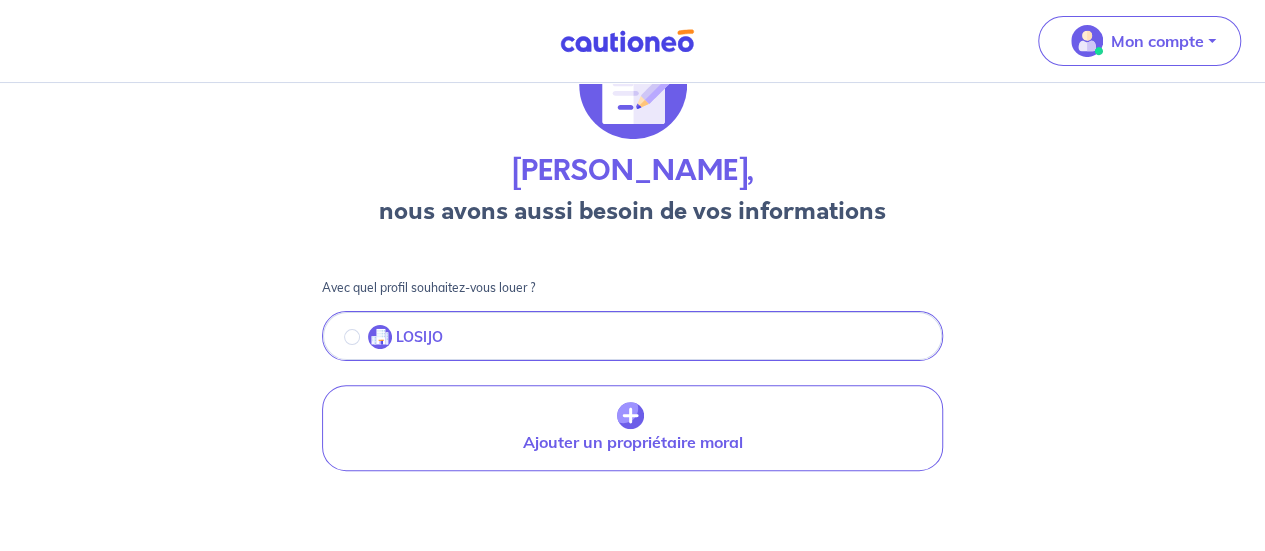 click on "LOSIJO" at bounding box center [632, 338] 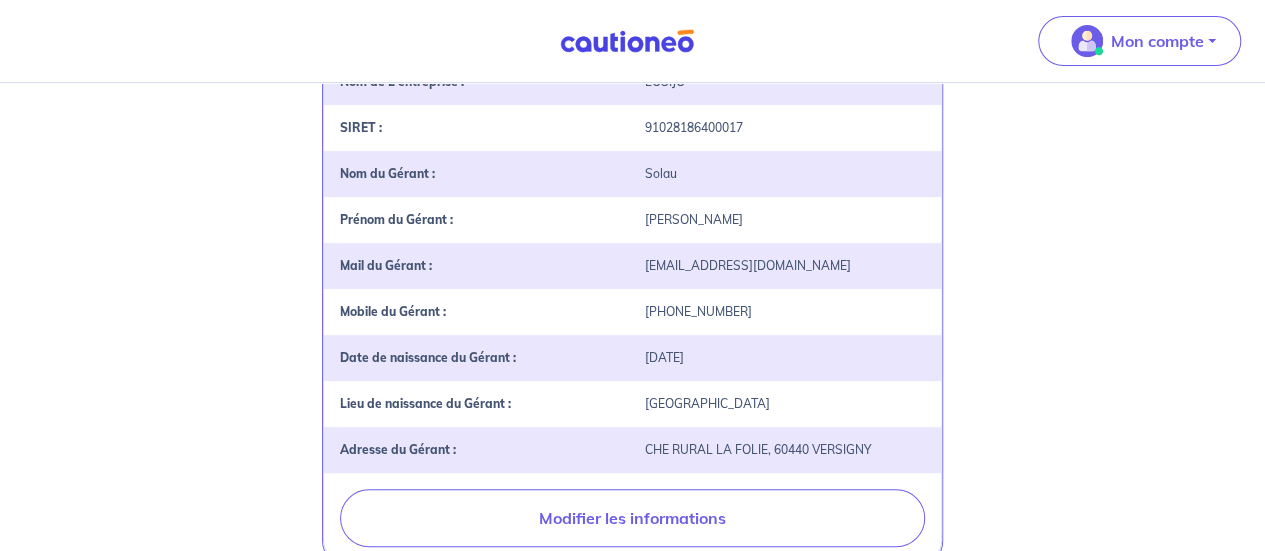 scroll, scrollTop: 696, scrollLeft: 0, axis: vertical 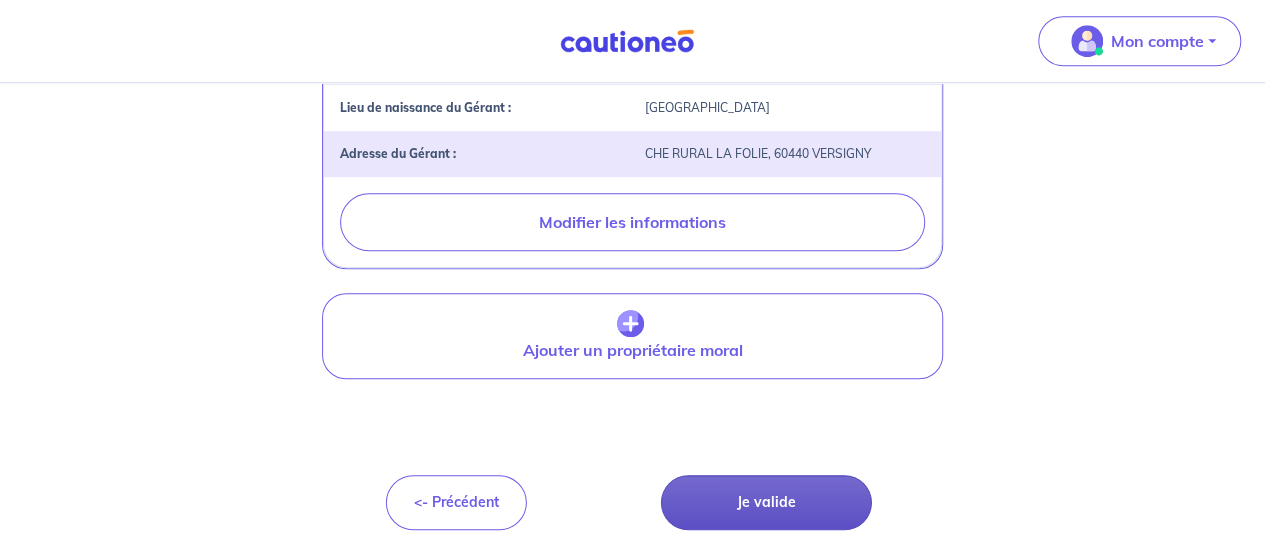 click on "Je valide" at bounding box center [766, 502] 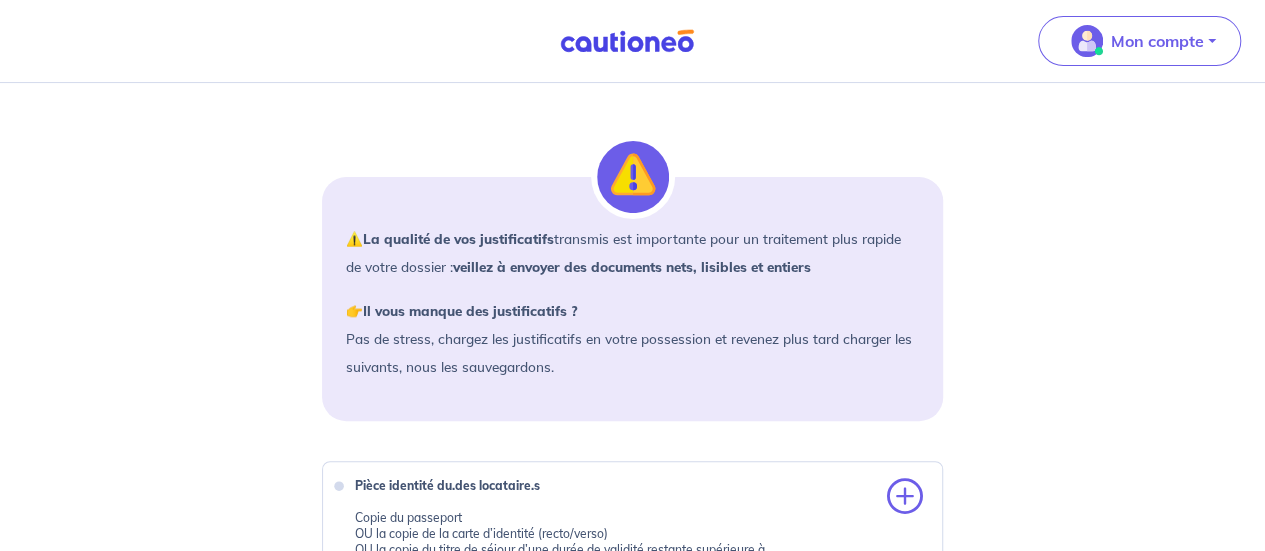 scroll, scrollTop: 500, scrollLeft: 0, axis: vertical 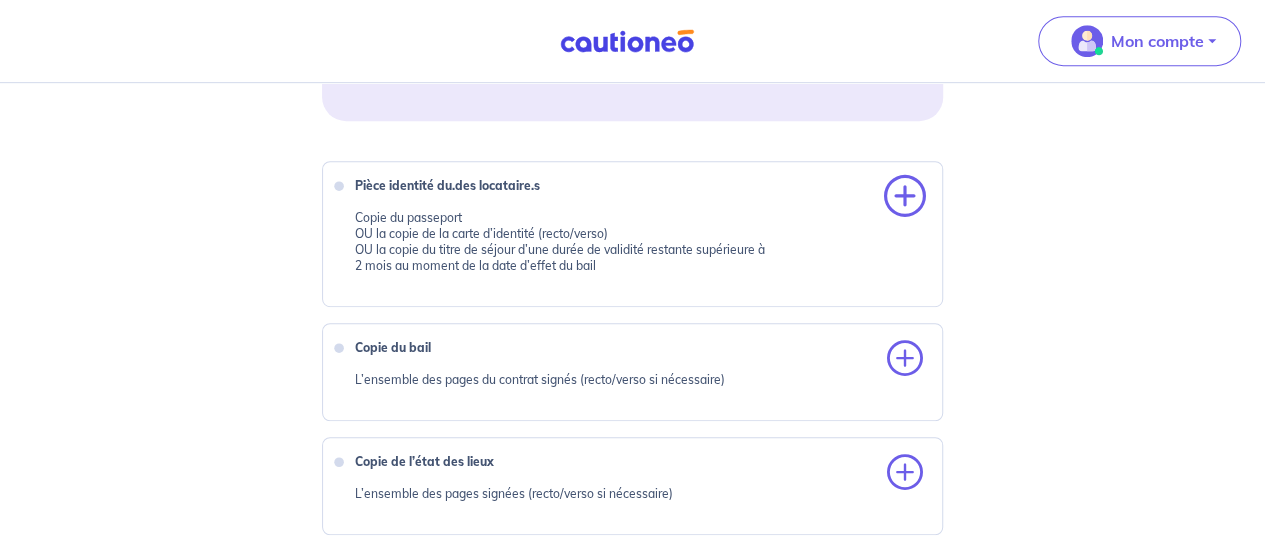 click at bounding box center (905, 197) 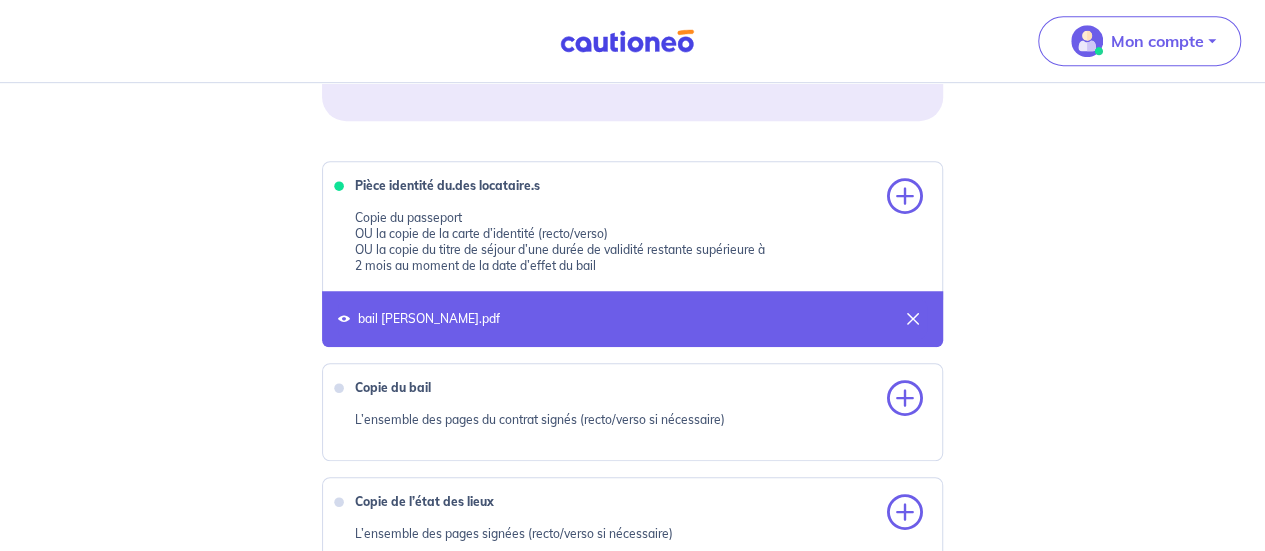 click at bounding box center (913, 319) 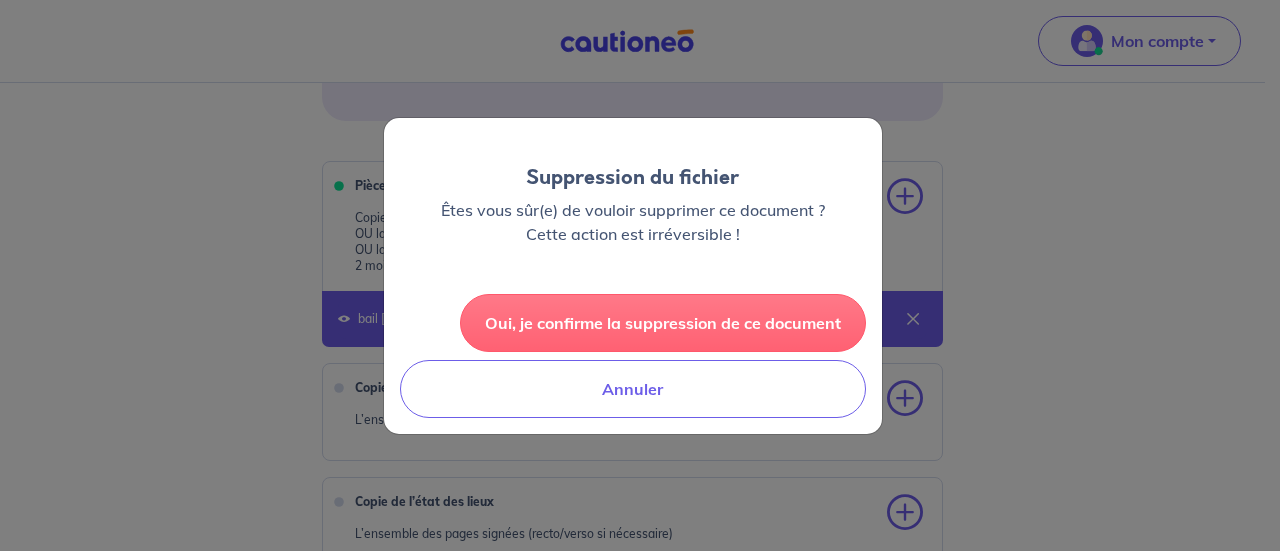 click on "Oui, je confirme la suppression de ce document" at bounding box center (663, 323) 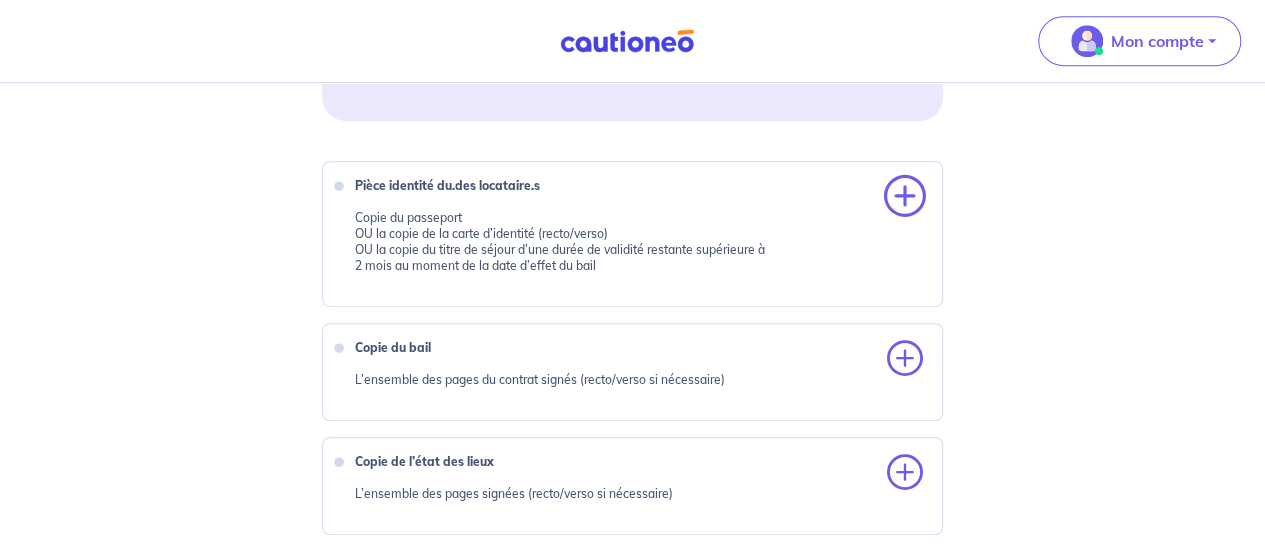 click at bounding box center [905, 197] 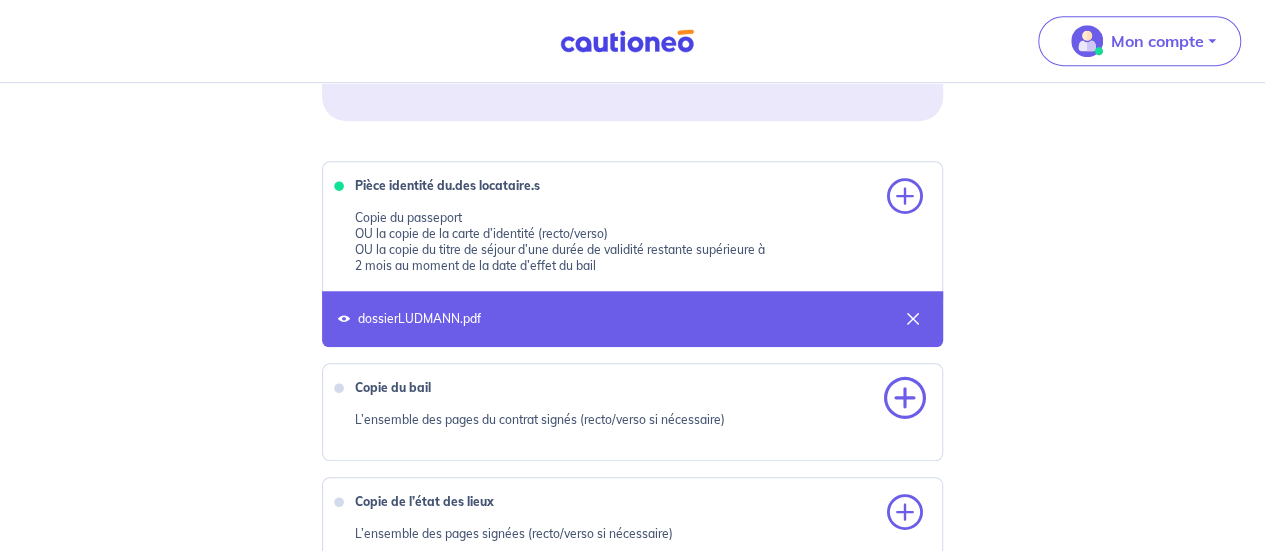 click at bounding box center (905, 399) 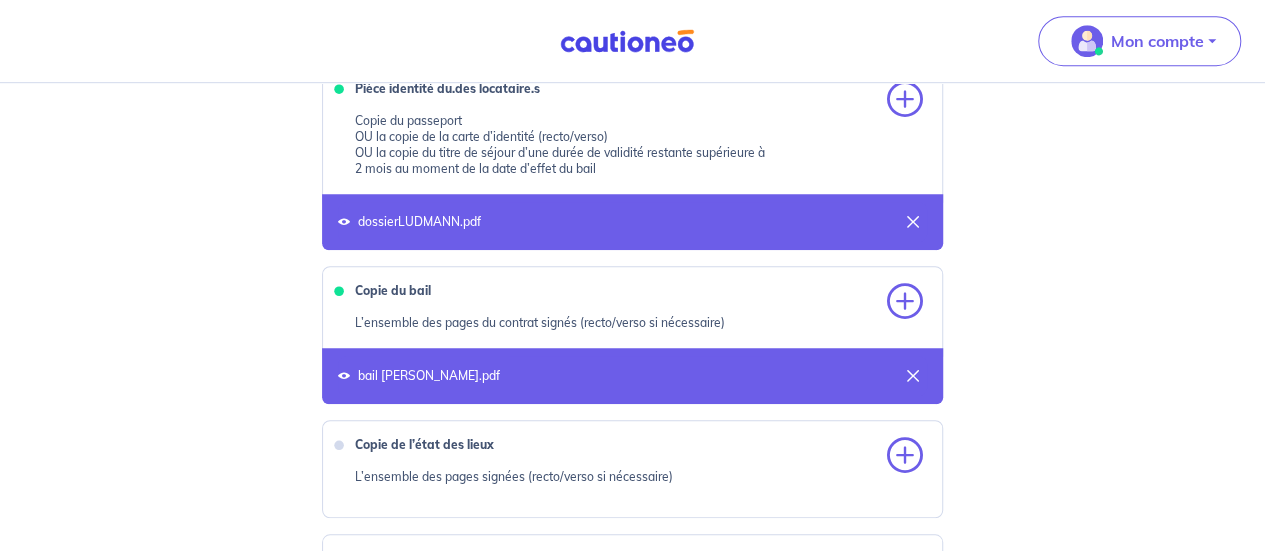 scroll, scrollTop: 700, scrollLeft: 0, axis: vertical 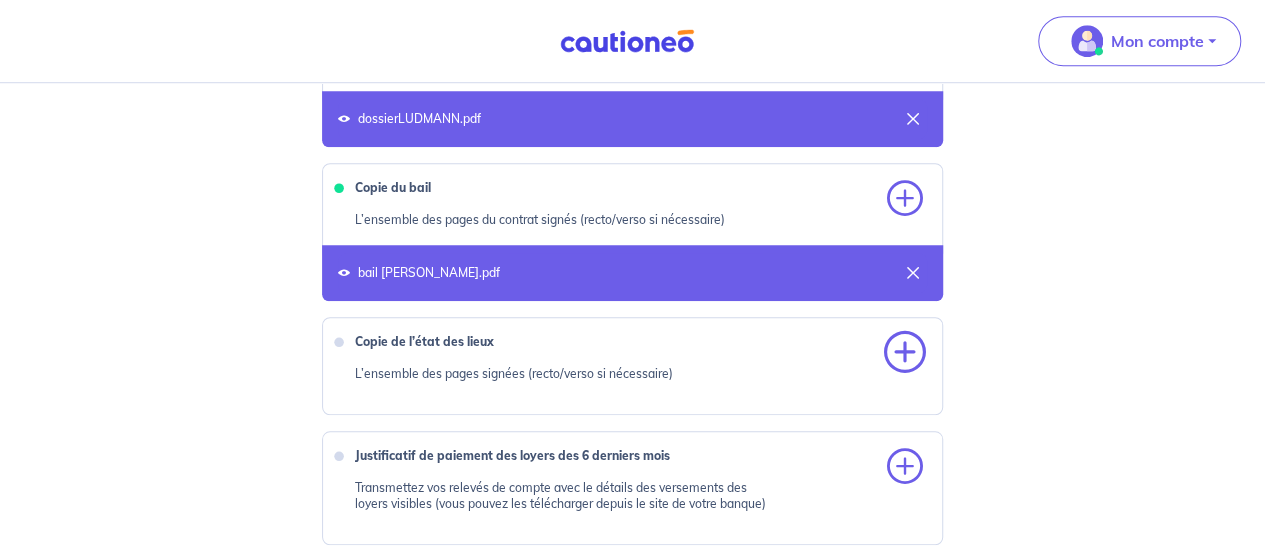 click at bounding box center (905, 353) 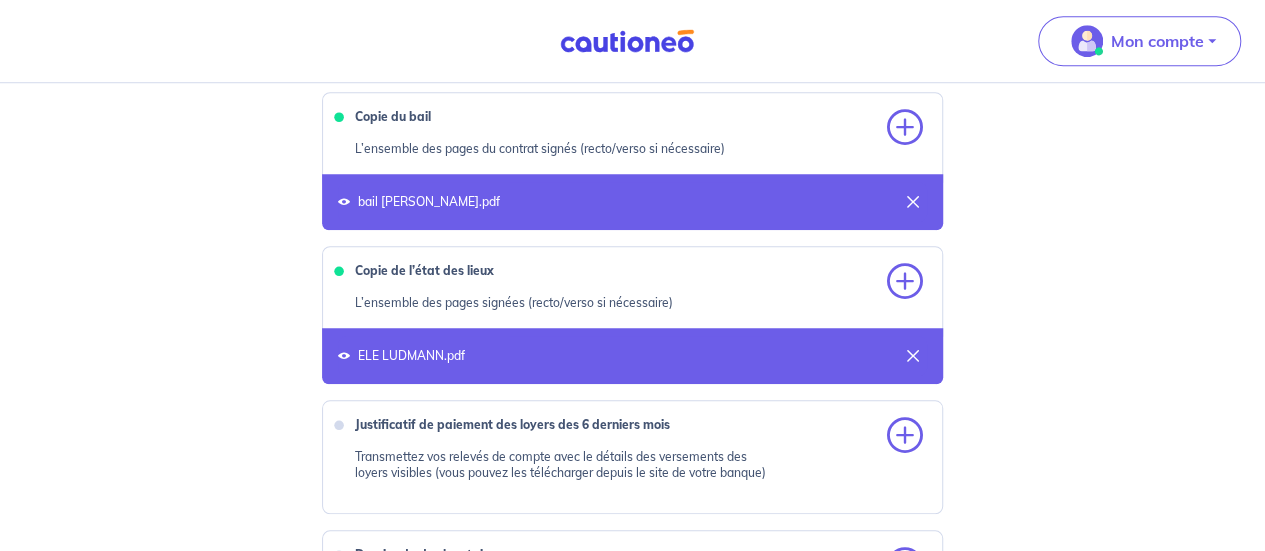 scroll, scrollTop: 800, scrollLeft: 0, axis: vertical 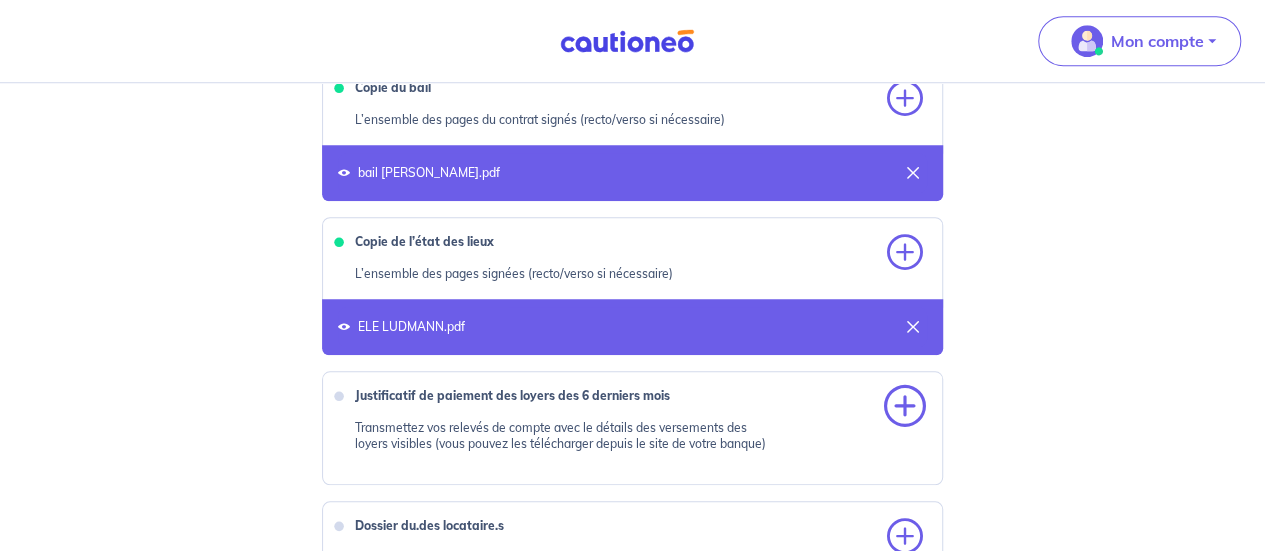 click at bounding box center [905, 407] 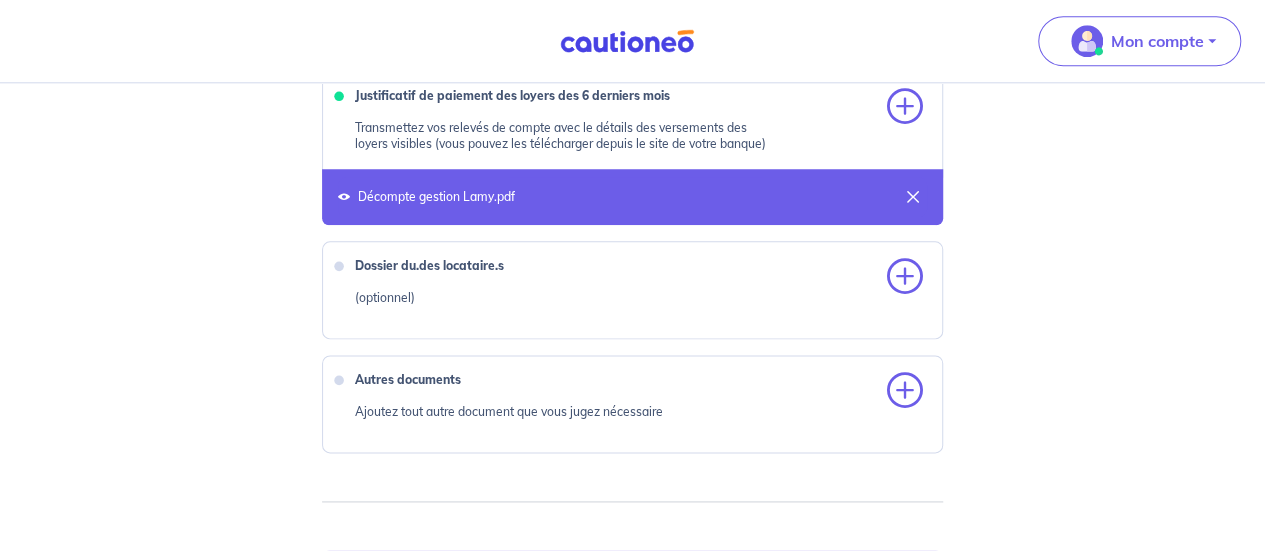 scroll, scrollTop: 1446, scrollLeft: 0, axis: vertical 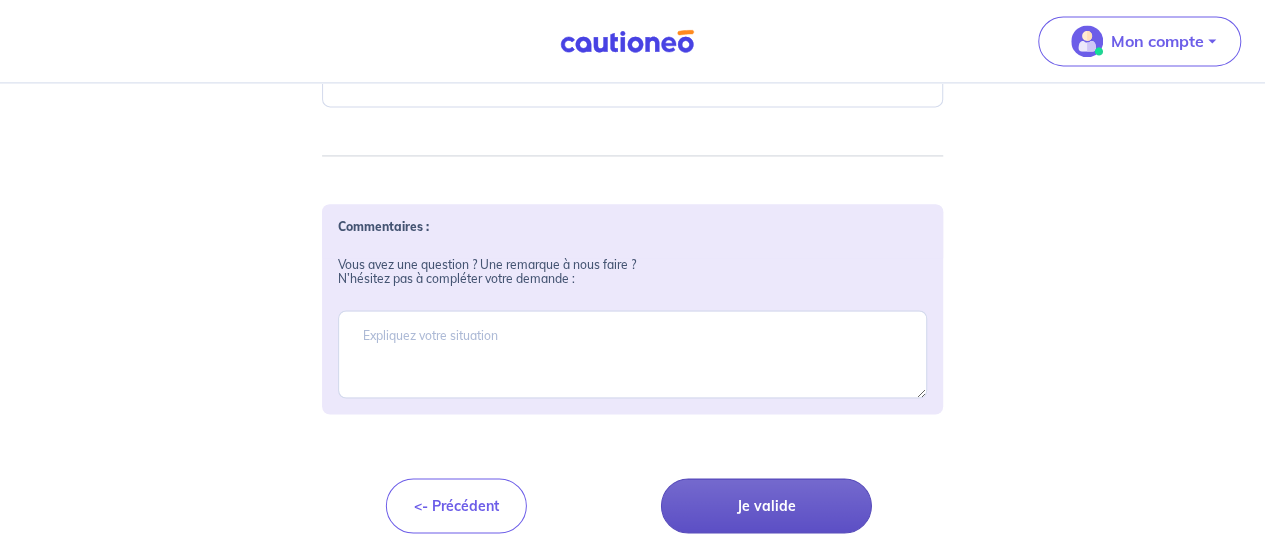 click on "Je valide" at bounding box center [766, 505] 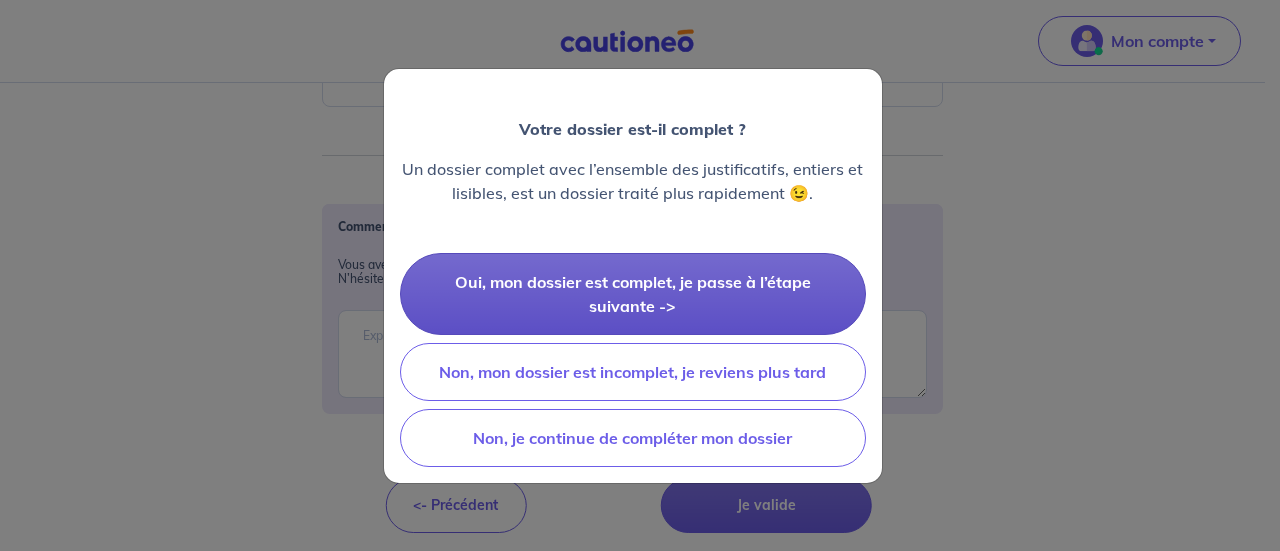click on "Oui, mon dossier est complet, je passe à l’étape suivante ->" at bounding box center (633, 294) 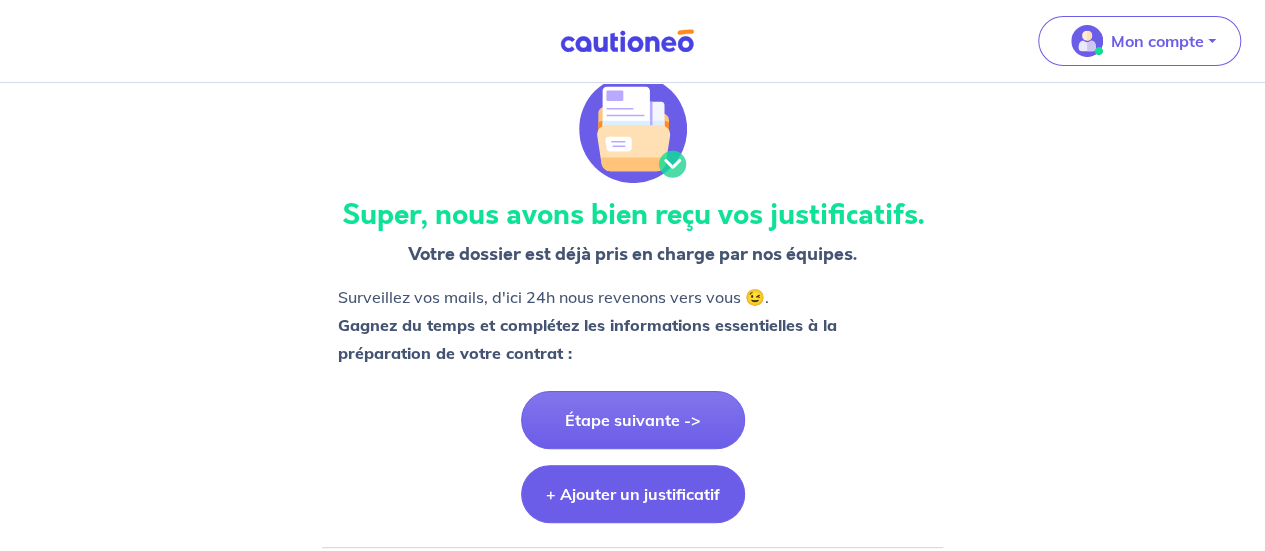 scroll, scrollTop: 100, scrollLeft: 0, axis: vertical 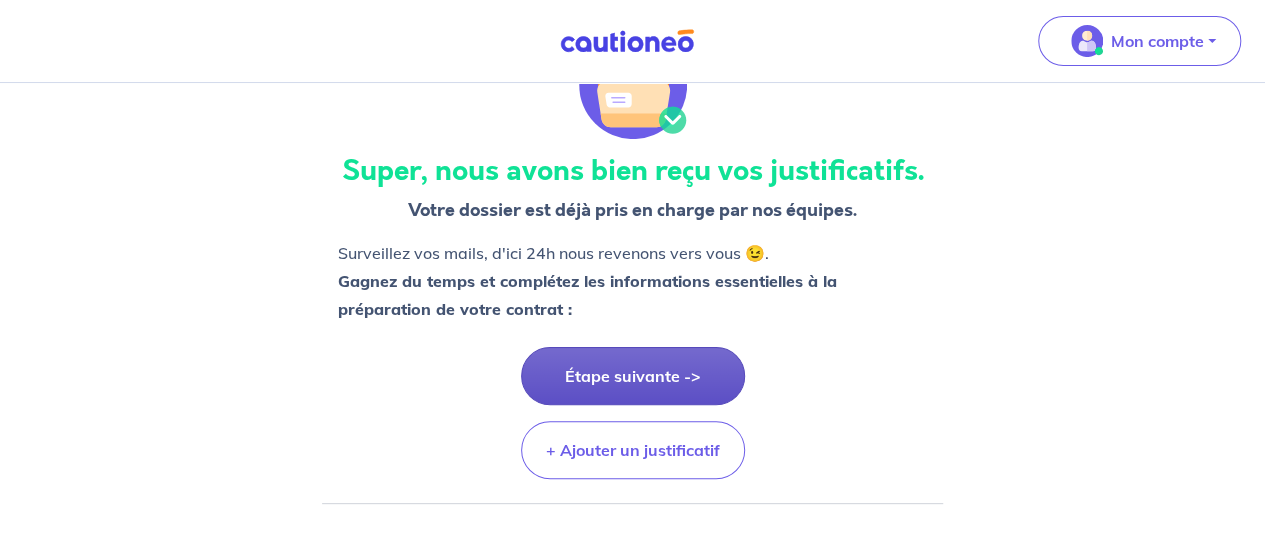 click on "Étape suivante ->" at bounding box center [633, 376] 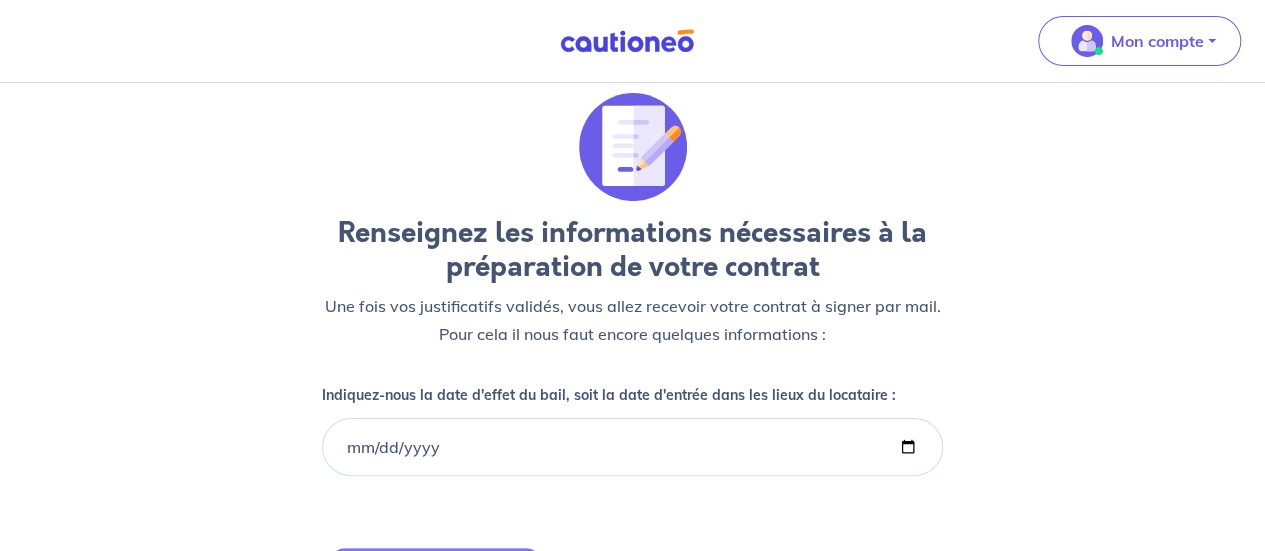 scroll, scrollTop: 0, scrollLeft: 0, axis: both 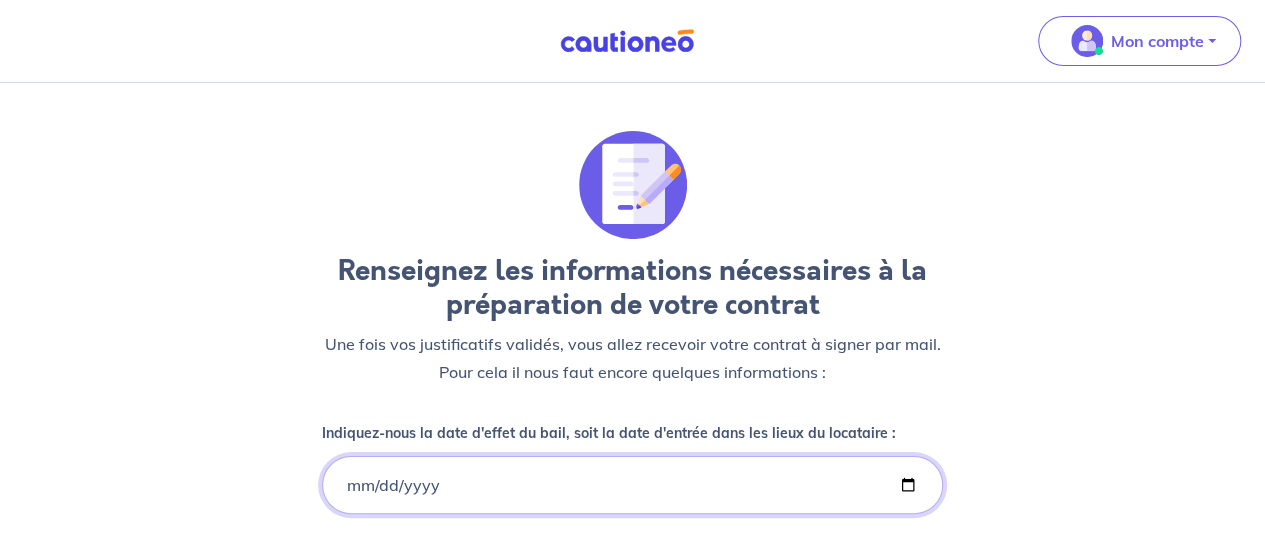 click on "Indiquez-nous la date d'effet du bail, soit la date d'entrée dans les lieux du locataire :" at bounding box center [632, 485] 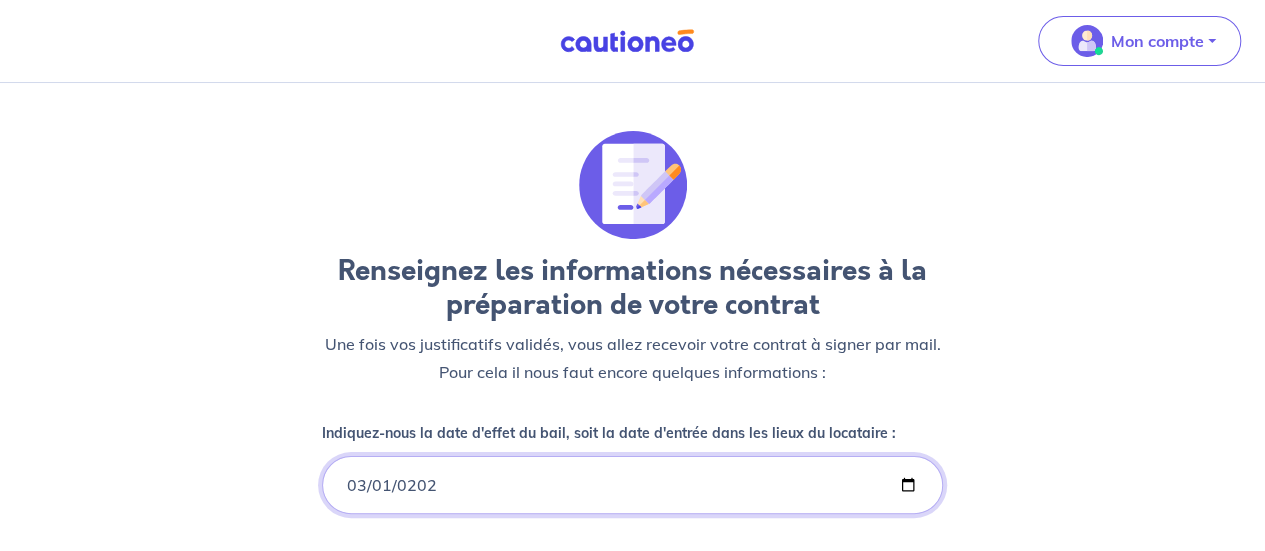 type on "[DATE]" 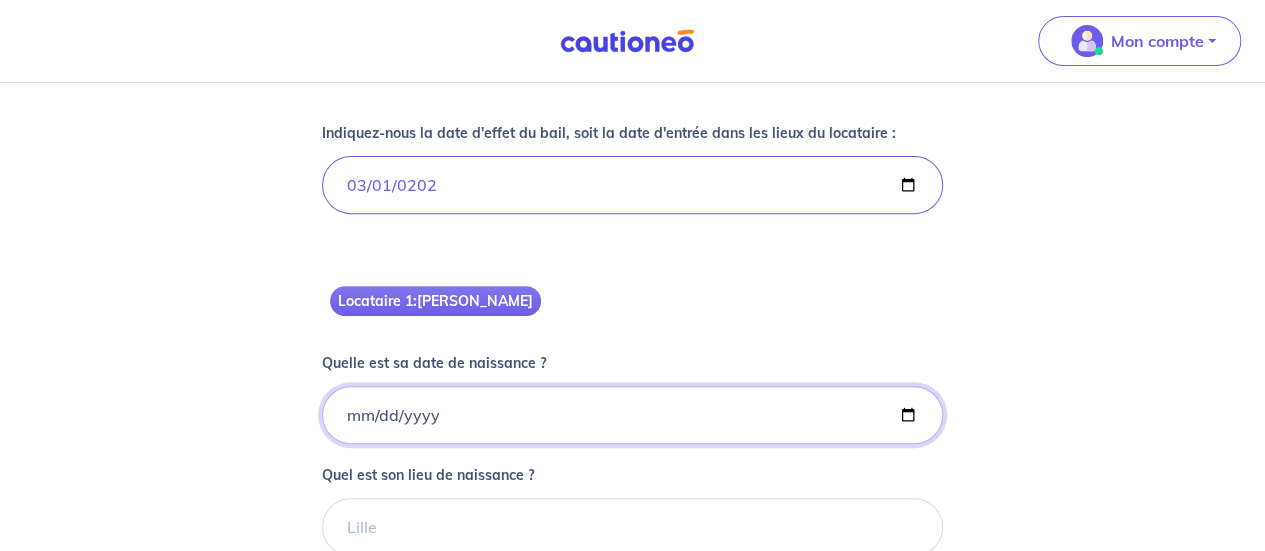 click on "Quelle est sa date de naissance ?" at bounding box center (632, 415) 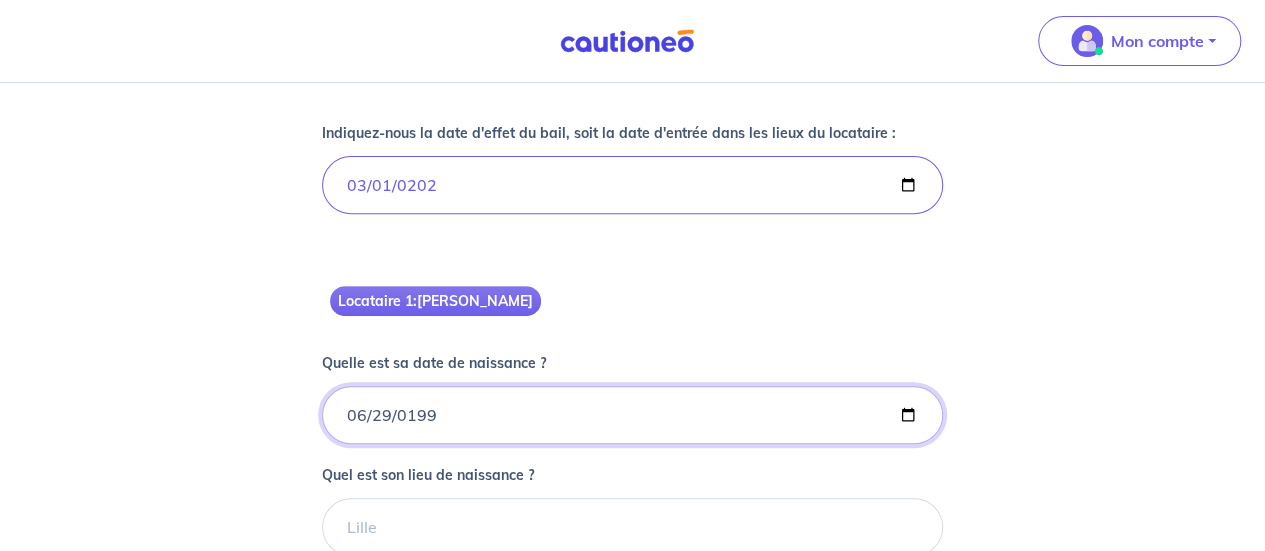 type on "[DATE]" 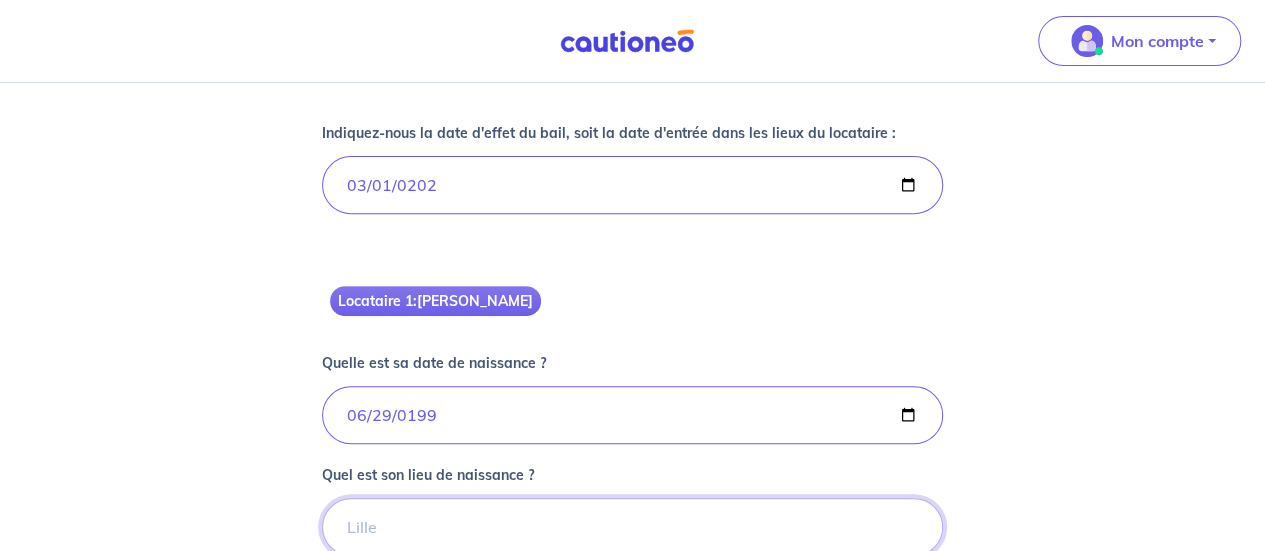 click on "Quel est son lieu de naissance ?" at bounding box center (632, 527) 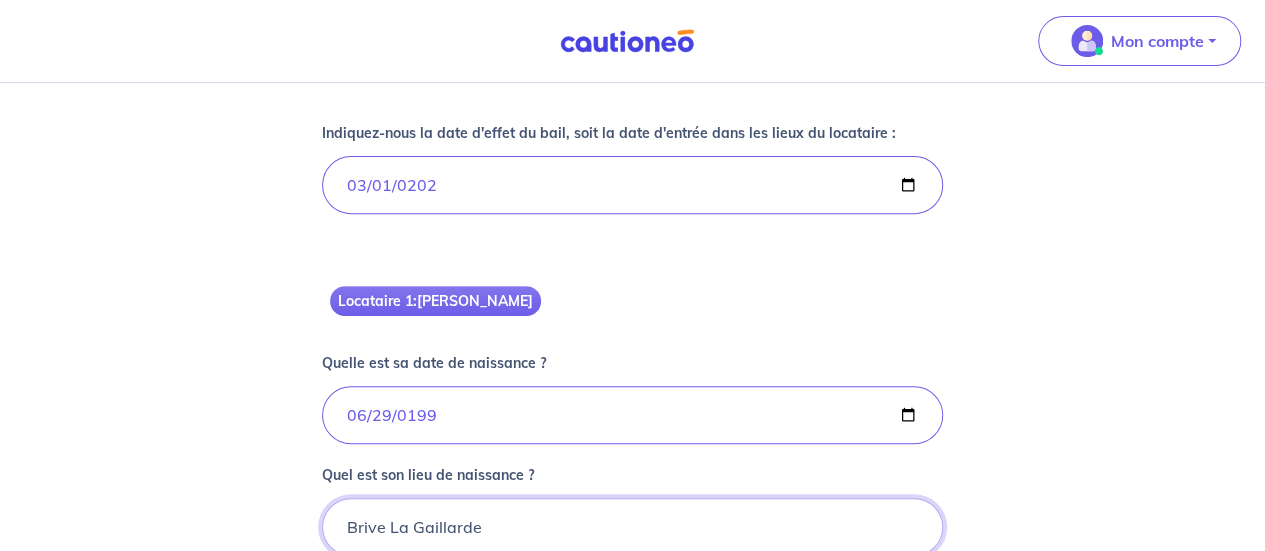 type on "Brive La Gaillarde" 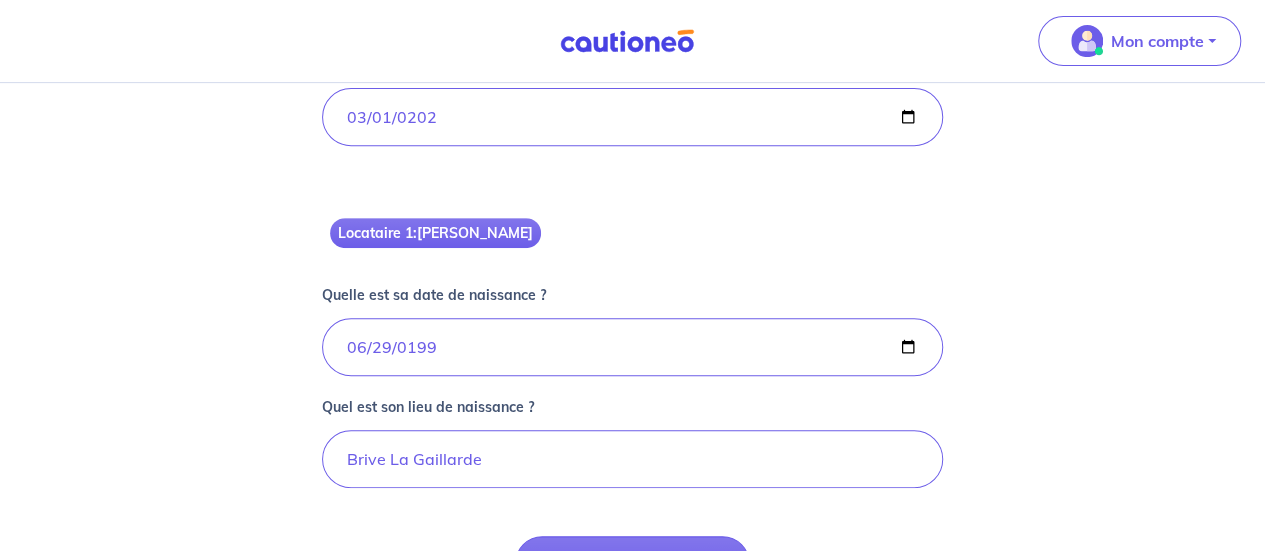 scroll, scrollTop: 430, scrollLeft: 0, axis: vertical 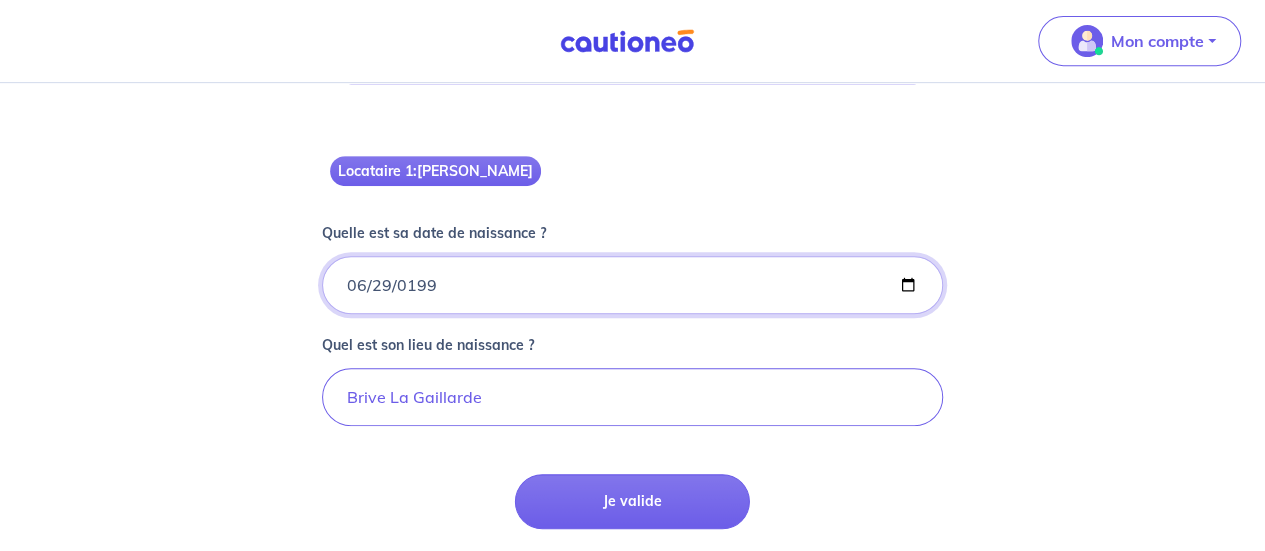 click on "[DATE]" at bounding box center (632, 285) 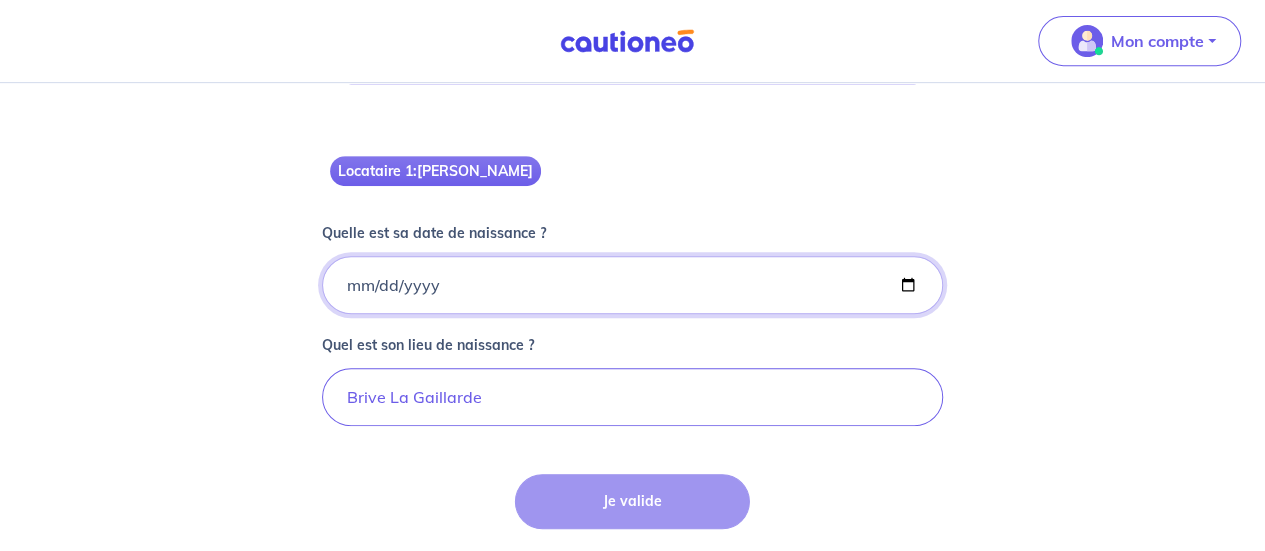 type on "[DATE]" 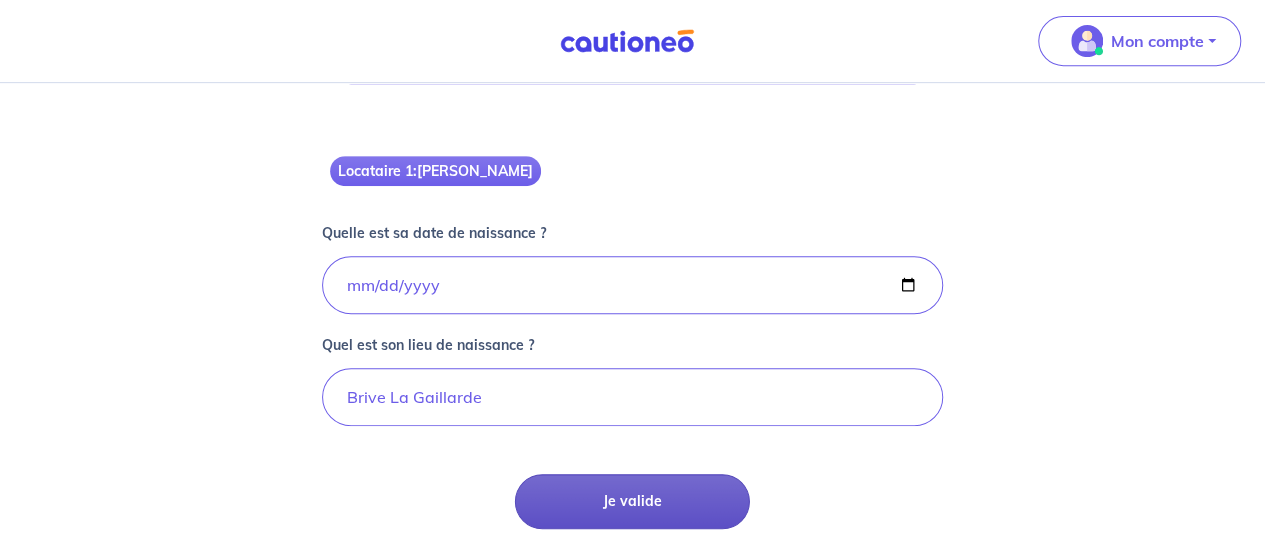 click on "Je valide" at bounding box center (632, 501) 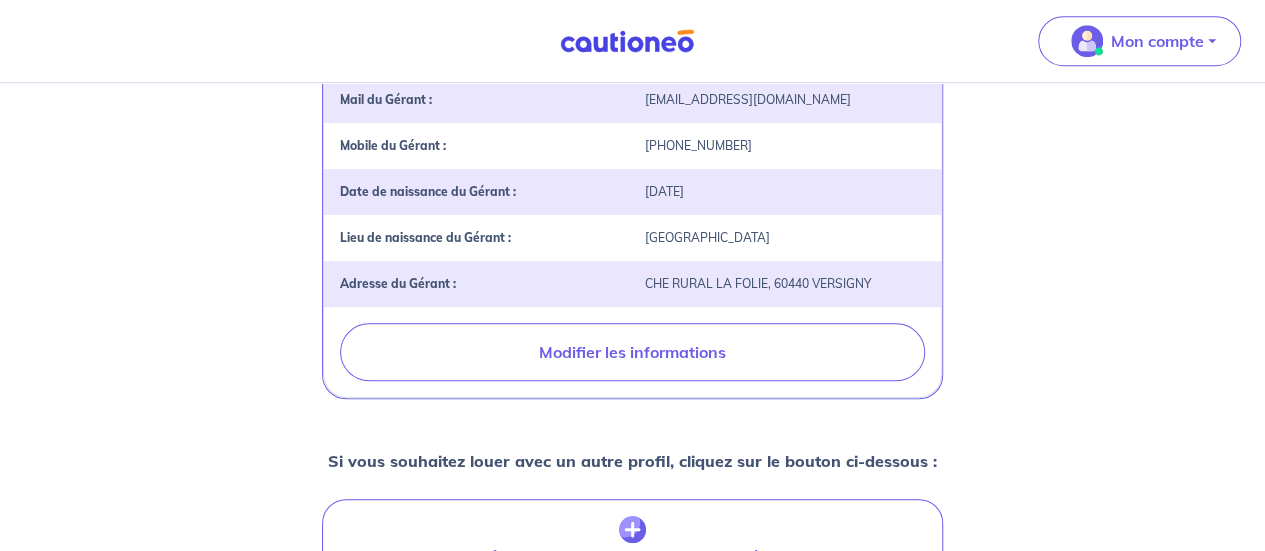 scroll, scrollTop: 757, scrollLeft: 0, axis: vertical 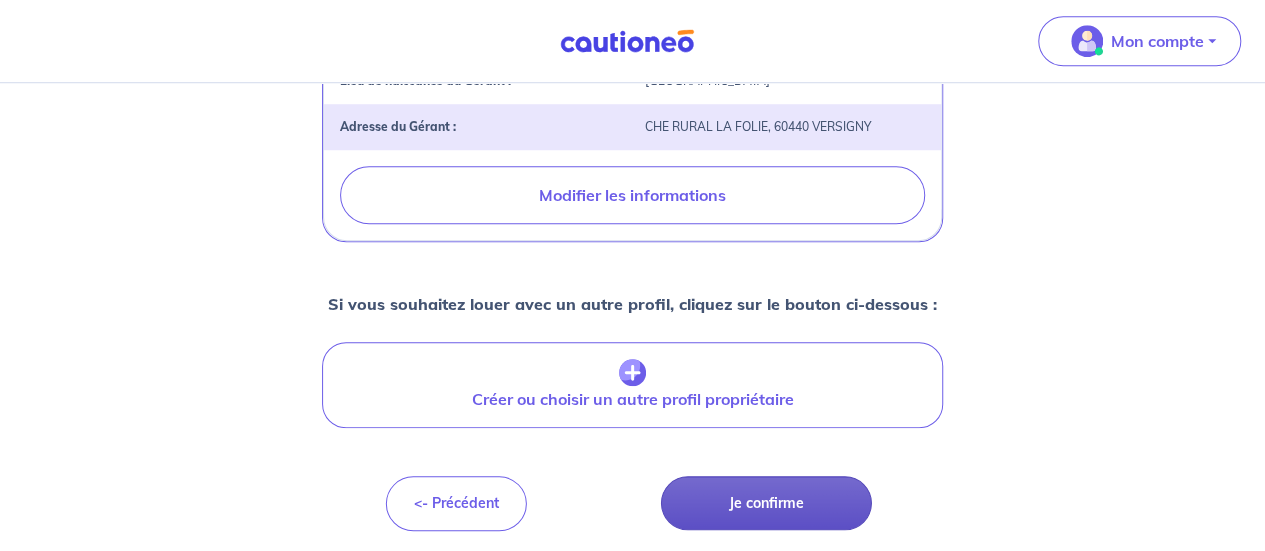 click on "Je confirme" at bounding box center (766, 503) 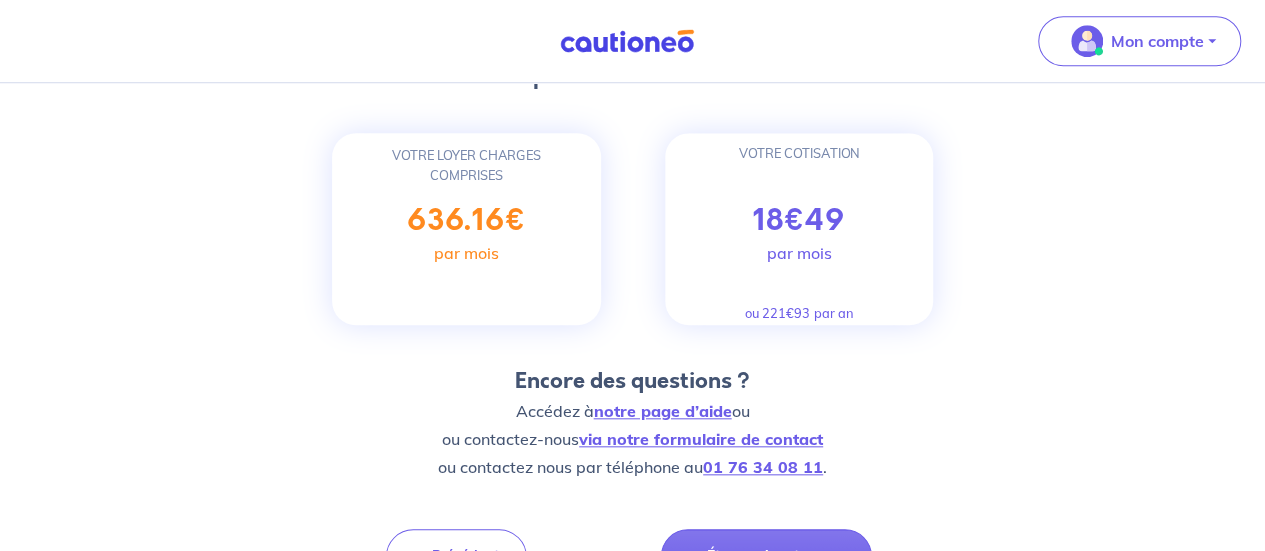 scroll, scrollTop: 856, scrollLeft: 0, axis: vertical 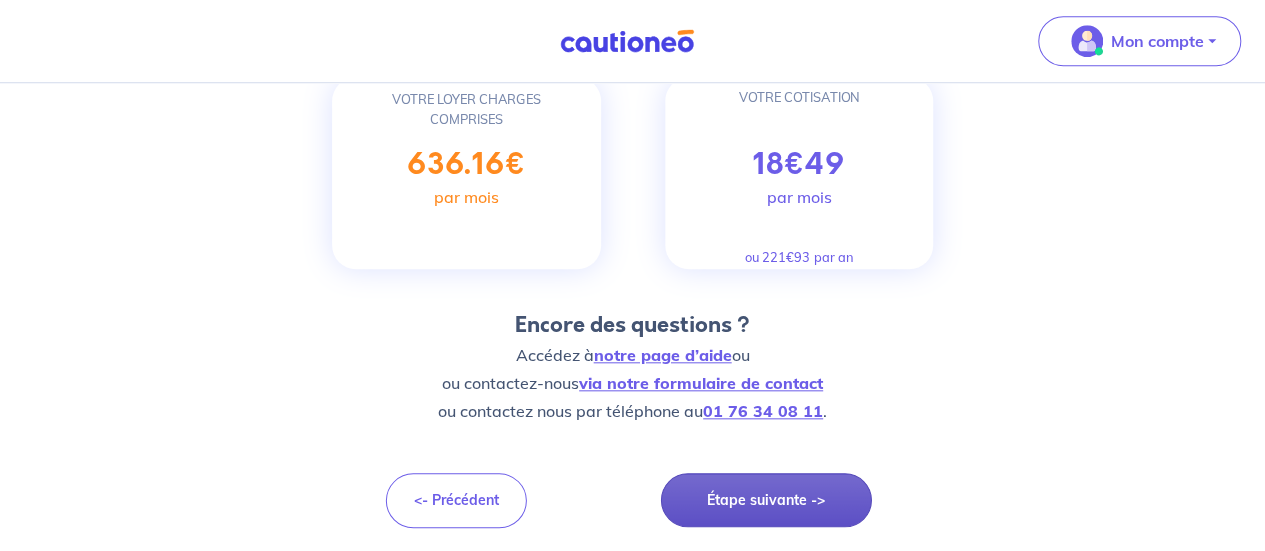 click on "Étape suivante ->" at bounding box center [766, 500] 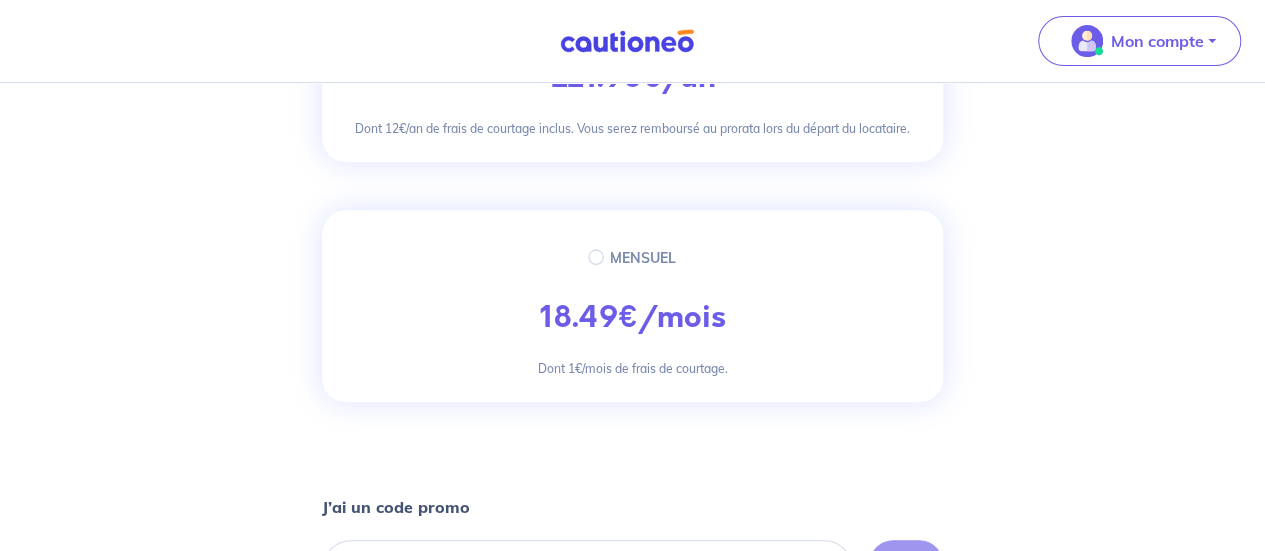 scroll, scrollTop: 400, scrollLeft: 0, axis: vertical 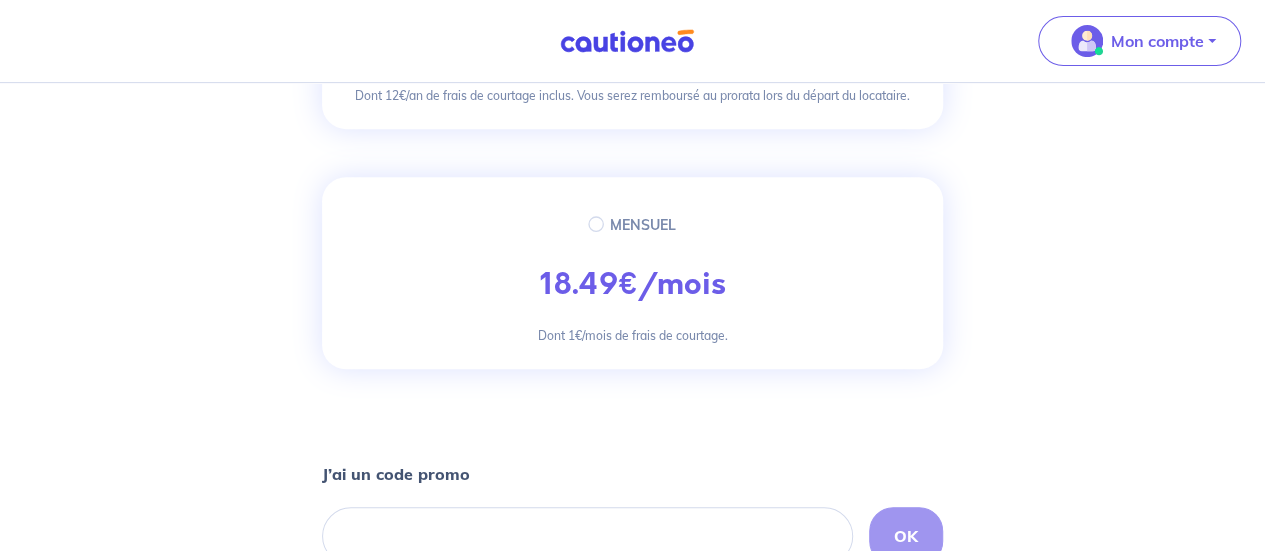 click on "€/mois" at bounding box center [672, 284] 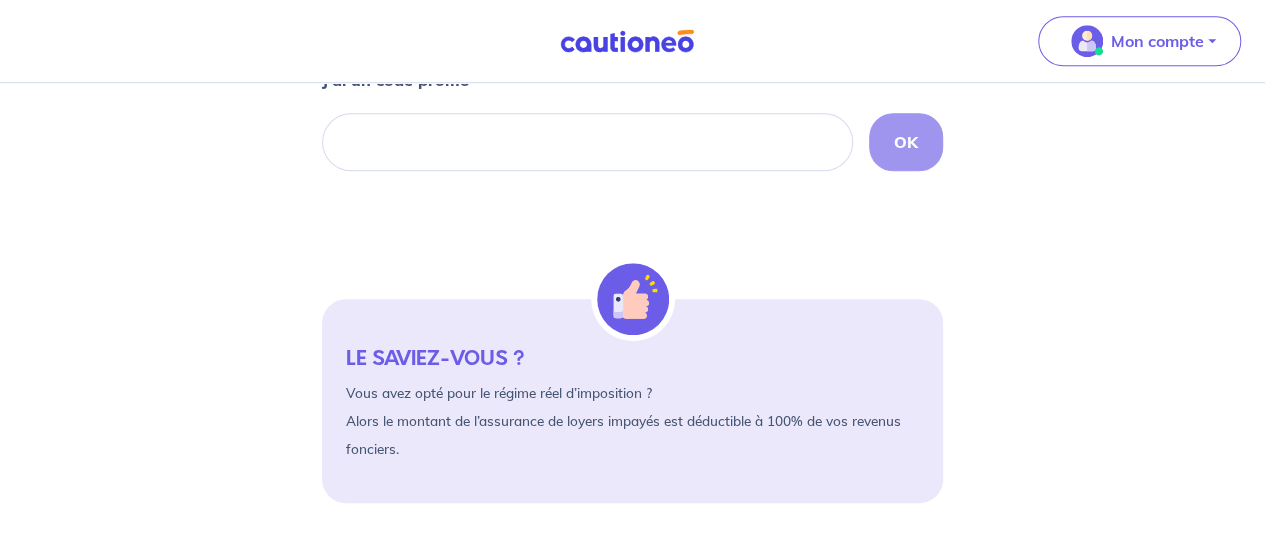 scroll, scrollTop: 887, scrollLeft: 0, axis: vertical 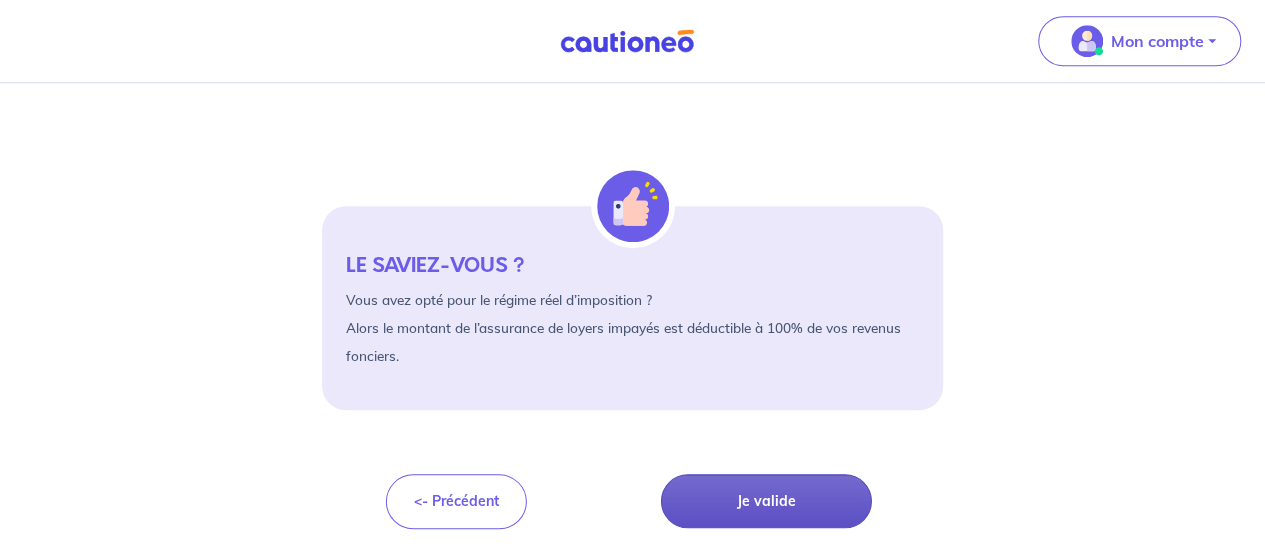 click on "Je valide" at bounding box center (766, 501) 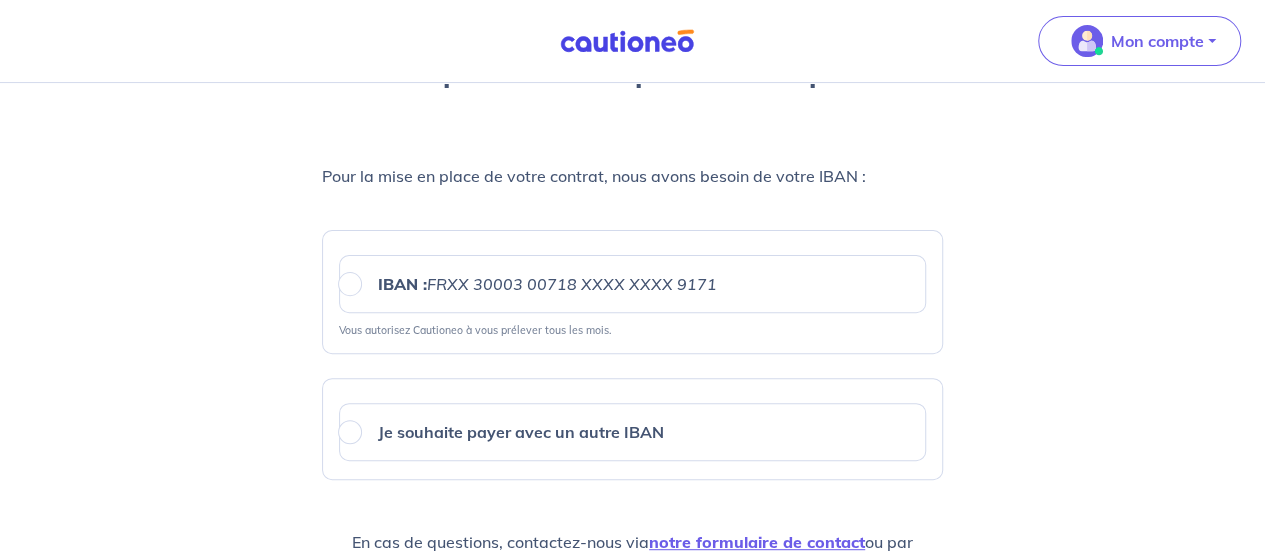 scroll, scrollTop: 200, scrollLeft: 0, axis: vertical 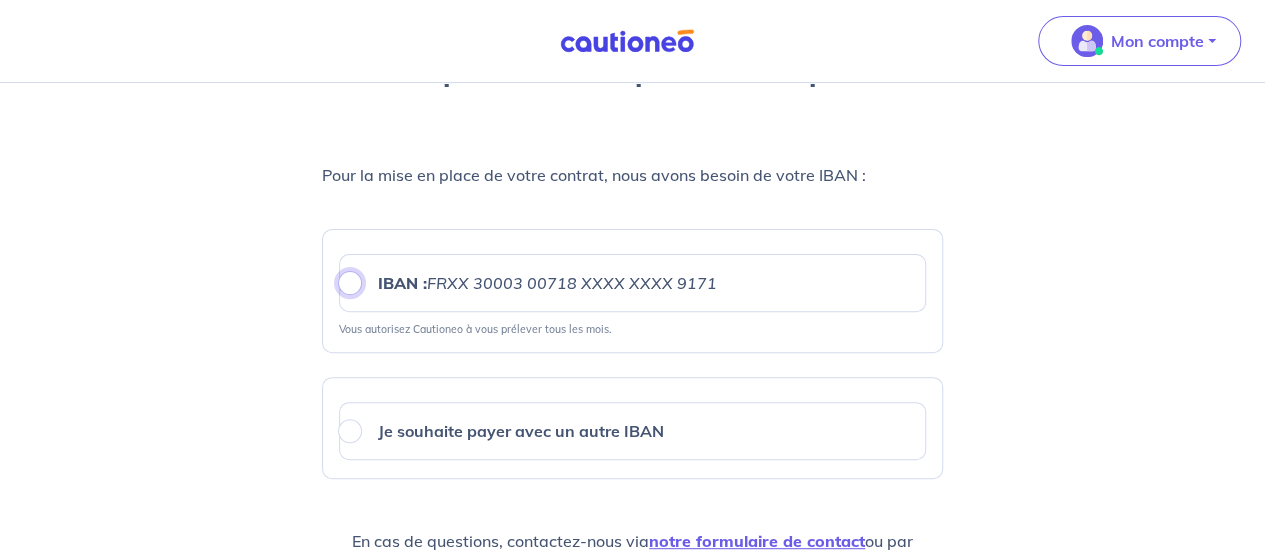 click on "IBAN :  FRXX [FINANCIAL_ID] 00718 XXXX XXXX 9171" at bounding box center (350, 283) 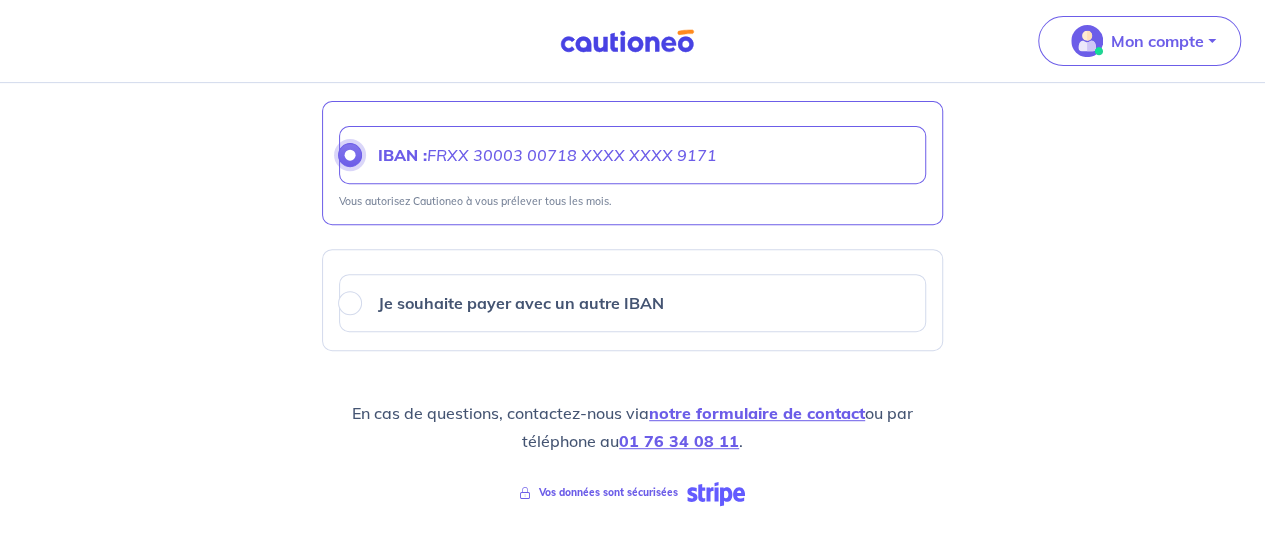 scroll, scrollTop: 456, scrollLeft: 0, axis: vertical 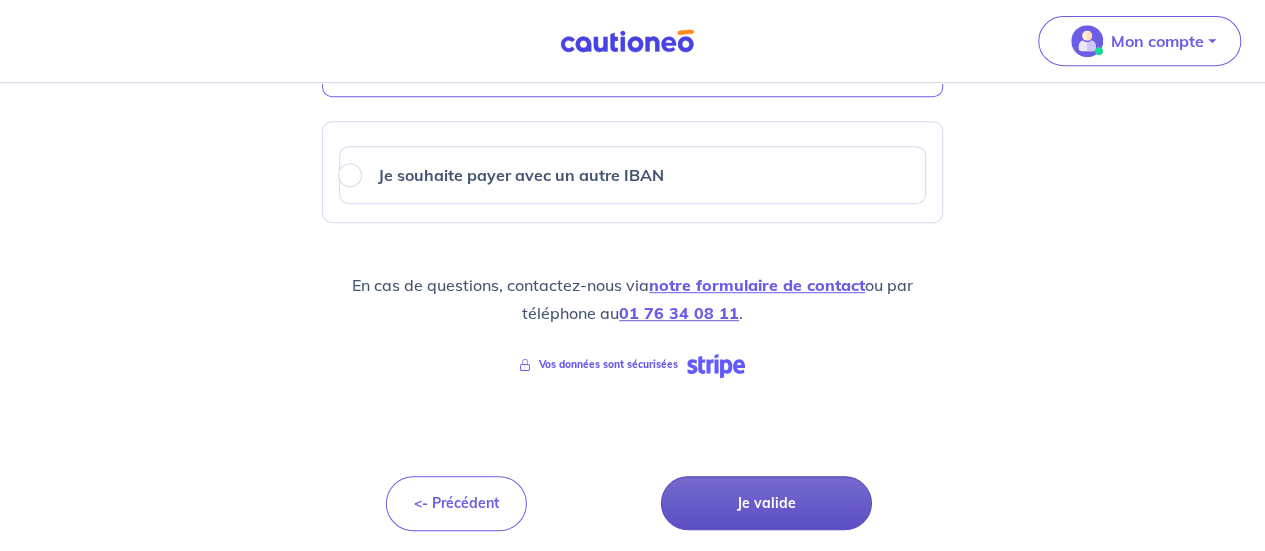 click on "Je valide" at bounding box center [766, 503] 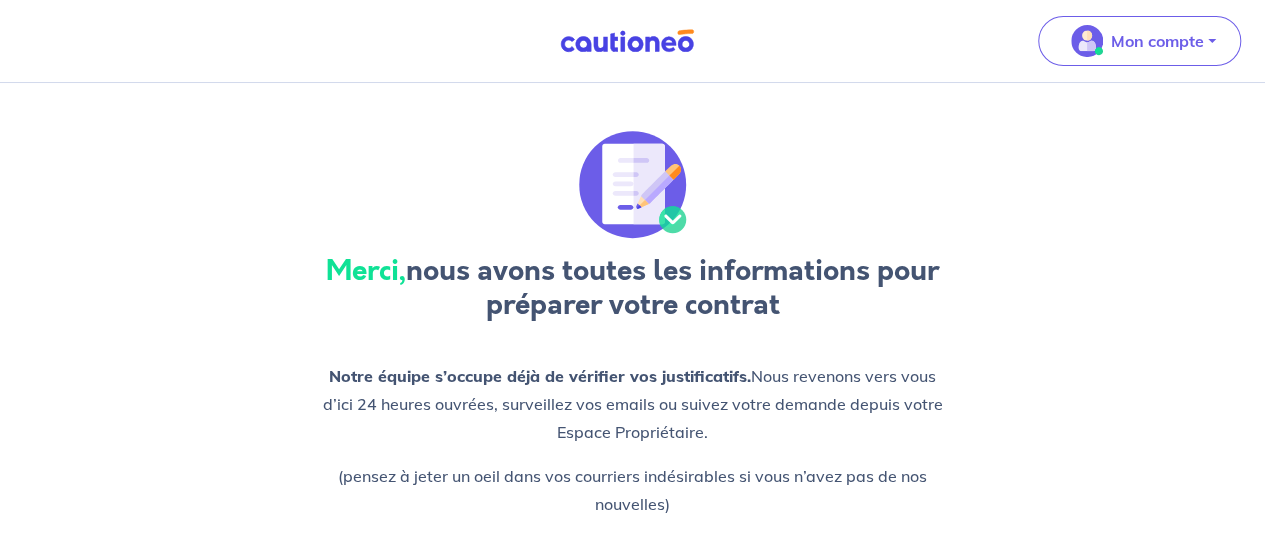 scroll, scrollTop: 200, scrollLeft: 0, axis: vertical 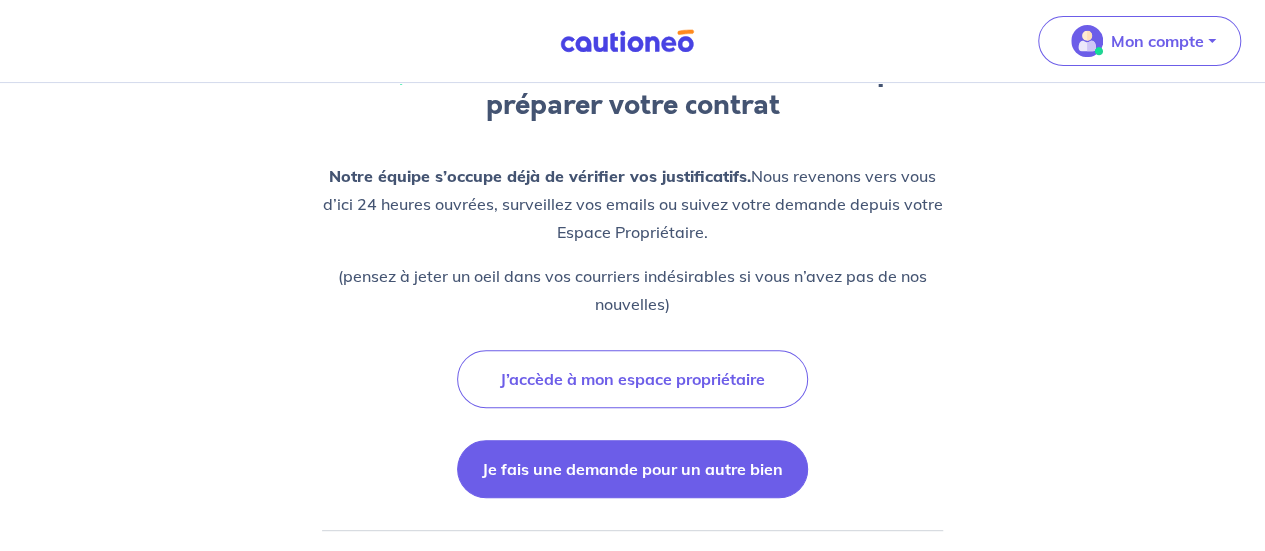 click on "Je fais une demande pour un autre bien" at bounding box center [632, 469] 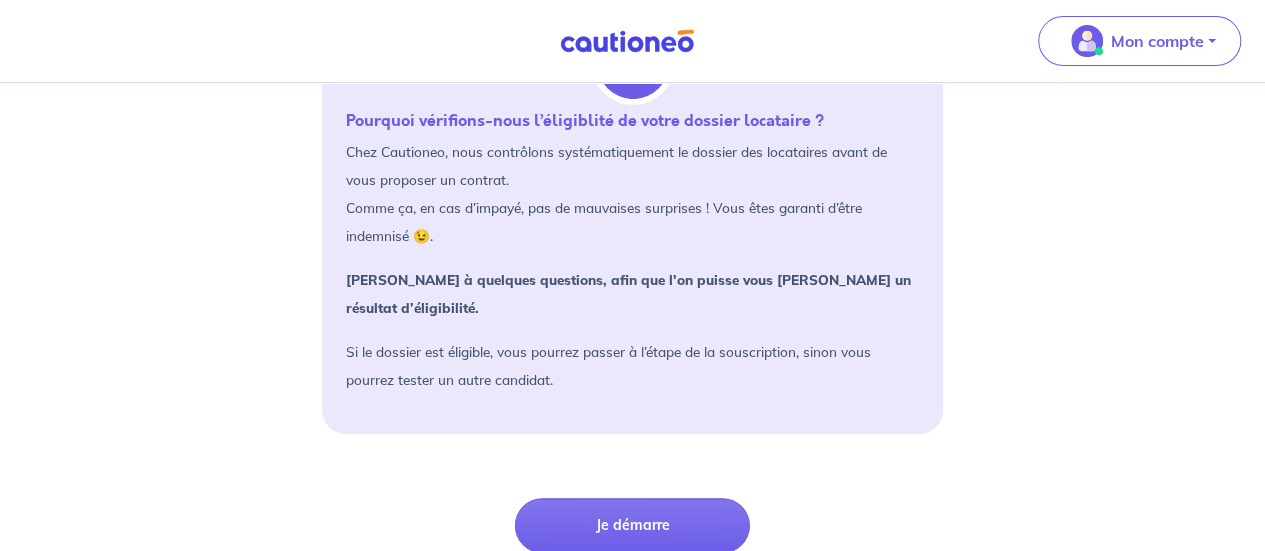 scroll, scrollTop: 325, scrollLeft: 0, axis: vertical 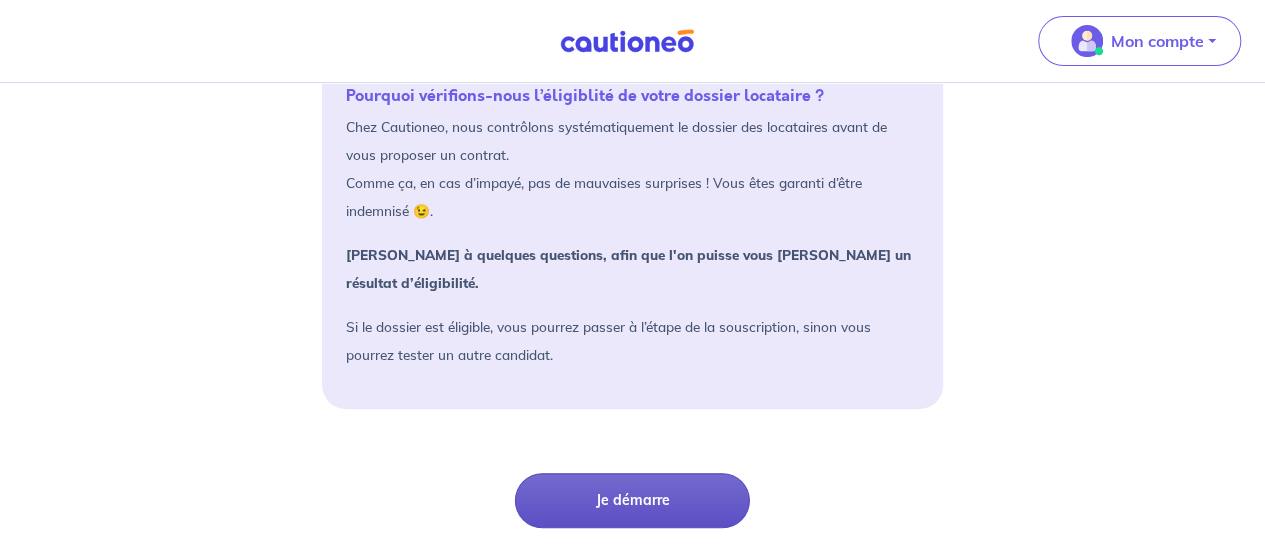 click on "Je démarre" at bounding box center (632, 500) 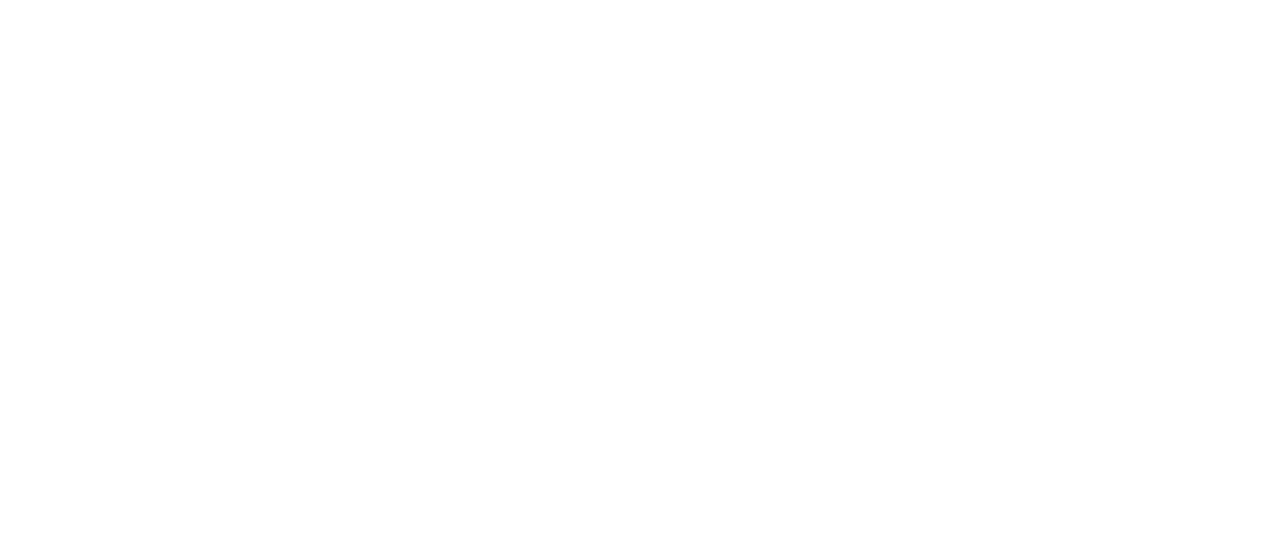 scroll, scrollTop: 0, scrollLeft: 0, axis: both 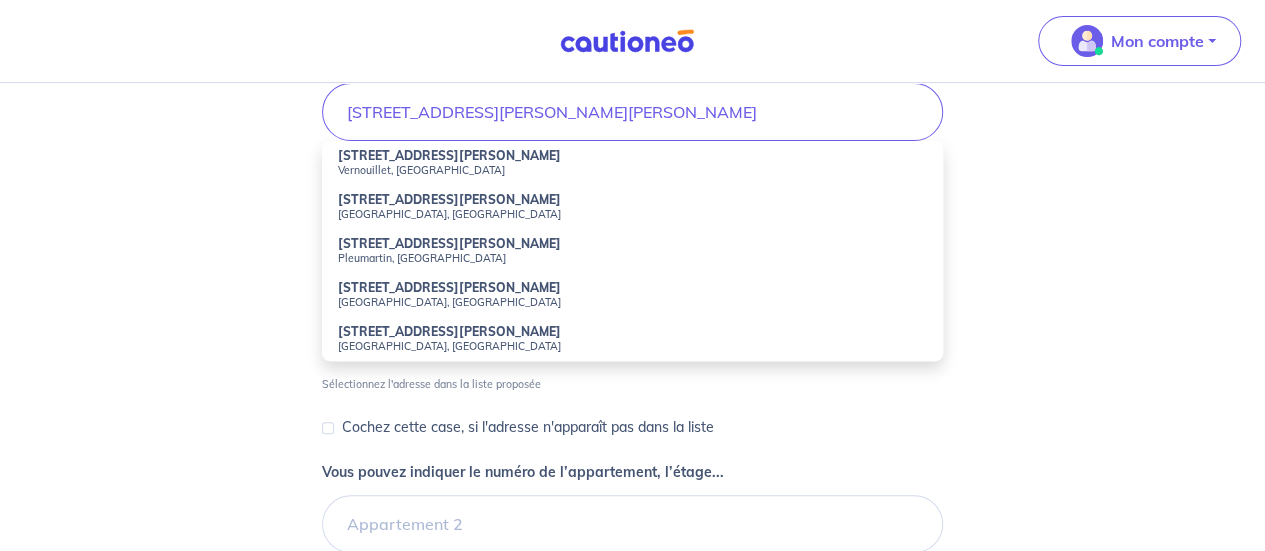click on "[STREET_ADDRESS][PERSON_NAME]" at bounding box center (449, 331) 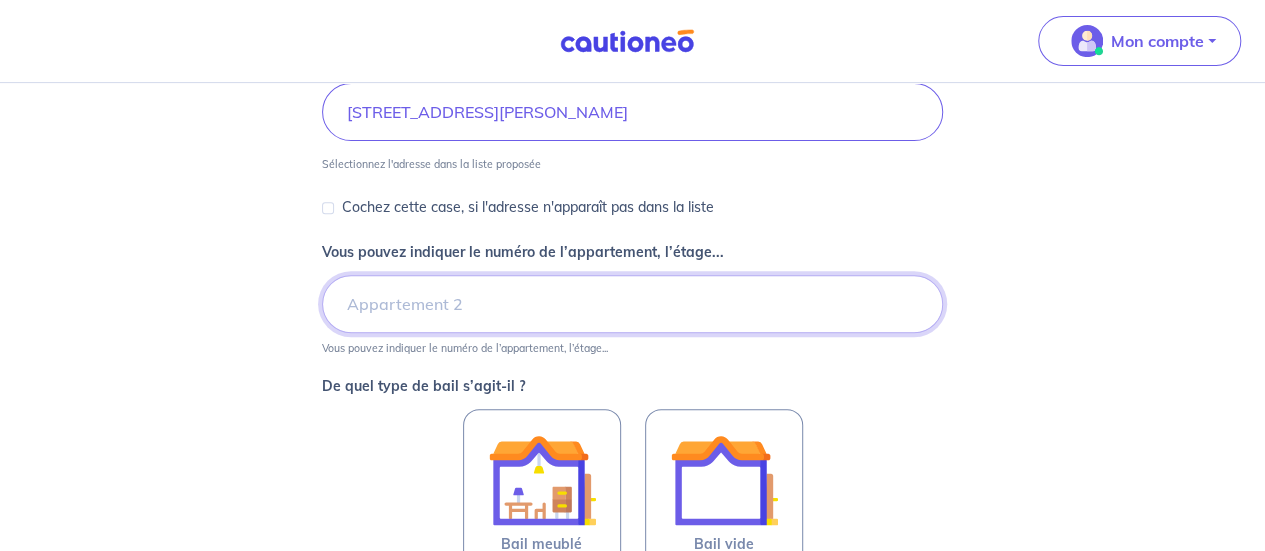 click on "Vous pouvez indiquer le numéro de l’appartement, l’étage..." at bounding box center (632, 304) 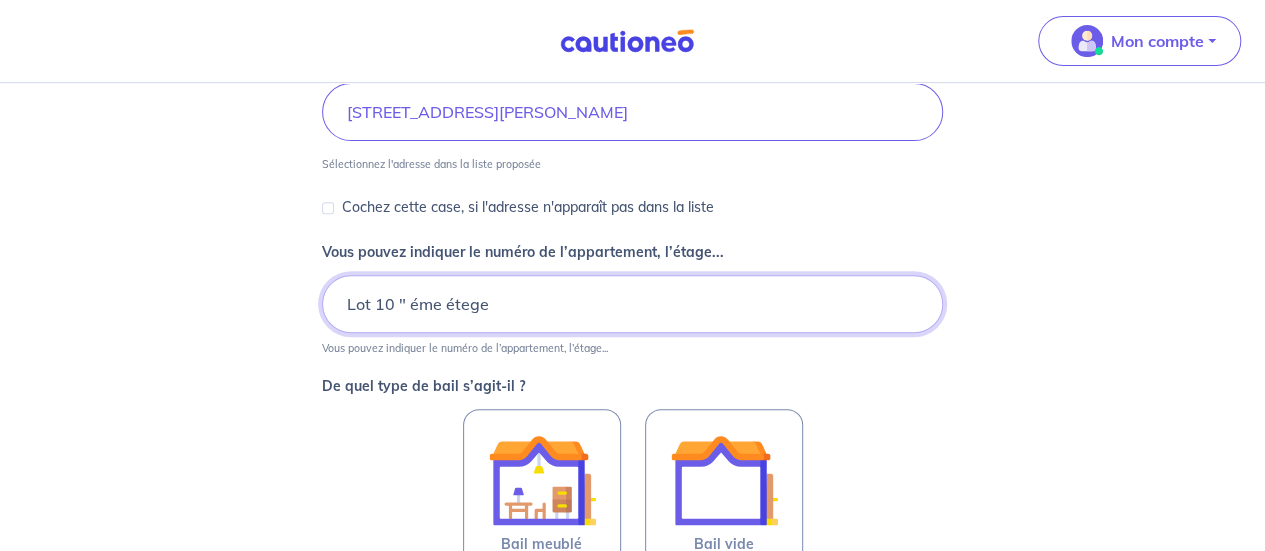 click on "Lot 10 " éme étege" at bounding box center (632, 304) 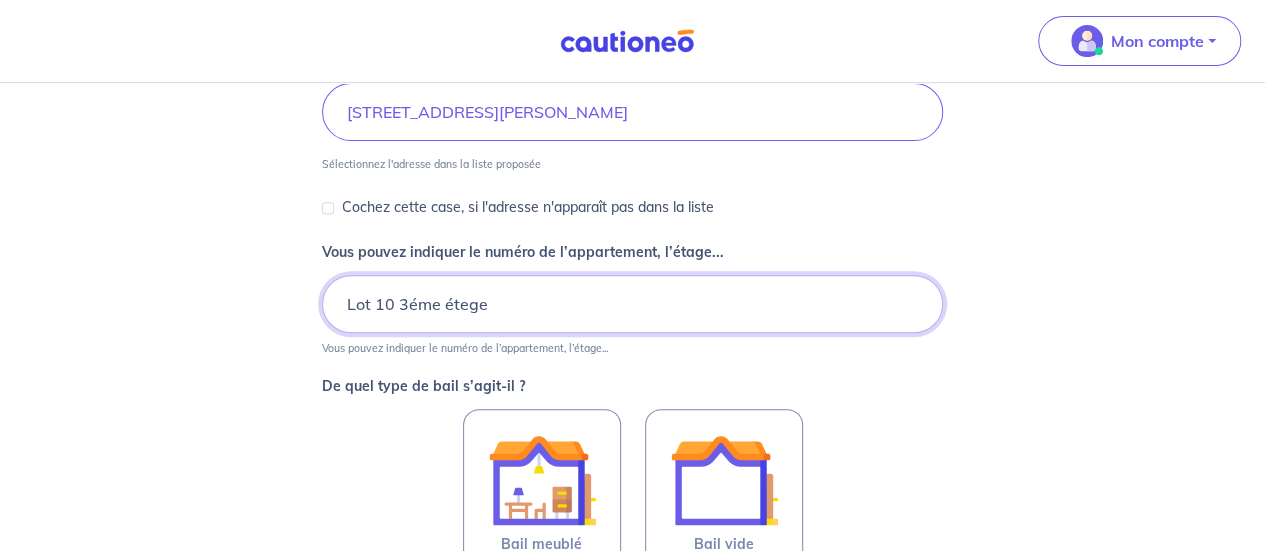 click on "Lot 10 3éme étege" at bounding box center (632, 304) 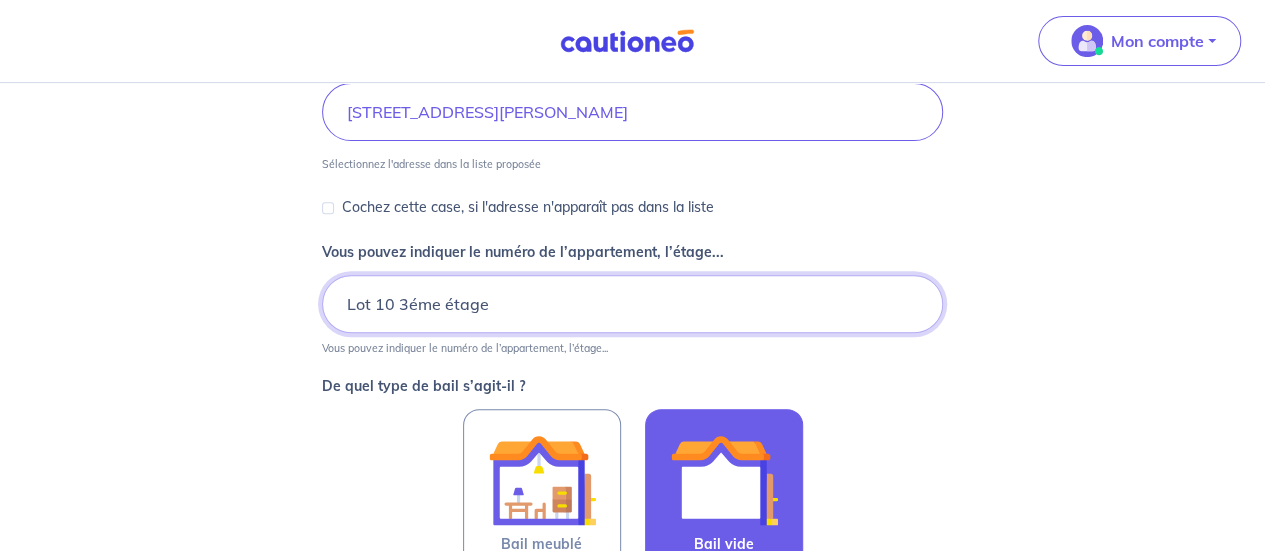 type on "Lot 10 3éme étage" 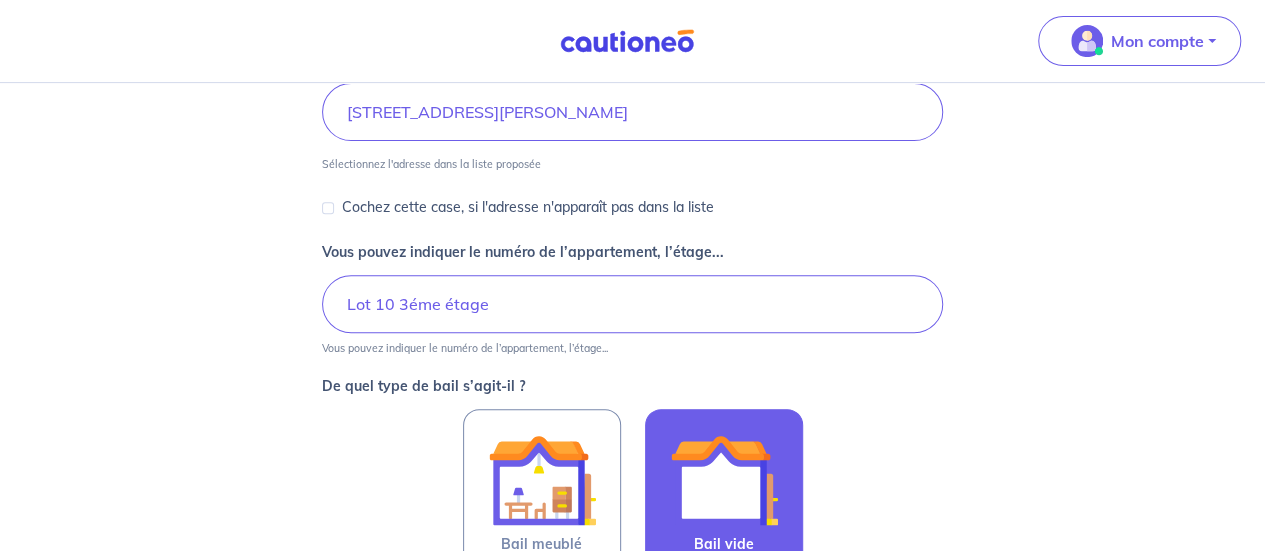 click at bounding box center (724, 480) 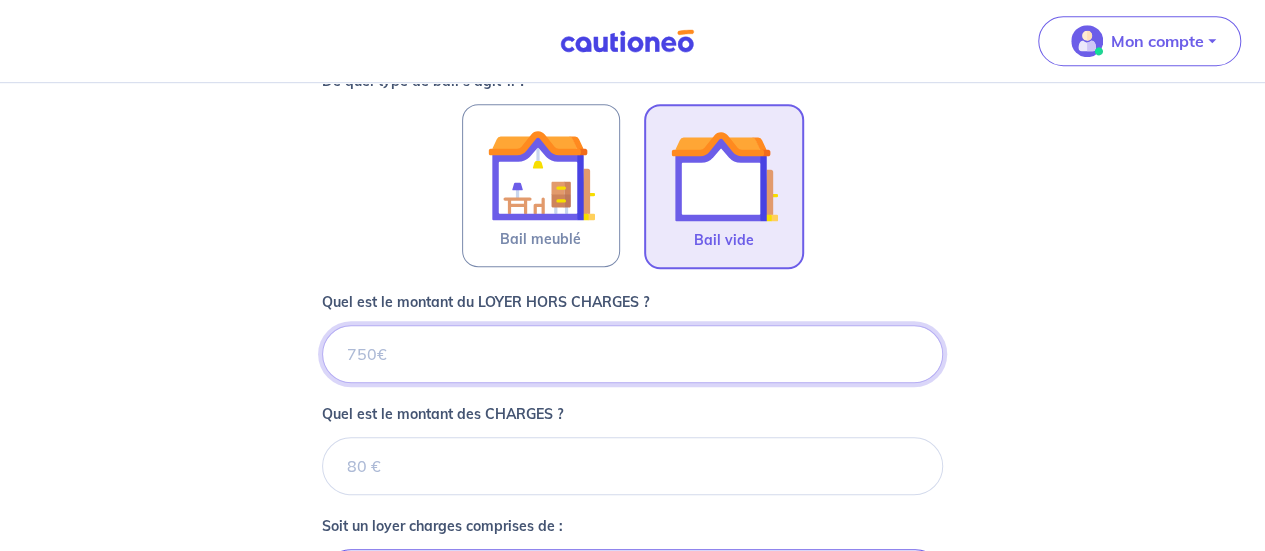 scroll, scrollTop: 680, scrollLeft: 0, axis: vertical 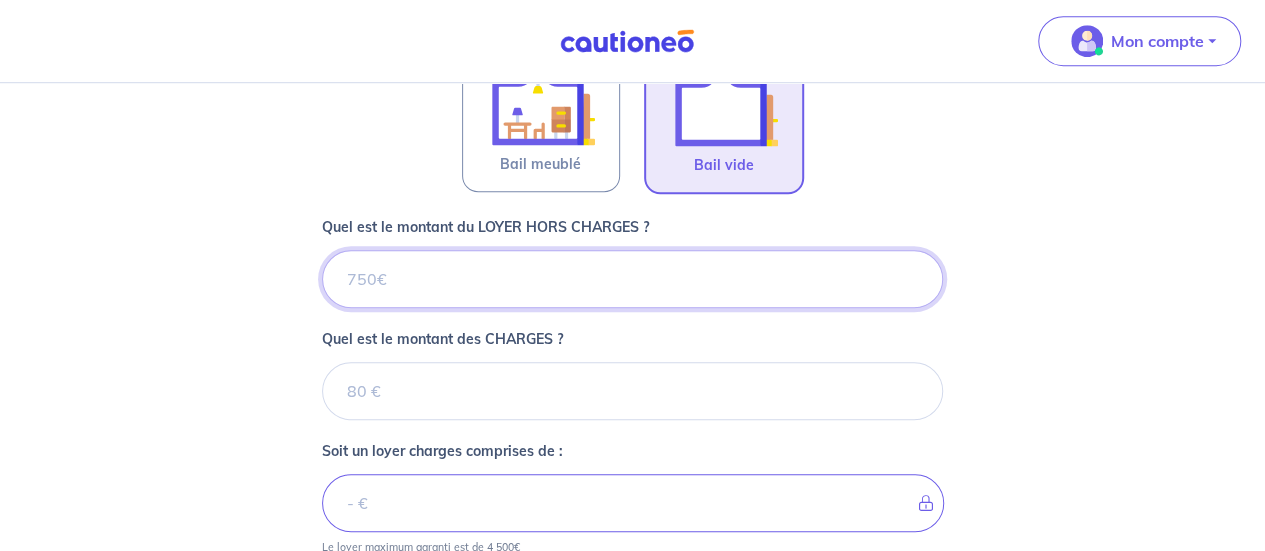 click on "Quel est le montant du LOYER HORS CHARGES ?" at bounding box center (632, 279) 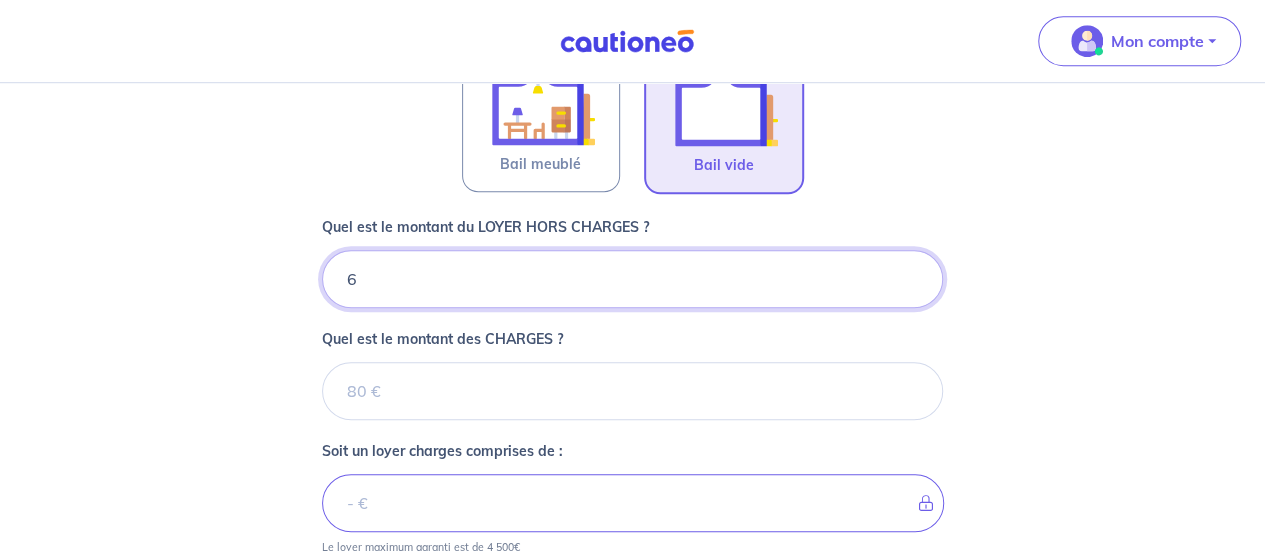 type on "60" 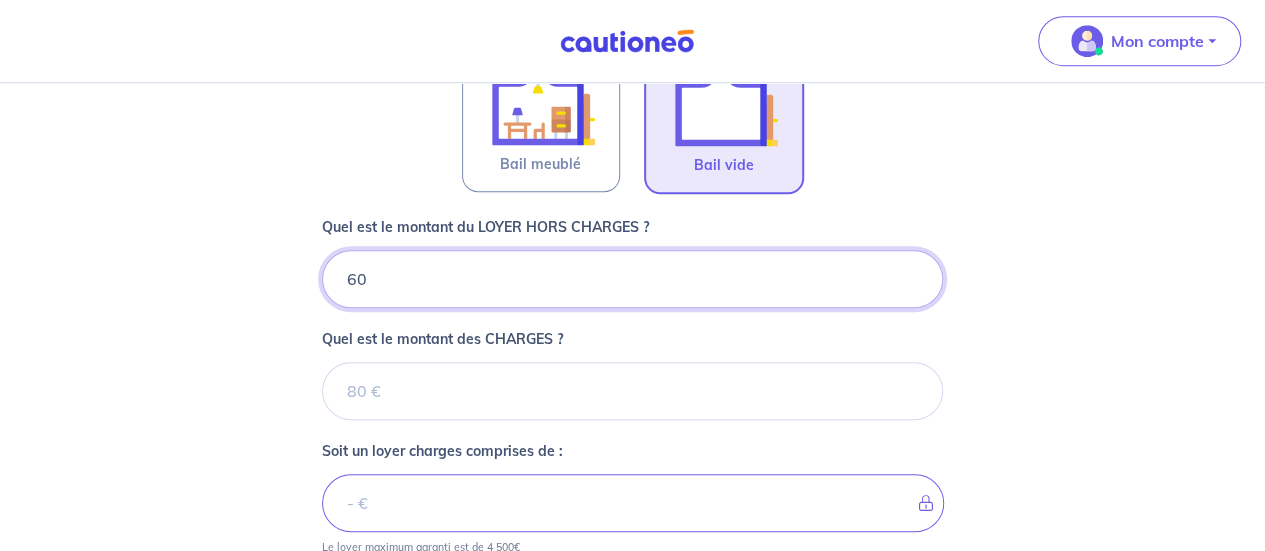 type 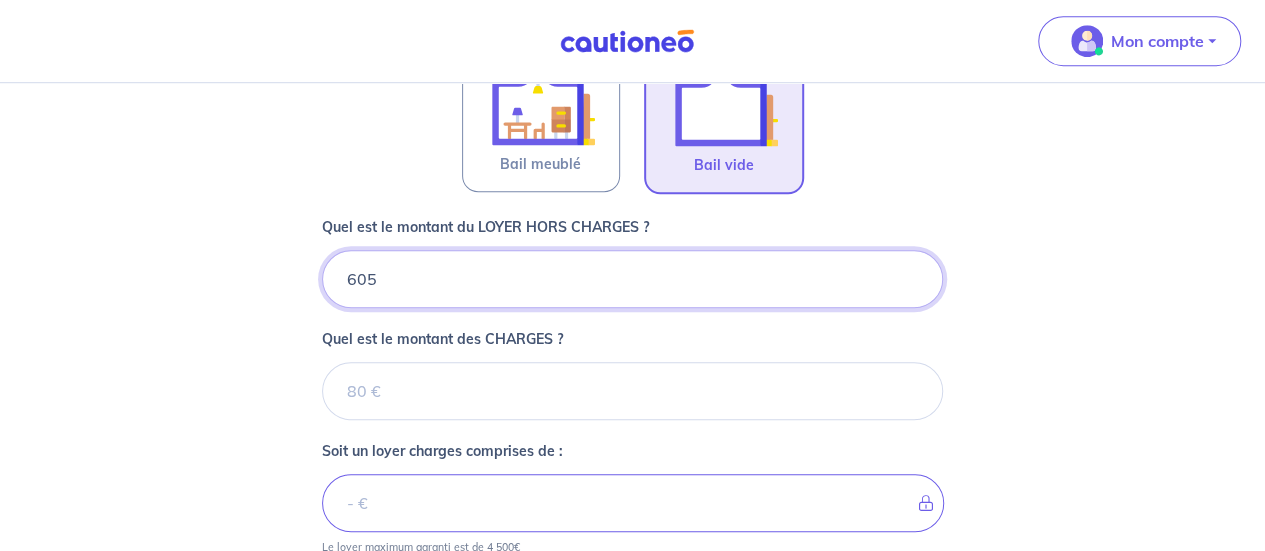 type 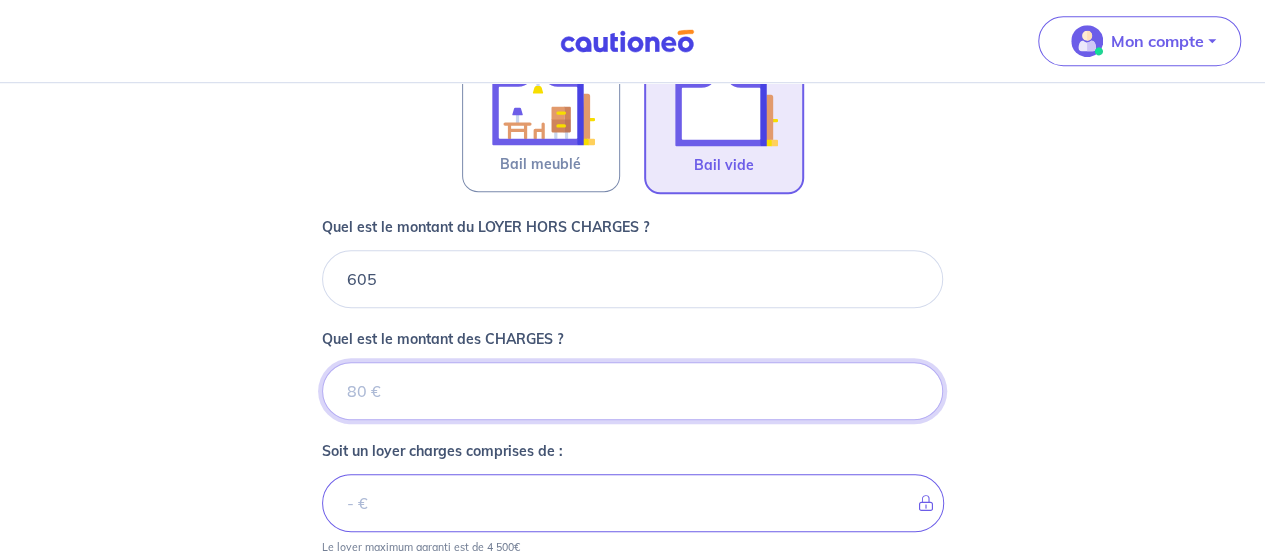 click on "Quel est le montant des CHARGES ?" at bounding box center [632, 391] 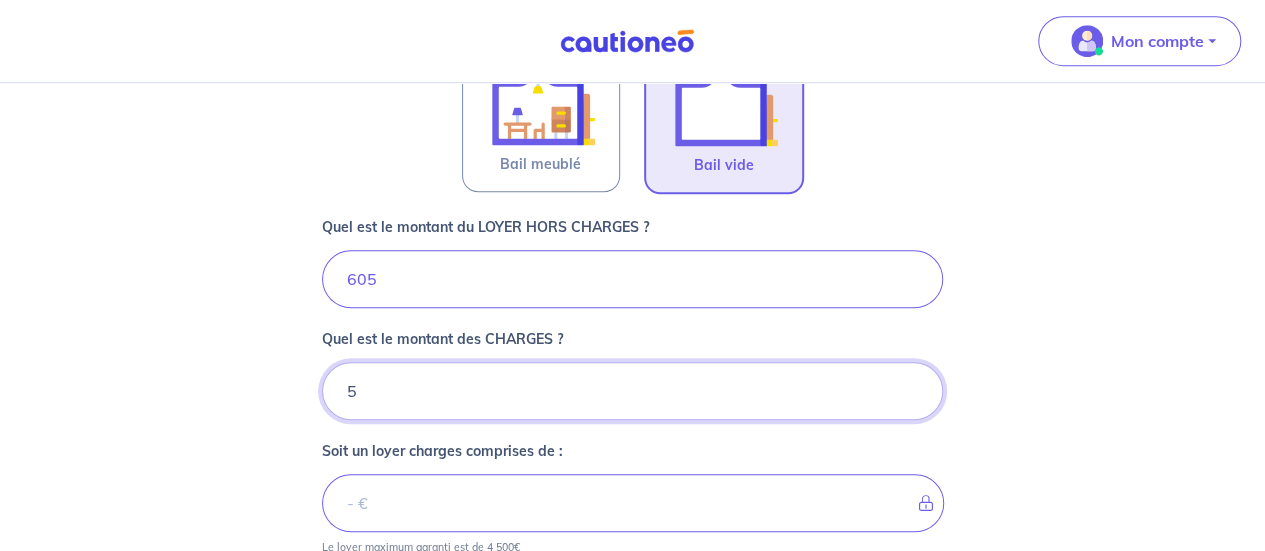 type on "51" 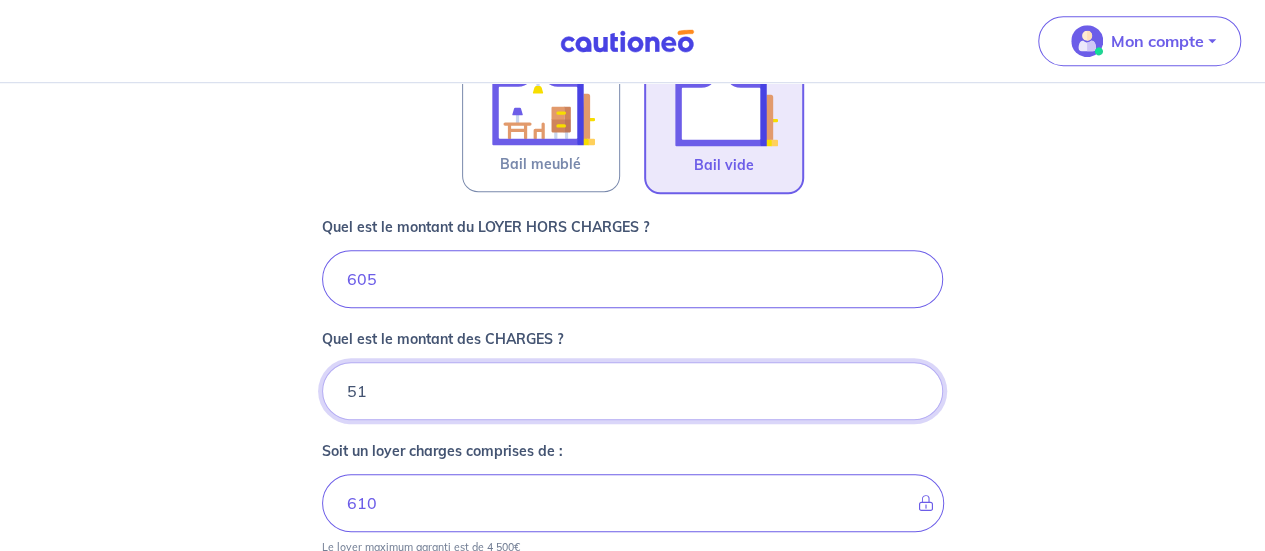 type on "656" 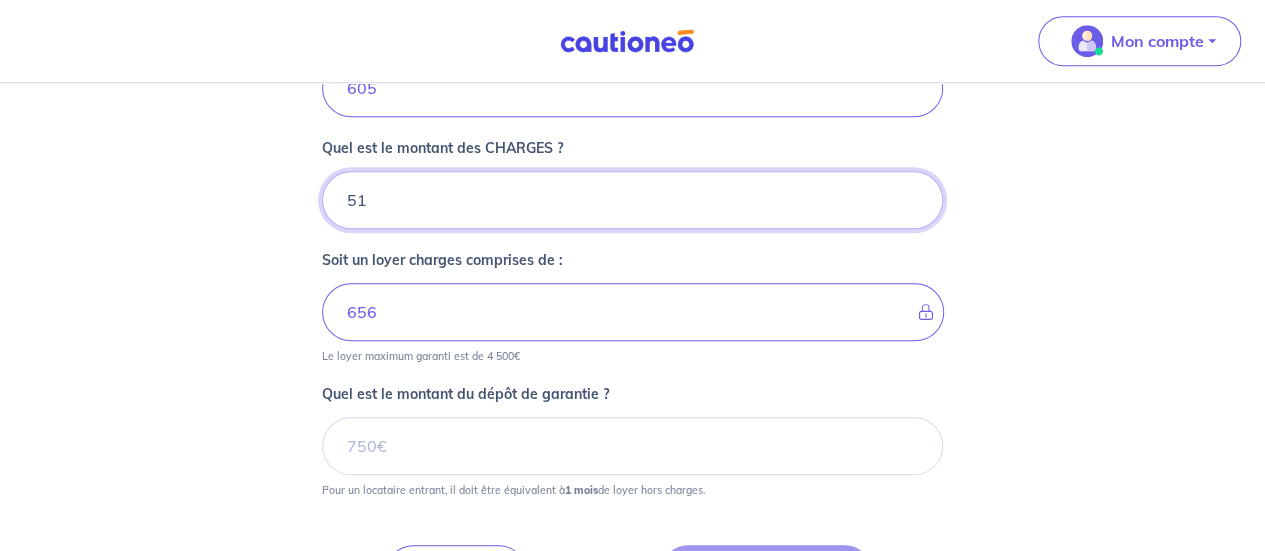 scroll, scrollTop: 880, scrollLeft: 0, axis: vertical 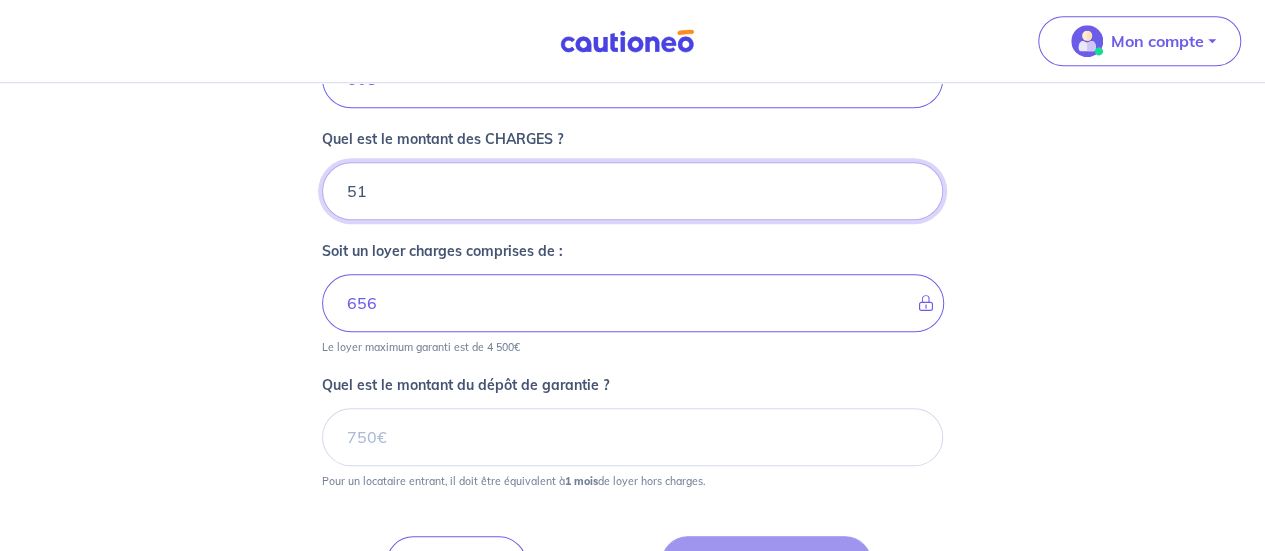 type on "51" 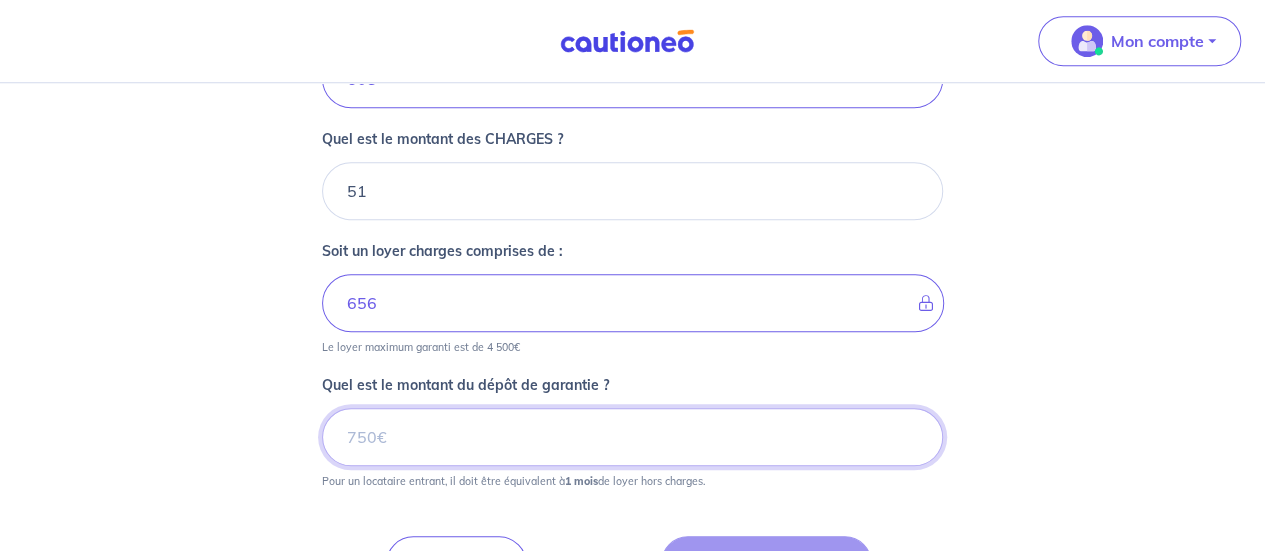 click on "Quel est le montant du dépôt de garantie ?" at bounding box center [632, 437] 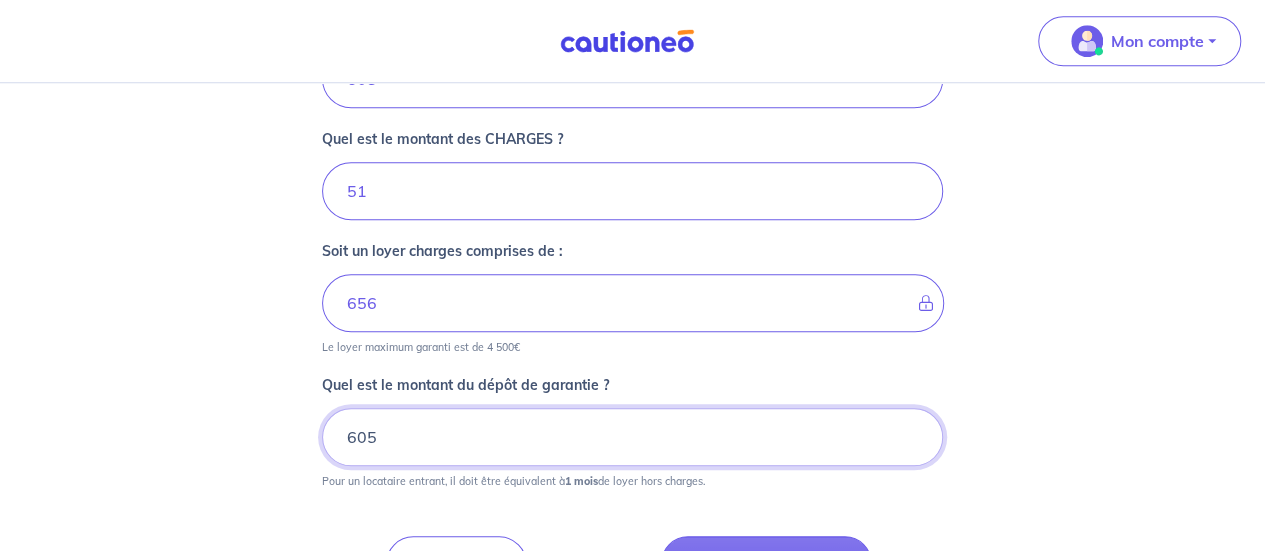 type on "605" 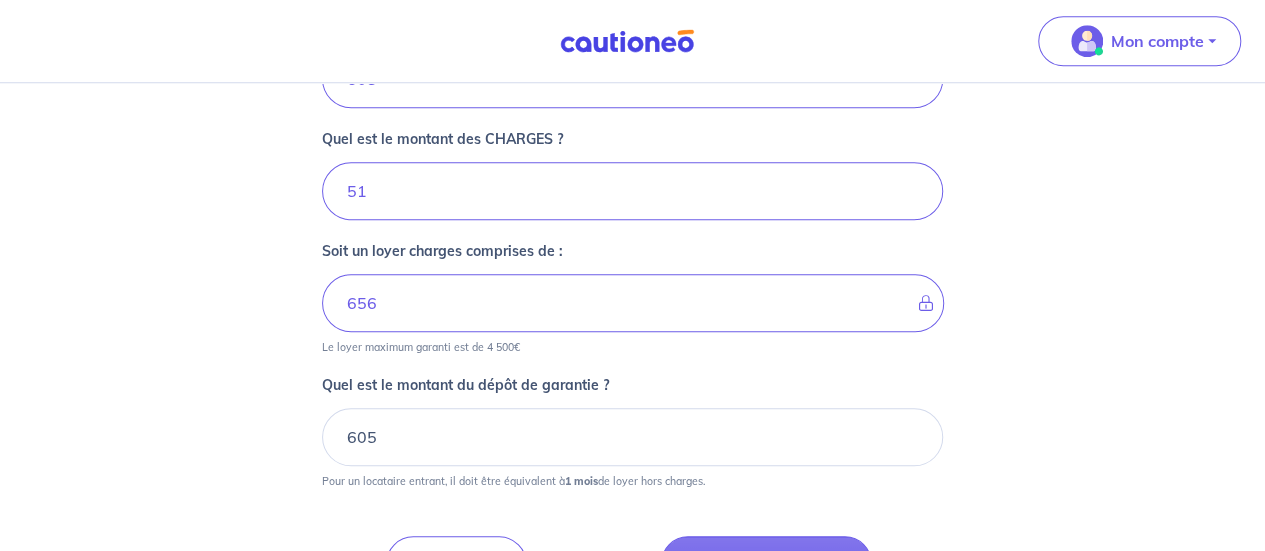 scroll, scrollTop: 939, scrollLeft: 0, axis: vertical 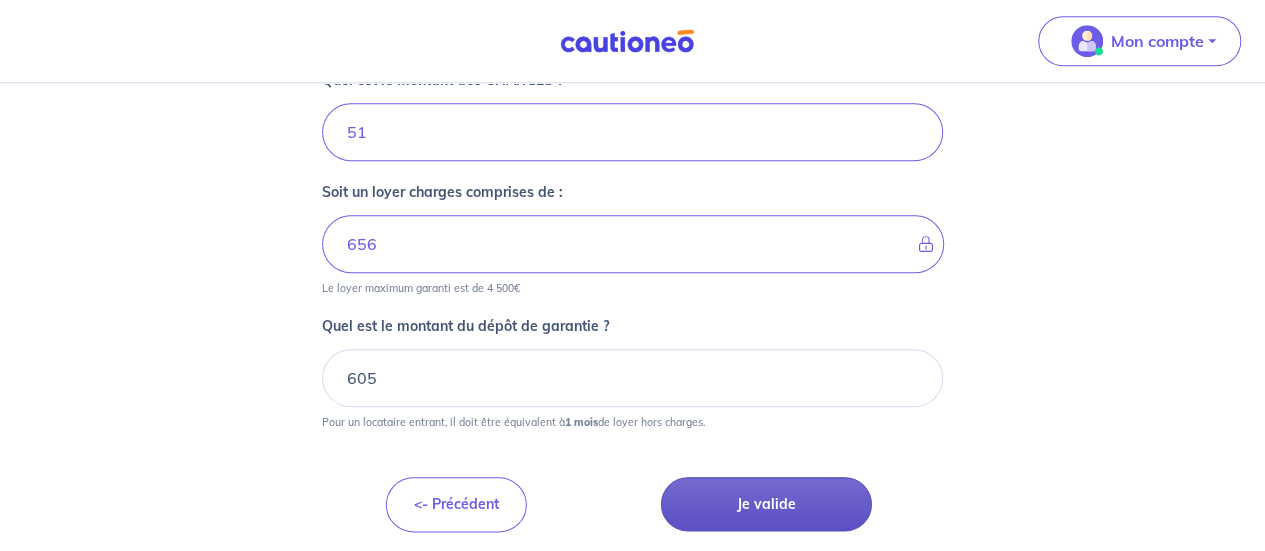 click on "Je valide" at bounding box center (766, 504) 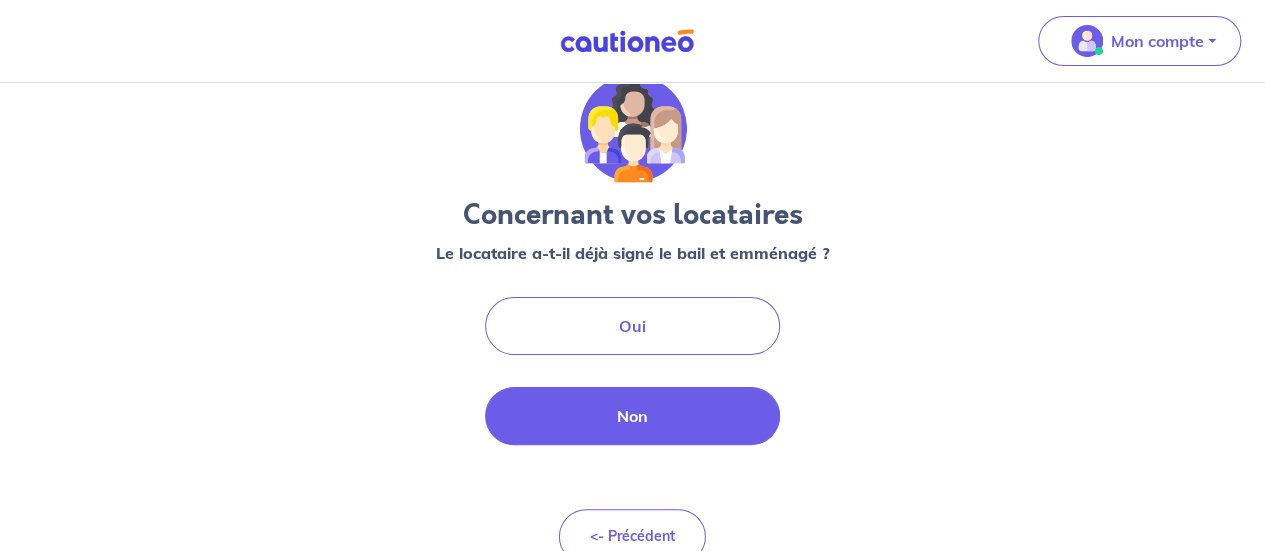 scroll, scrollTop: 0, scrollLeft: 0, axis: both 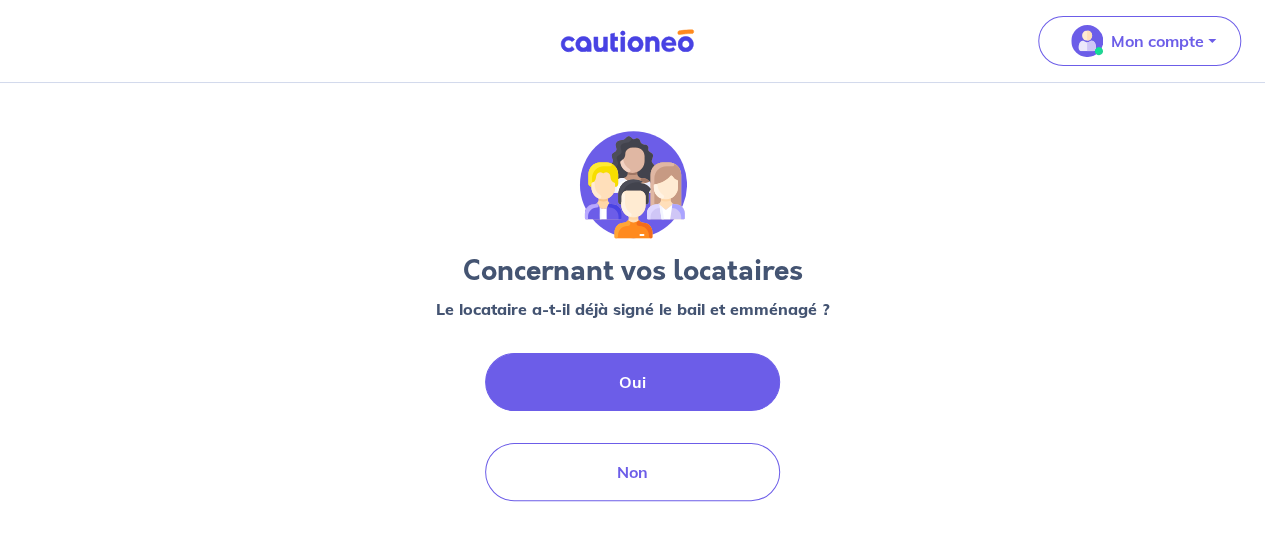 click on "Oui" at bounding box center [633, 382] 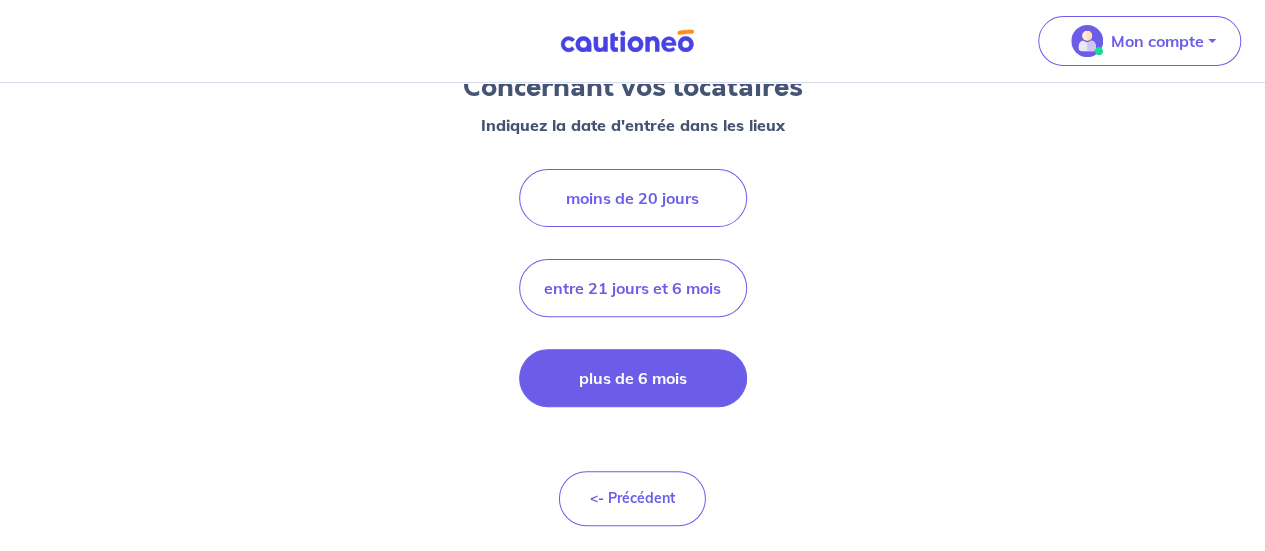 click on "plus de 6 mois" at bounding box center (633, 378) 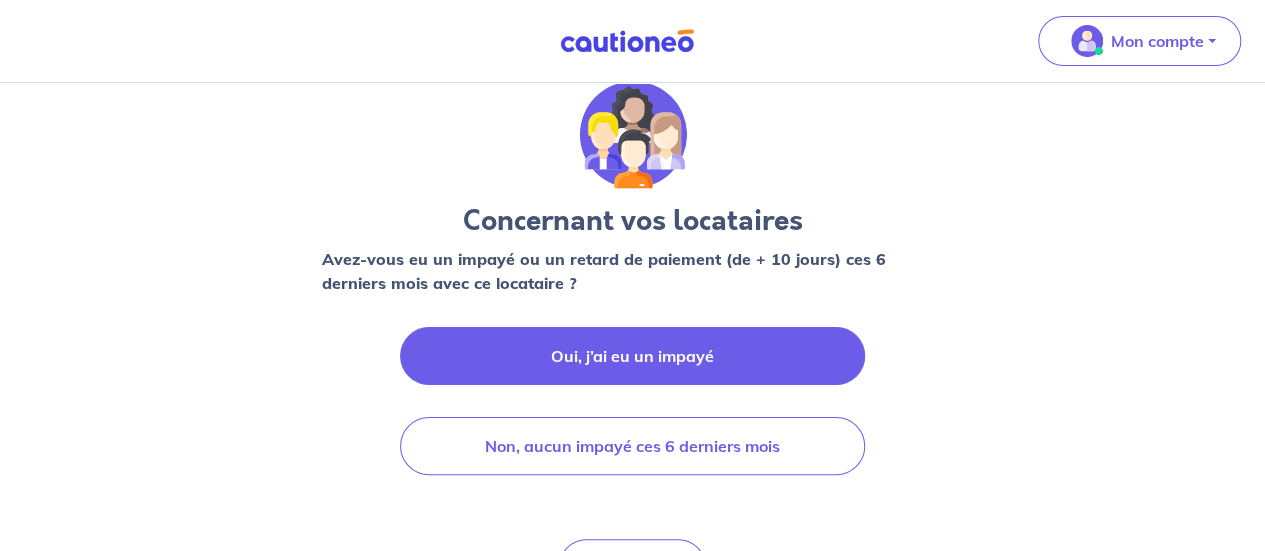 scroll, scrollTop: 0, scrollLeft: 0, axis: both 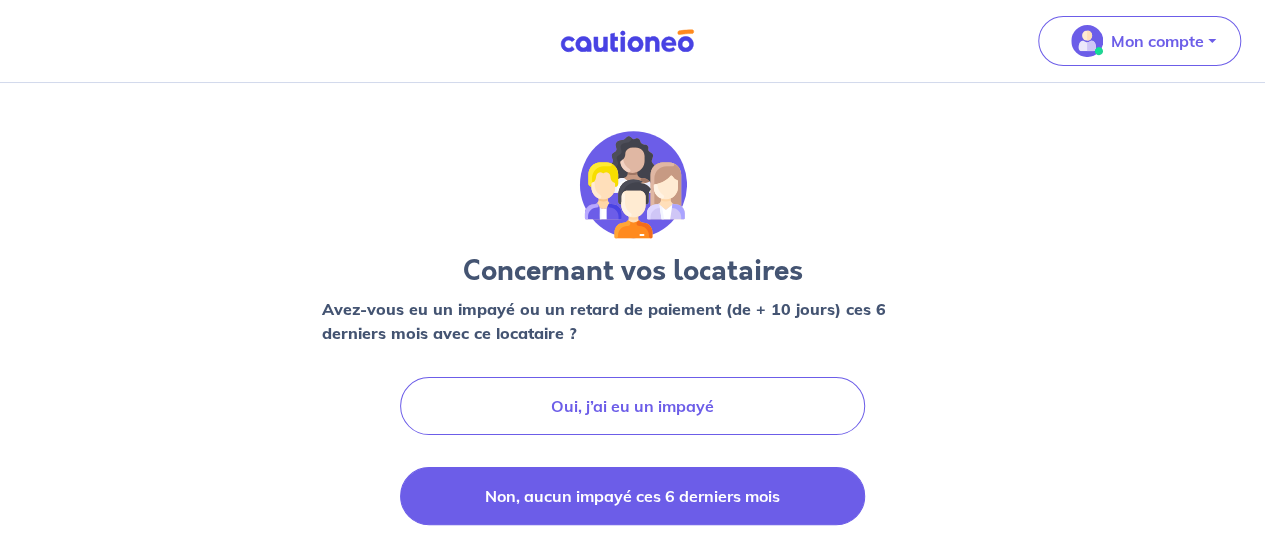 click on "Non, aucun impayé ces 6 derniers mois" at bounding box center (632, 496) 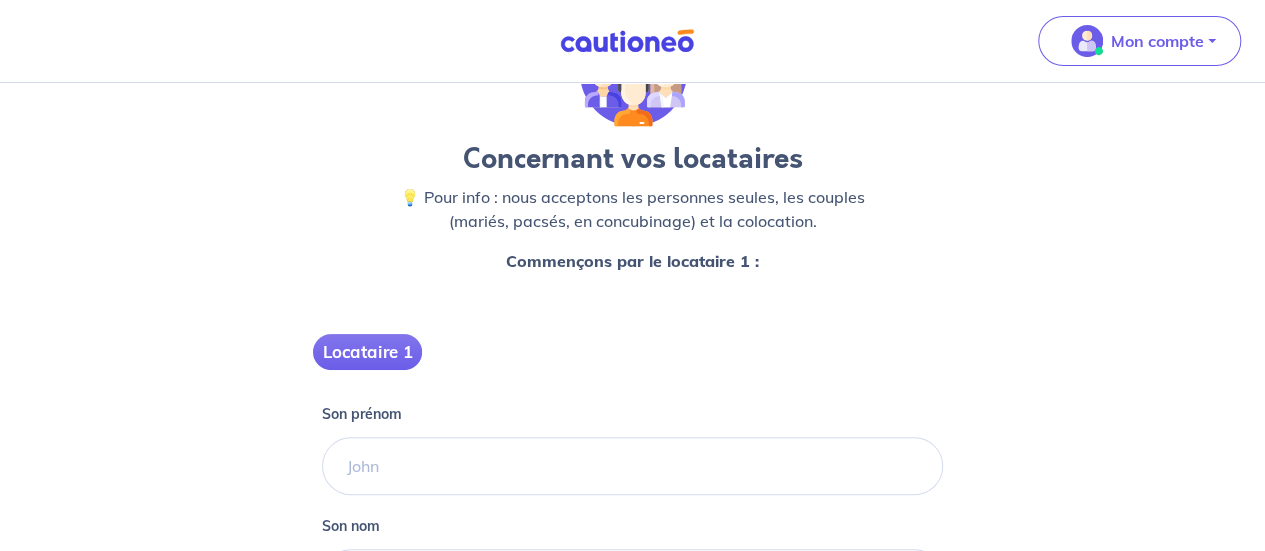 scroll, scrollTop: 200, scrollLeft: 0, axis: vertical 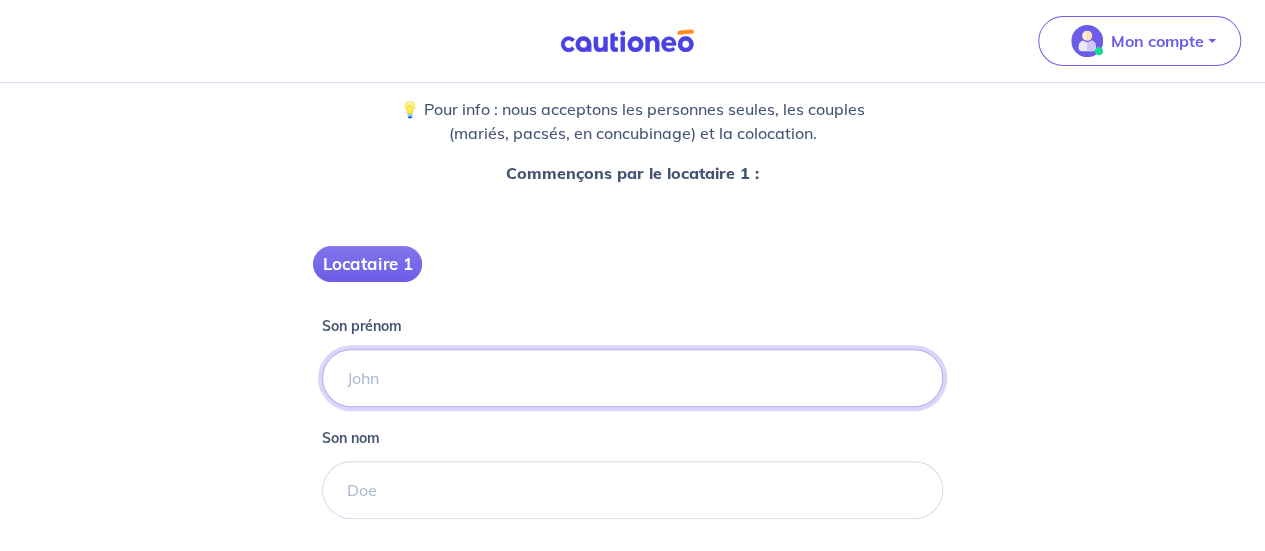 click on "Son prénom" at bounding box center [632, 378] 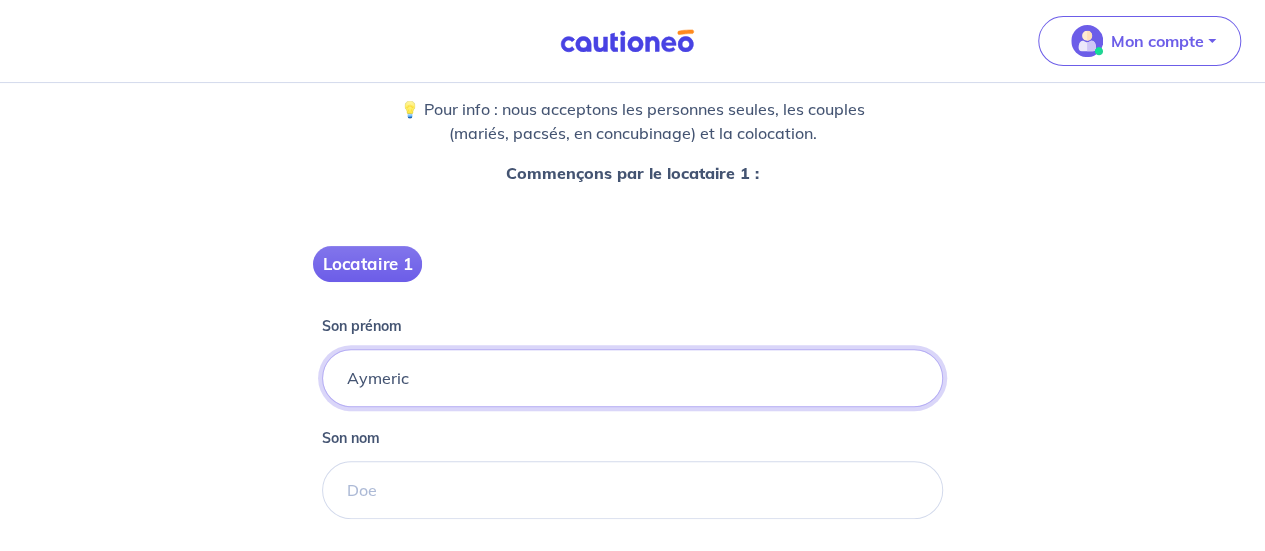 type on "Aymeric" 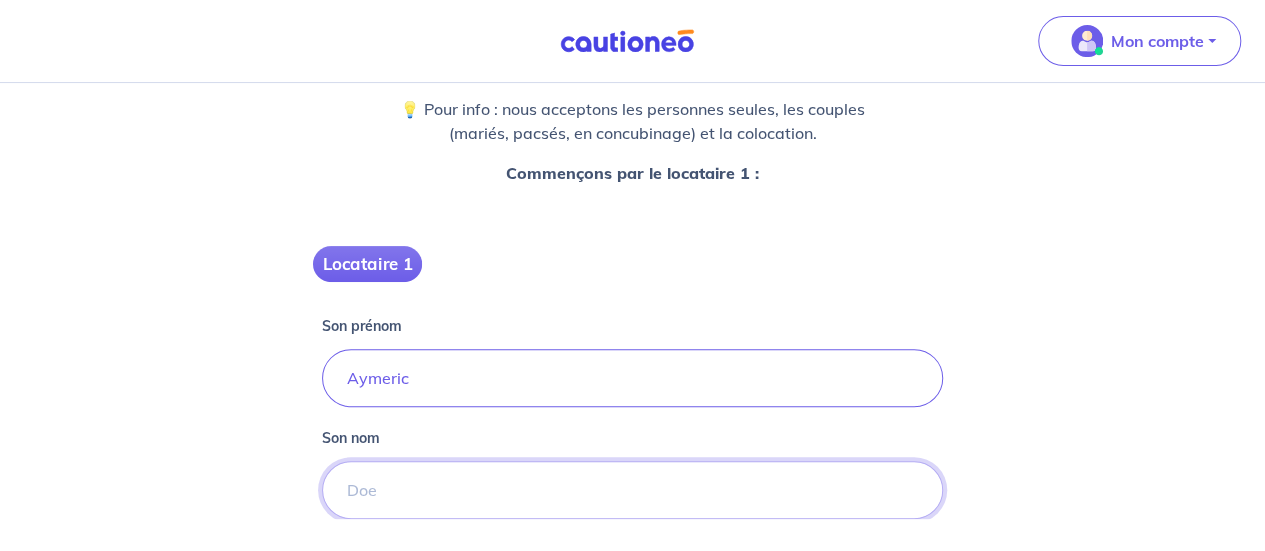 click on "Son nom" at bounding box center (632, 490) 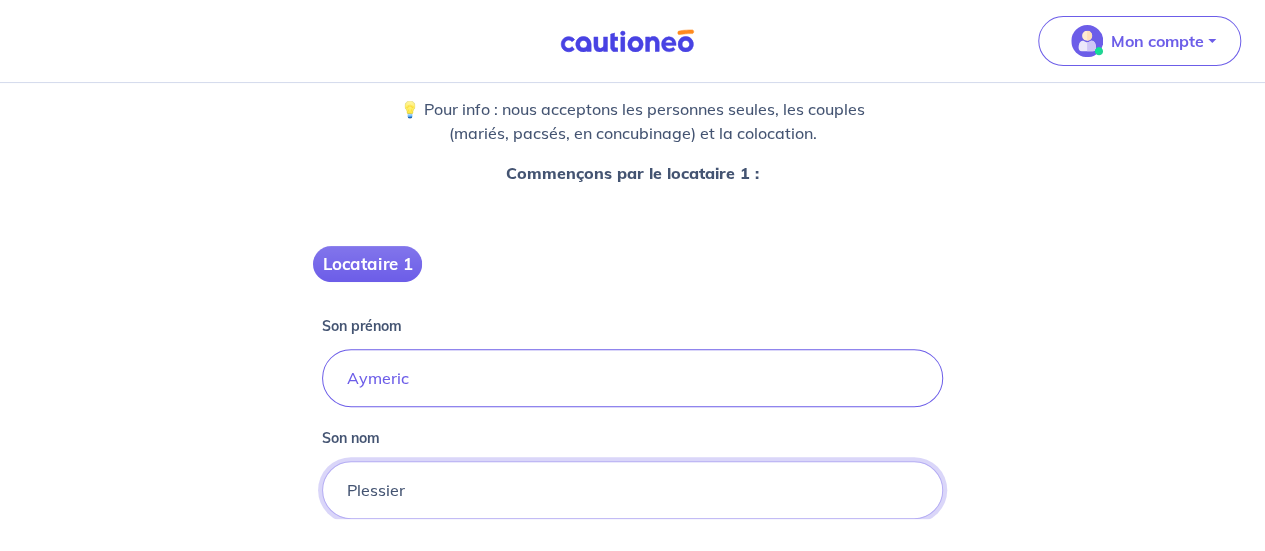 scroll, scrollTop: 292, scrollLeft: 0, axis: vertical 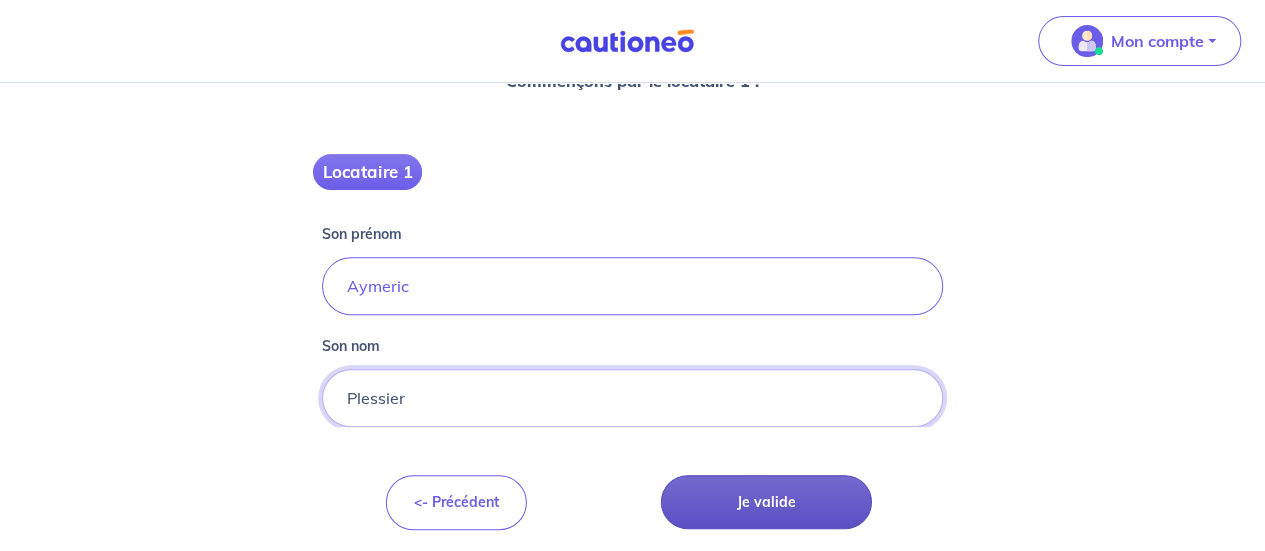 type on "Plessier" 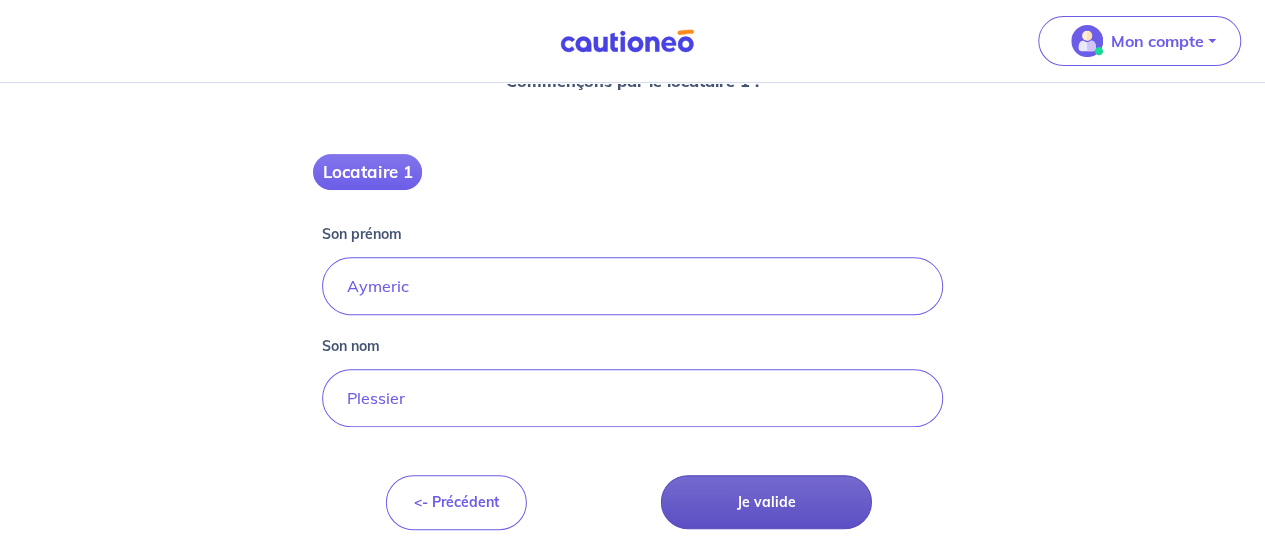 click on "Je valide" at bounding box center (766, 502) 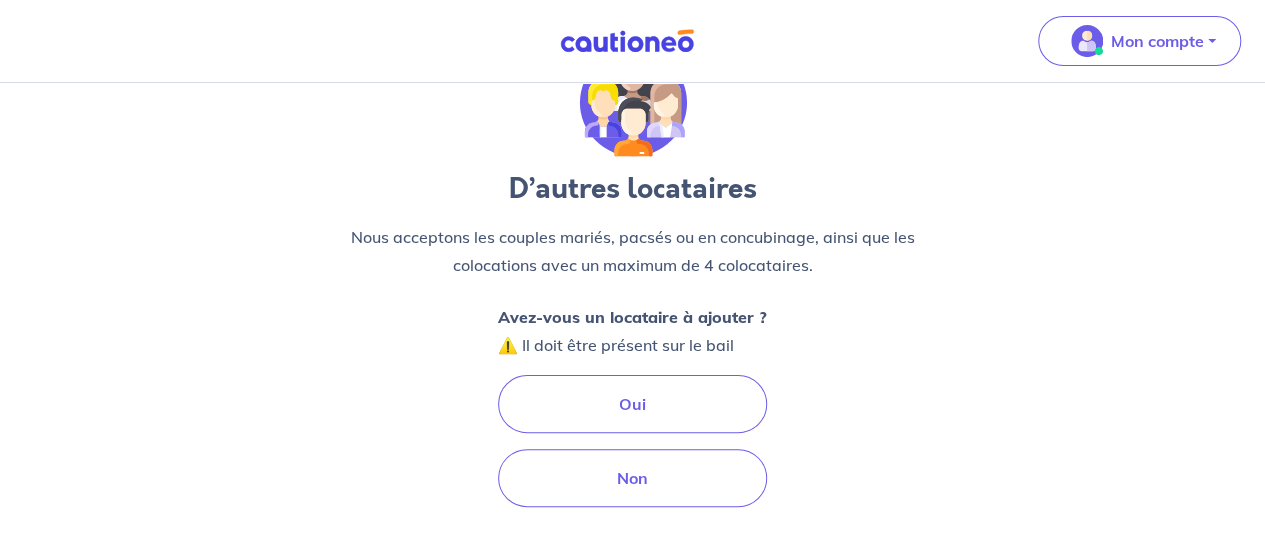 scroll, scrollTop: 178, scrollLeft: 0, axis: vertical 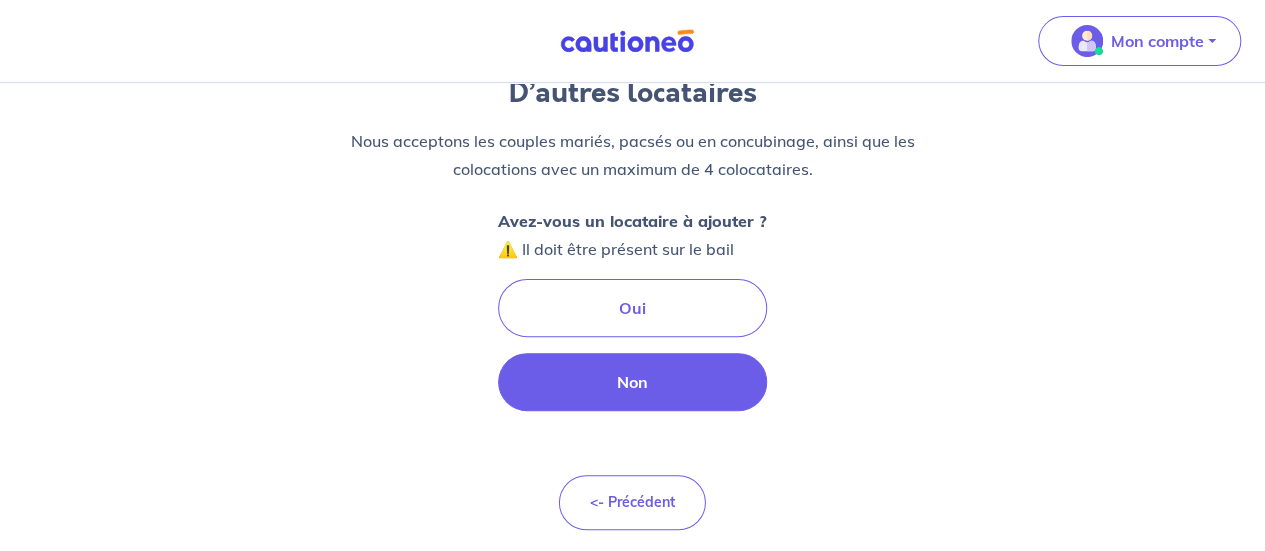 click on "Non" at bounding box center [632, 382] 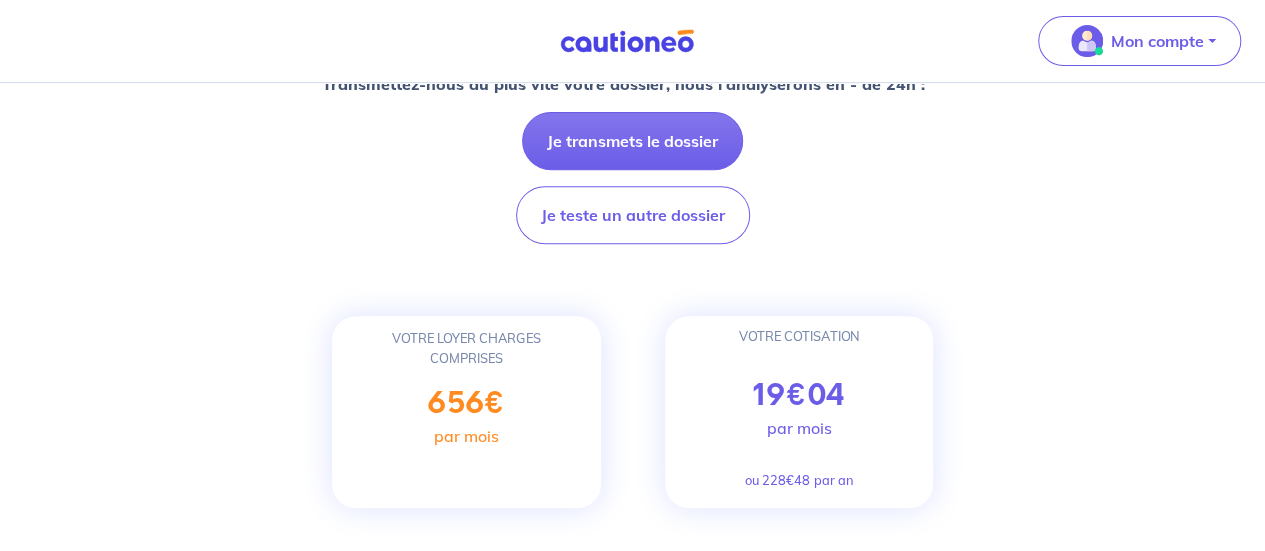 scroll, scrollTop: 300, scrollLeft: 0, axis: vertical 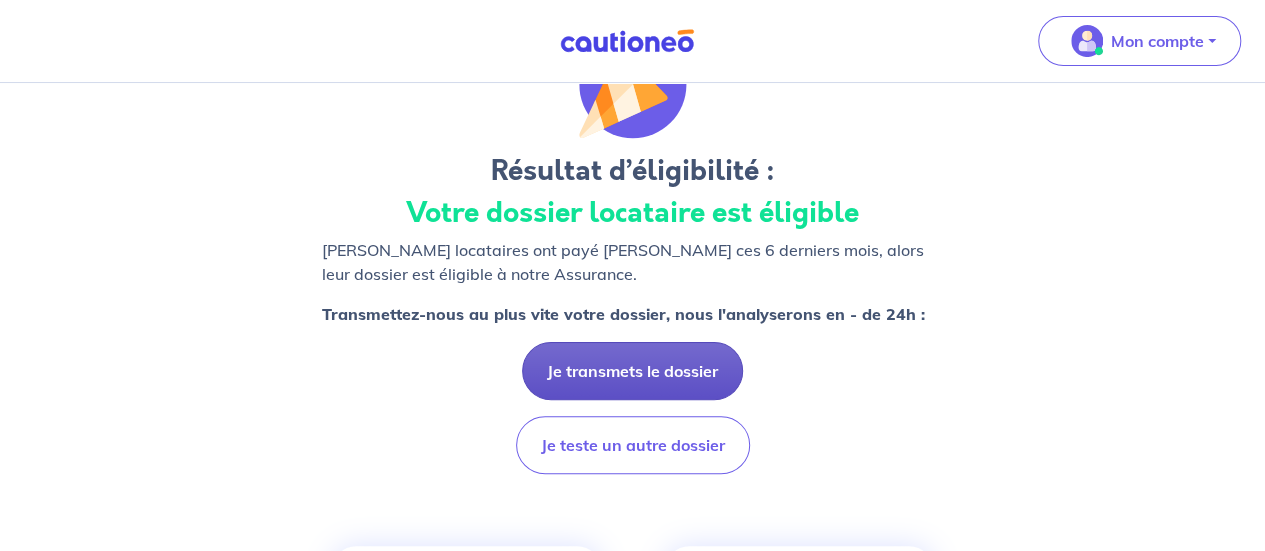 click on "Je transmets le dossier" at bounding box center [632, 371] 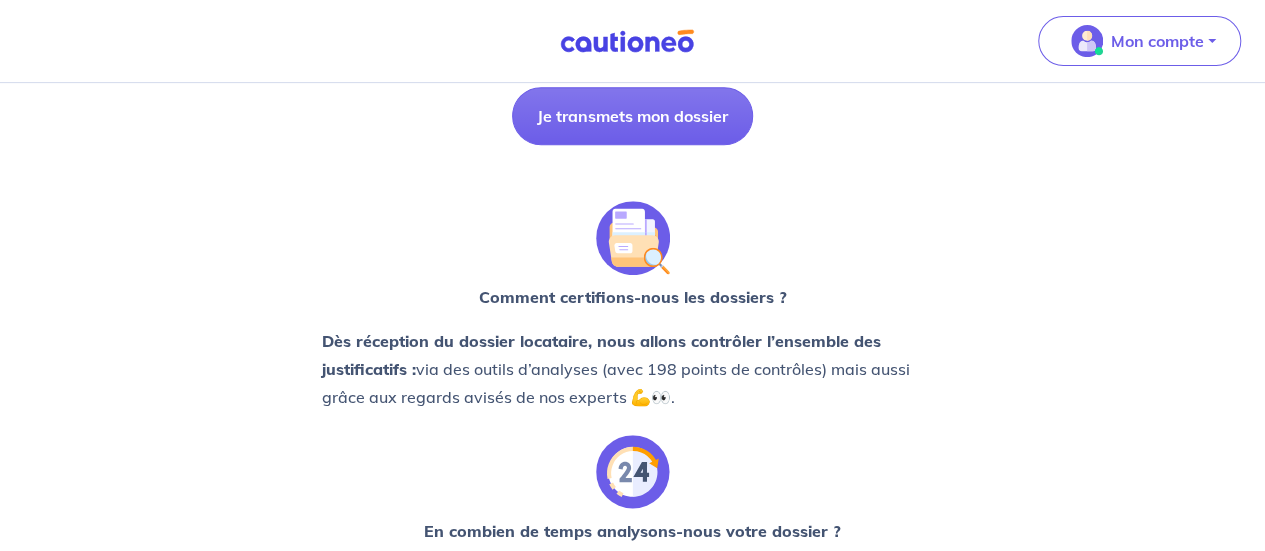 scroll, scrollTop: 400, scrollLeft: 0, axis: vertical 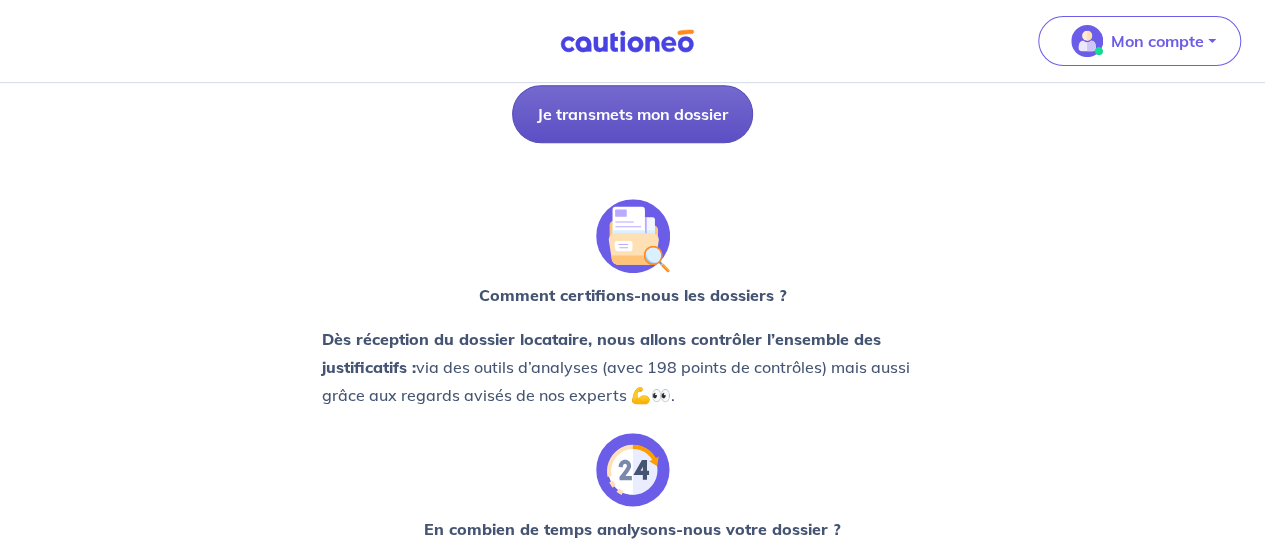 click on "Je transmets mon dossier" at bounding box center (632, 114) 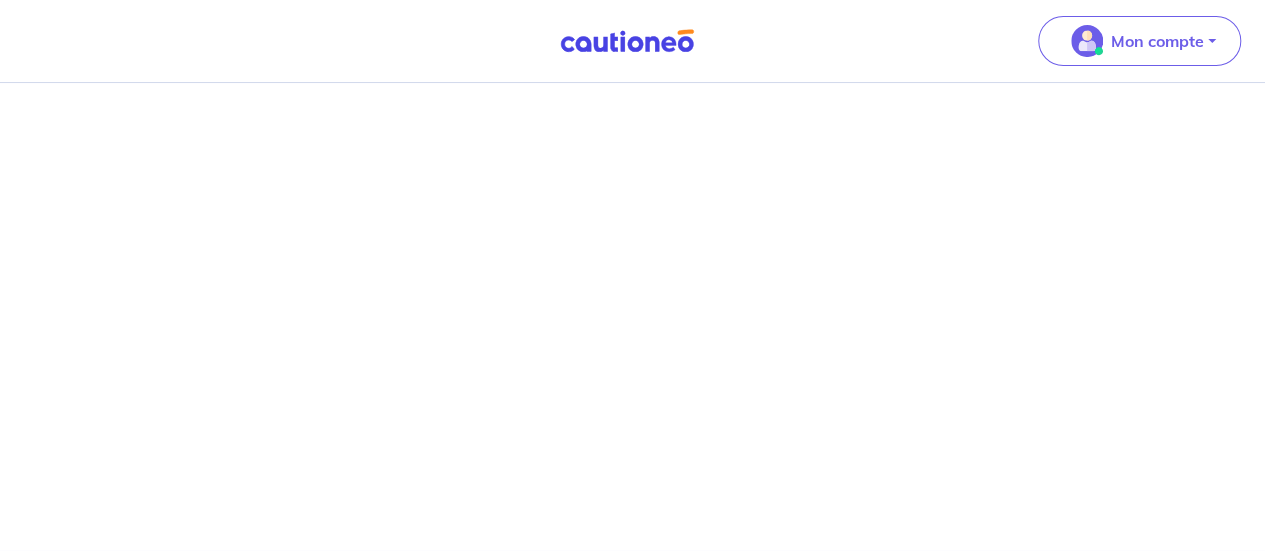 scroll, scrollTop: 0, scrollLeft: 0, axis: both 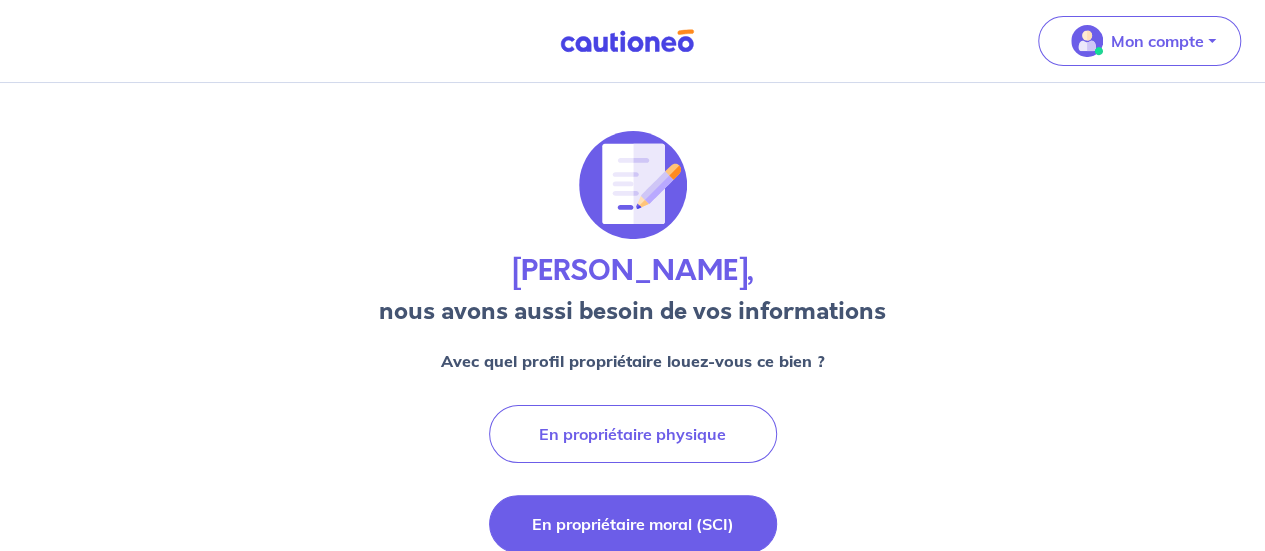 click on "En propriétaire moral (SCI)" at bounding box center (633, 524) 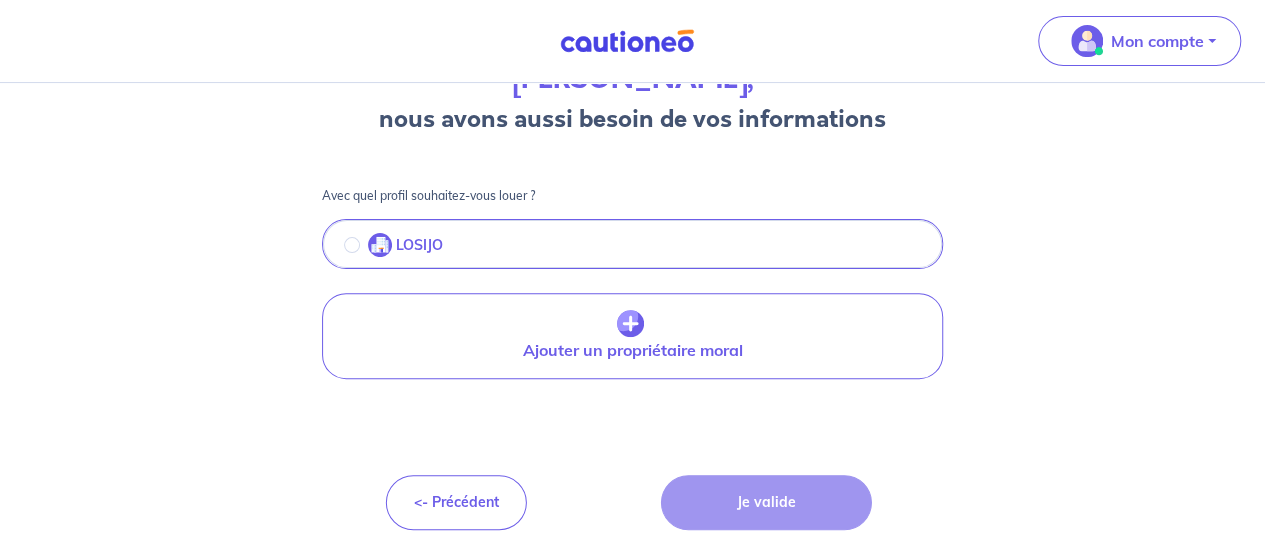 scroll, scrollTop: 193, scrollLeft: 0, axis: vertical 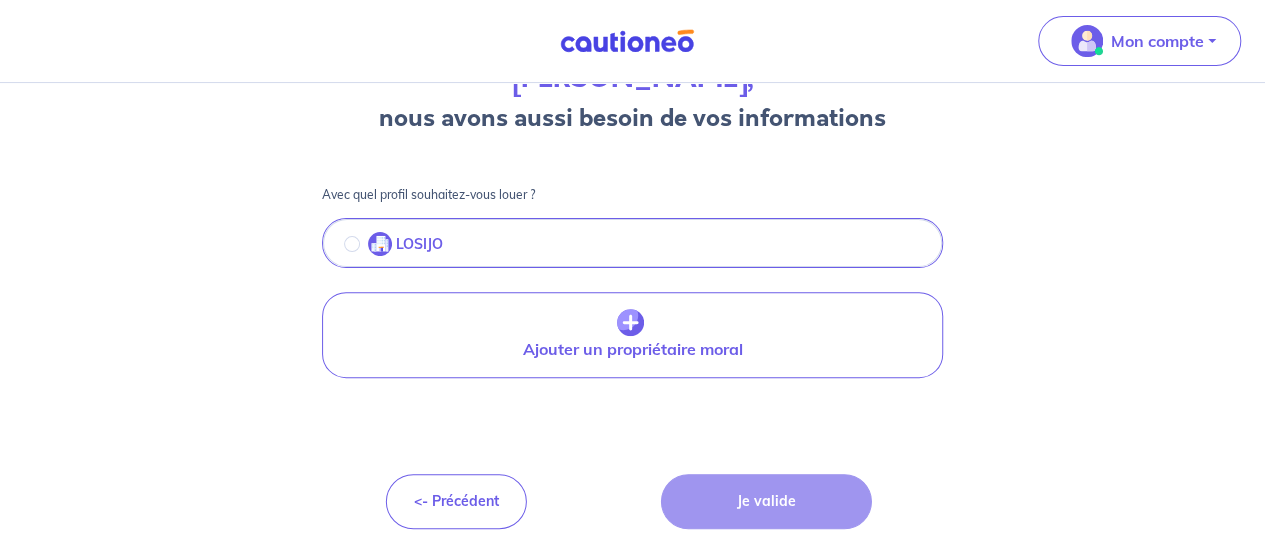 click at bounding box center (380, 244) 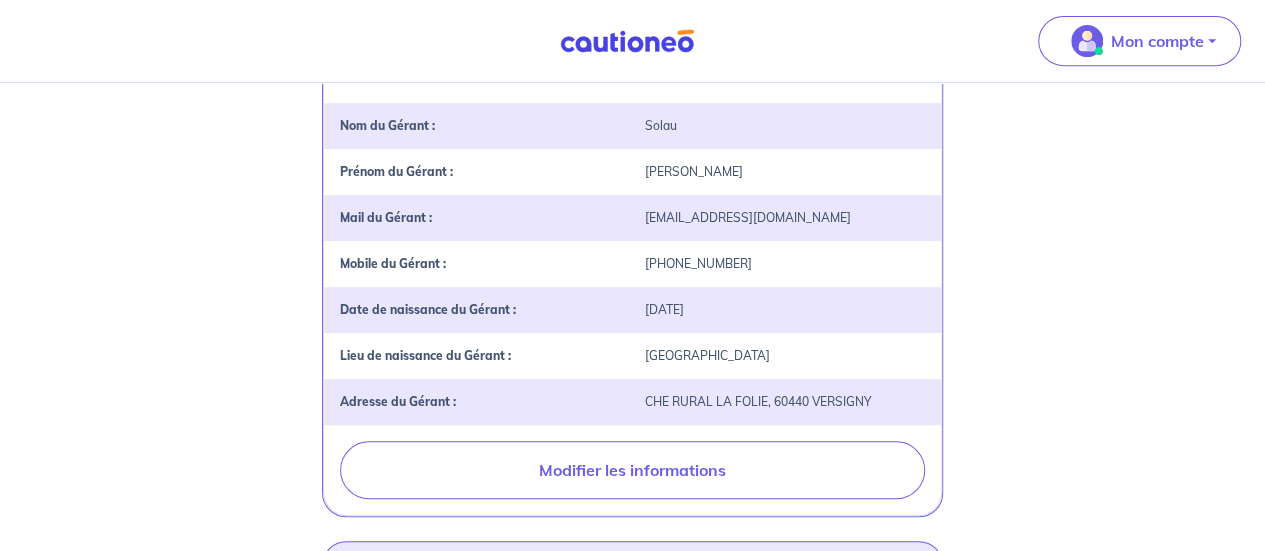 scroll, scrollTop: 693, scrollLeft: 0, axis: vertical 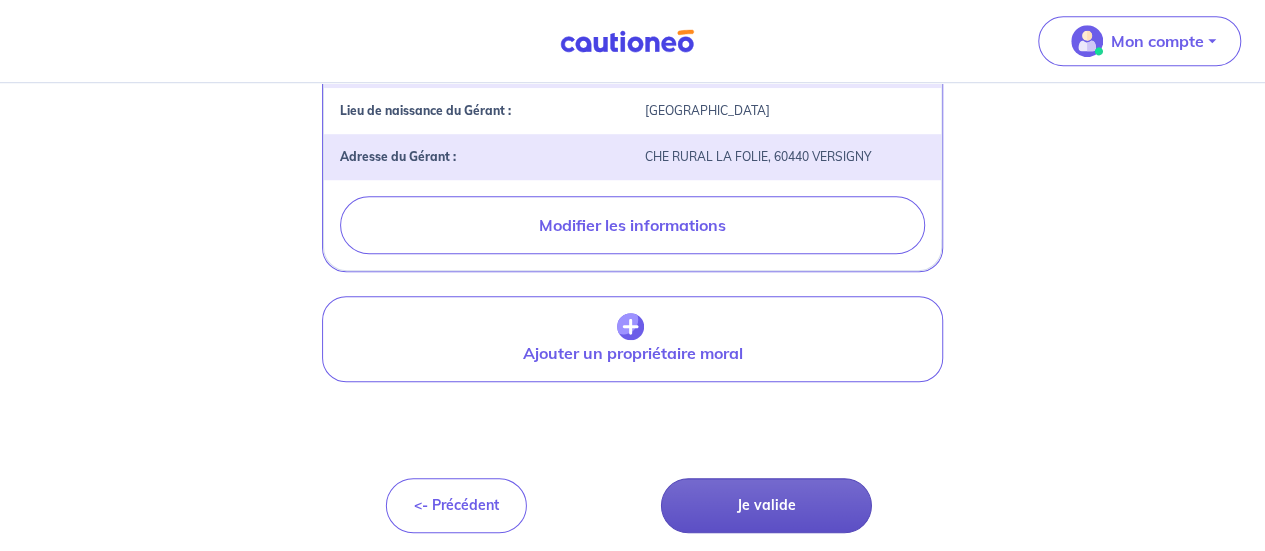 click on "Je valide" at bounding box center (766, 505) 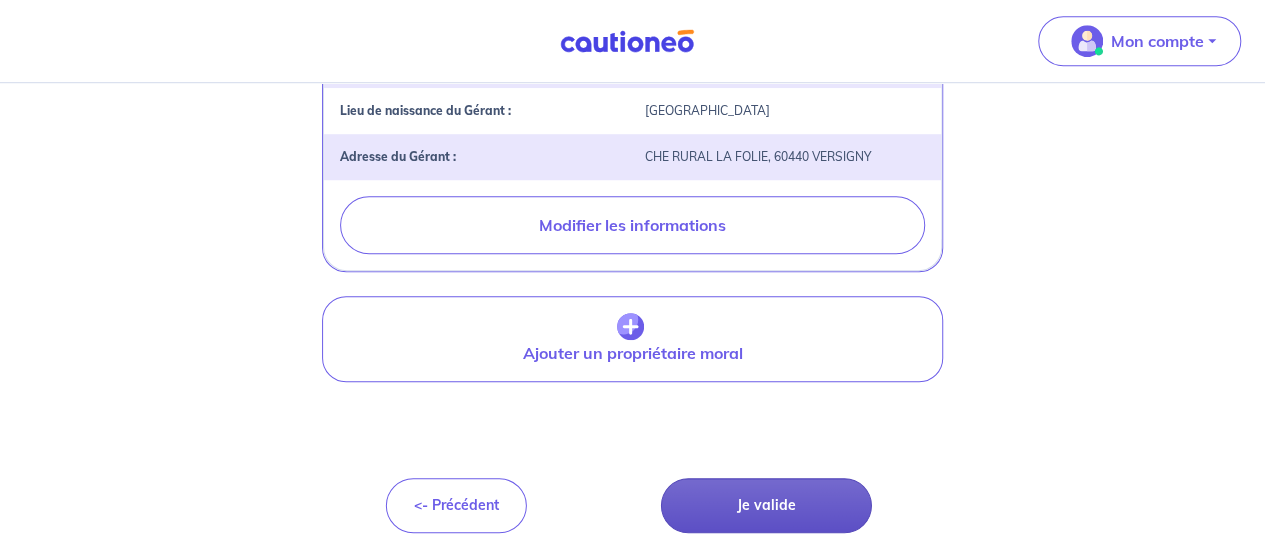 scroll, scrollTop: 0, scrollLeft: 0, axis: both 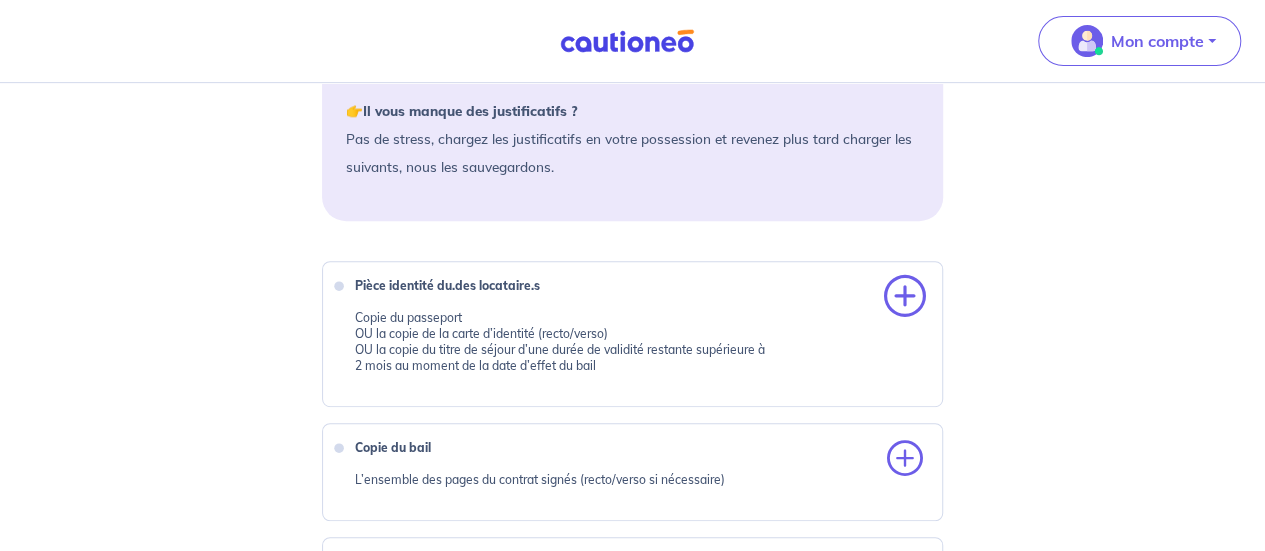click at bounding box center (905, 297) 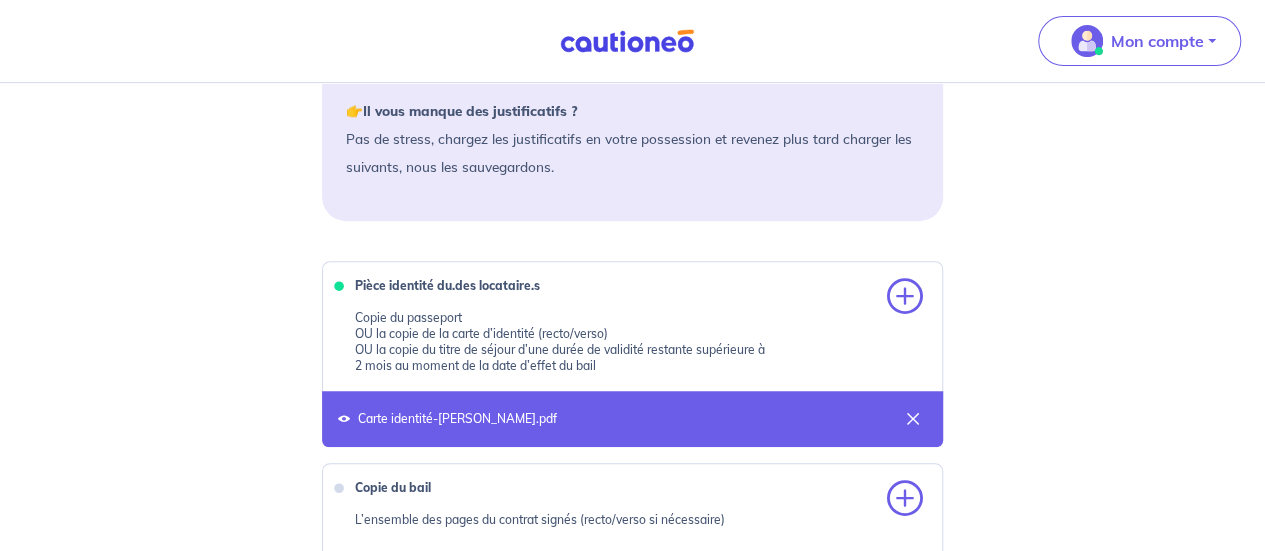 scroll, scrollTop: 500, scrollLeft: 0, axis: vertical 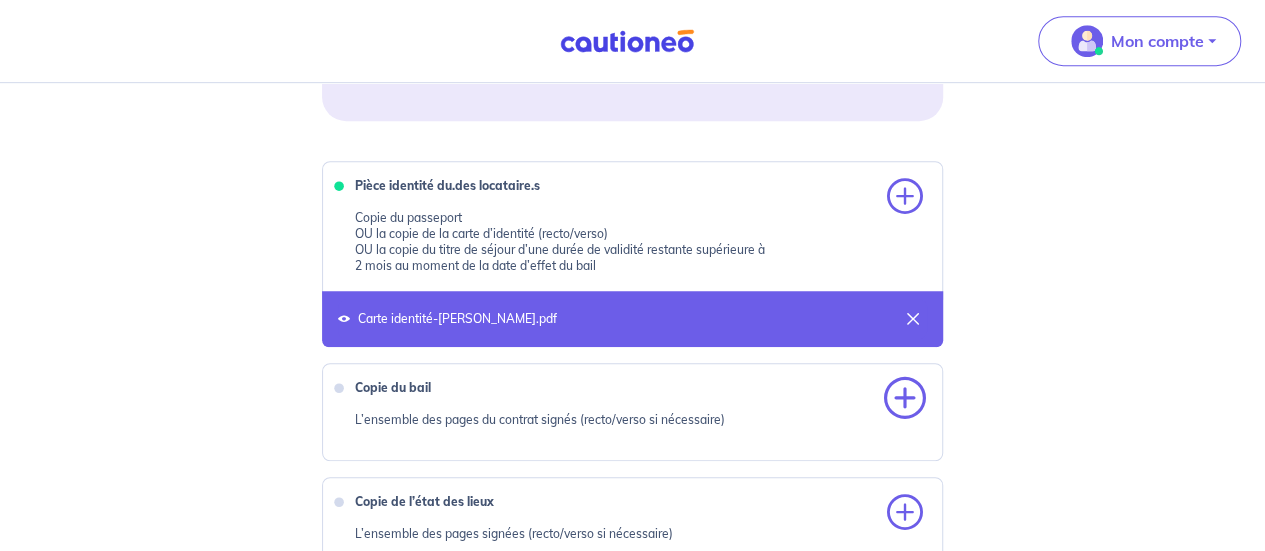 click at bounding box center [905, 399] 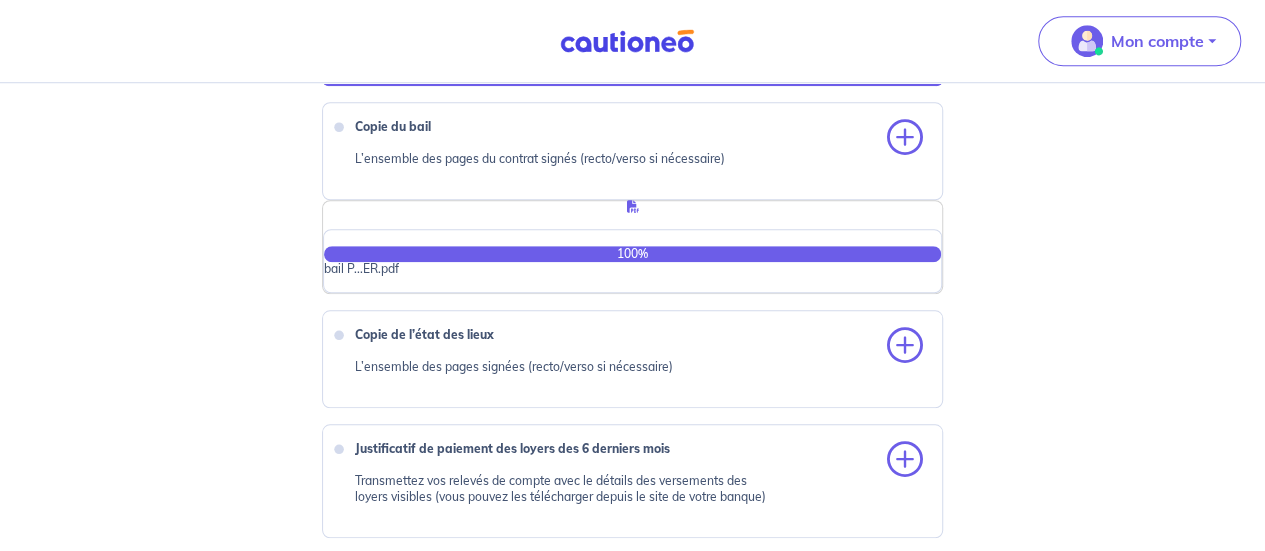 scroll, scrollTop: 800, scrollLeft: 0, axis: vertical 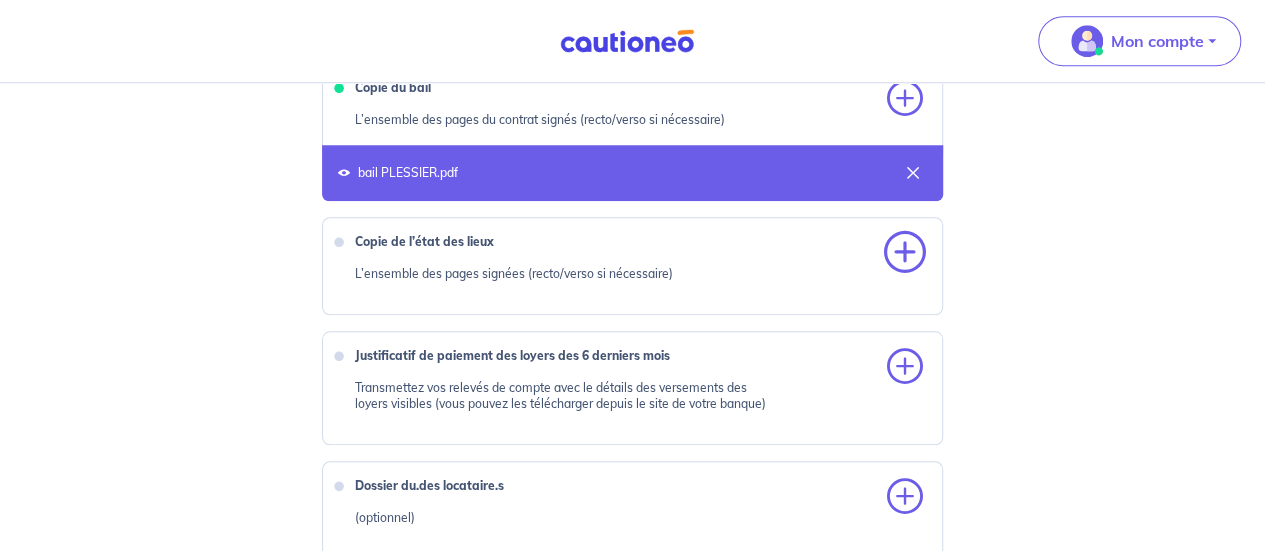 click at bounding box center [905, 253] 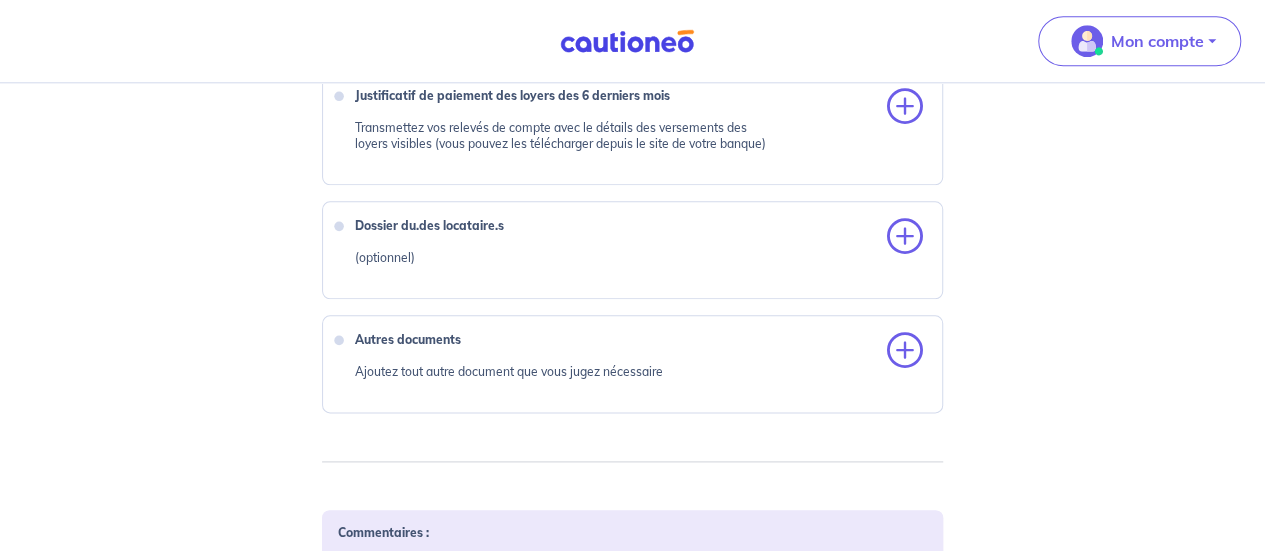 scroll, scrollTop: 1000, scrollLeft: 0, axis: vertical 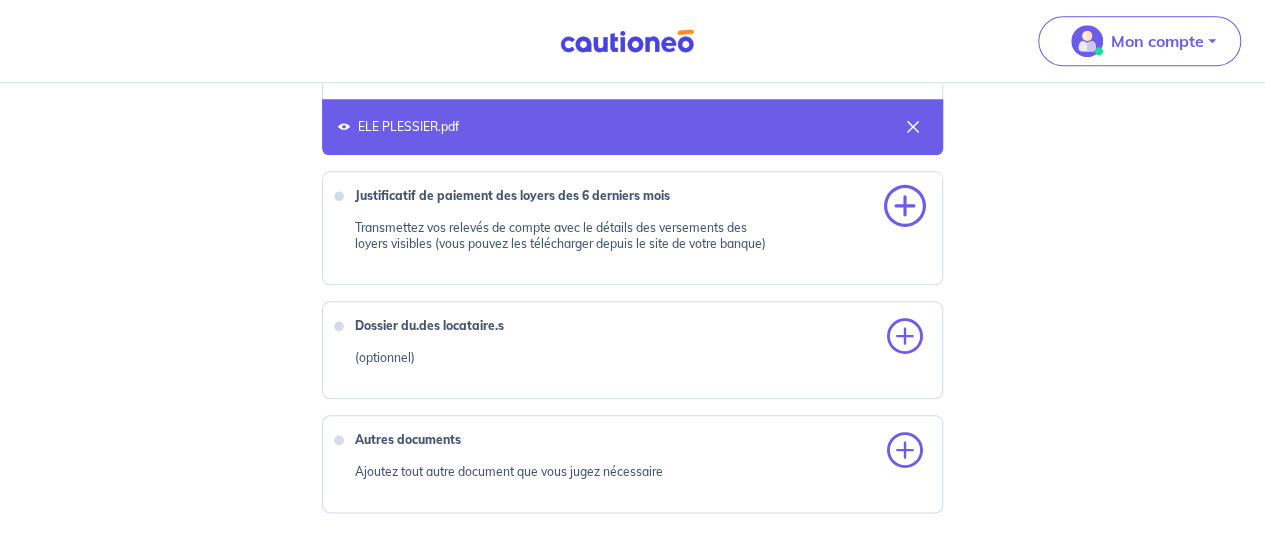 click at bounding box center [905, 207] 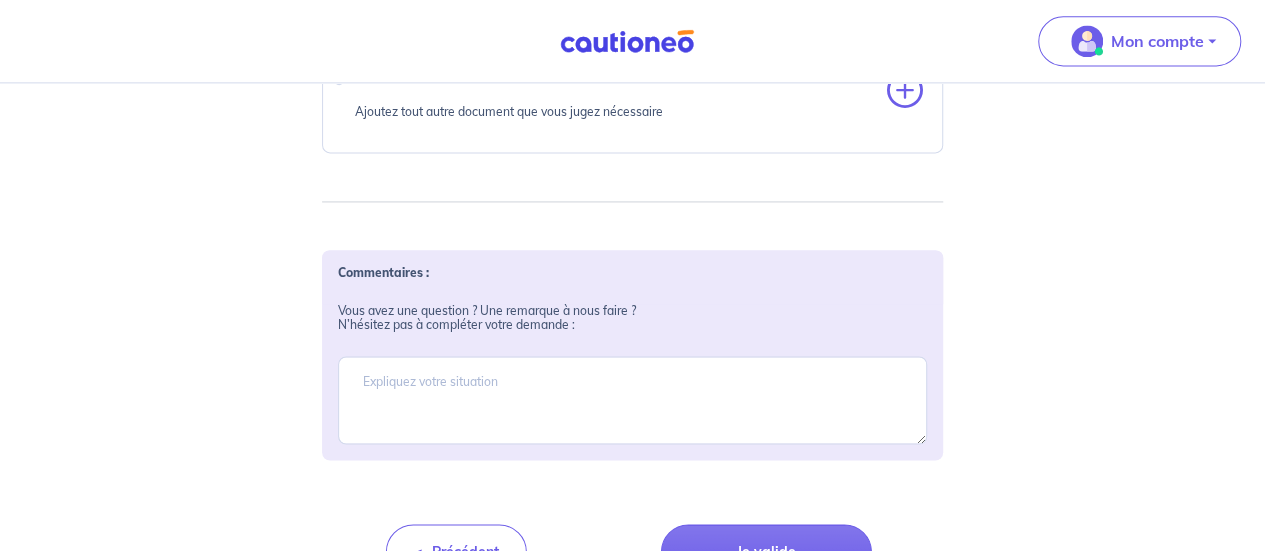 scroll, scrollTop: 1446, scrollLeft: 0, axis: vertical 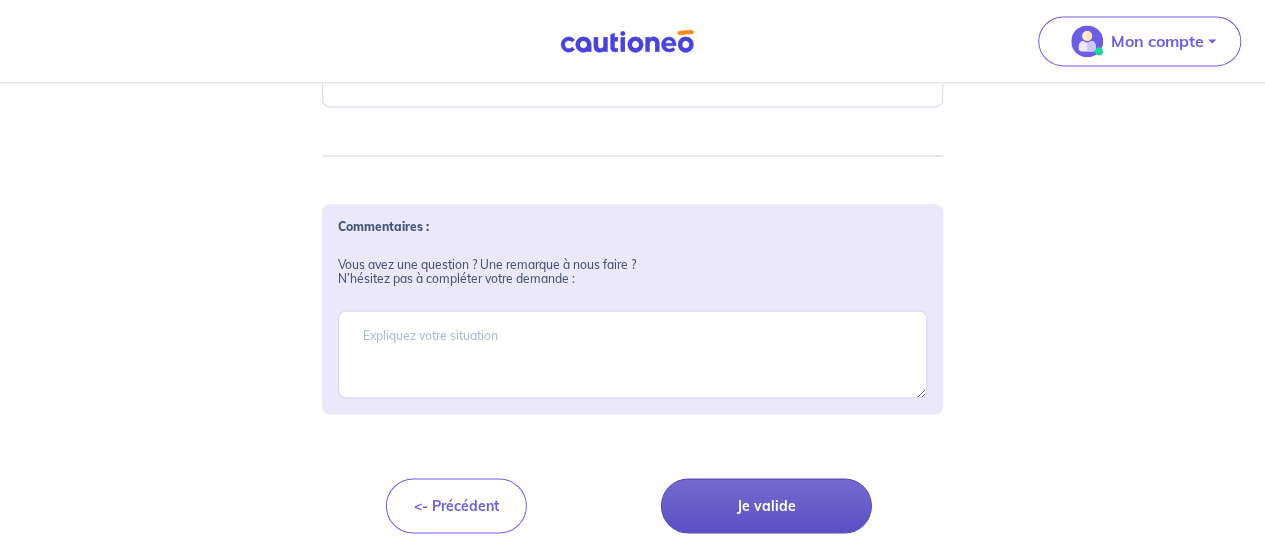 click on "Je valide" at bounding box center [766, 505] 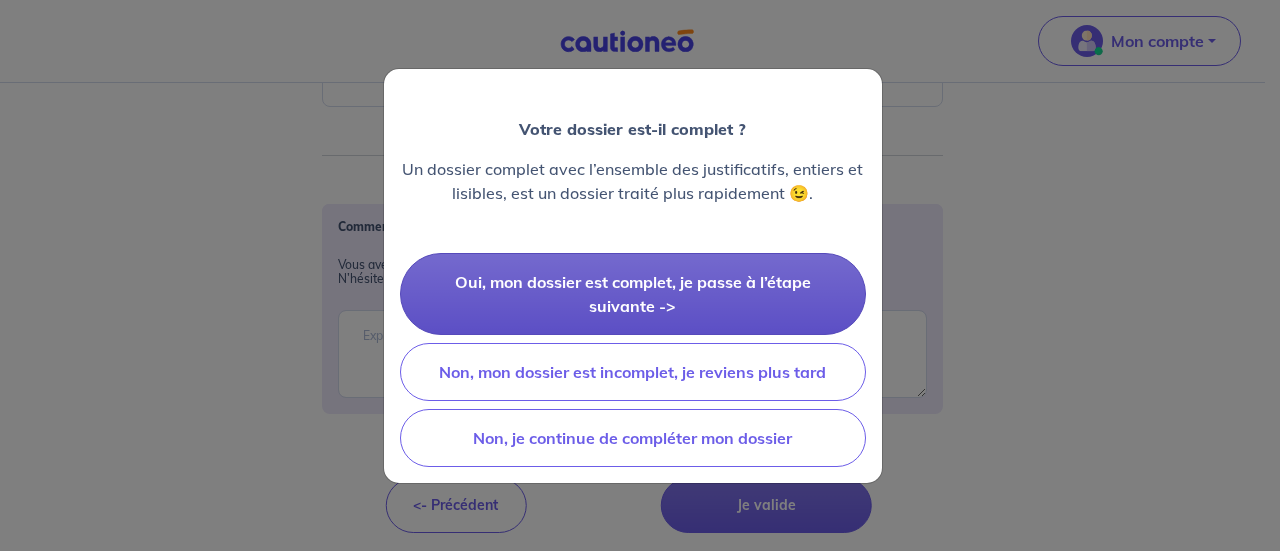 click on "Oui, mon dossier est complet, je passe à l’étape suivante ->" at bounding box center (633, 294) 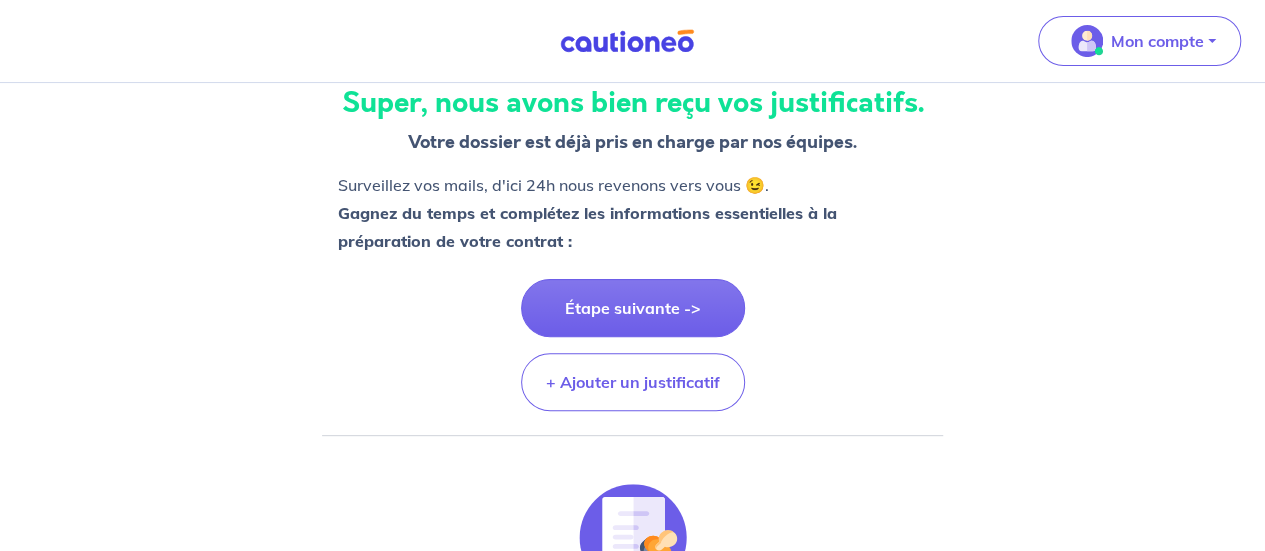 scroll, scrollTop: 200, scrollLeft: 0, axis: vertical 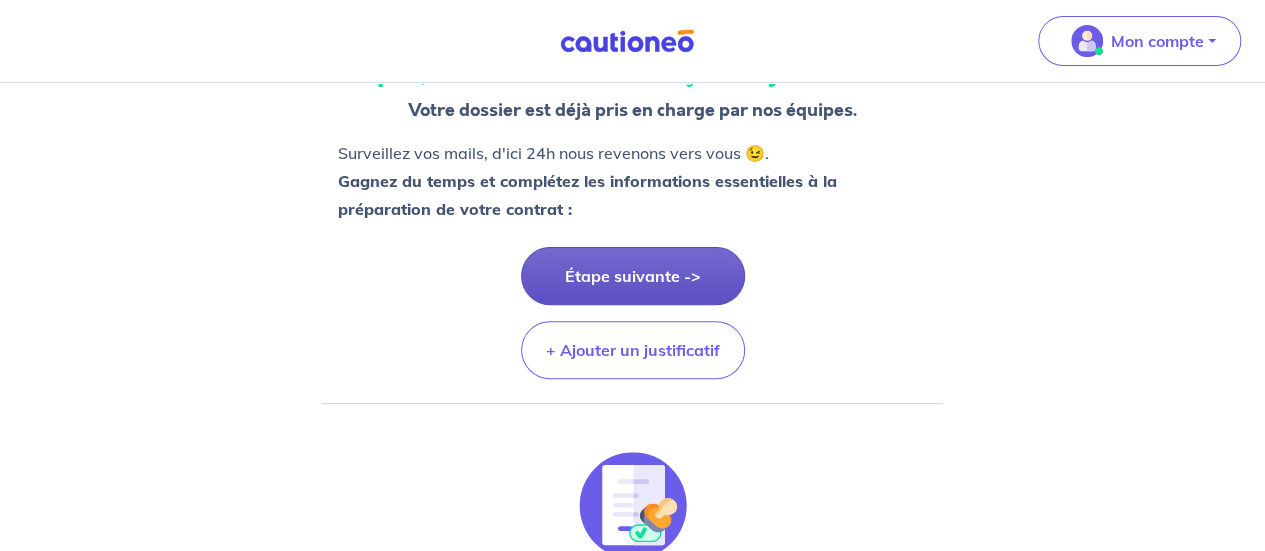 click on "Étape suivante ->" at bounding box center [633, 276] 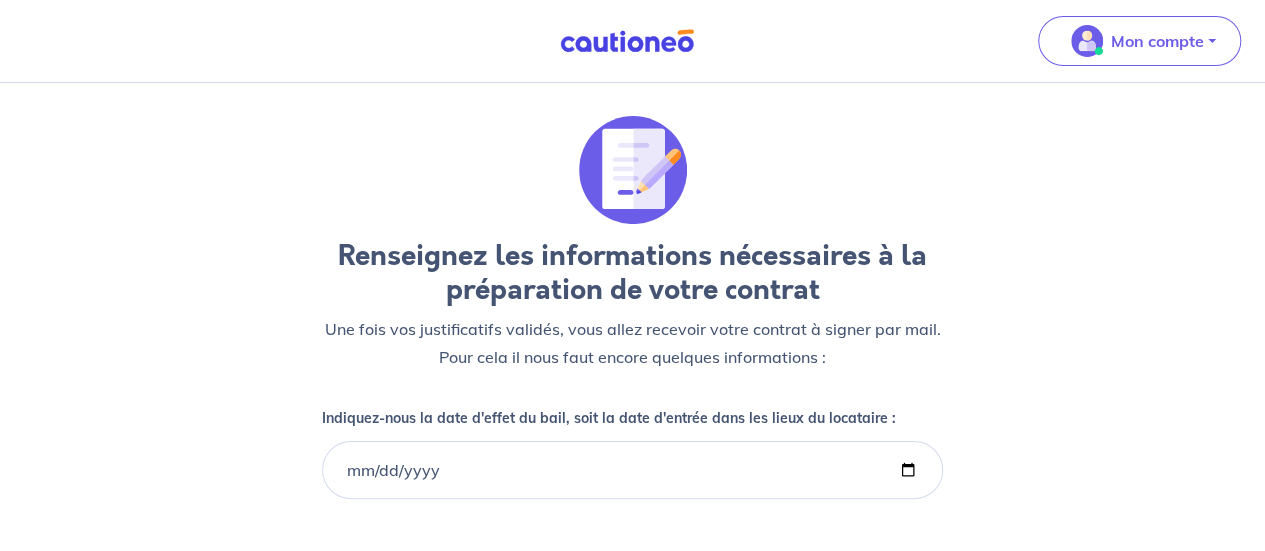 scroll, scrollTop: 0, scrollLeft: 0, axis: both 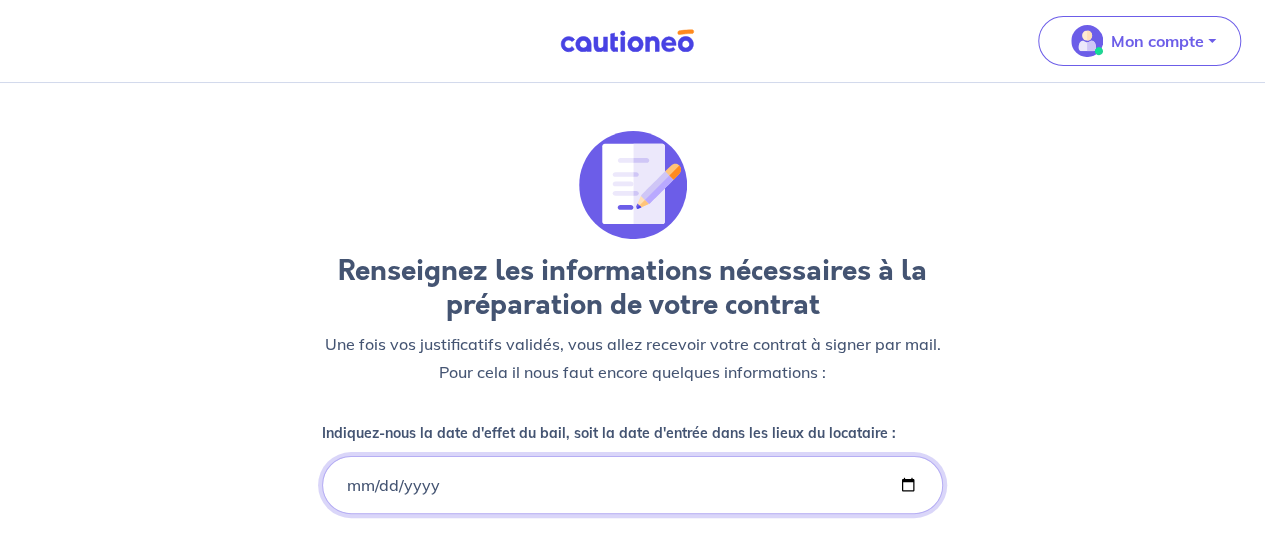 click on "Indiquez-nous la date d'effet du bail, soit la date d'entrée dans les lieux du locataire :" at bounding box center [632, 485] 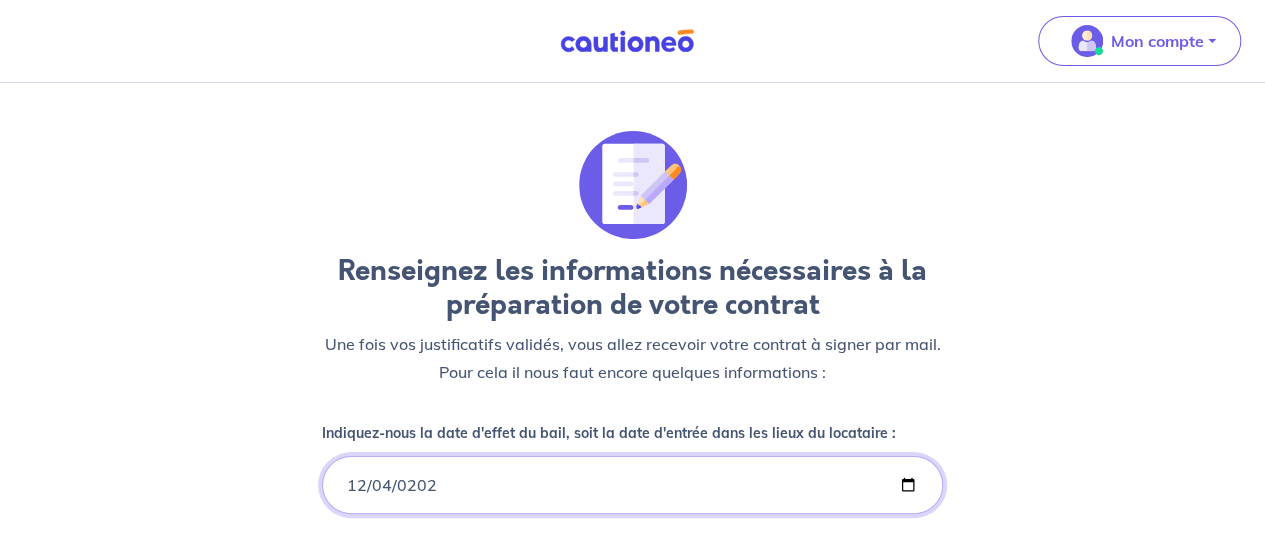 type on "[DATE]" 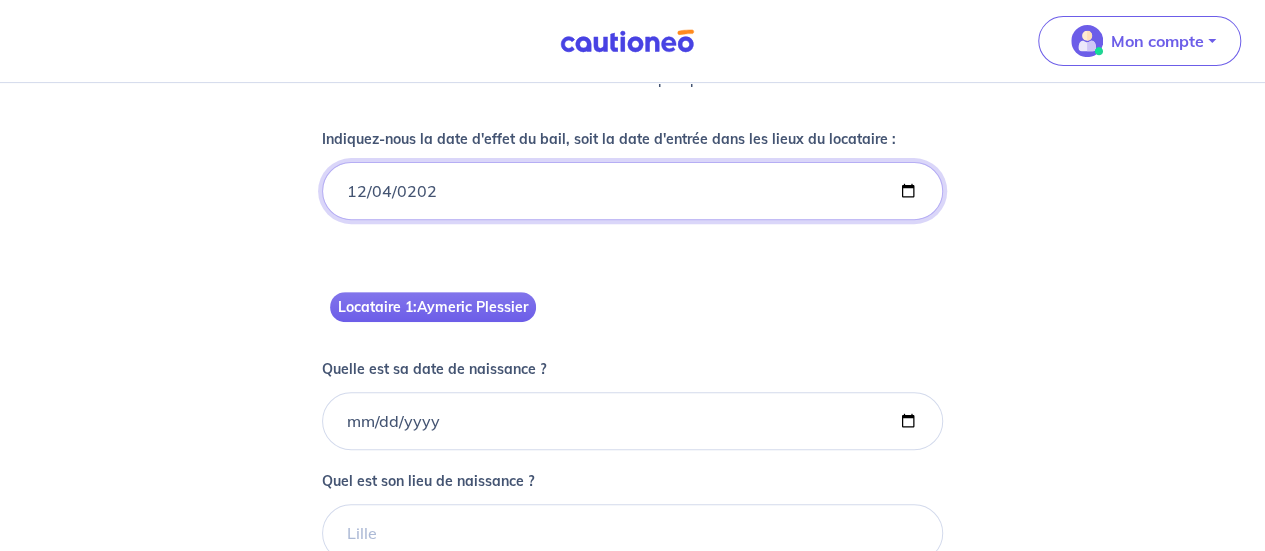scroll, scrollTop: 300, scrollLeft: 0, axis: vertical 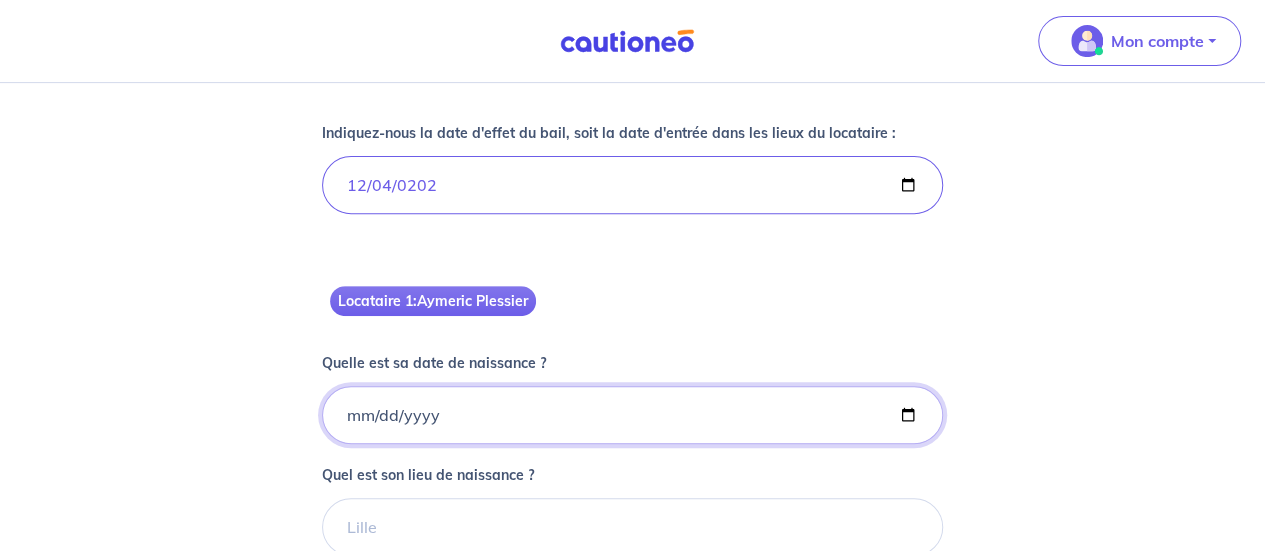 click on "Quelle est sa date de naissance ?" at bounding box center [632, 415] 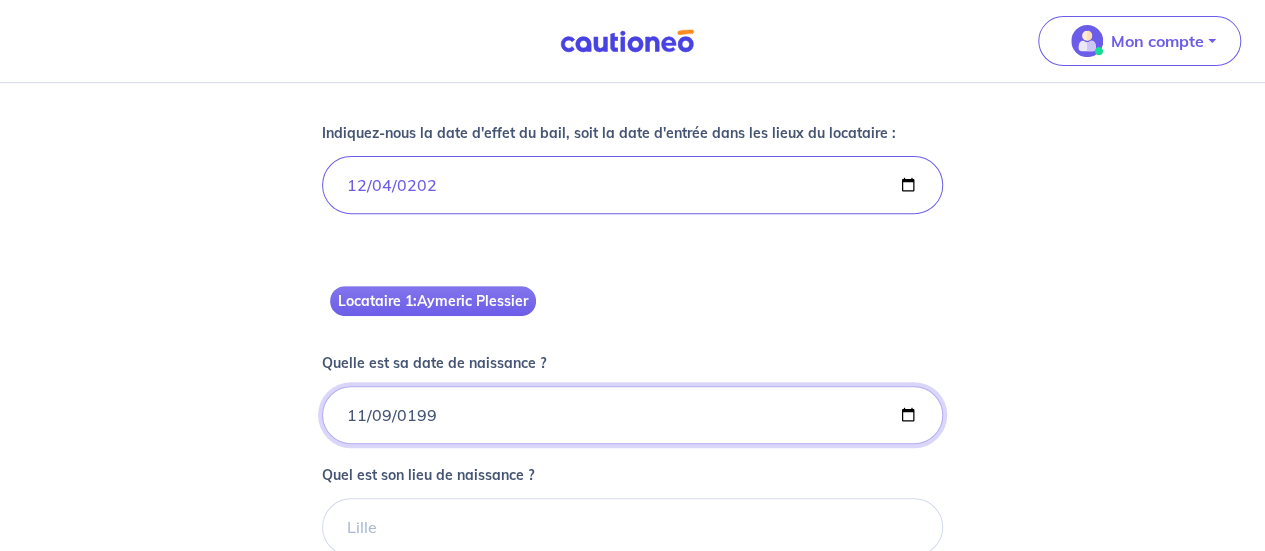 type on "[DATE]" 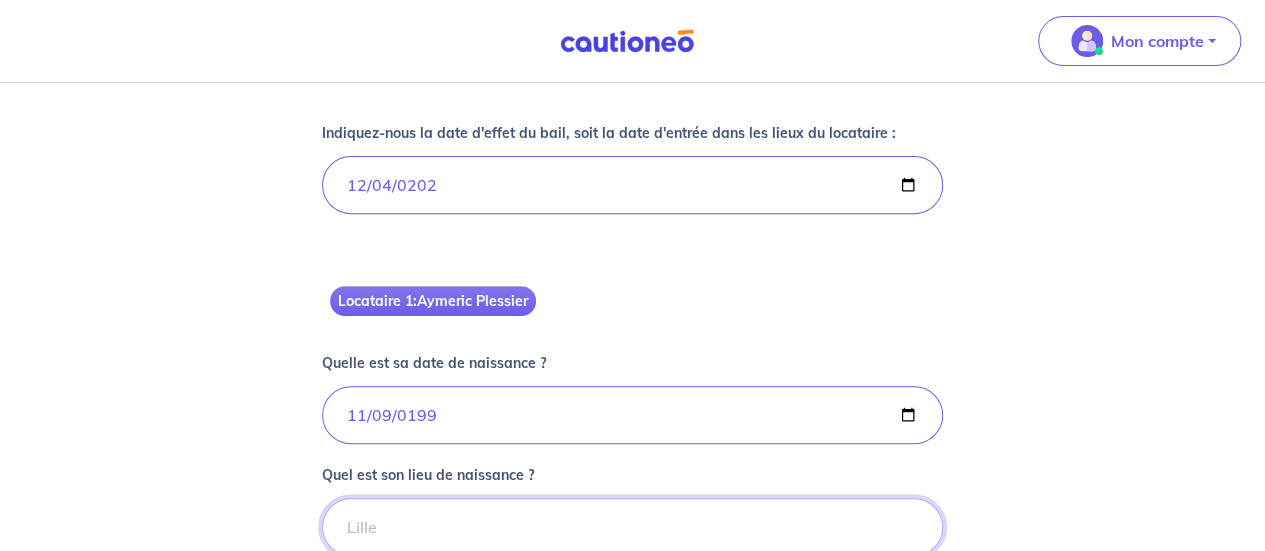 click on "Quel est son lieu de naissance ?" at bounding box center (632, 527) 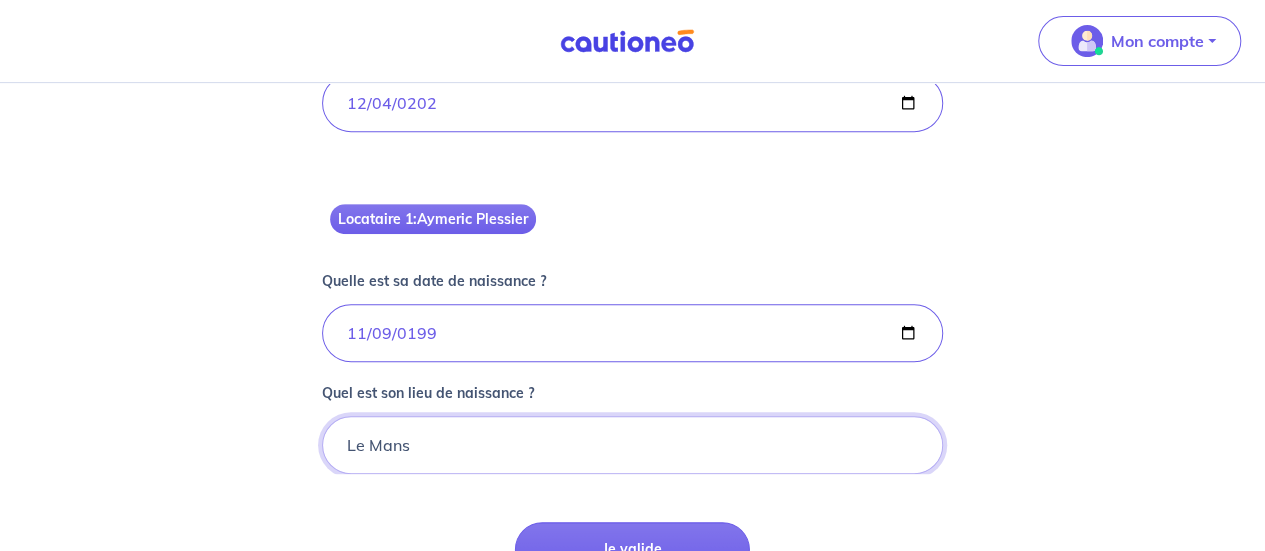 scroll, scrollTop: 430, scrollLeft: 0, axis: vertical 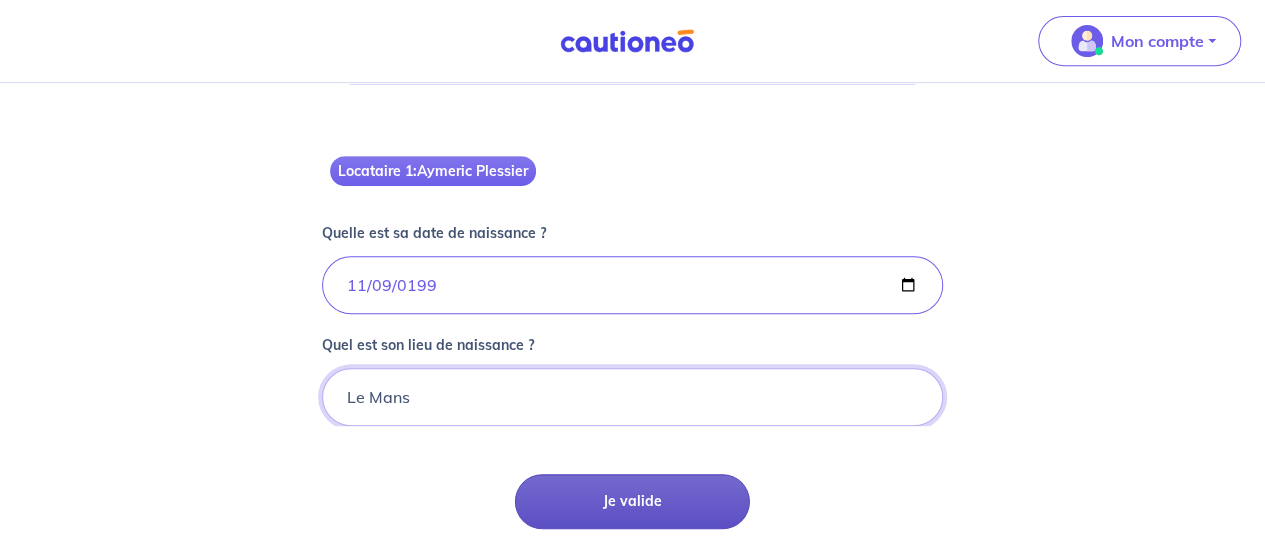type on "Le Mans" 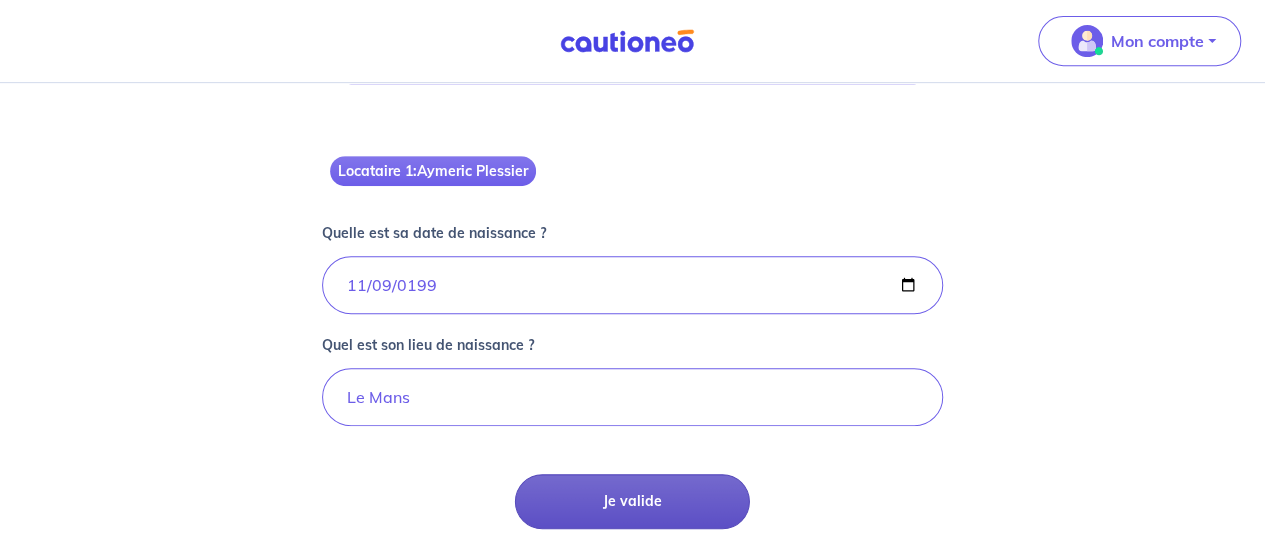 click on "Je valide" at bounding box center [632, 501] 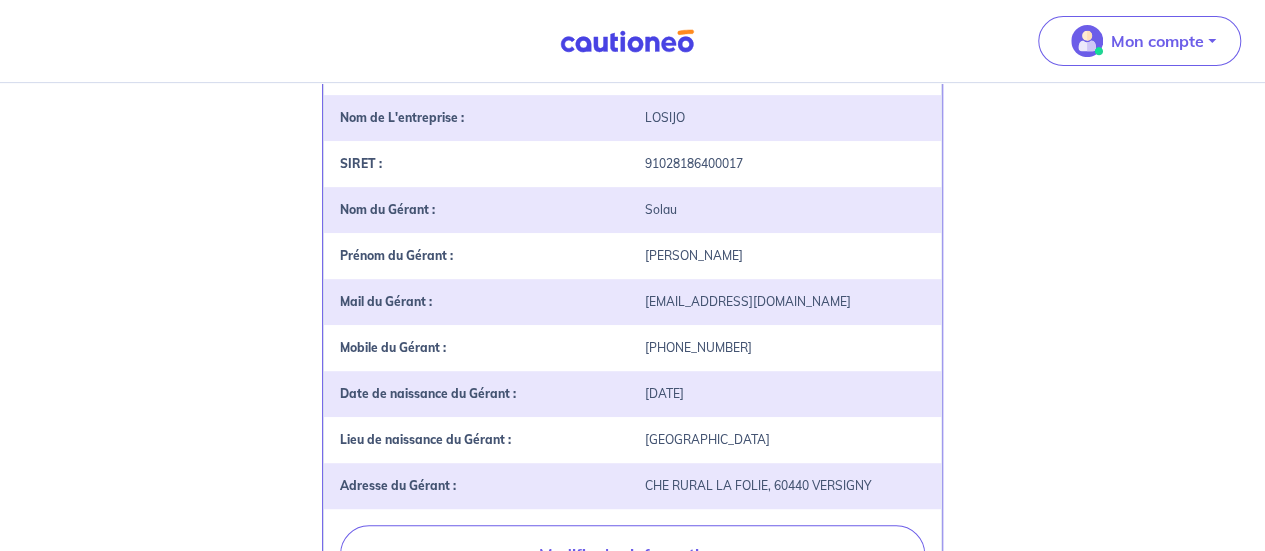 scroll, scrollTop: 700, scrollLeft: 0, axis: vertical 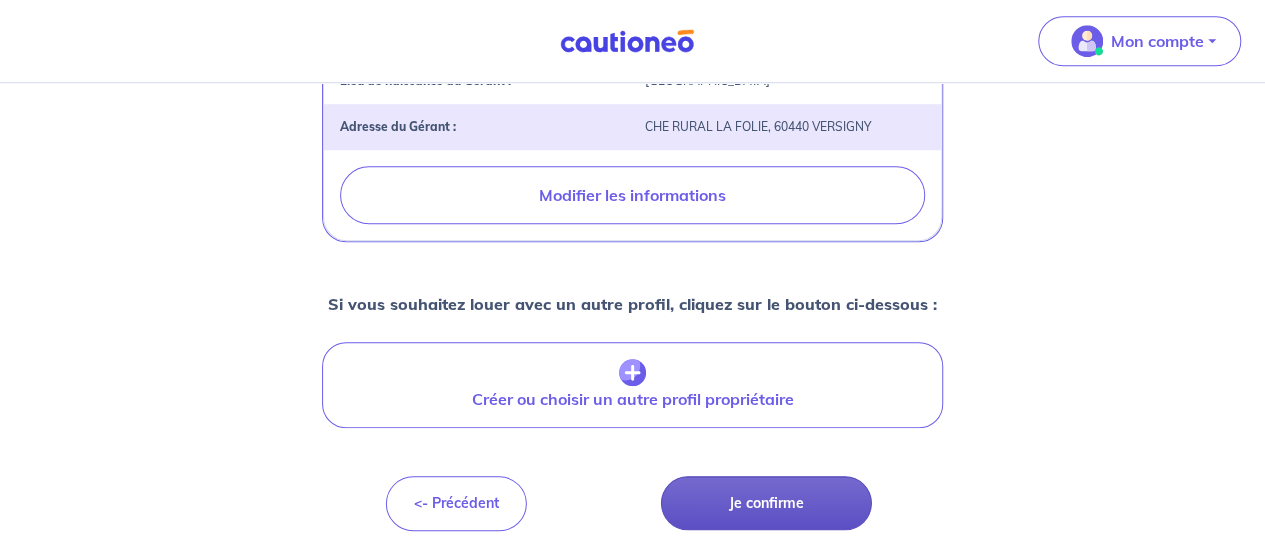 click on "Je confirme" at bounding box center [766, 503] 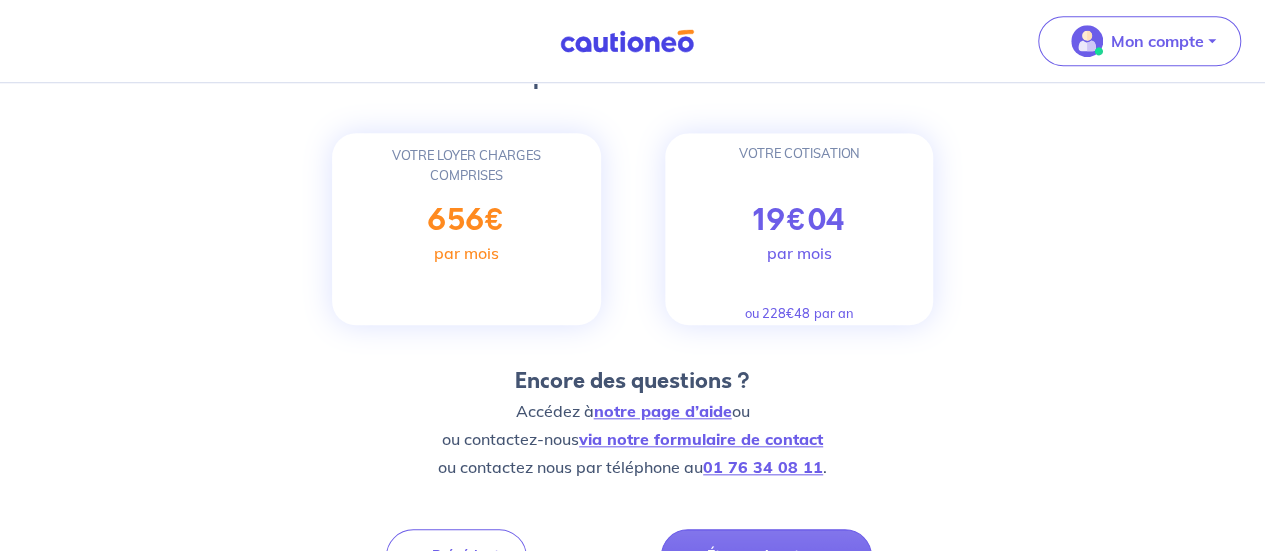 scroll, scrollTop: 856, scrollLeft: 0, axis: vertical 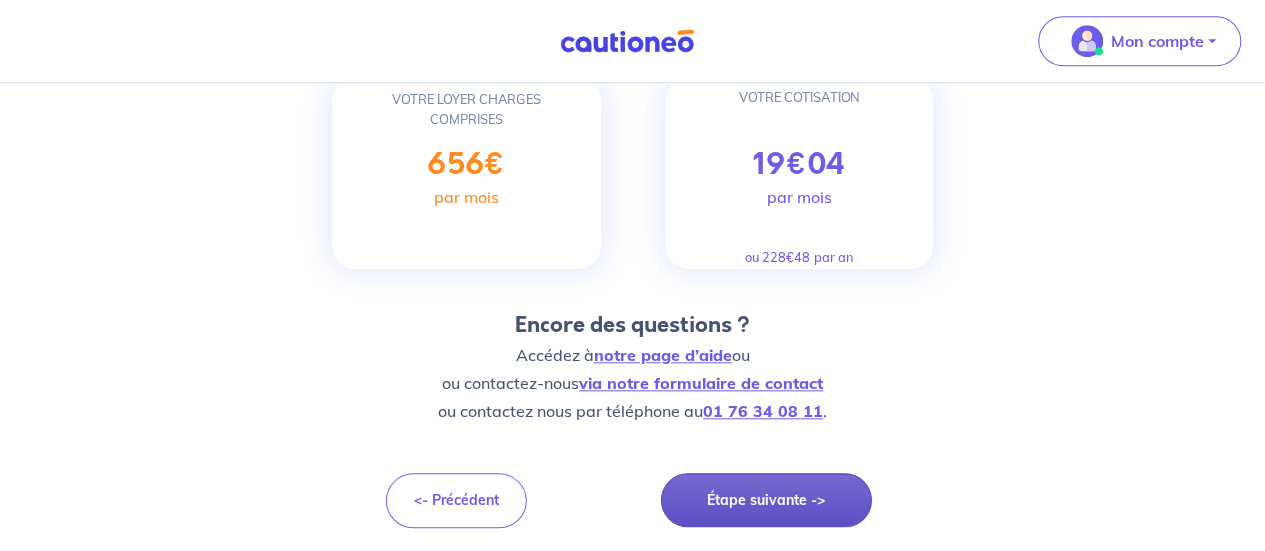 click on "Étape suivante ->" at bounding box center [766, 500] 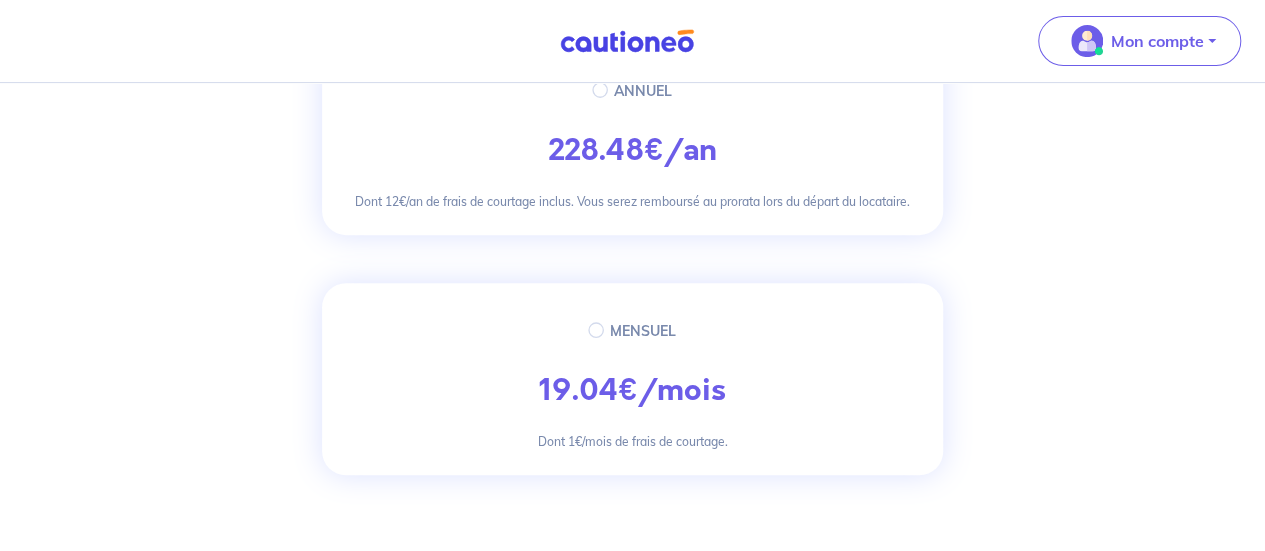 scroll, scrollTop: 300, scrollLeft: 0, axis: vertical 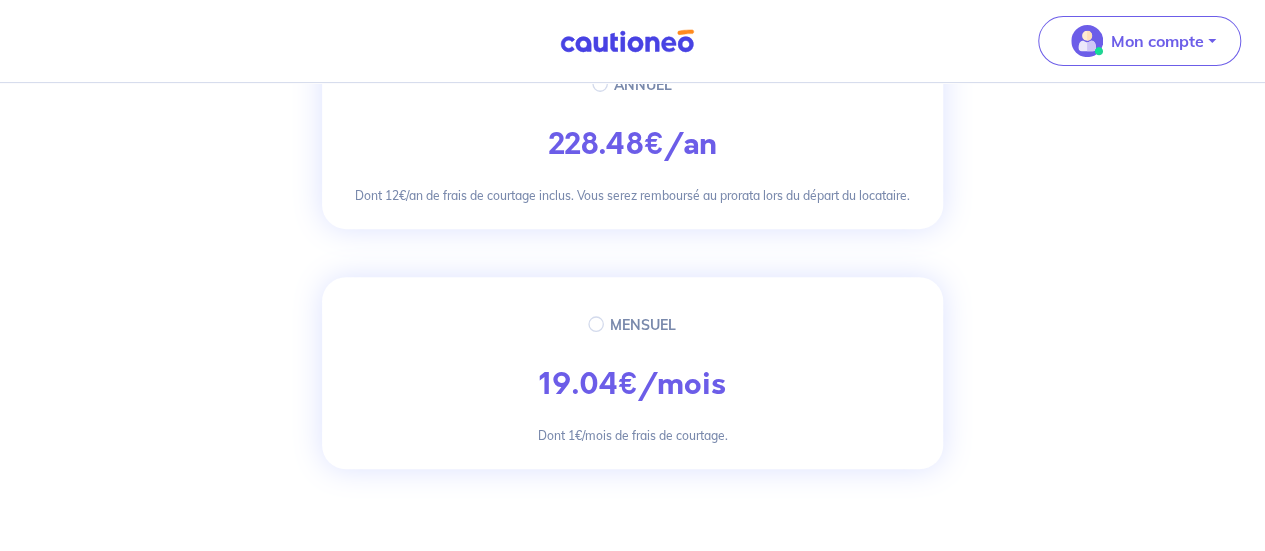 click on "19.04 €/mois Dont 1€/mois de frais de courtage." at bounding box center (633, 408) 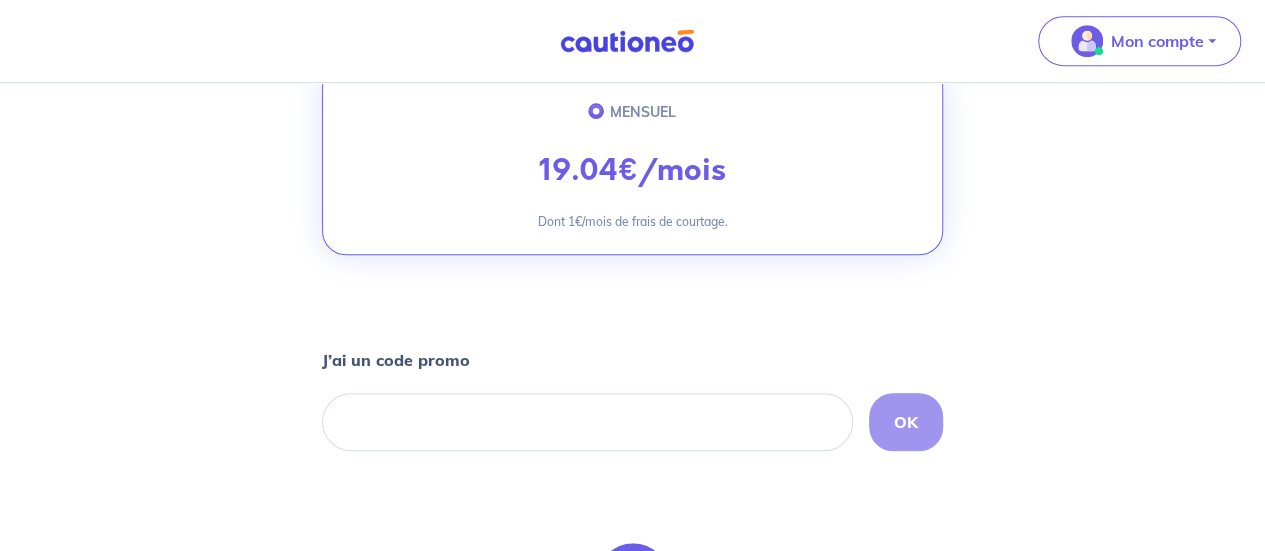 scroll, scrollTop: 887, scrollLeft: 0, axis: vertical 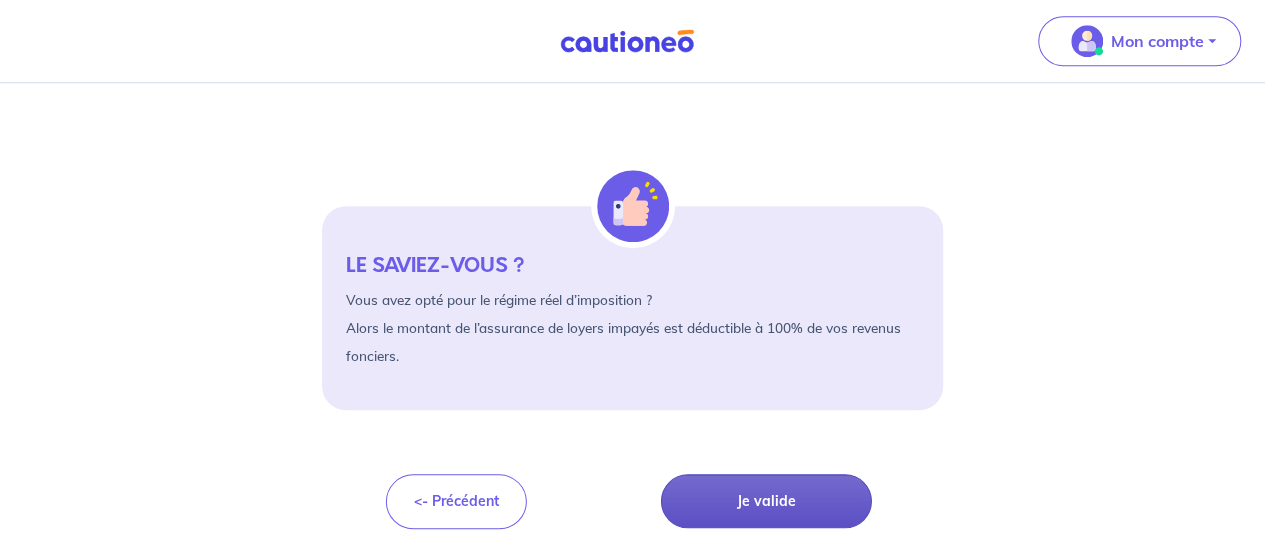 click on "Je valide" at bounding box center (766, 501) 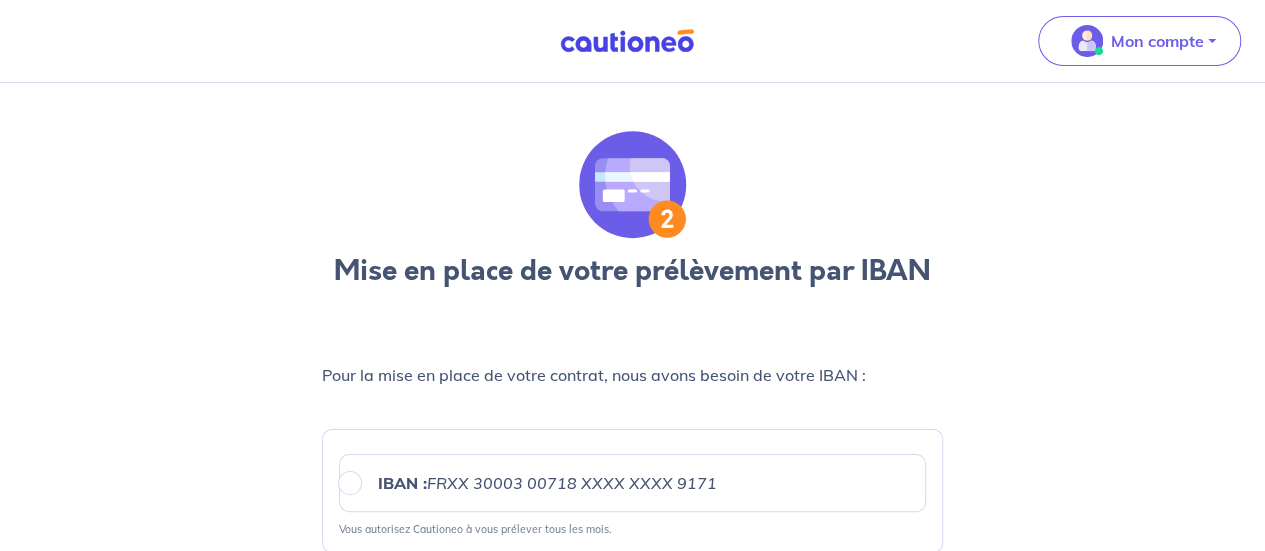 scroll, scrollTop: 100, scrollLeft: 0, axis: vertical 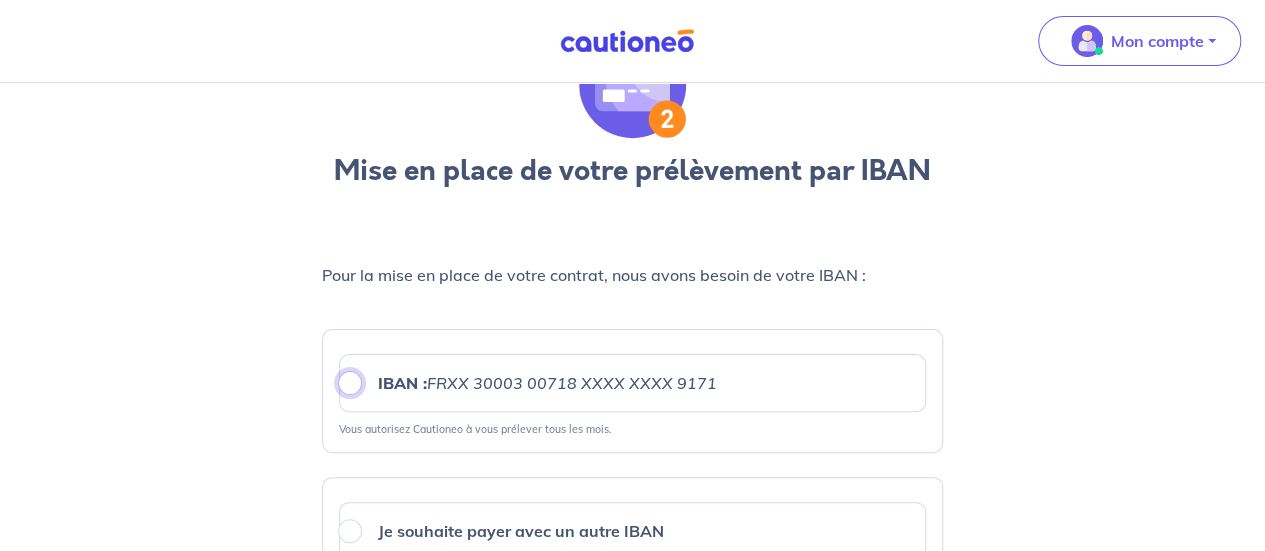 click on "IBAN :  FRXX [FINANCIAL_ID] 00718 XXXX XXXX 9171" at bounding box center (350, 383) 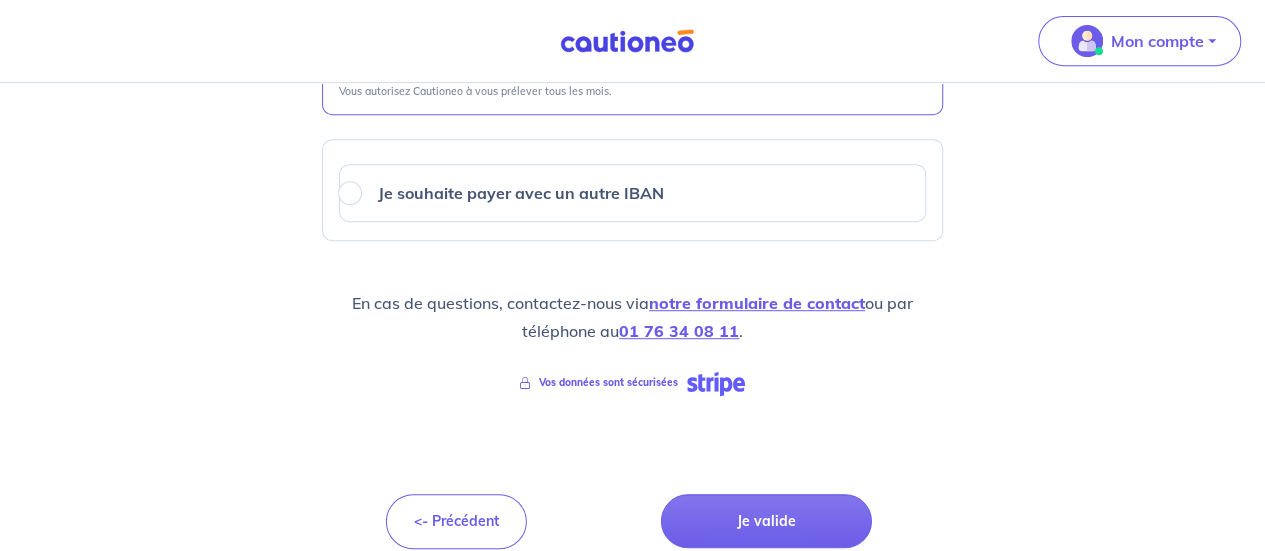 scroll, scrollTop: 456, scrollLeft: 0, axis: vertical 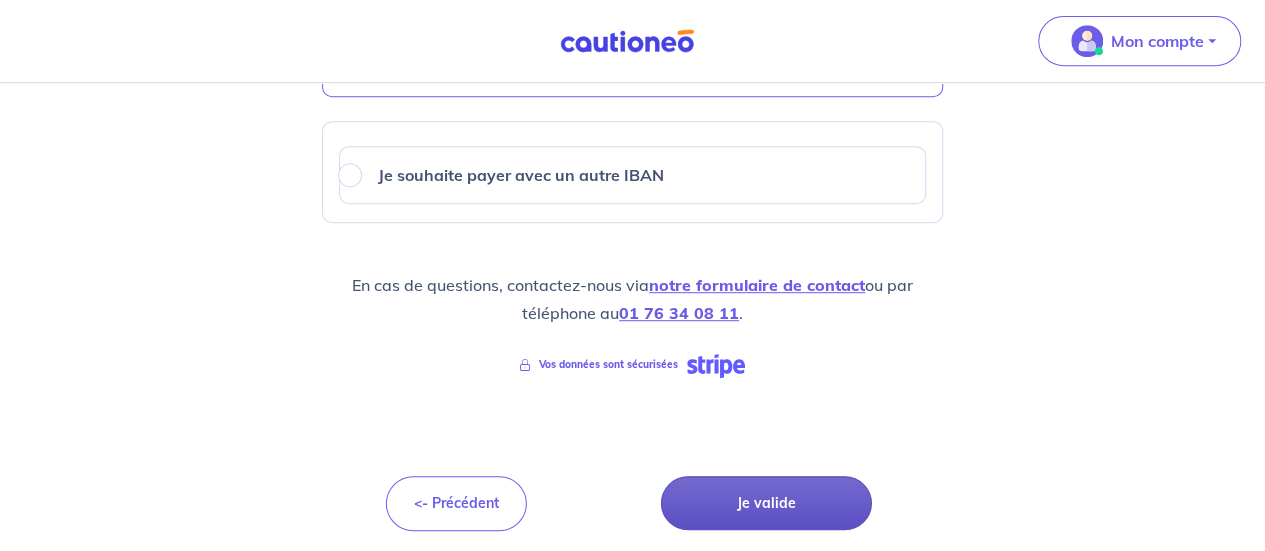 click on "Je valide" at bounding box center [766, 503] 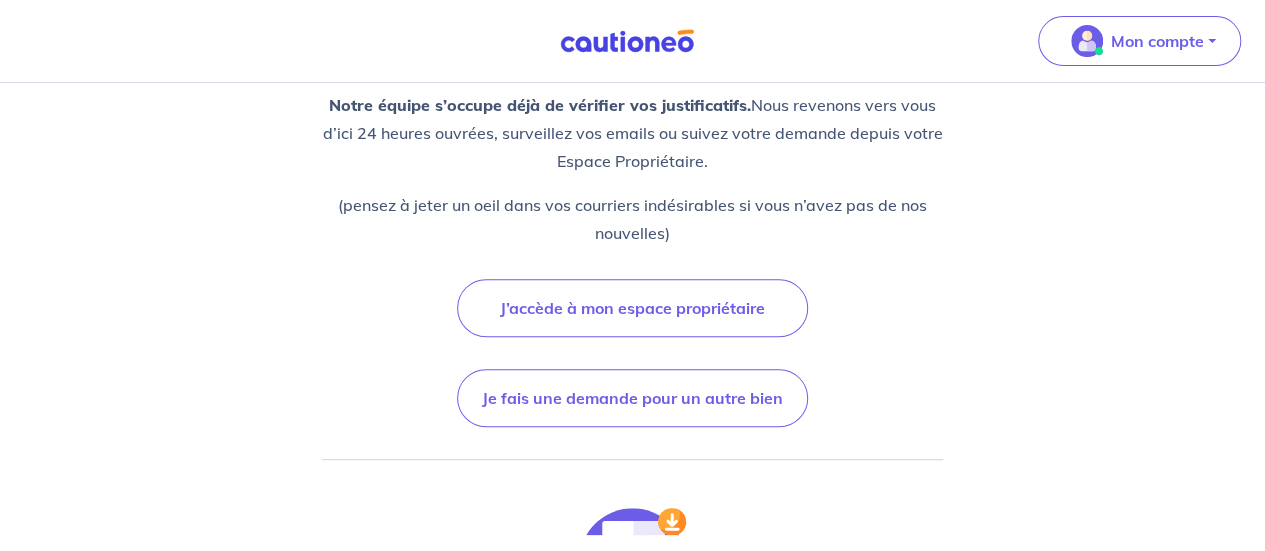 scroll, scrollTop: 200, scrollLeft: 0, axis: vertical 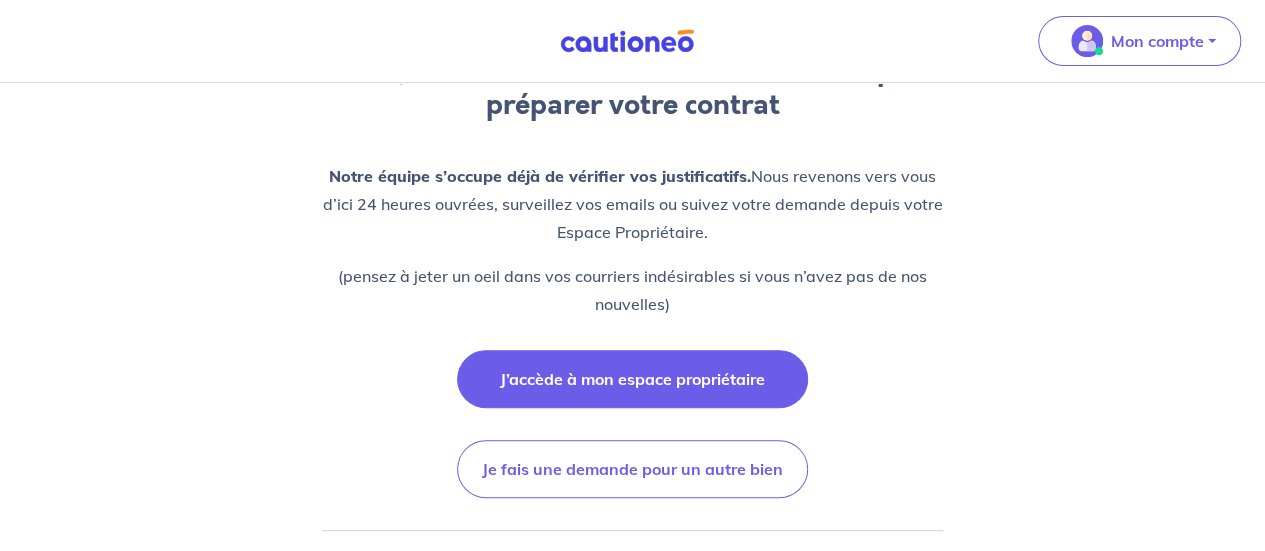 click on "J’accède à mon espace propriétaire" at bounding box center (632, 379) 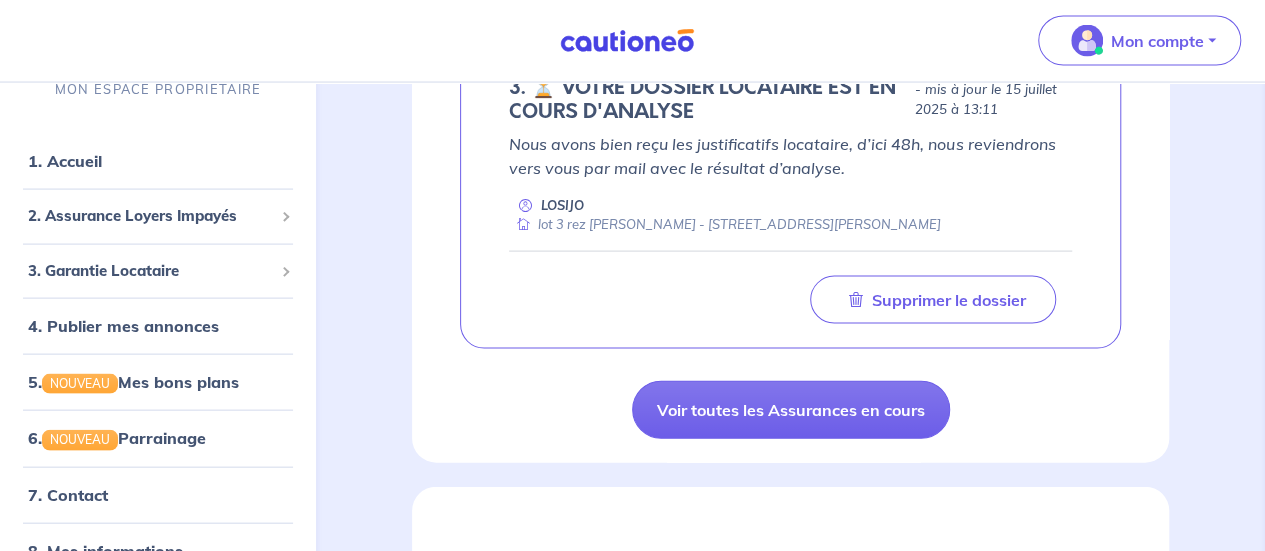 scroll, scrollTop: 2100, scrollLeft: 0, axis: vertical 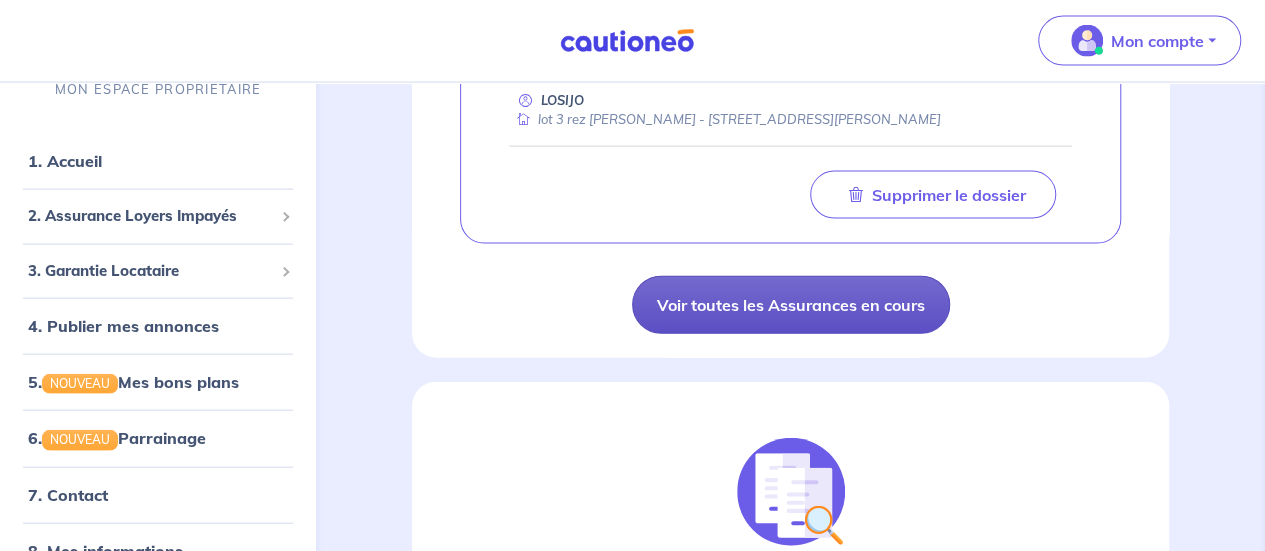 click on "Voir toutes les Assurances en cours" at bounding box center (791, 305) 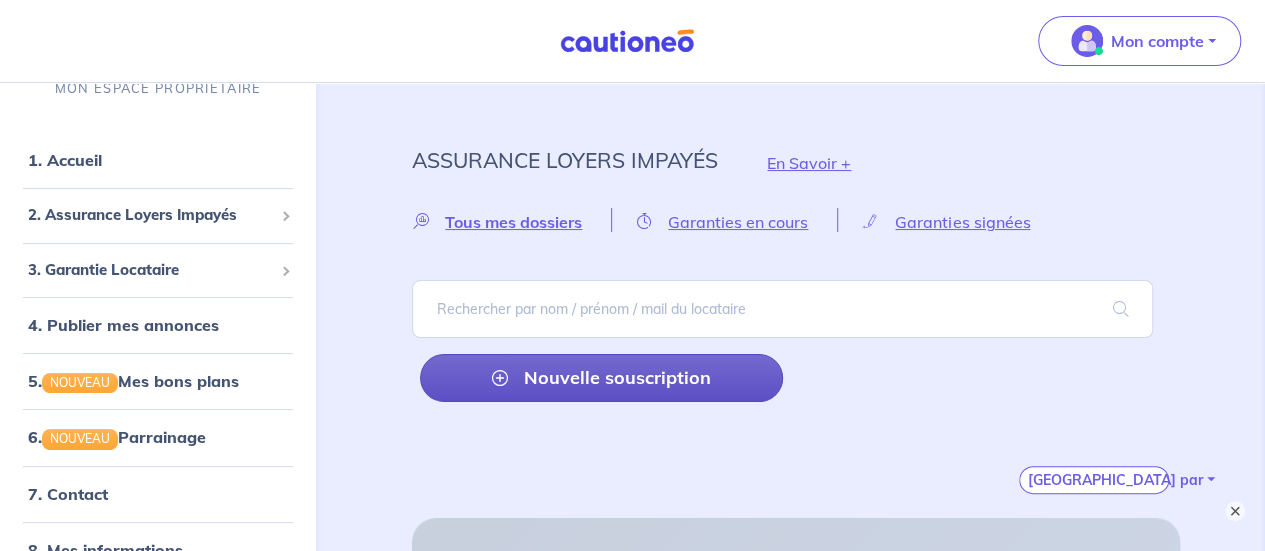 scroll, scrollTop: 0, scrollLeft: 0, axis: both 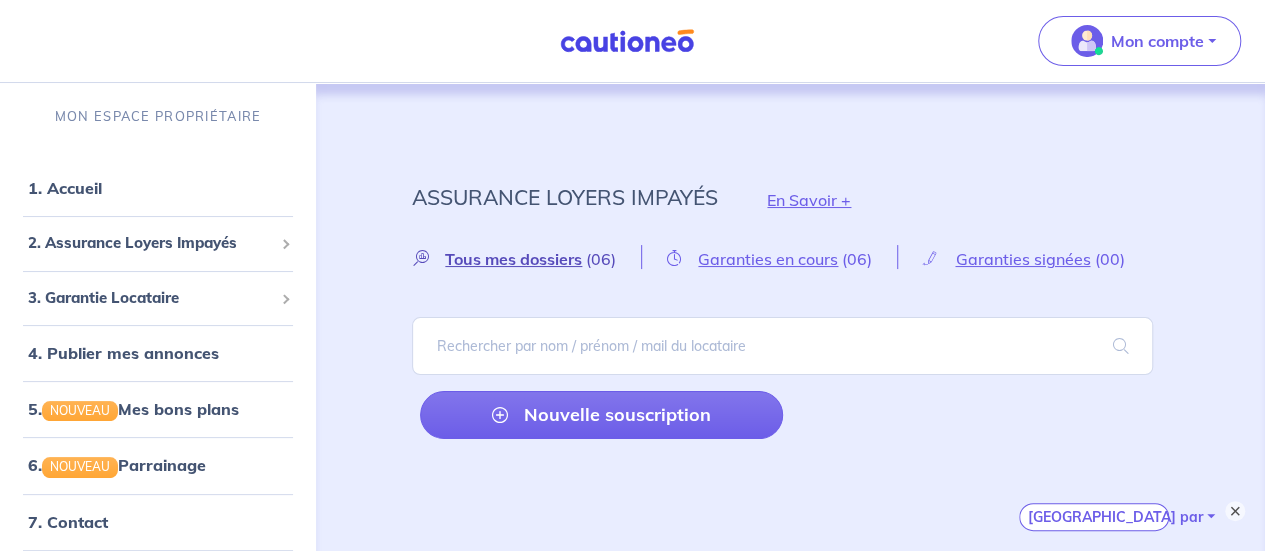 click on "Tous mes dossiers" at bounding box center (513, 259) 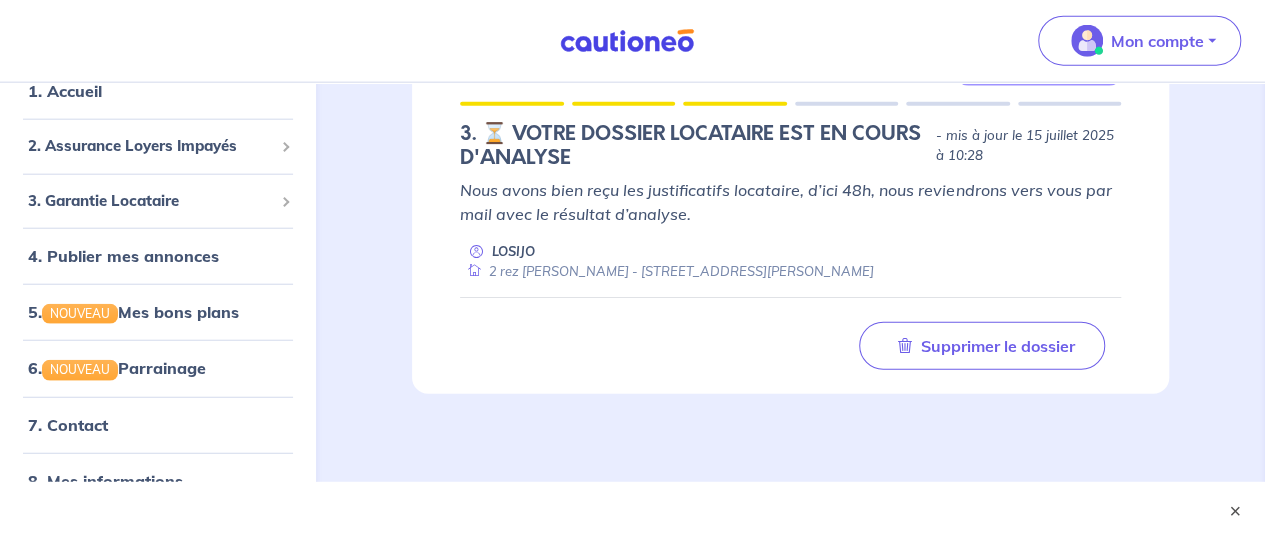 scroll, scrollTop: 2421, scrollLeft: 0, axis: vertical 